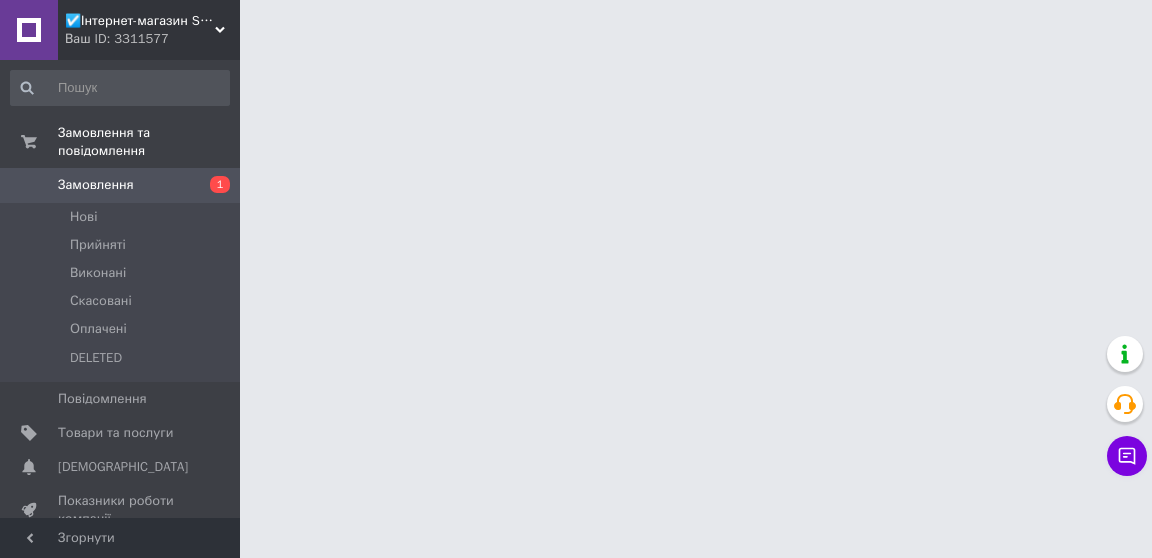 scroll, scrollTop: 0, scrollLeft: 0, axis: both 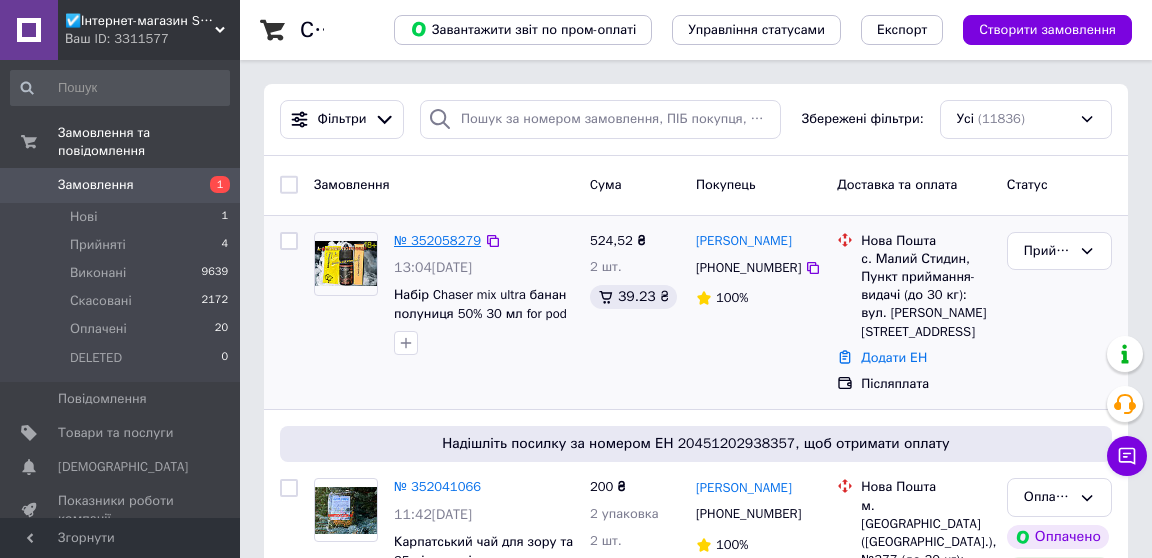 click on "№ 352058279" at bounding box center (437, 240) 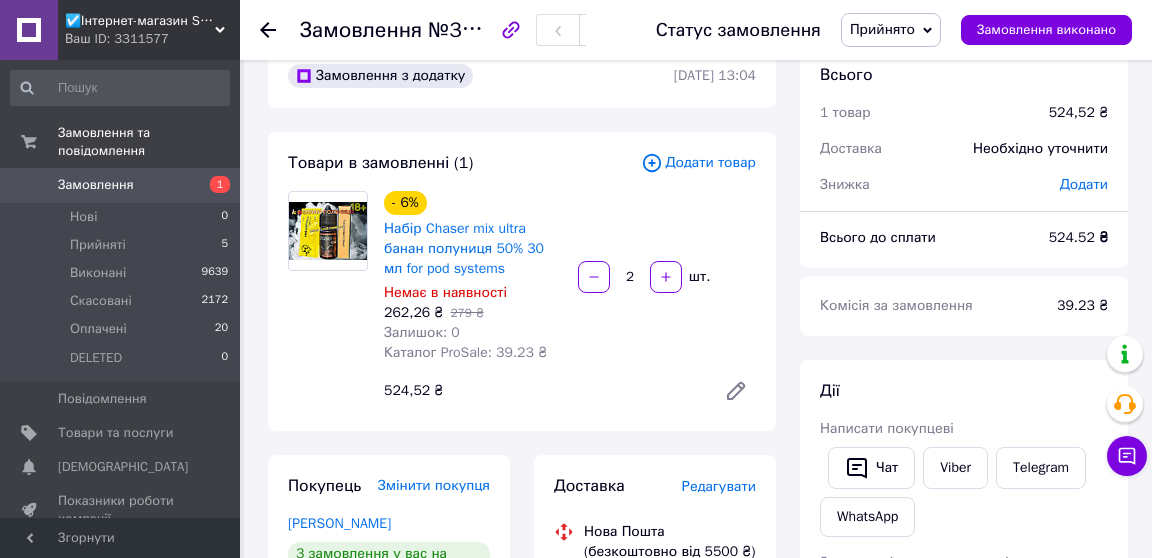 scroll, scrollTop: 268, scrollLeft: 0, axis: vertical 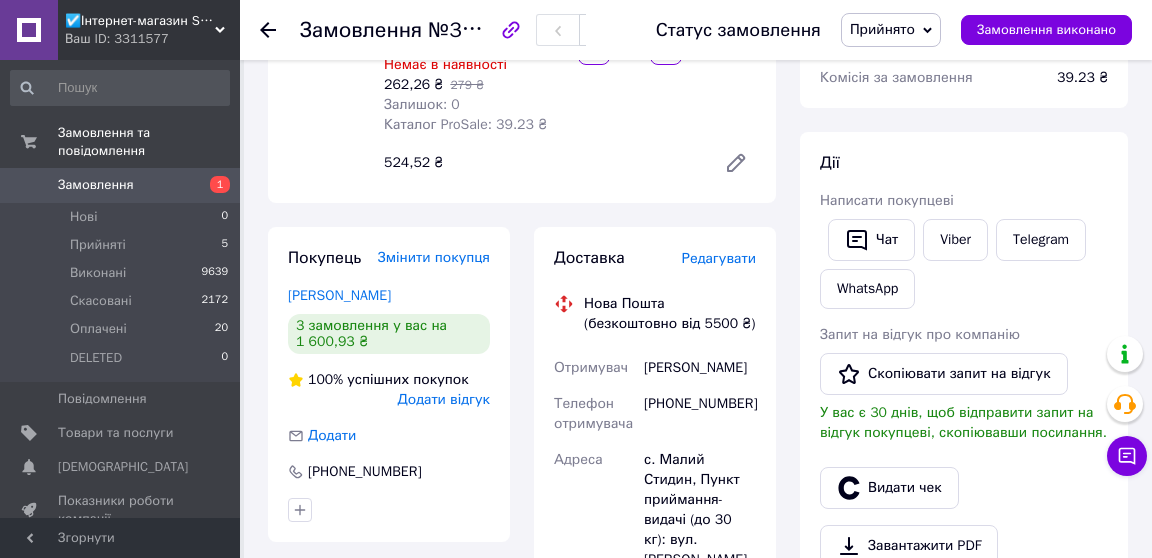 click on "Редагувати" at bounding box center [719, 258] 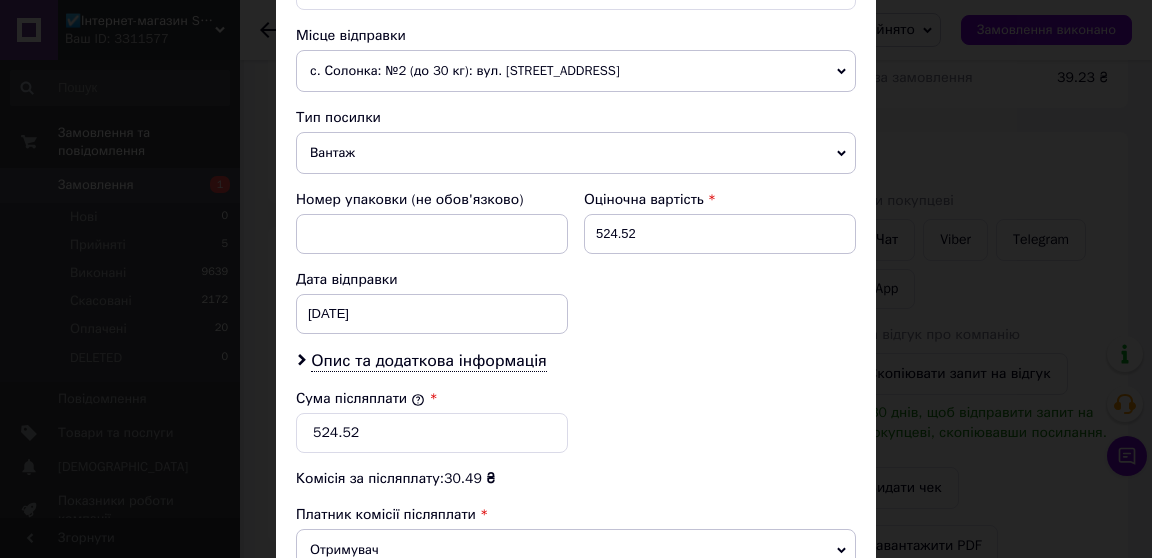 scroll, scrollTop: 606, scrollLeft: 0, axis: vertical 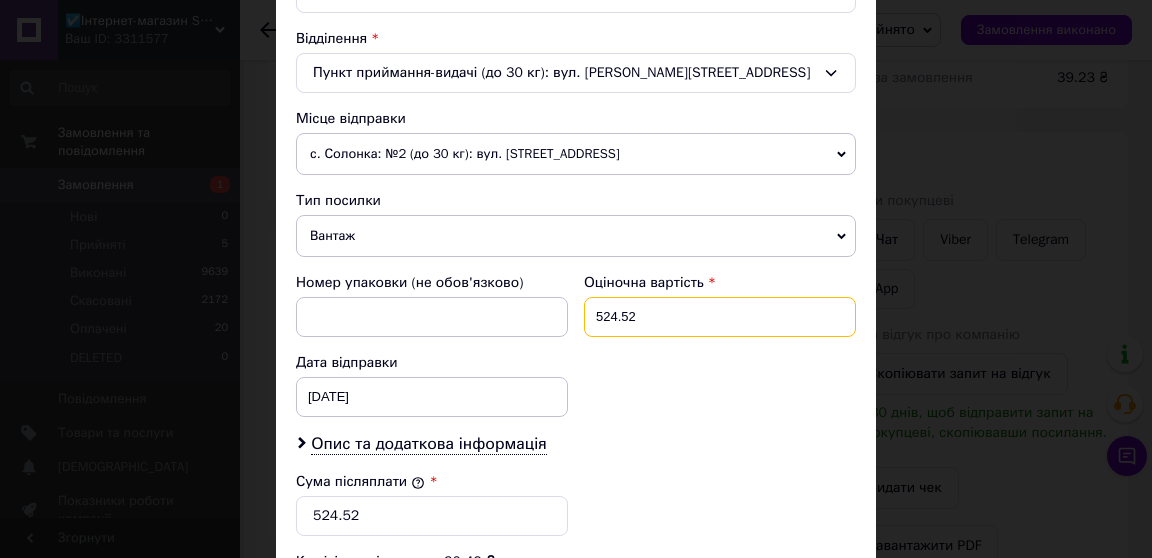click on "524.52" at bounding box center (720, 317) 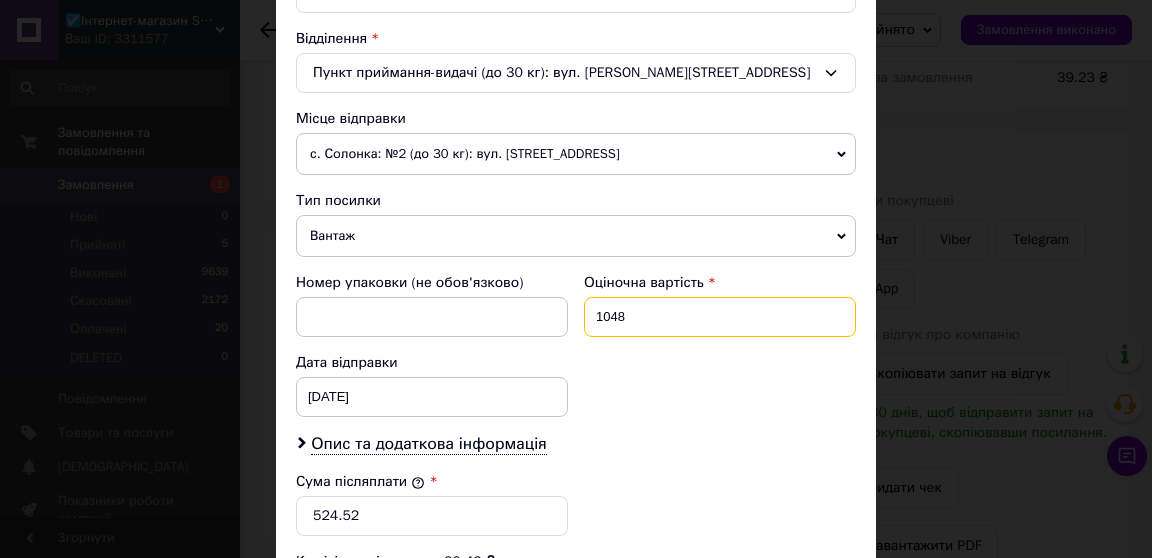 type on "1048" 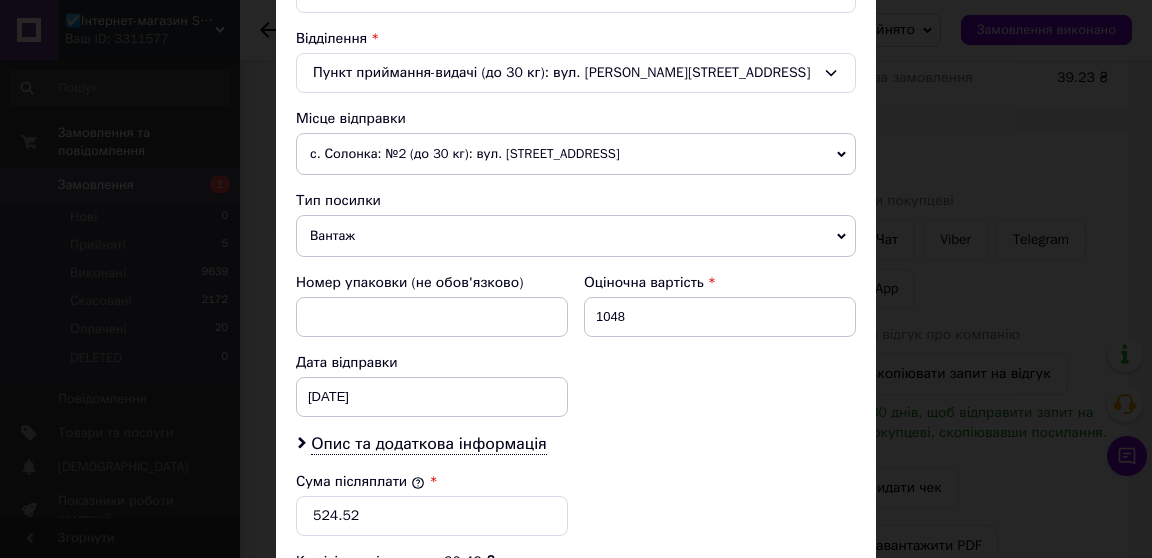 click on "Вантаж" at bounding box center (576, 236) 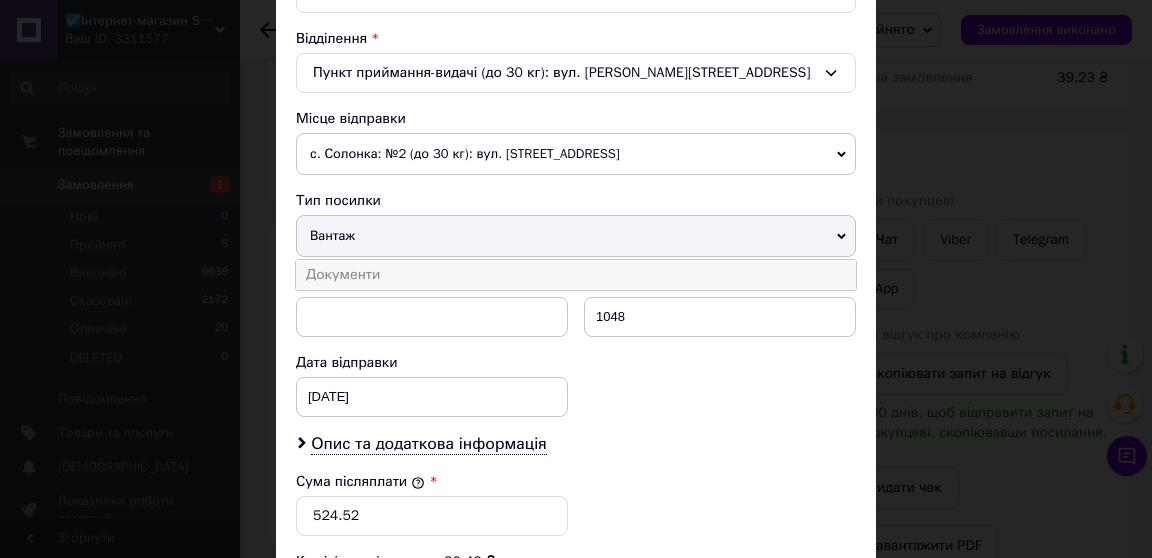 click on "Документи" at bounding box center (576, 275) 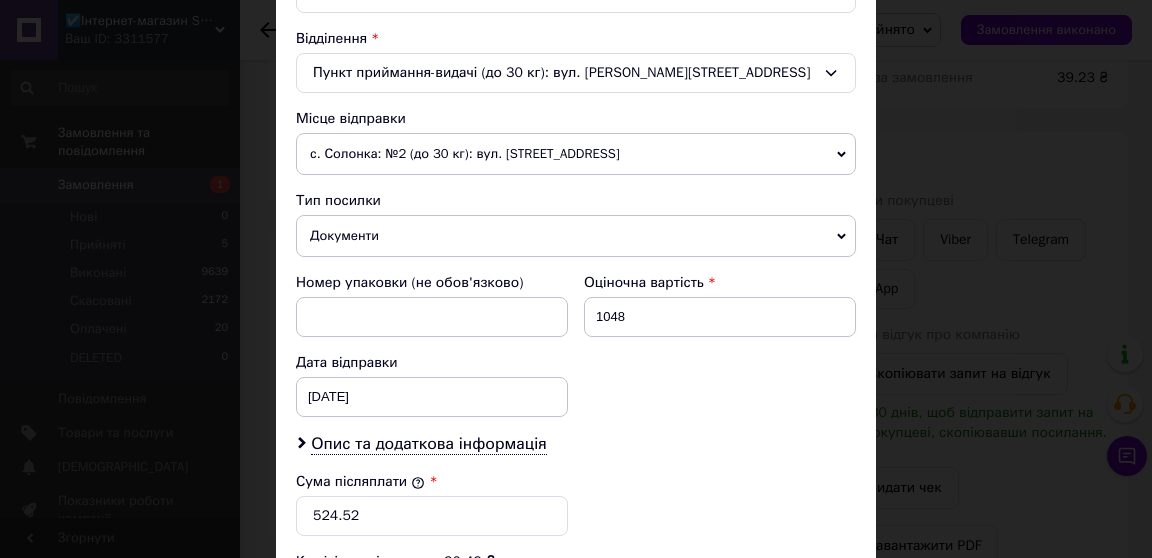 click on "с. Солонка: №2 (до 30 кг): вул. [STREET_ADDRESS]" at bounding box center [576, 154] 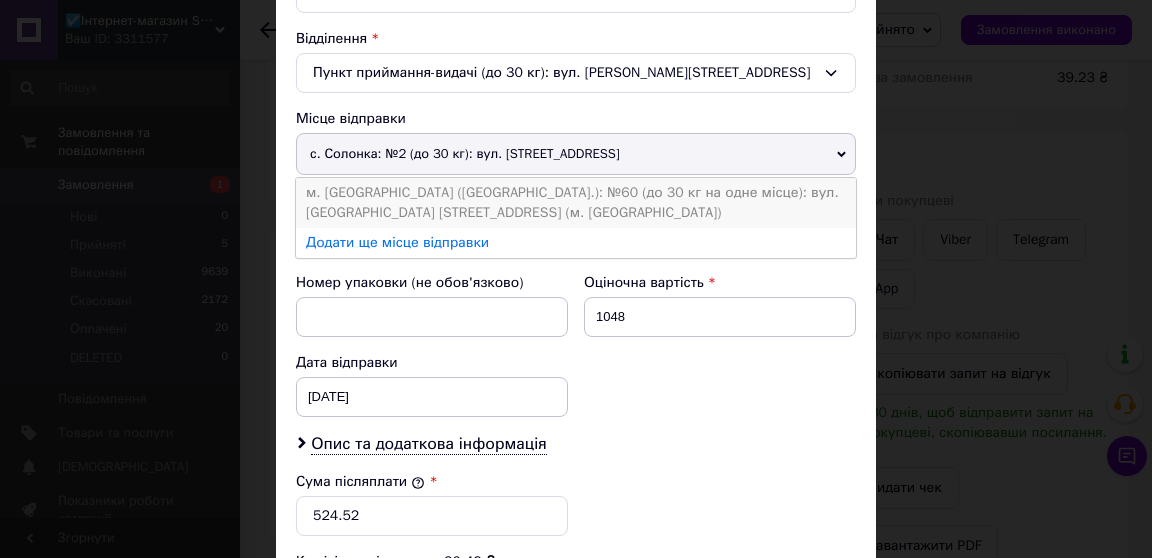 click on "м. [GEOGRAPHIC_DATA] ([GEOGRAPHIC_DATA].): №60 (до 30 кг на одне місце): вул. Дніпровська н[STREET_ADDRESS]м. [GEOGRAPHIC_DATA])" at bounding box center [576, 203] 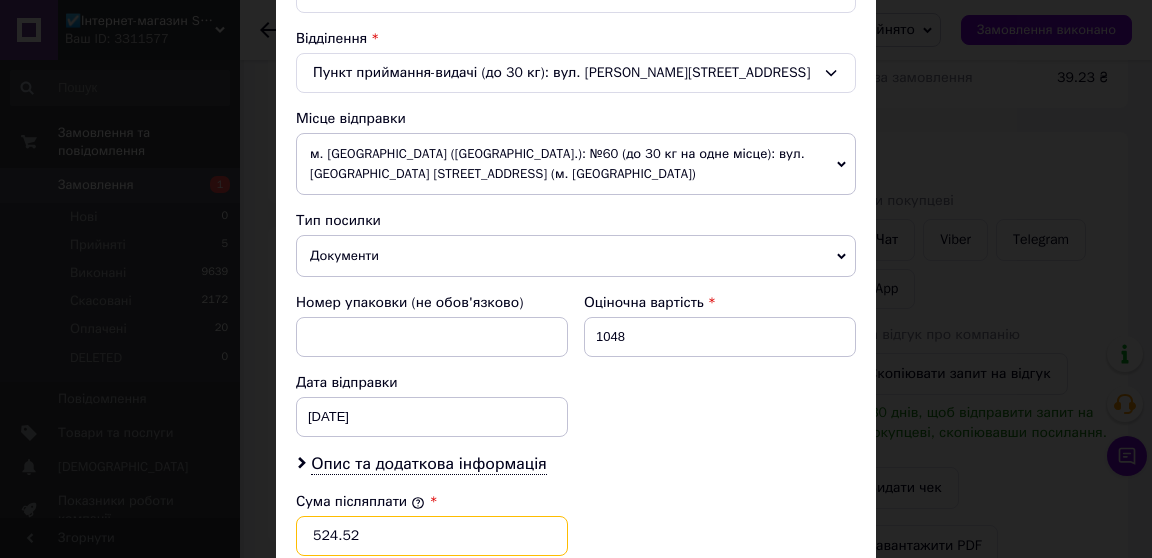click on "524.52" at bounding box center (432, 536) 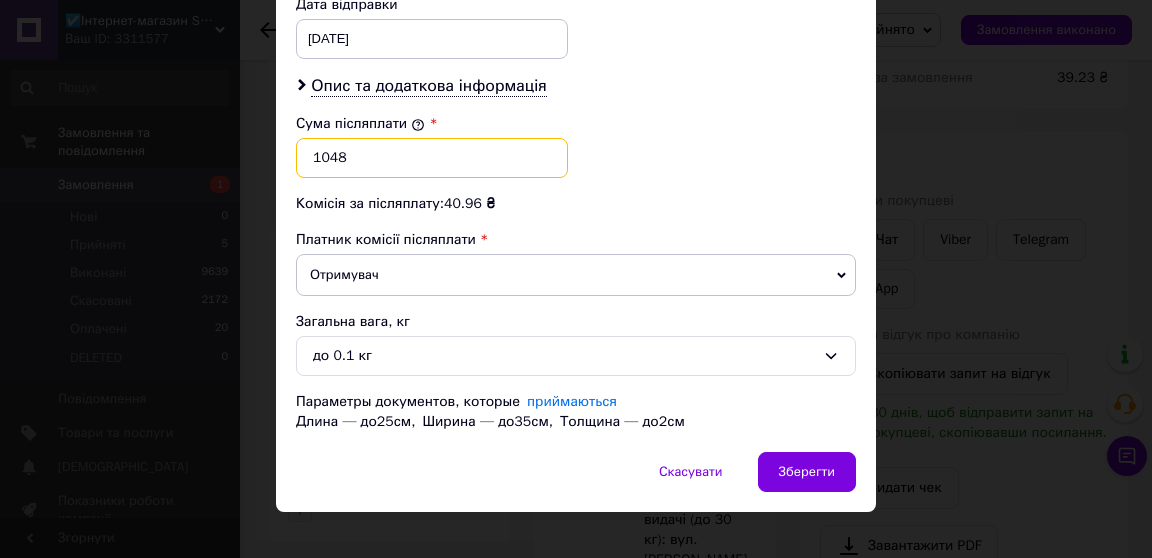 scroll, scrollTop: 1004, scrollLeft: 0, axis: vertical 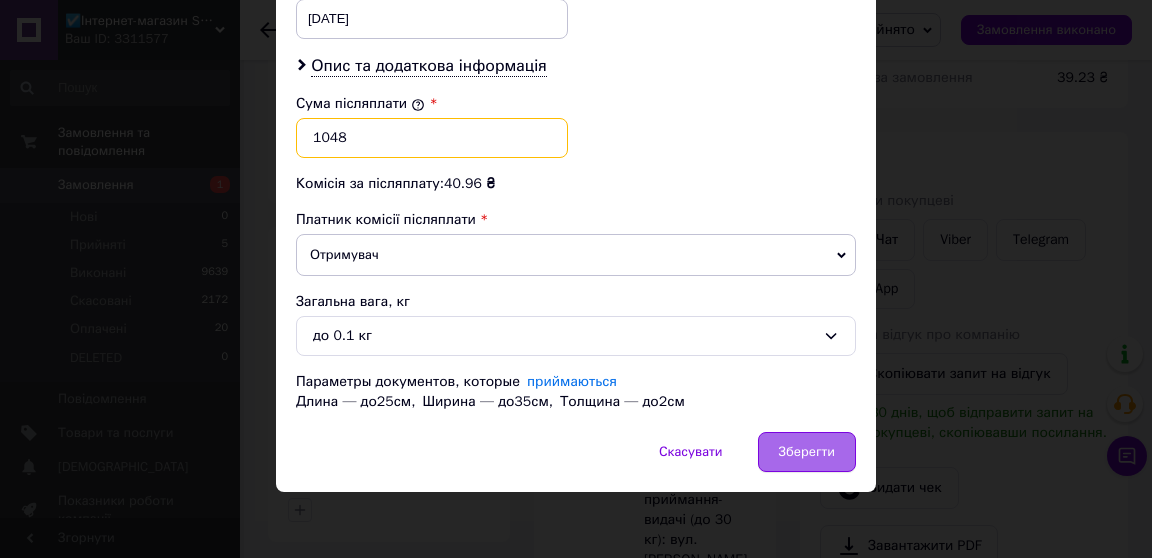 type on "1048" 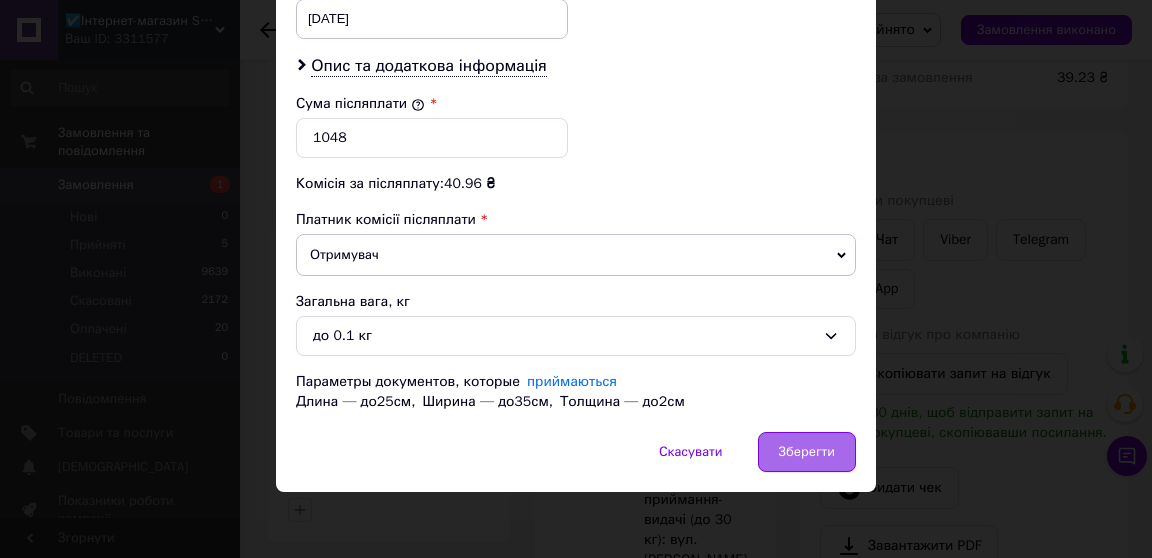 click on "Зберегти" at bounding box center (807, 452) 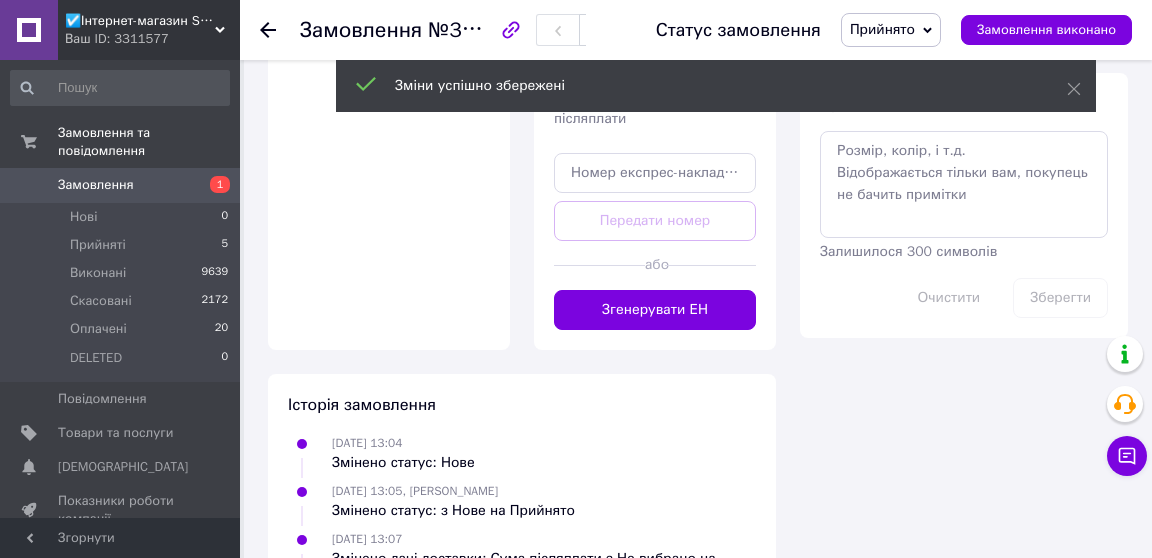 scroll, scrollTop: 1075, scrollLeft: 0, axis: vertical 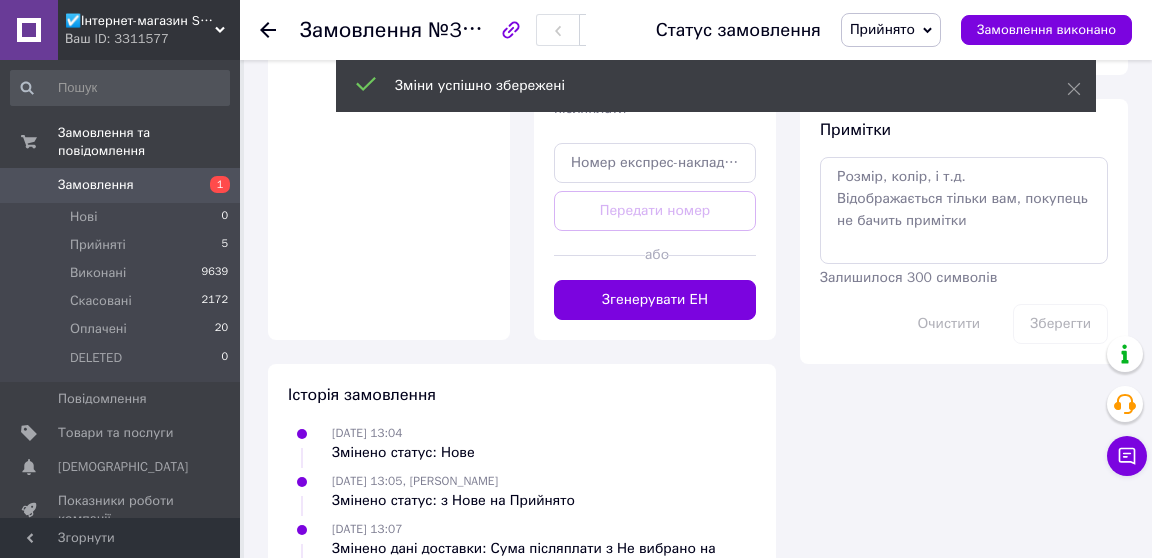 click on "Доставка Редагувати Нова Пошта (безкоштовно від 5500 ₴) Отримувач Левчик Іван Телефон отримувача +380985787267 Адреса с. Малий Стидин, Пункт приймання-видачі (до 30 кг): вул. Майданська, 2А Дата відправки 10.07.2025 Платник Отримувач Оціночна вартість 1 048 ₴ Сума післяплати 1 048 ₴ Комісія за післяплату 40.96 ₴ Платник комісії післяплати Отримувач Передати номер або Згенерувати ЕН Платник Отримувач Відправник Прізвище отримувача Левчик Ім'я отримувача Іван По батькові отримувача Телефон отримувача +380985787267 Тип доставки У відділенні Кур'єром В поштоматі Місто Документи" at bounding box center (655, -120) 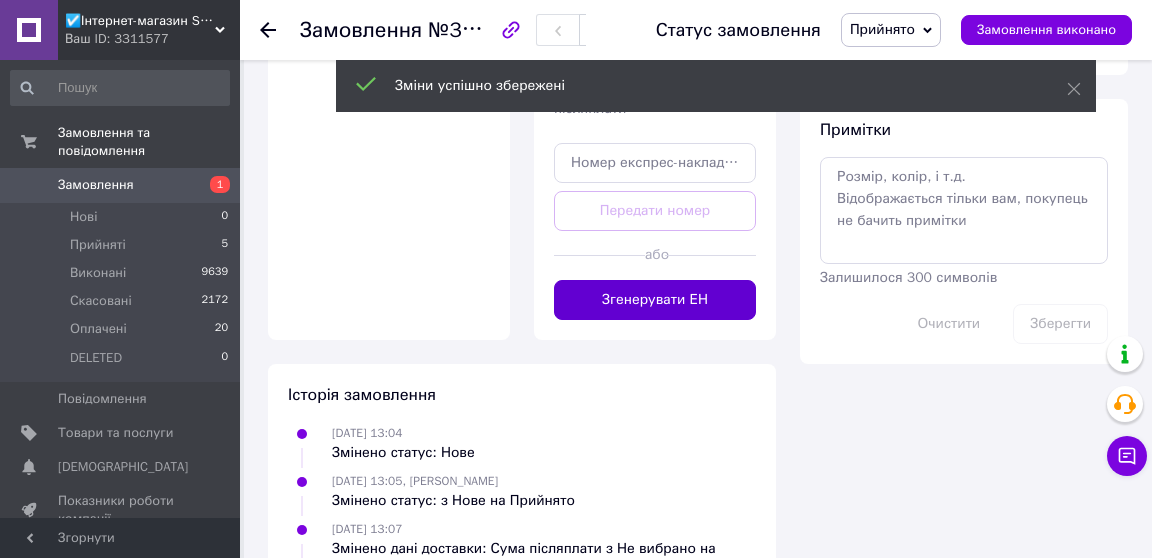 click on "Згенерувати ЕН" at bounding box center (655, 300) 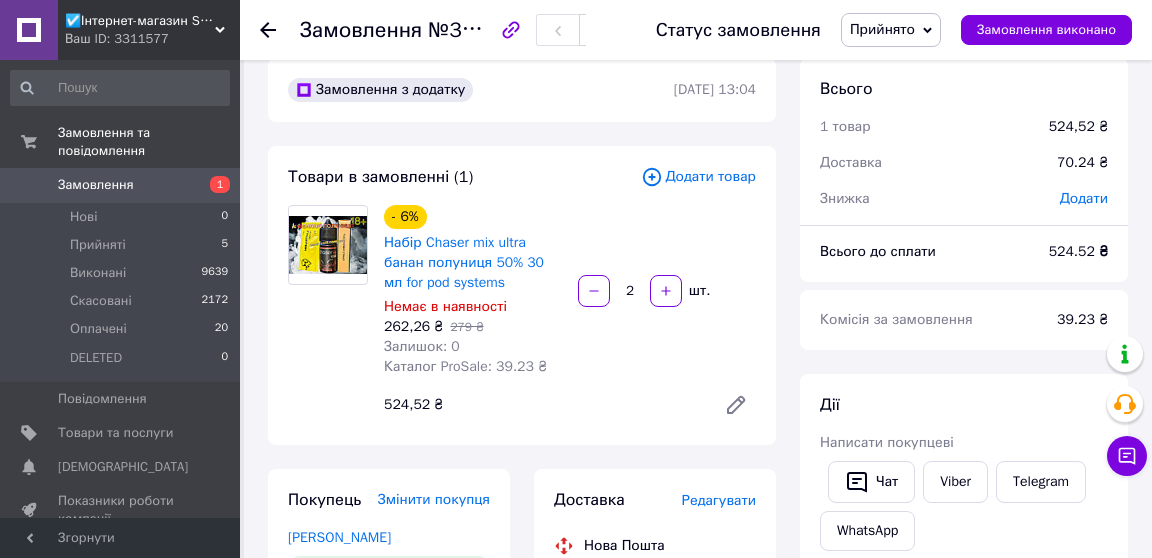 scroll, scrollTop: 0, scrollLeft: 0, axis: both 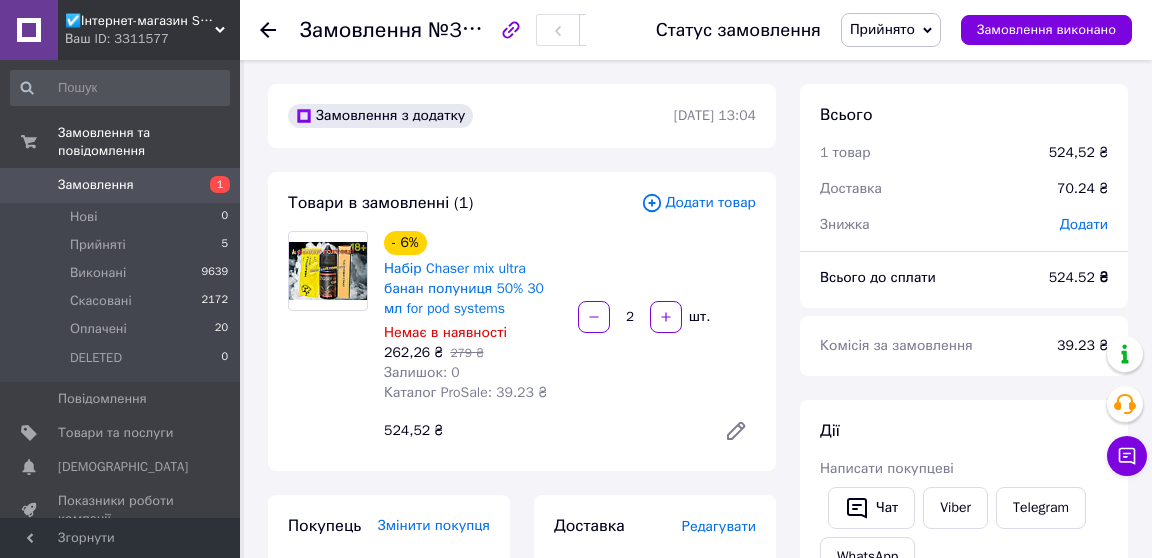click on "Замовлення" at bounding box center (96, 185) 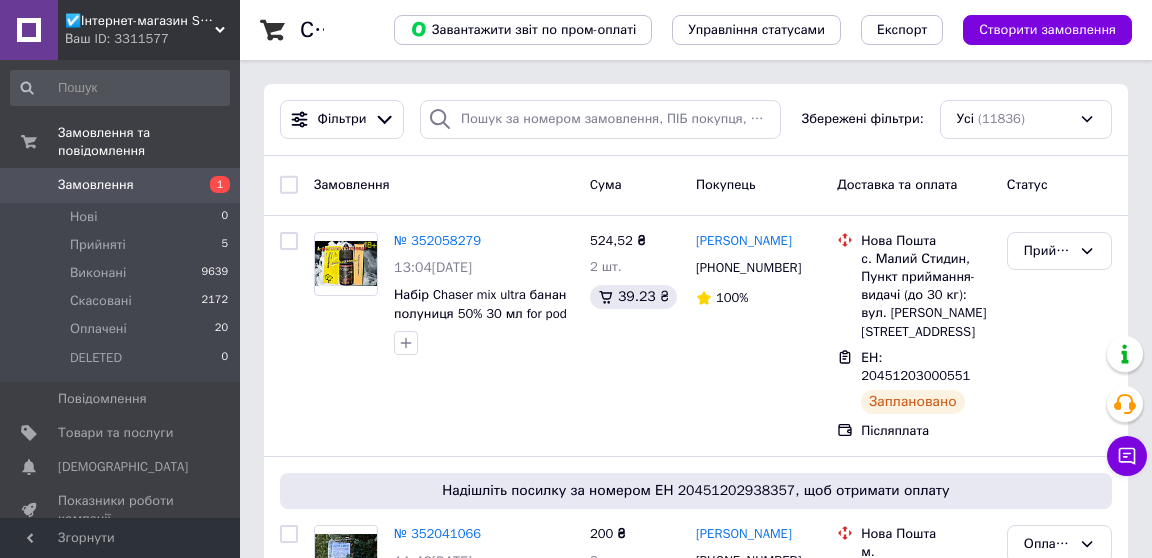 scroll, scrollTop: 43, scrollLeft: 0, axis: vertical 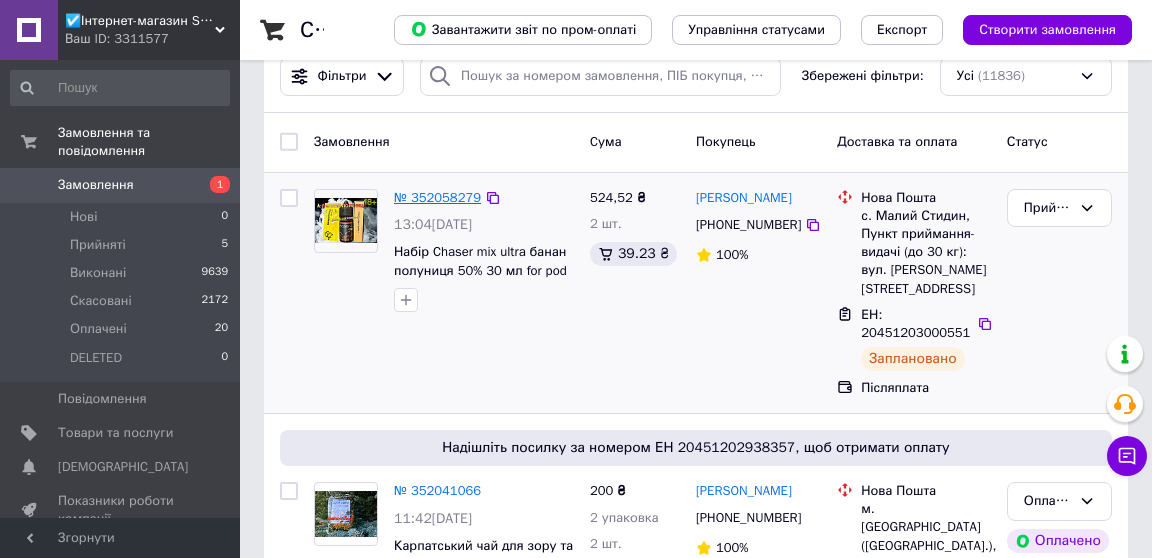 click on "№ 352058279" at bounding box center [437, 197] 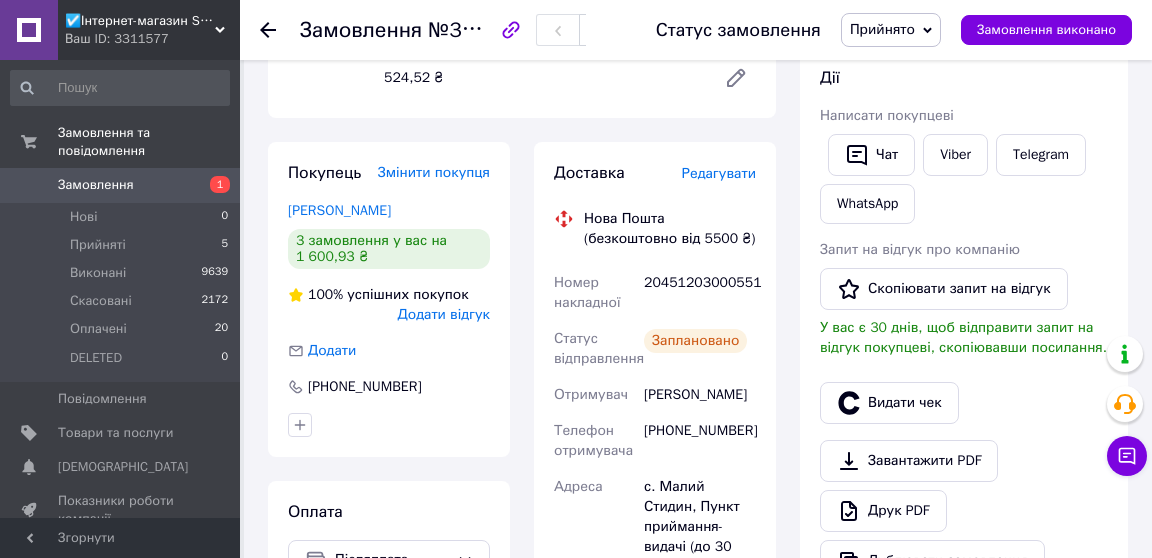 scroll, scrollTop: 0, scrollLeft: 0, axis: both 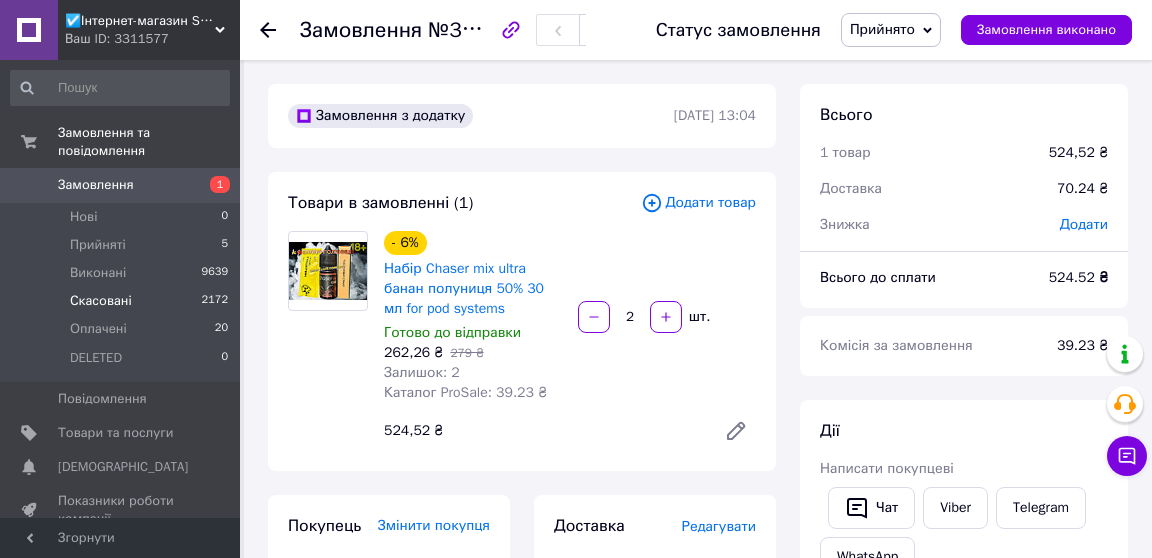 click on "Скасовані" at bounding box center [101, 301] 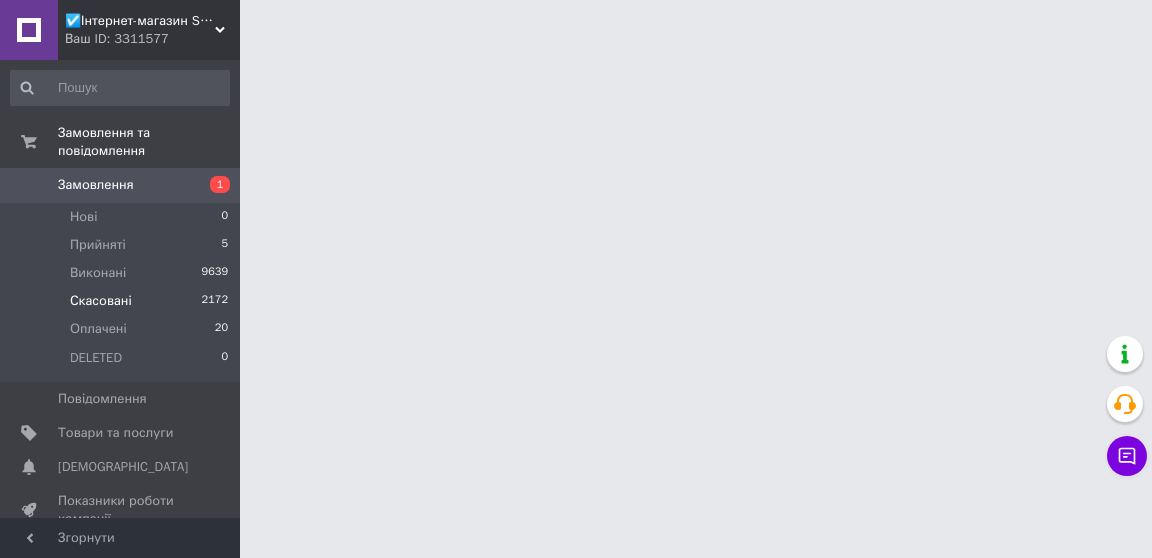 click on "2172" at bounding box center (215, 301) 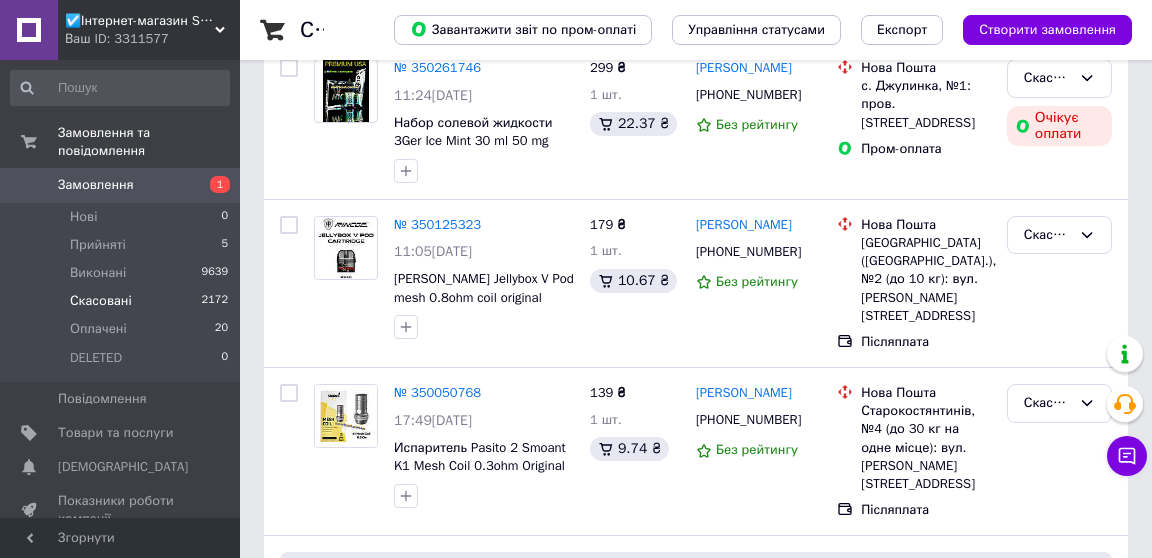 scroll, scrollTop: 3135, scrollLeft: 0, axis: vertical 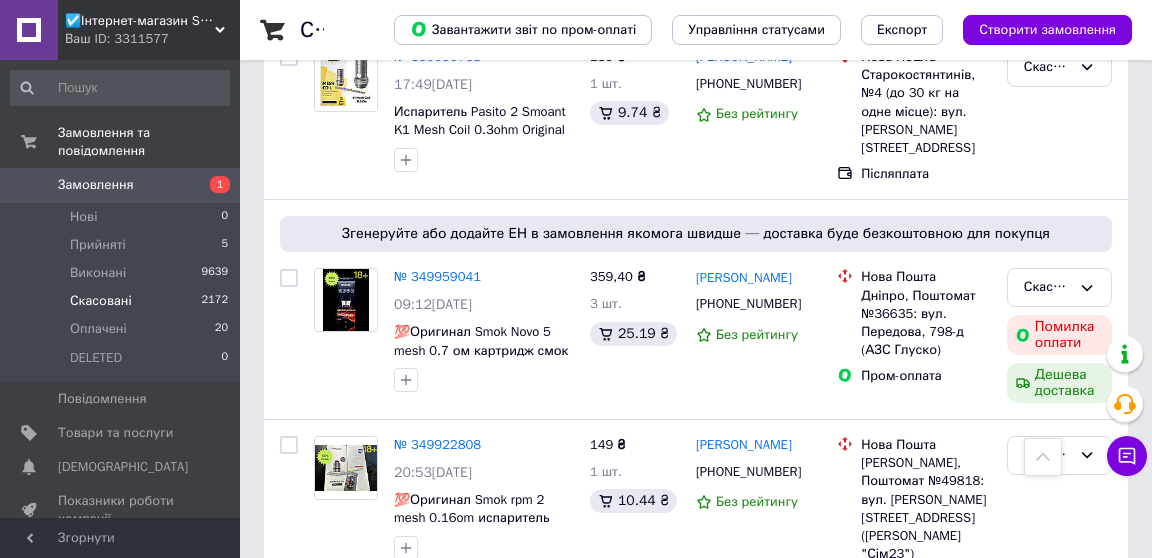 click on "2" at bounding box center [327, 650] 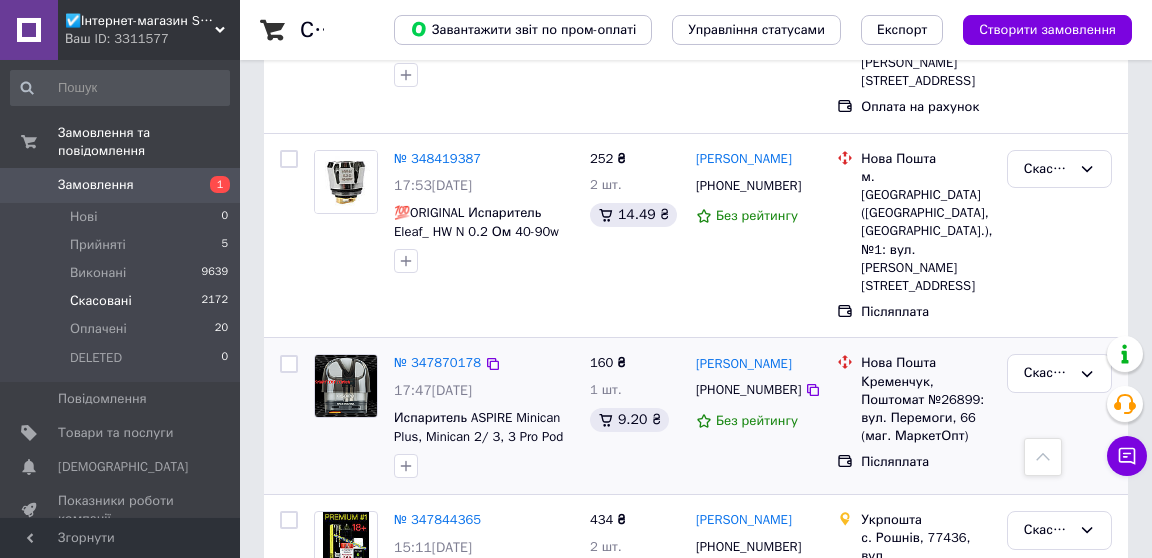 scroll, scrollTop: 2460, scrollLeft: 0, axis: vertical 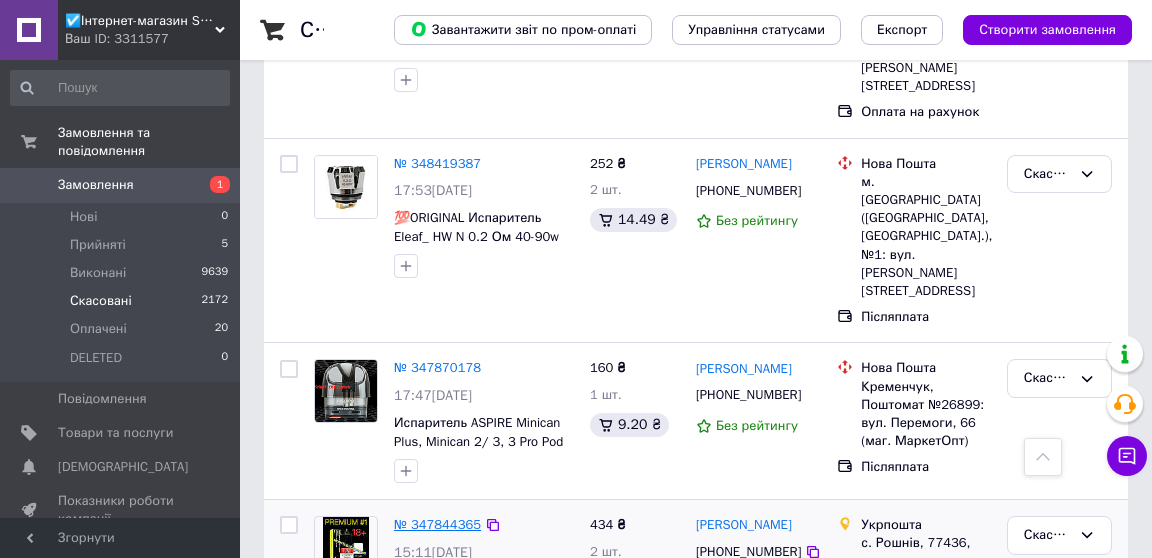 click on "№ 347844365" at bounding box center (437, 524) 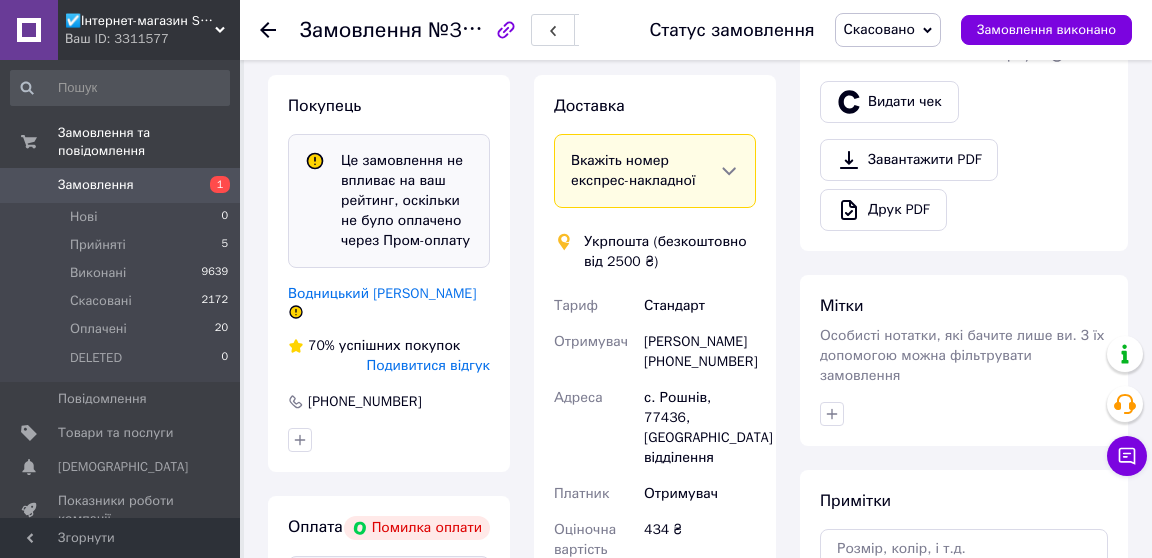 scroll, scrollTop: 791, scrollLeft: 0, axis: vertical 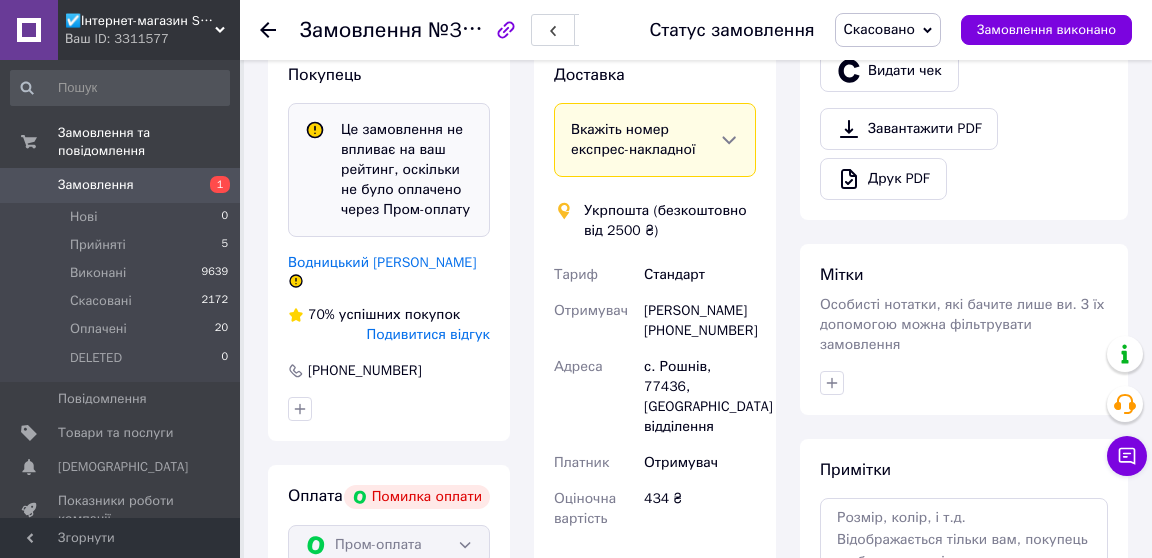 click on "Подивитися відгук" at bounding box center (428, 334) 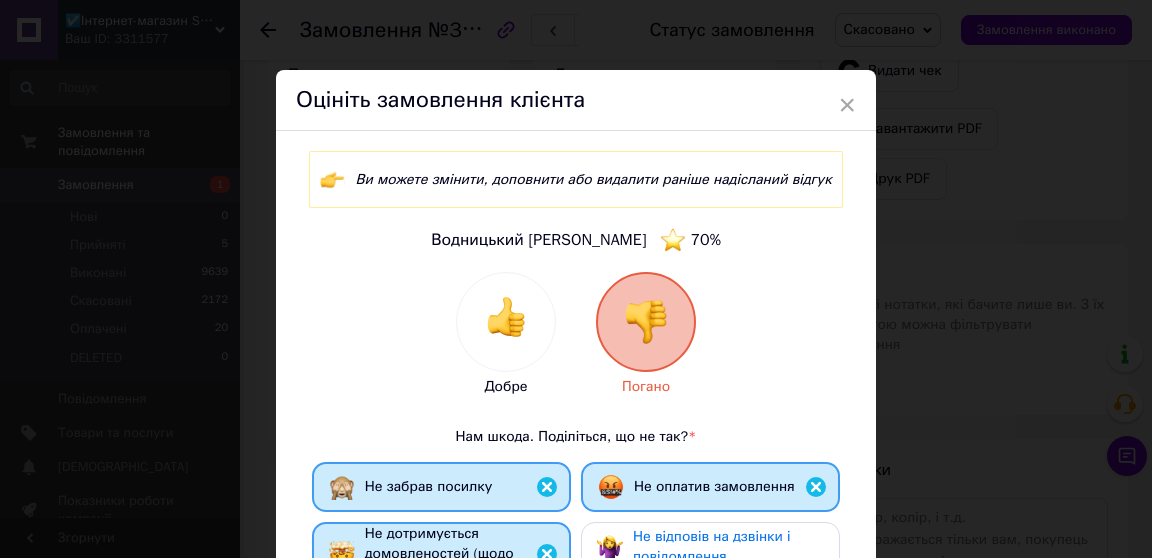 scroll, scrollTop: 21, scrollLeft: 0, axis: vertical 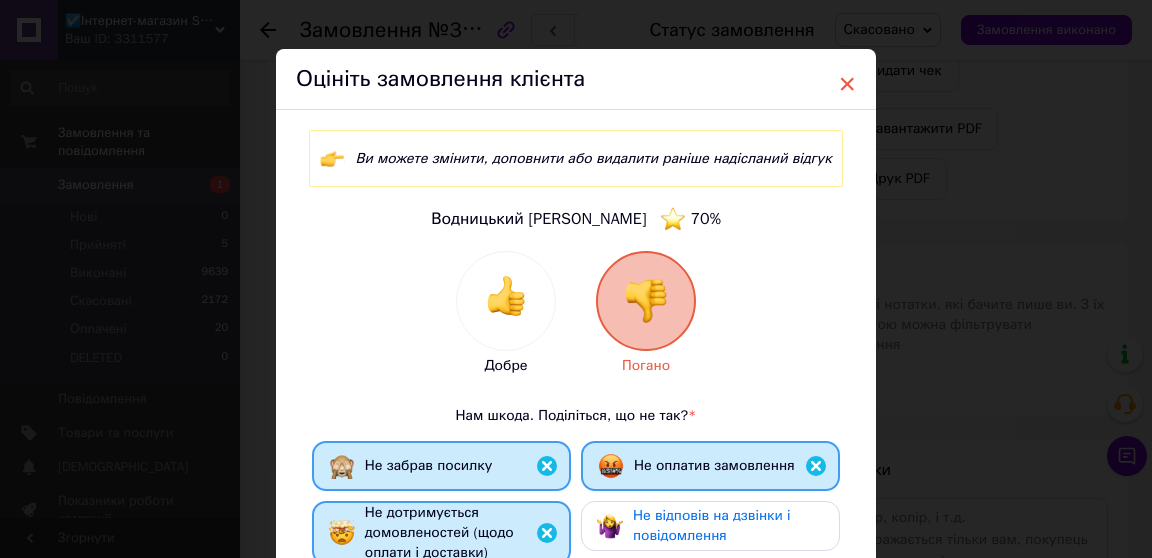 click on "×" at bounding box center [847, 84] 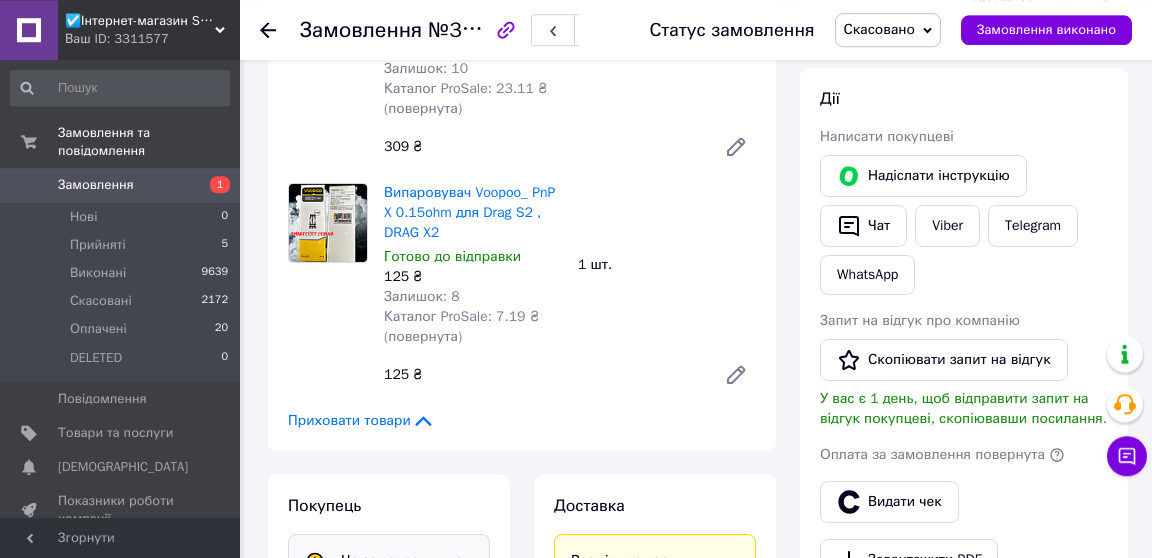 scroll, scrollTop: 351, scrollLeft: 0, axis: vertical 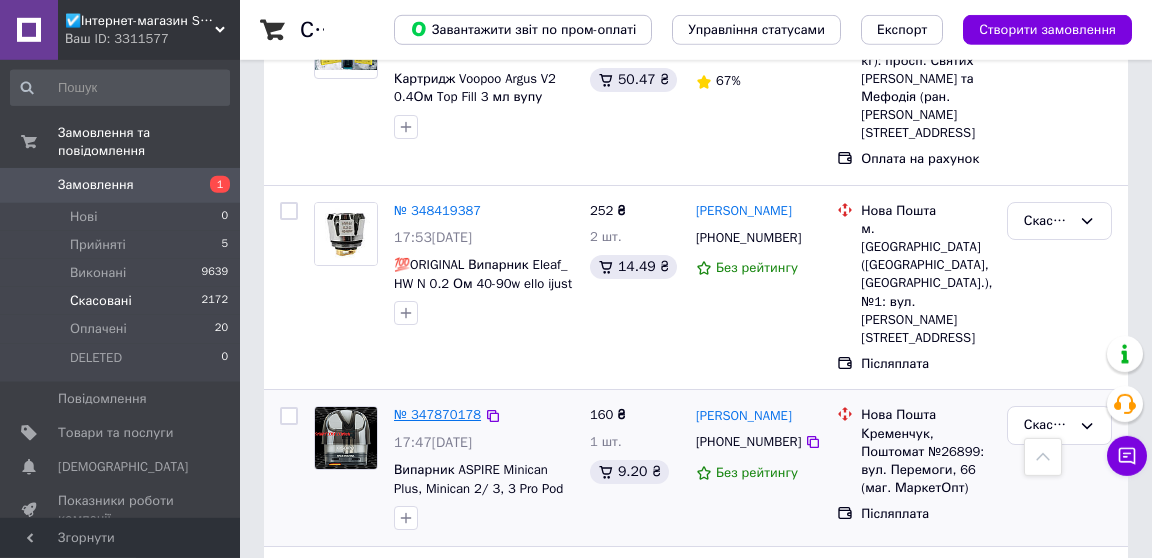 click on "№ 347870178" at bounding box center (437, 414) 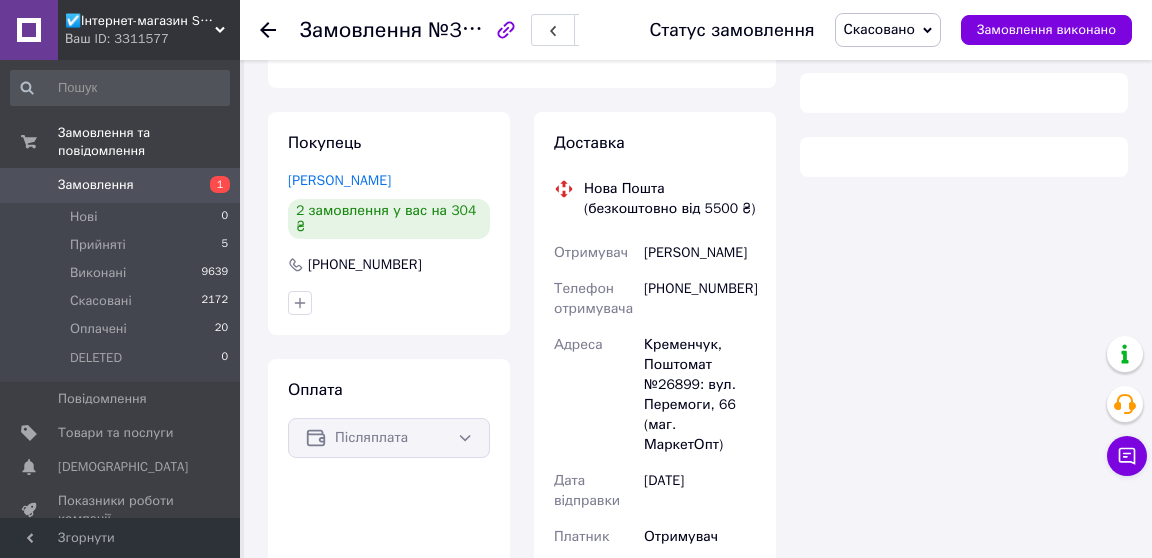 scroll, scrollTop: 399, scrollLeft: 0, axis: vertical 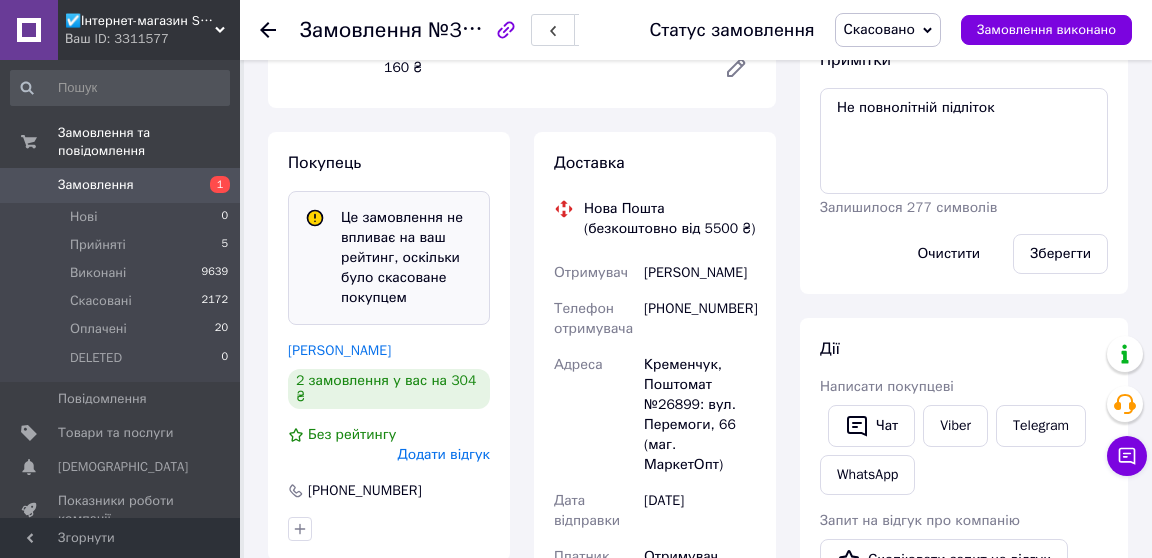 click on "Додати відгук" at bounding box center (444, 454) 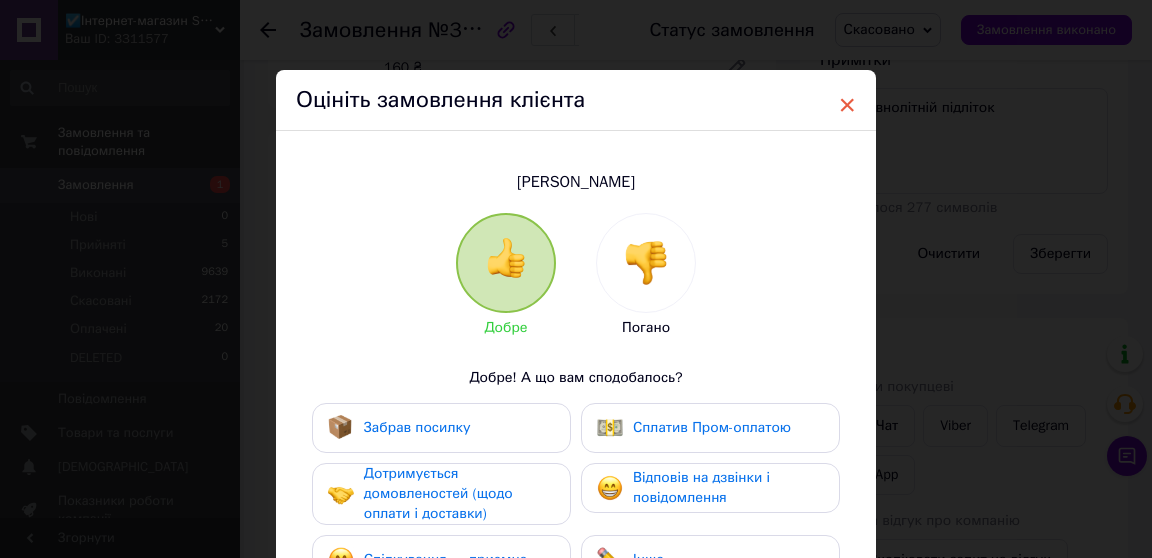 click on "×" at bounding box center (847, 105) 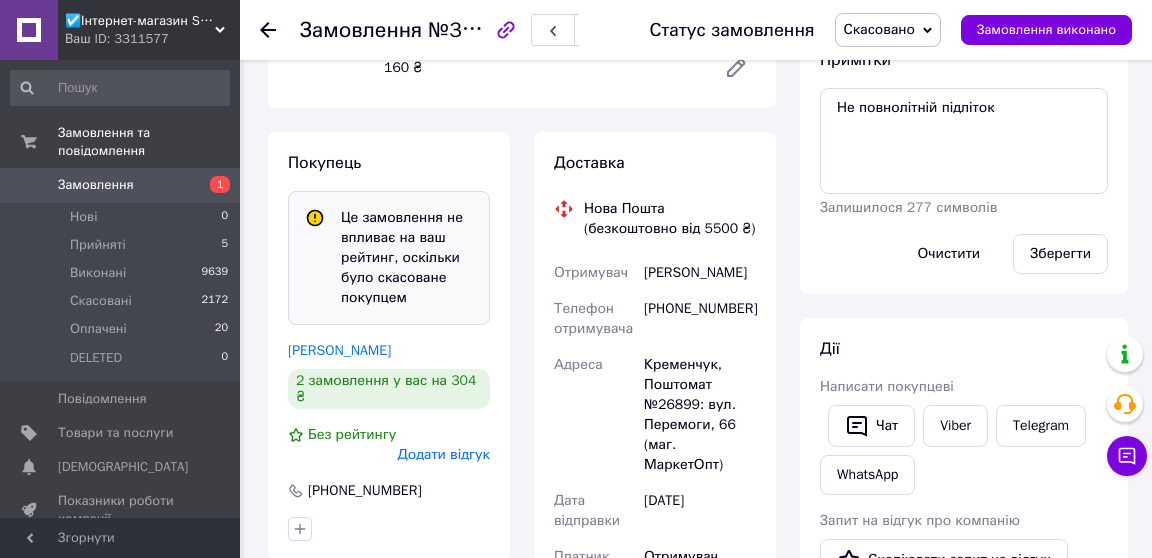 click on "Додати відгук" at bounding box center [444, 454] 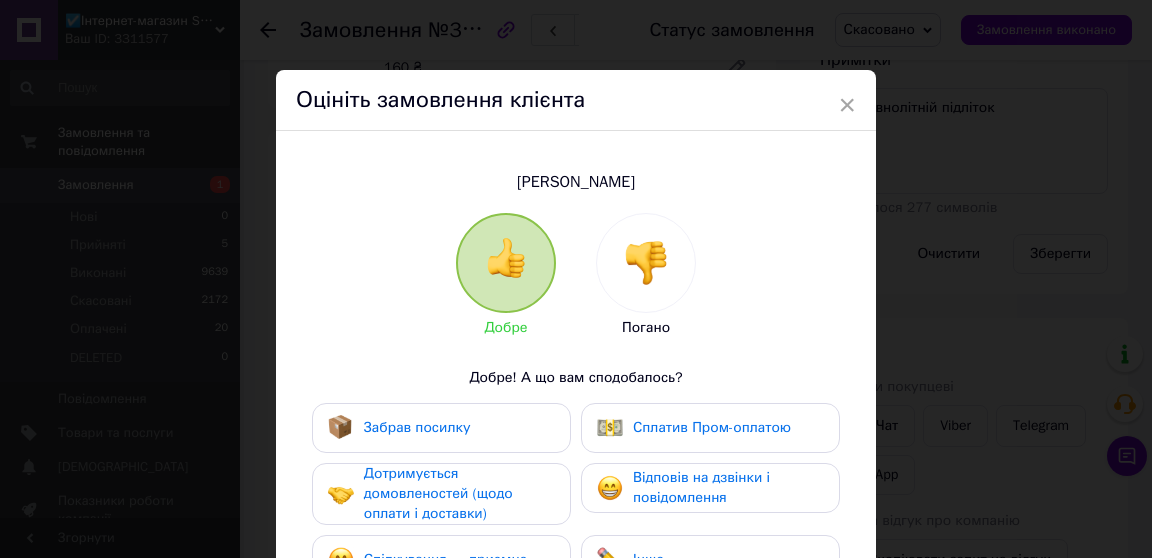 click at bounding box center [646, 263] 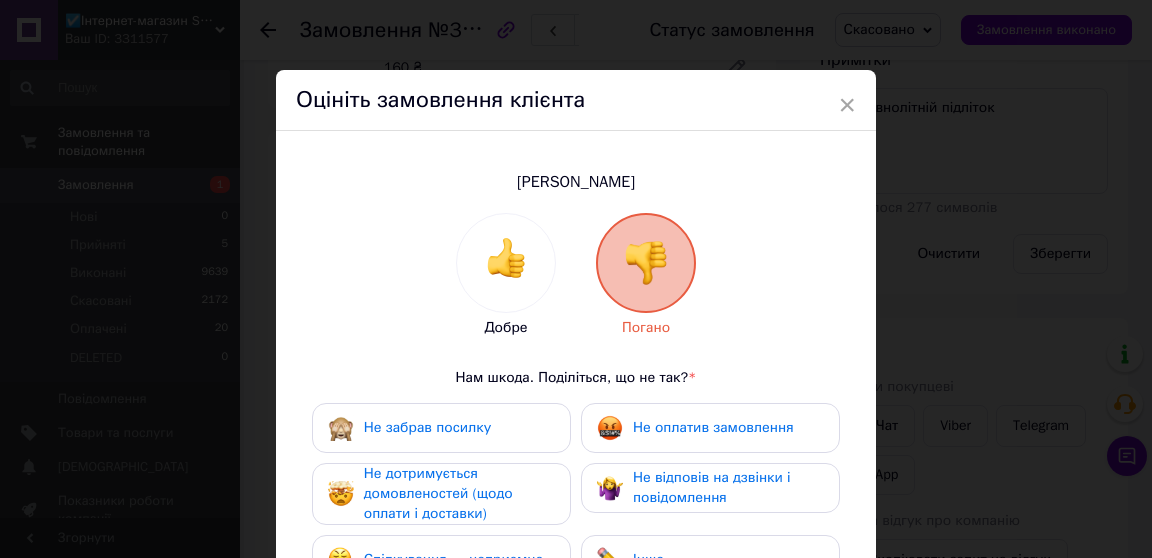 click on "Не забрав посилку" at bounding box center [427, 427] 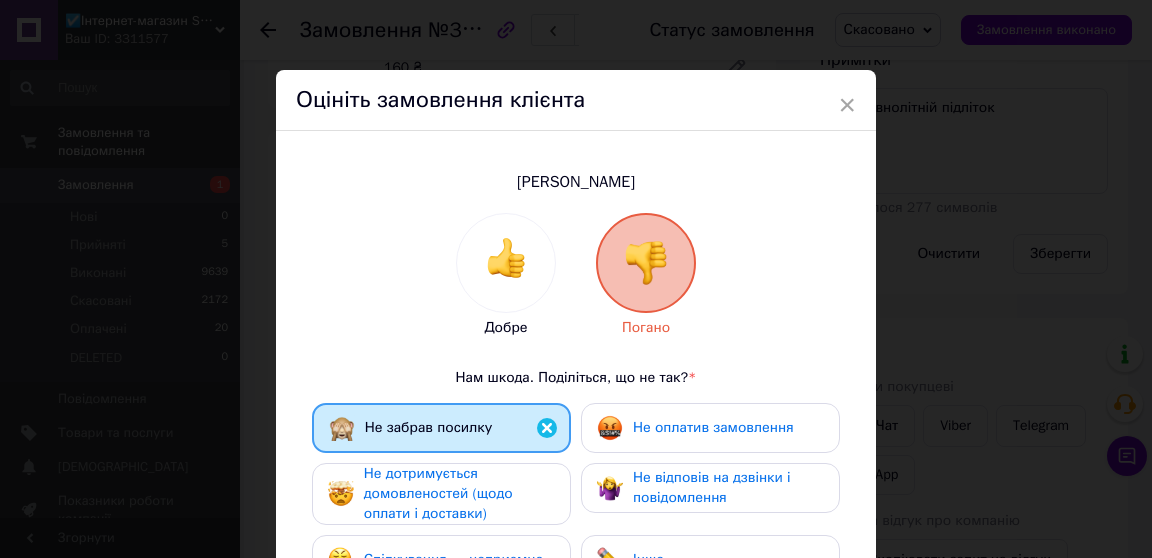 click on "Не дотримується домовленостей (щодо оплати і доставки)" at bounding box center (438, 493) 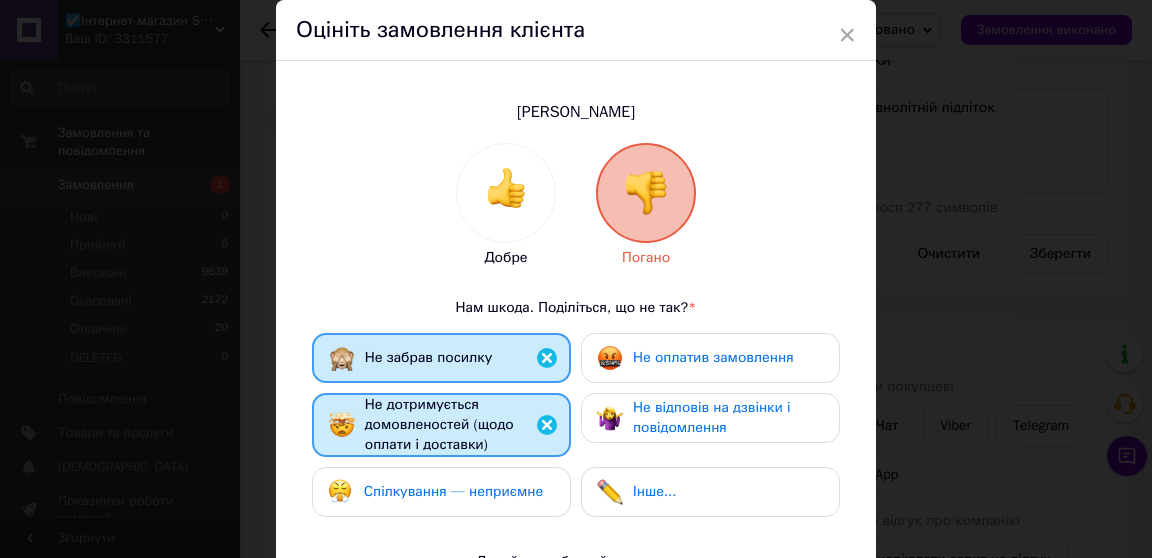 click on "Спілкування — неприємне" at bounding box center [453, 491] 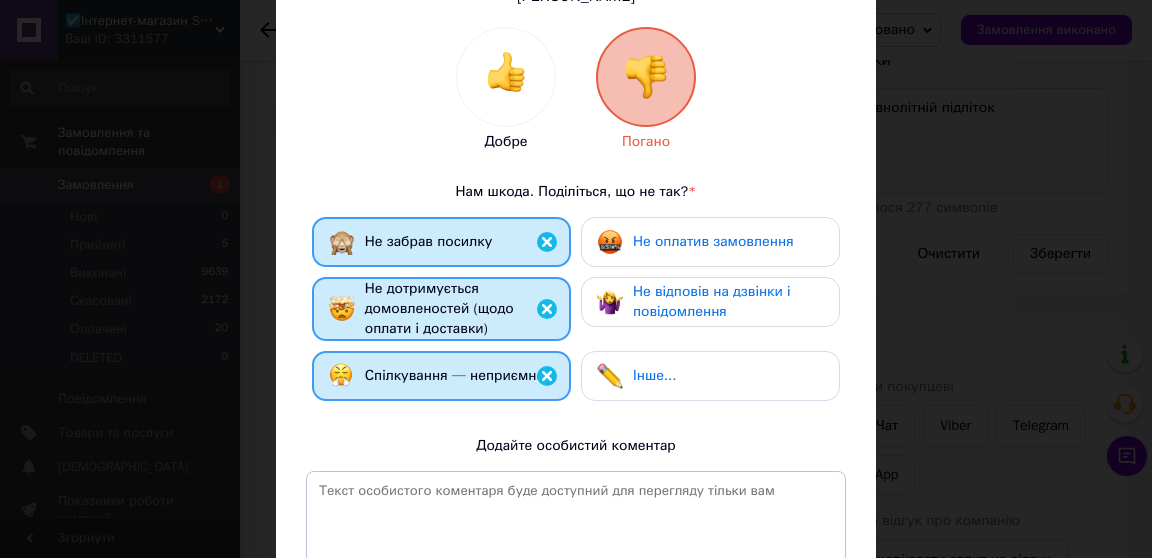 scroll, scrollTop: 444, scrollLeft: 0, axis: vertical 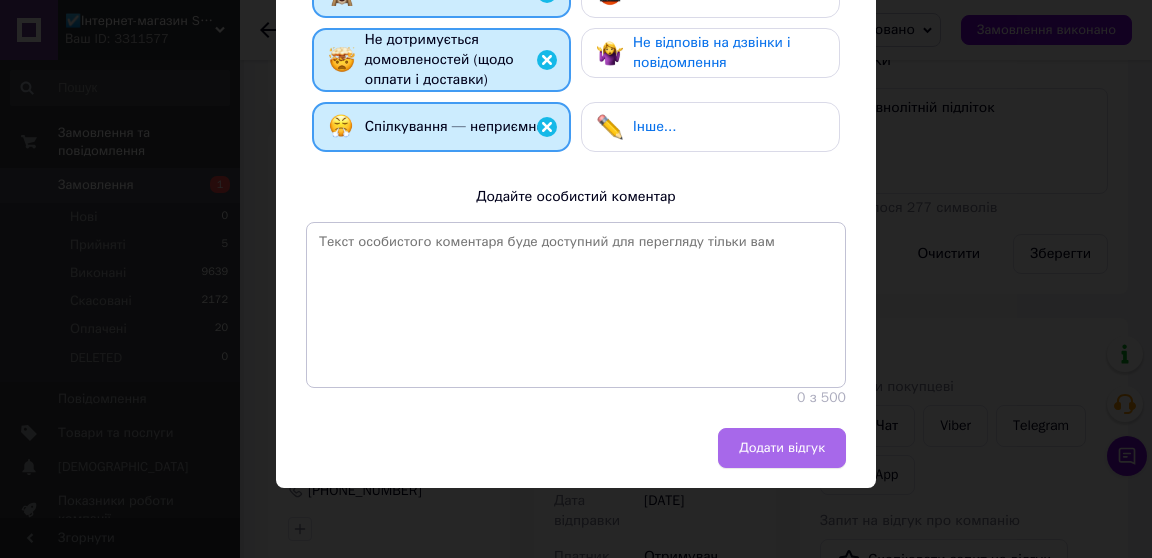 click on "Додати відгук" at bounding box center (782, 448) 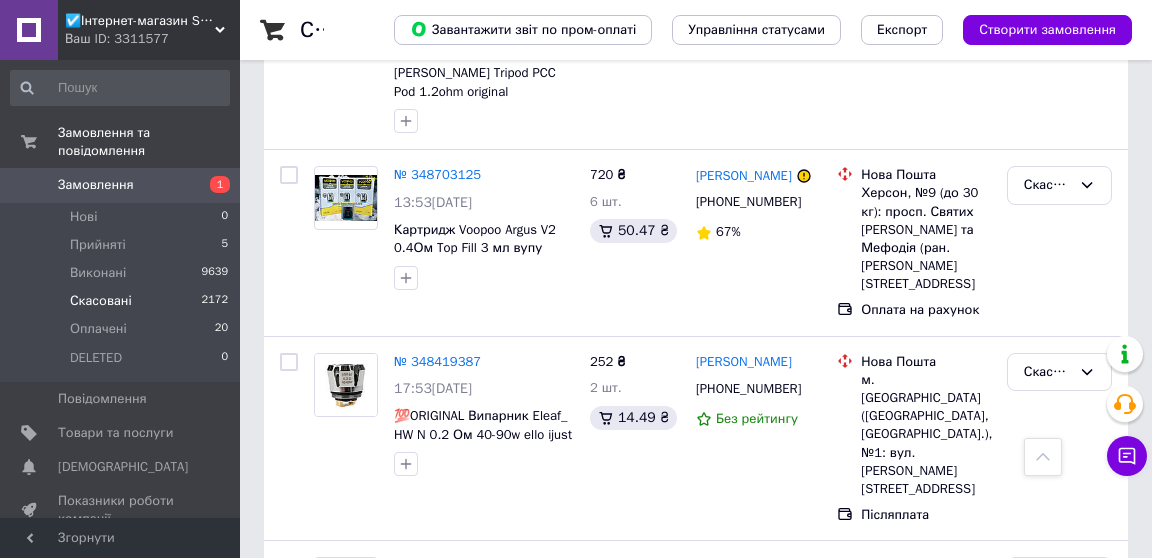 scroll, scrollTop: 2238, scrollLeft: 0, axis: vertical 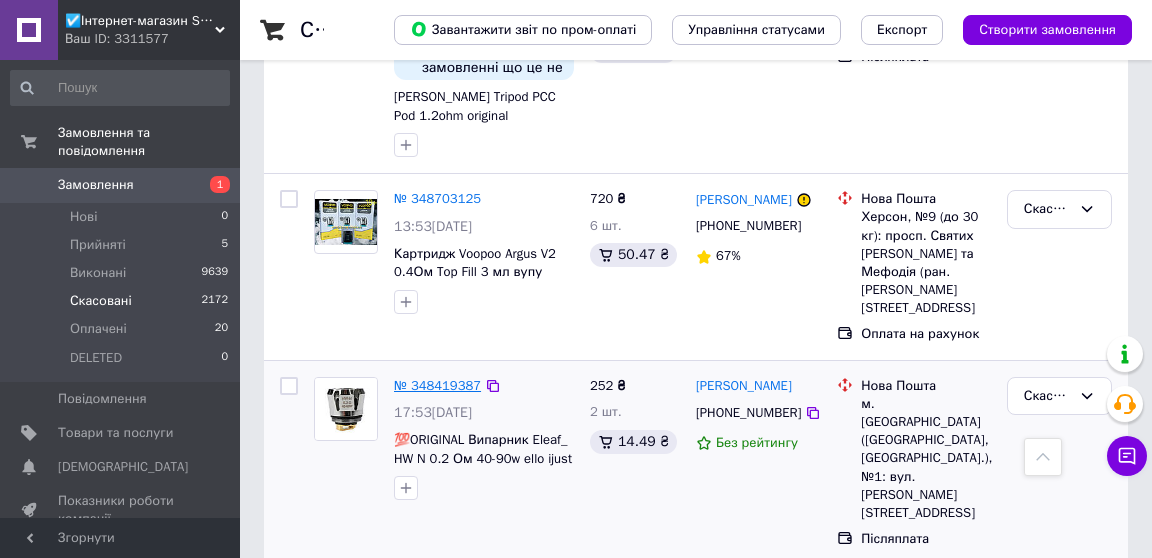 click on "№ 348419387" at bounding box center [437, 385] 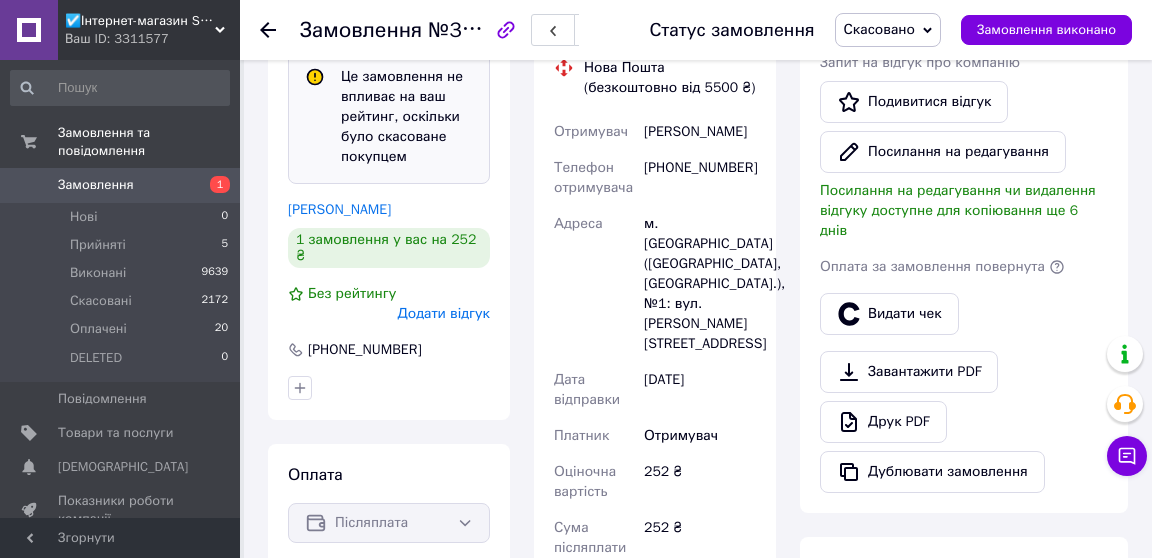 scroll, scrollTop: 513, scrollLeft: 0, axis: vertical 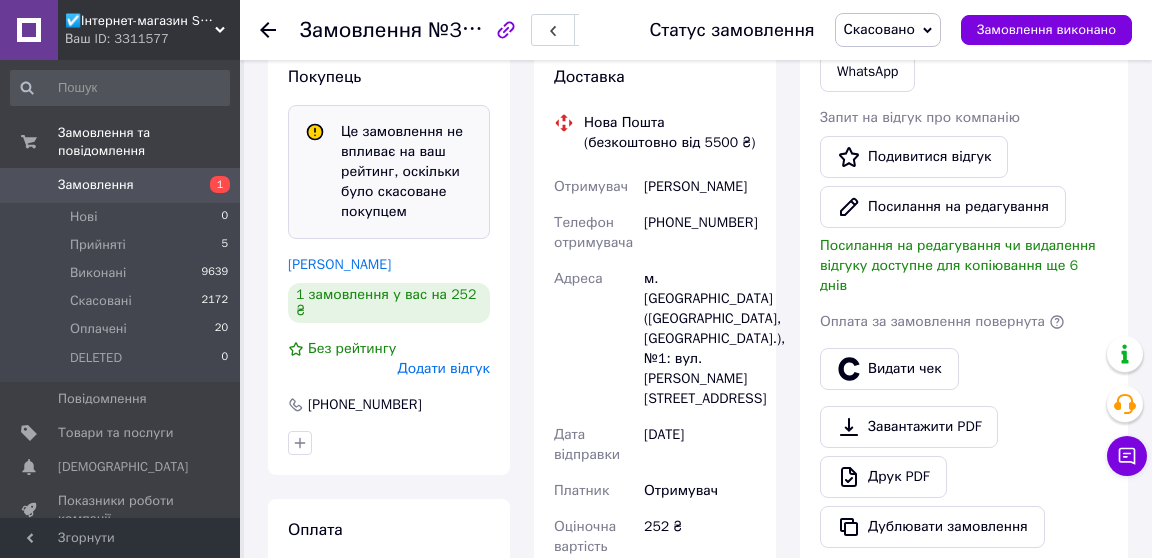 click on "Додати відгук" at bounding box center [444, 369] 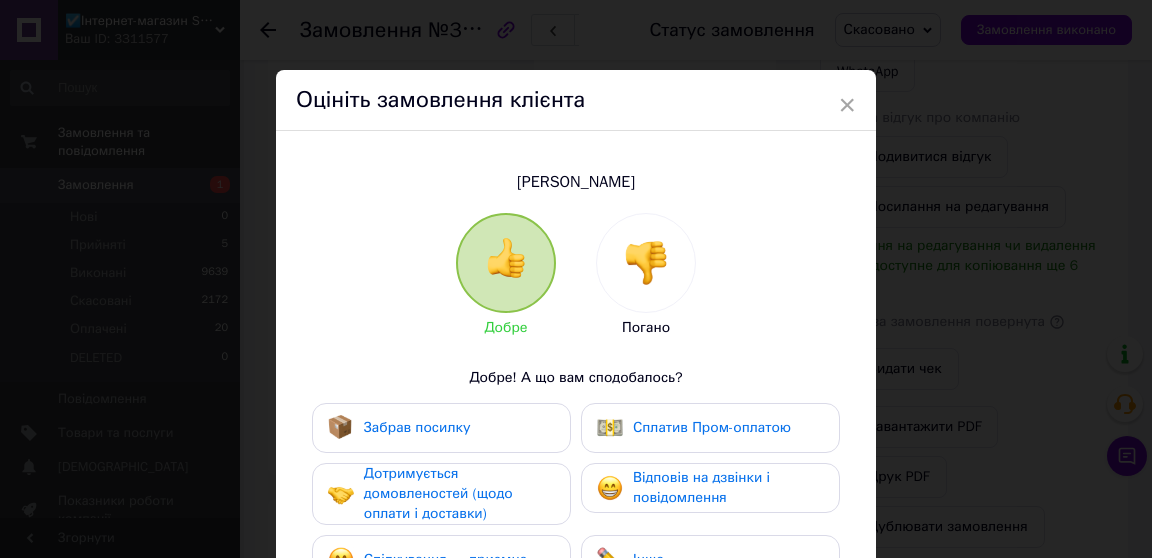 click at bounding box center [646, 263] 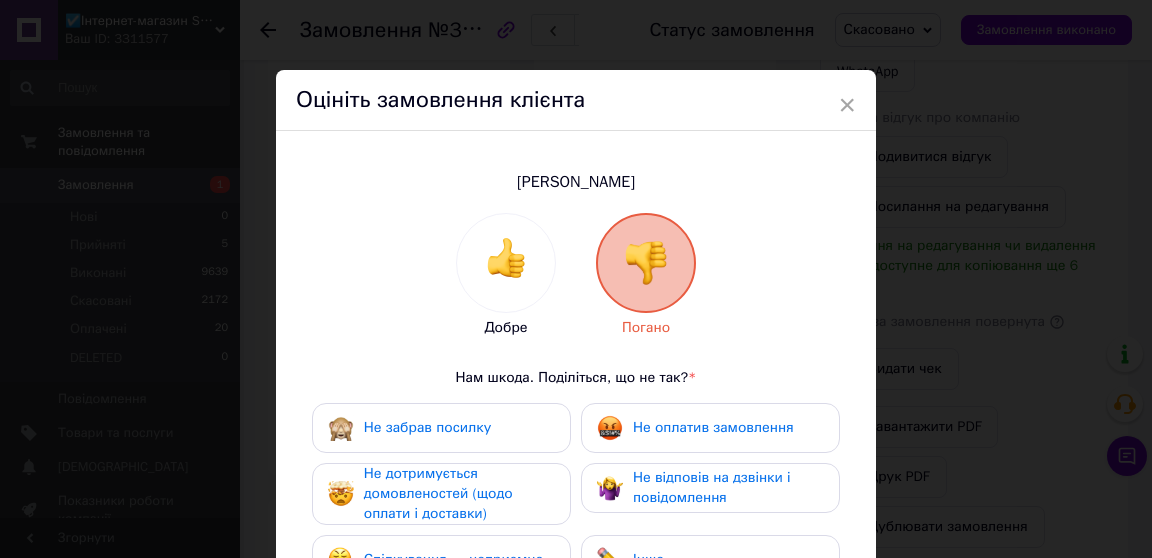 click on "Не забрав посилку" at bounding box center (441, 428) 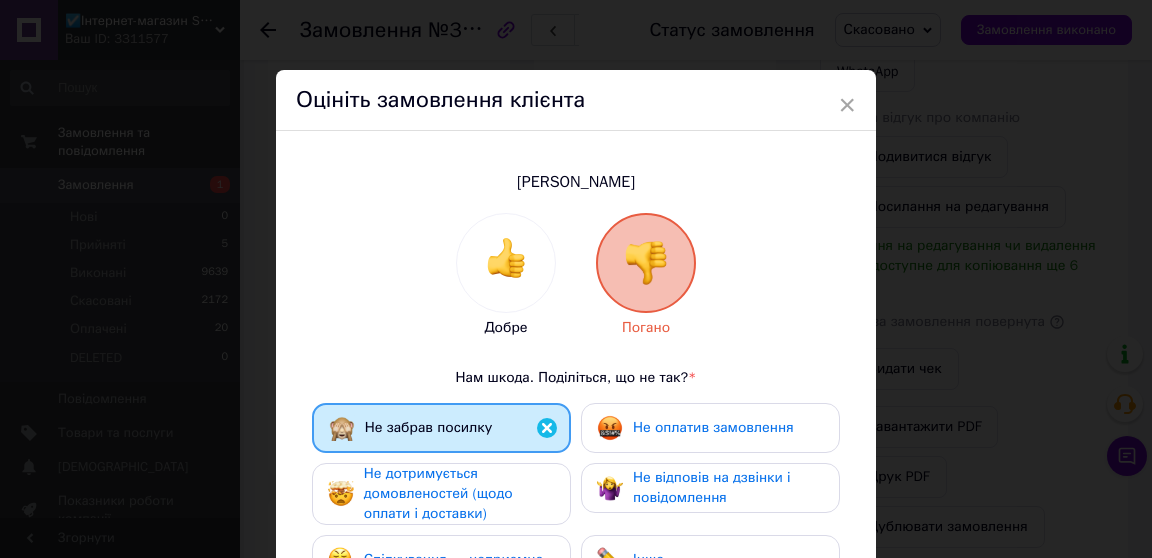 click on "Не оплатив замовлення" at bounding box center [695, 428] 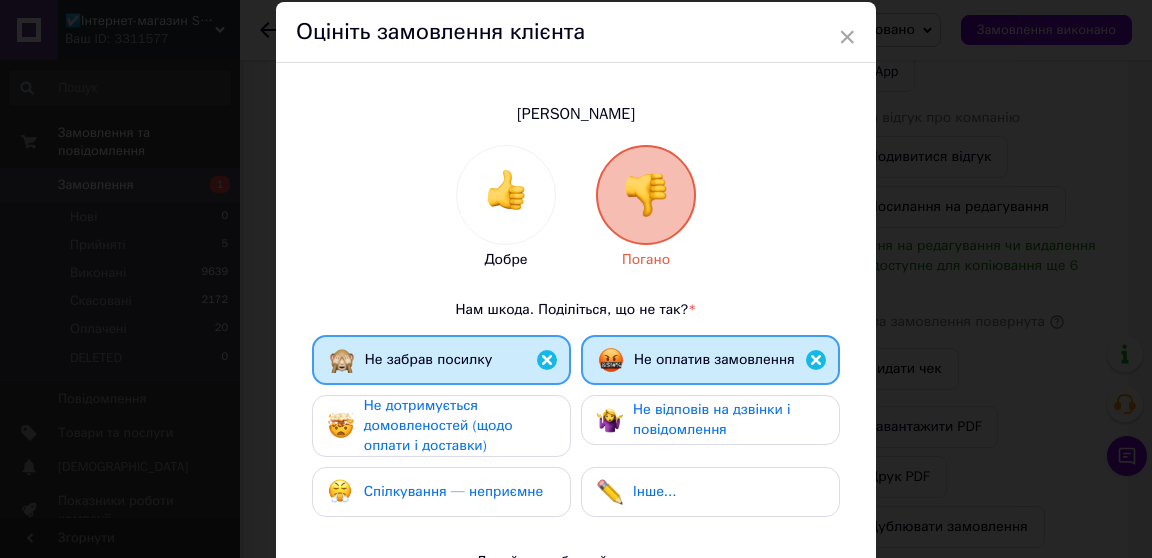 scroll, scrollTop: 113, scrollLeft: 0, axis: vertical 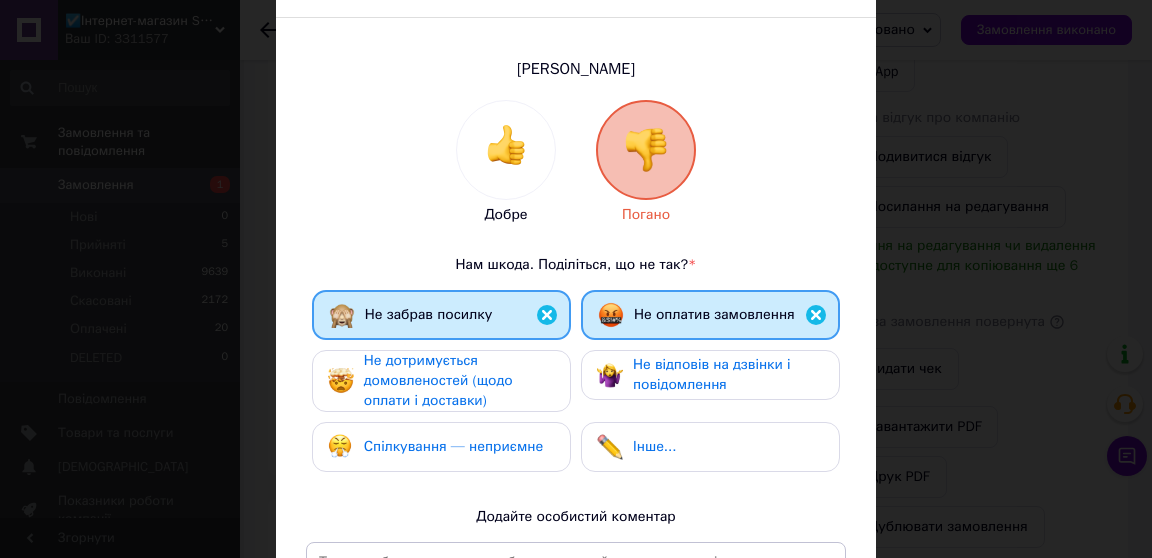click on "Не відповів на дзвінки і повідомлення" at bounding box center (710, 375) 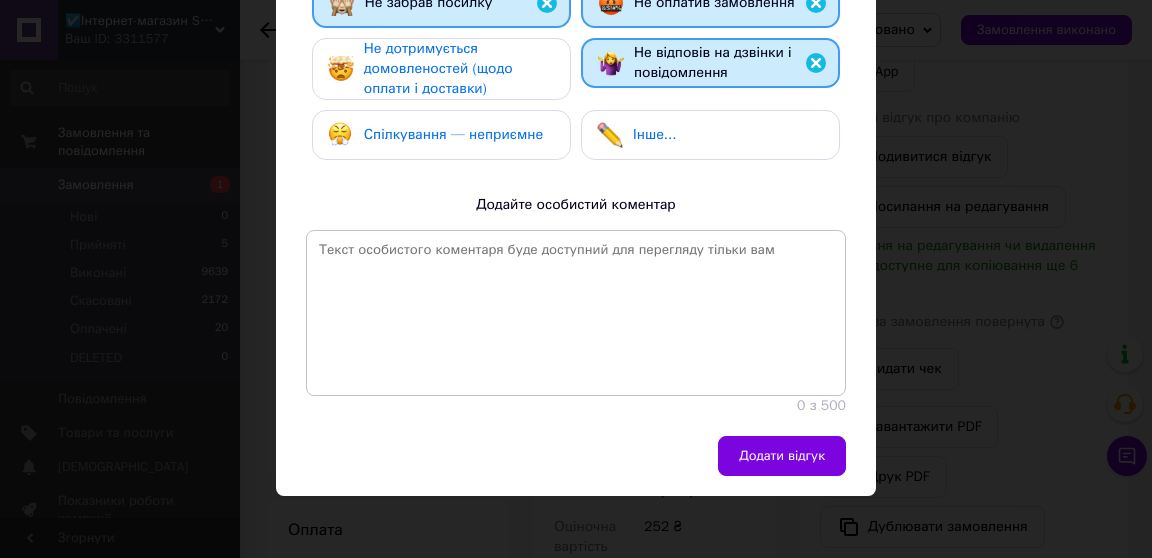 scroll, scrollTop: 442, scrollLeft: 0, axis: vertical 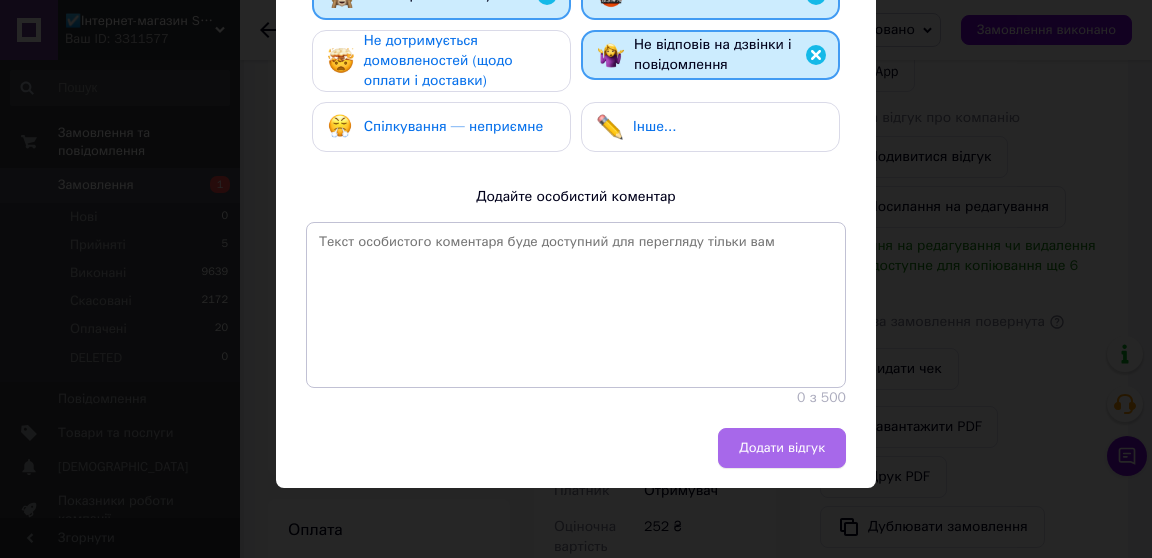click on "Додати відгук" at bounding box center (782, 448) 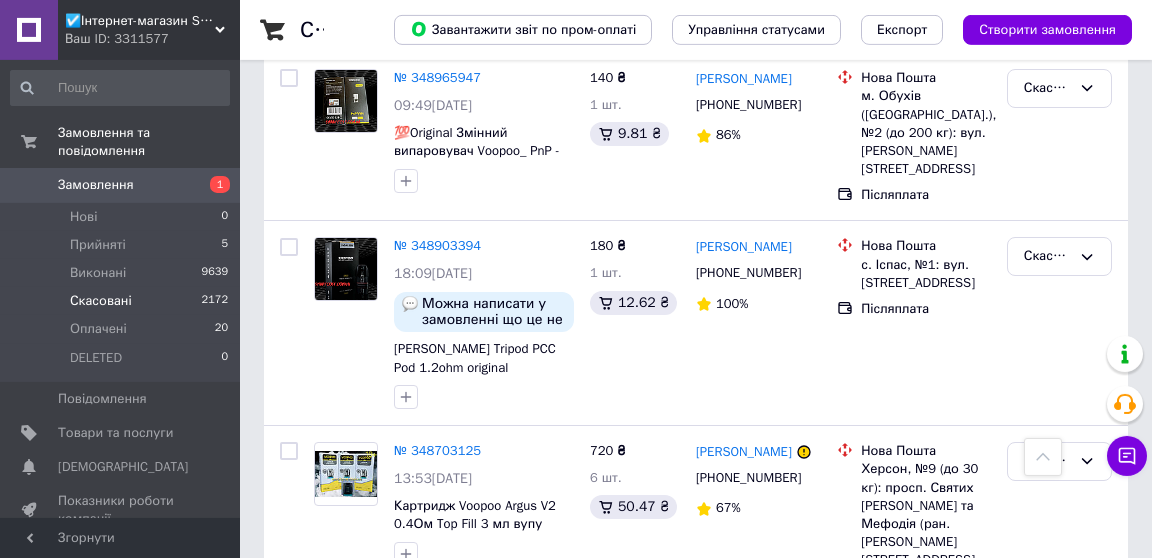 scroll, scrollTop: 1972, scrollLeft: 0, axis: vertical 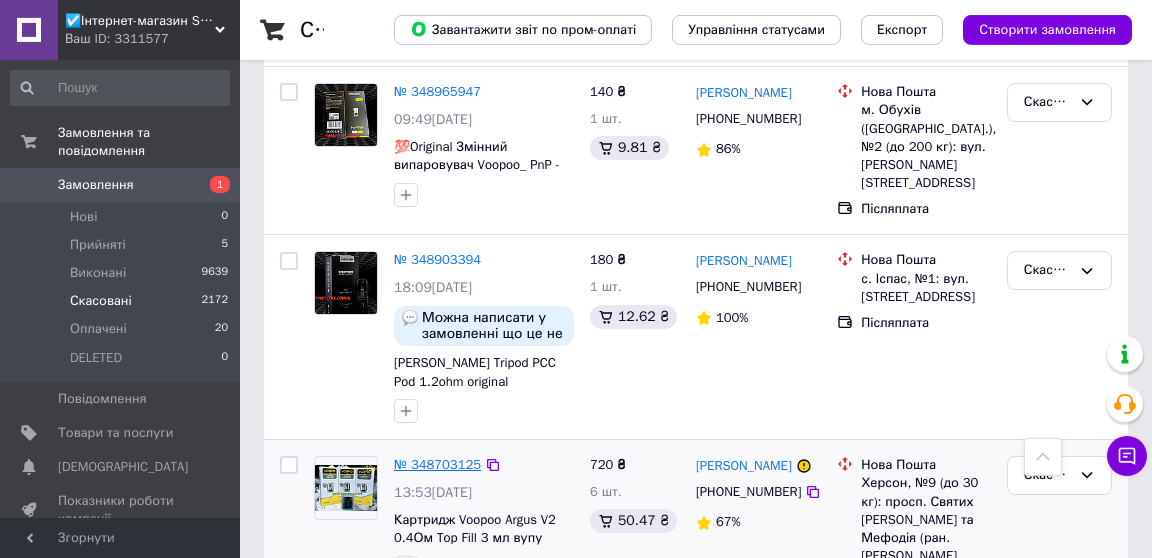 click on "№ 348703125" at bounding box center [437, 464] 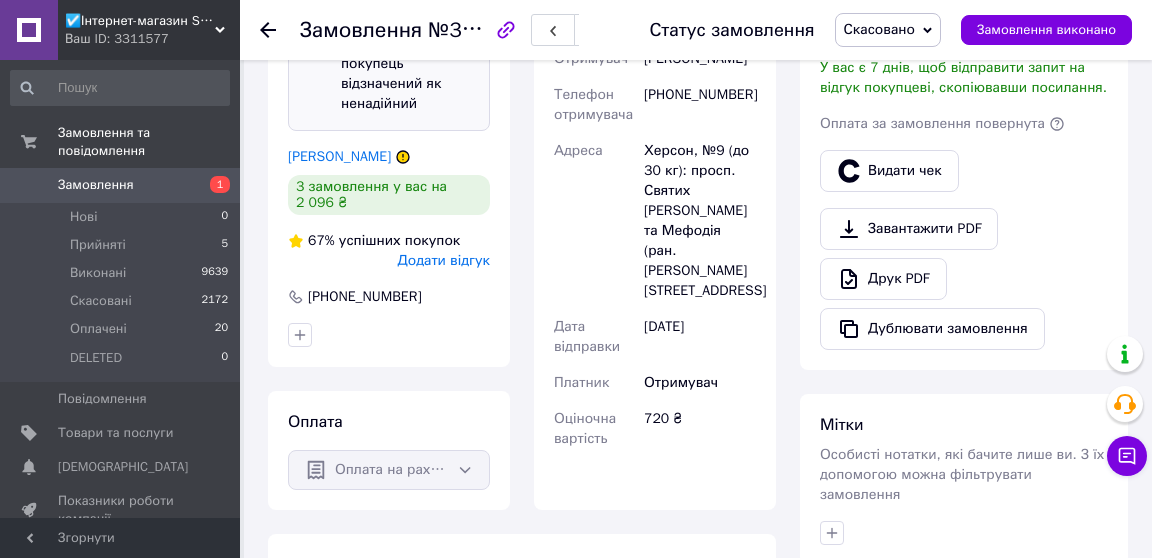 scroll, scrollTop: 530, scrollLeft: 0, axis: vertical 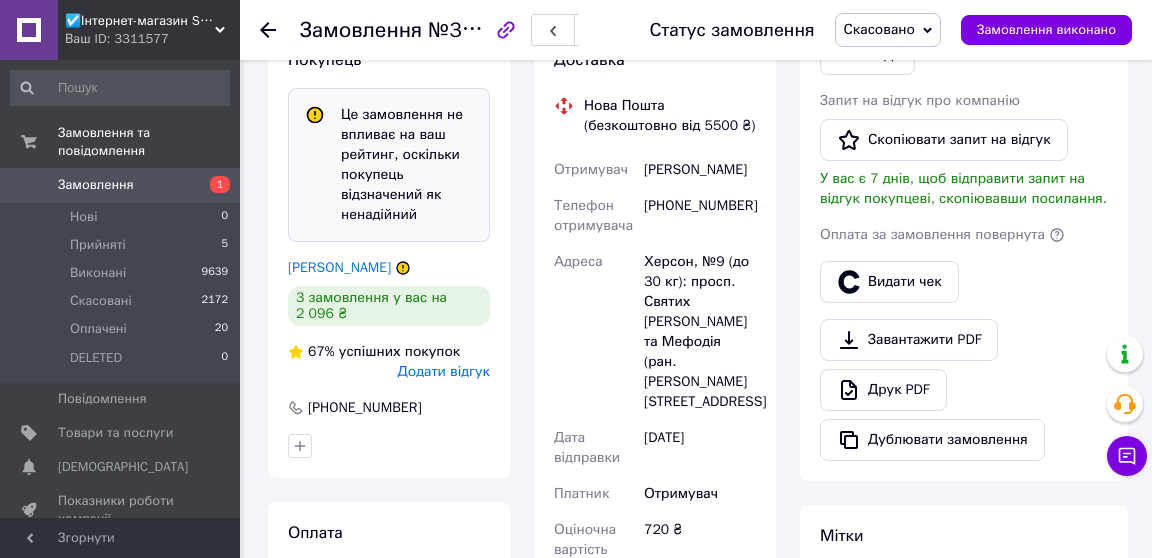 click on "Додати відгук" at bounding box center [444, 371] 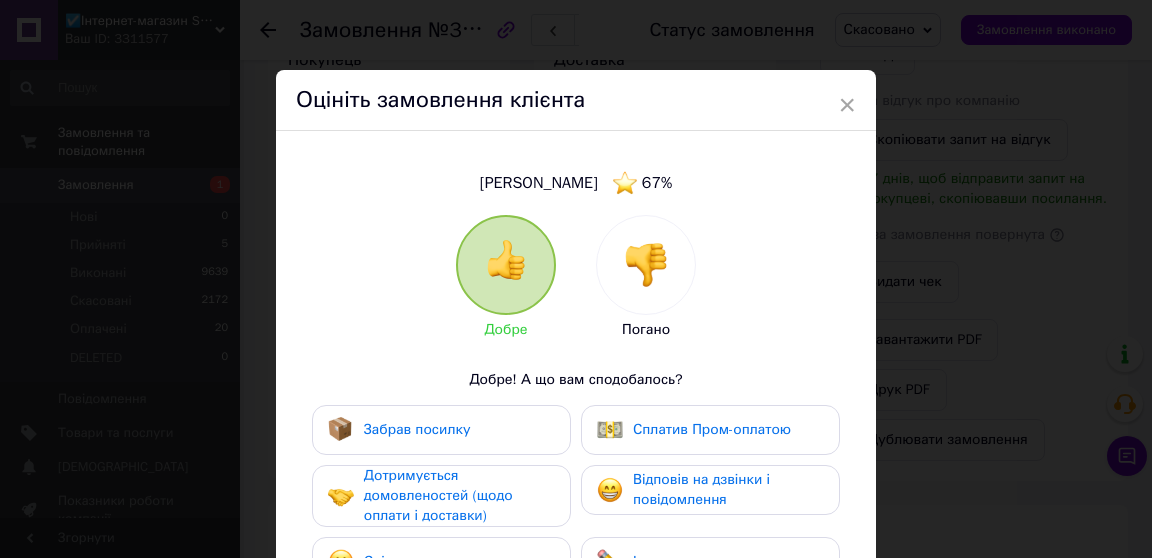 click at bounding box center (646, 265) 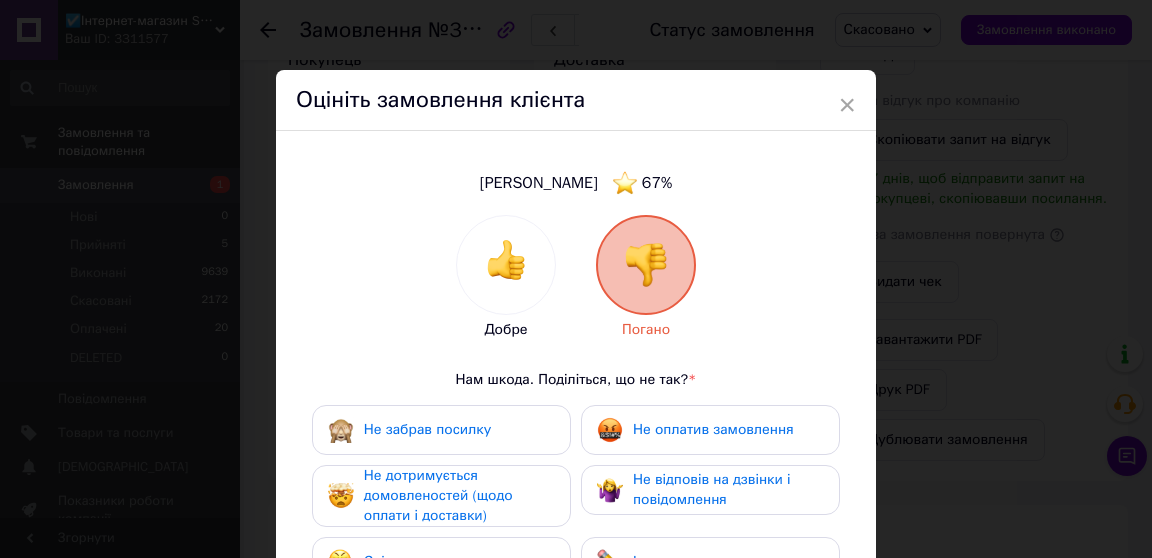click on "Не забрав посилку" at bounding box center (427, 429) 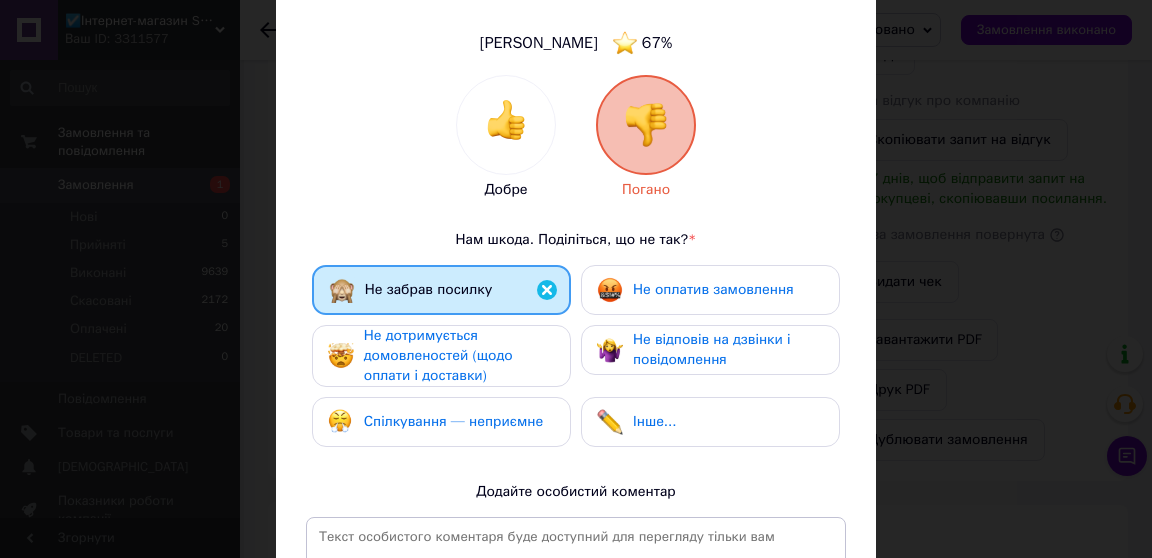 scroll, scrollTop: 140, scrollLeft: 0, axis: vertical 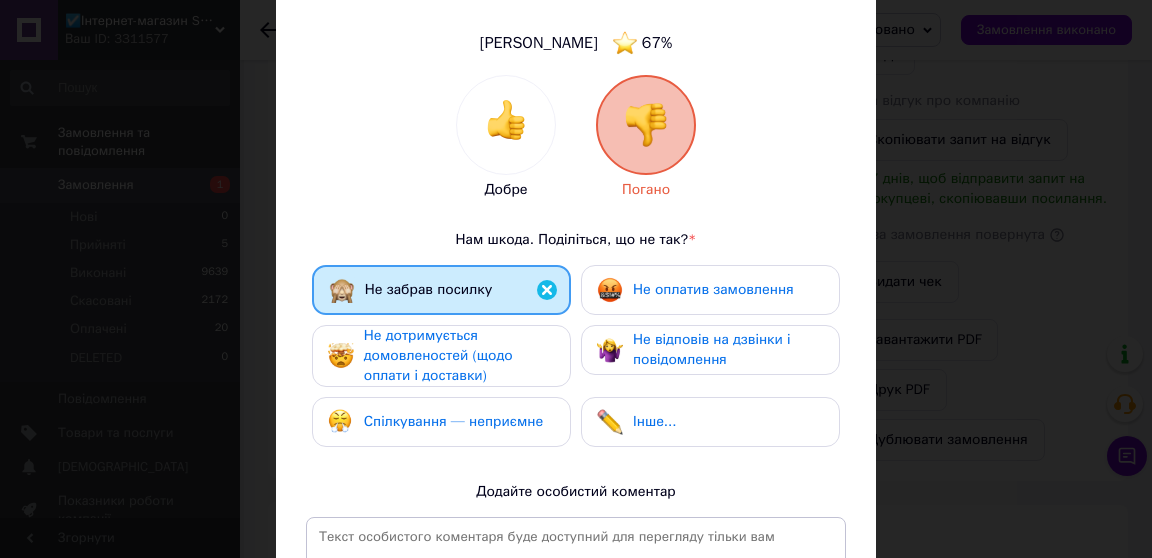 click on "Не дотримується домовленостей (щодо оплати і доставки)" at bounding box center [459, 356] 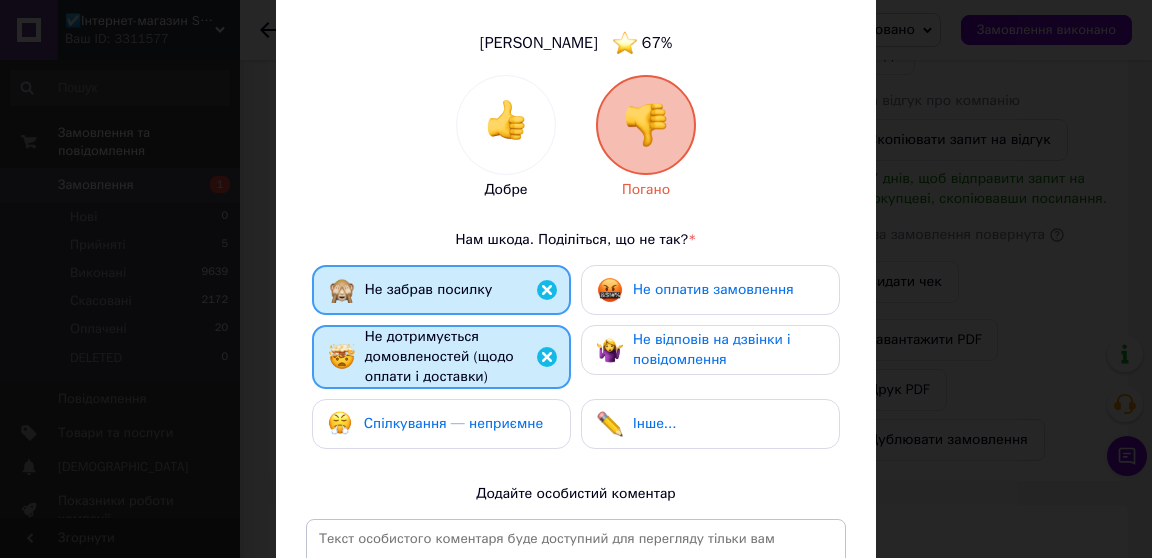 click on "Не оплатив замовлення" at bounding box center [713, 289] 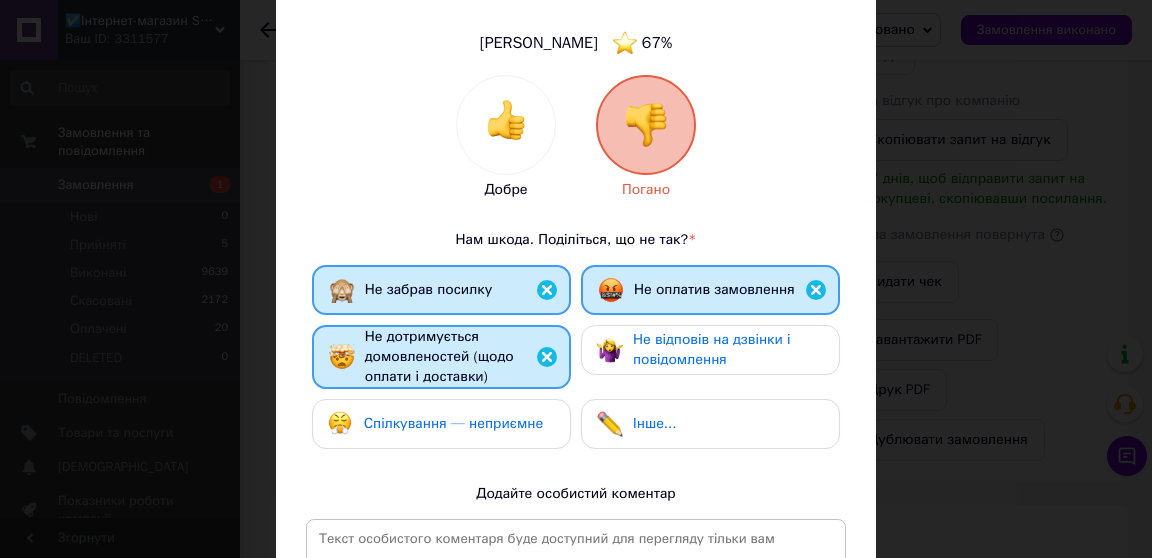 scroll, scrollTop: 446, scrollLeft: 0, axis: vertical 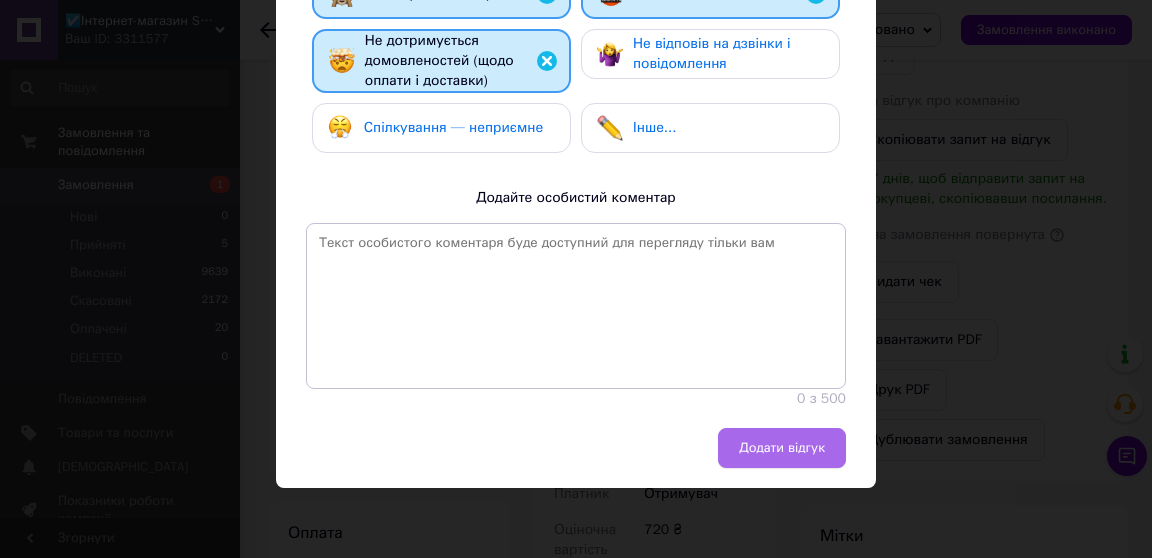 click on "Додати відгук" at bounding box center [782, 448] 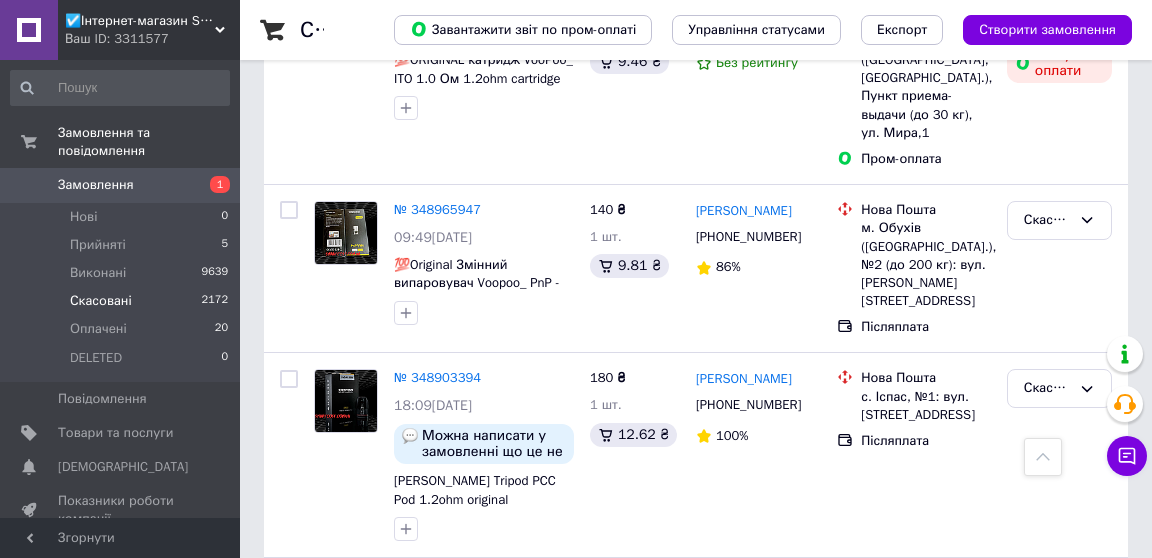 scroll, scrollTop: 1848, scrollLeft: 0, axis: vertical 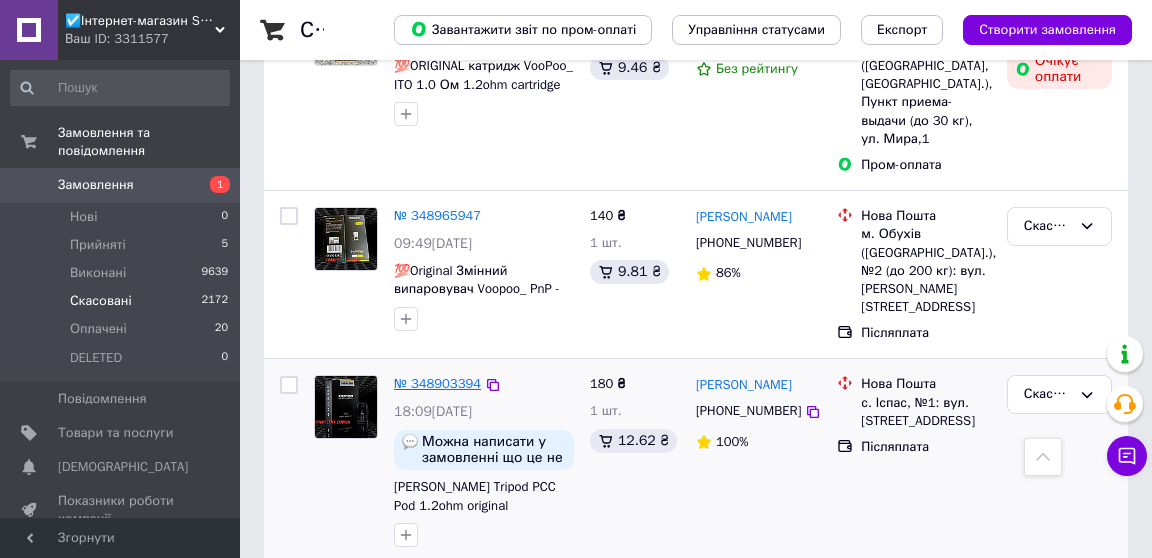 click on "№ 348903394" at bounding box center (437, 383) 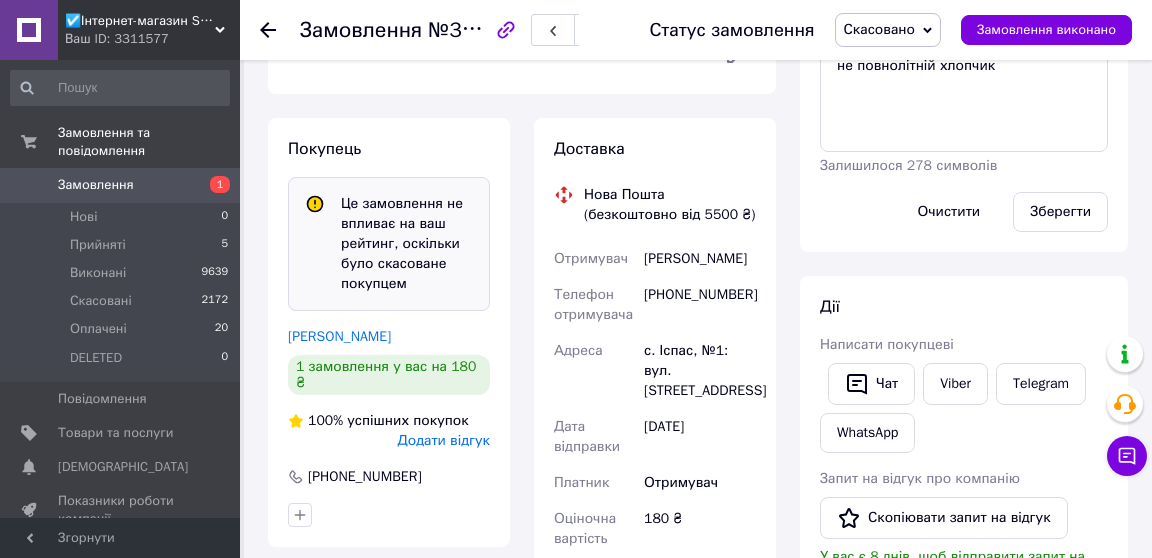 scroll, scrollTop: 573, scrollLeft: 0, axis: vertical 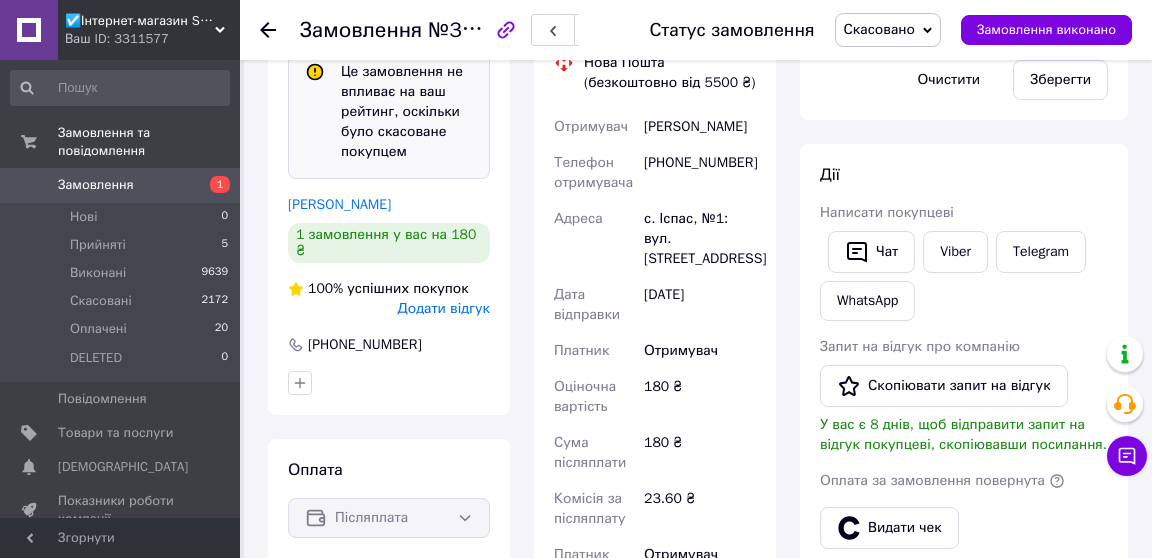 click on "Додати відгук" at bounding box center [444, 308] 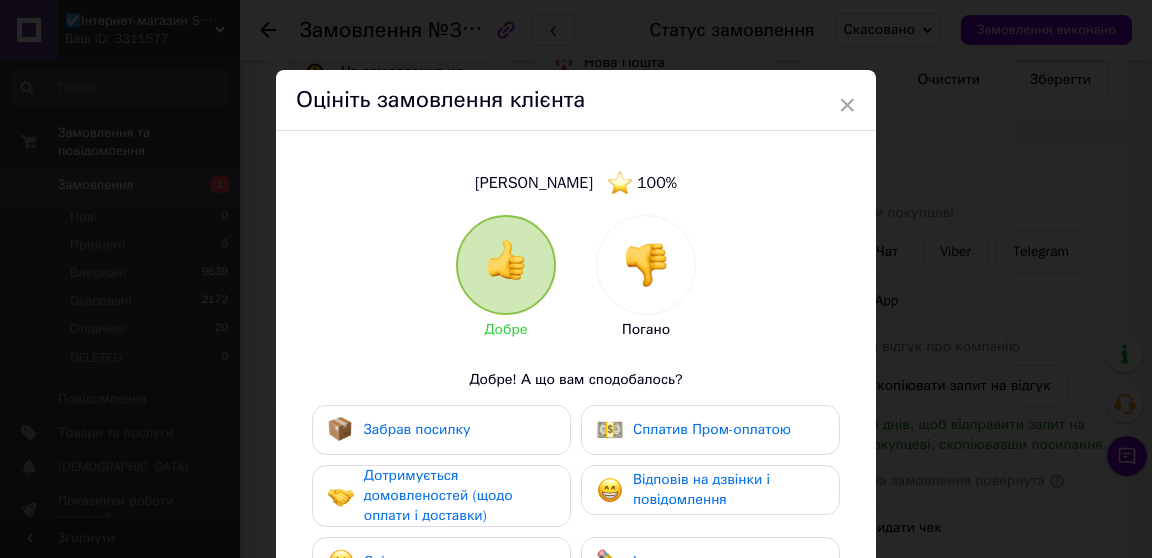 click at bounding box center [646, 265] 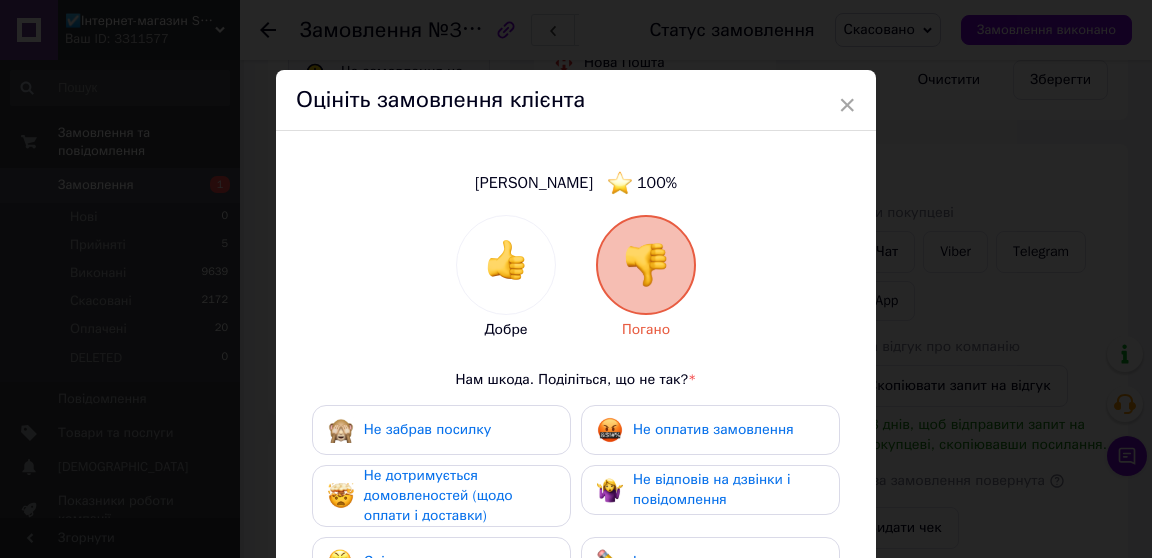 click on "Не забрав посилку" at bounding box center [441, 430] 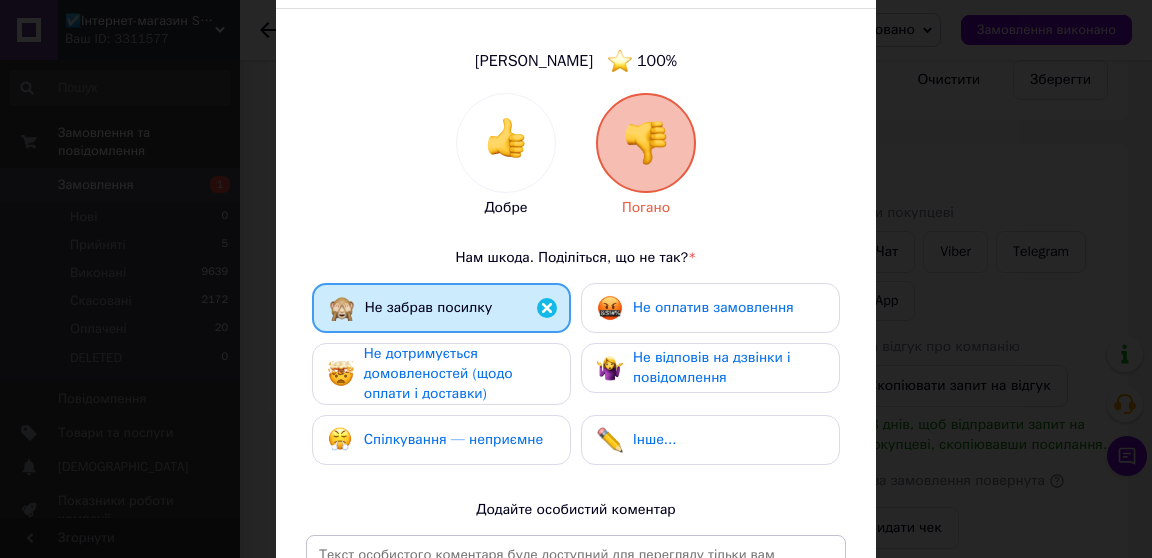 scroll, scrollTop: 136, scrollLeft: 0, axis: vertical 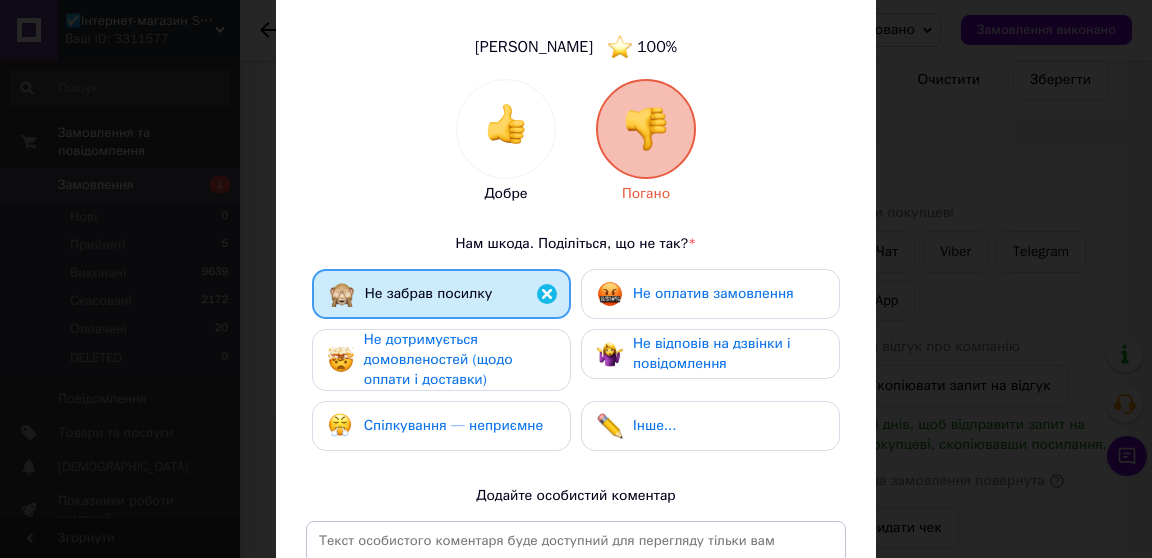 click on "Інше..." at bounding box center (636, 426) 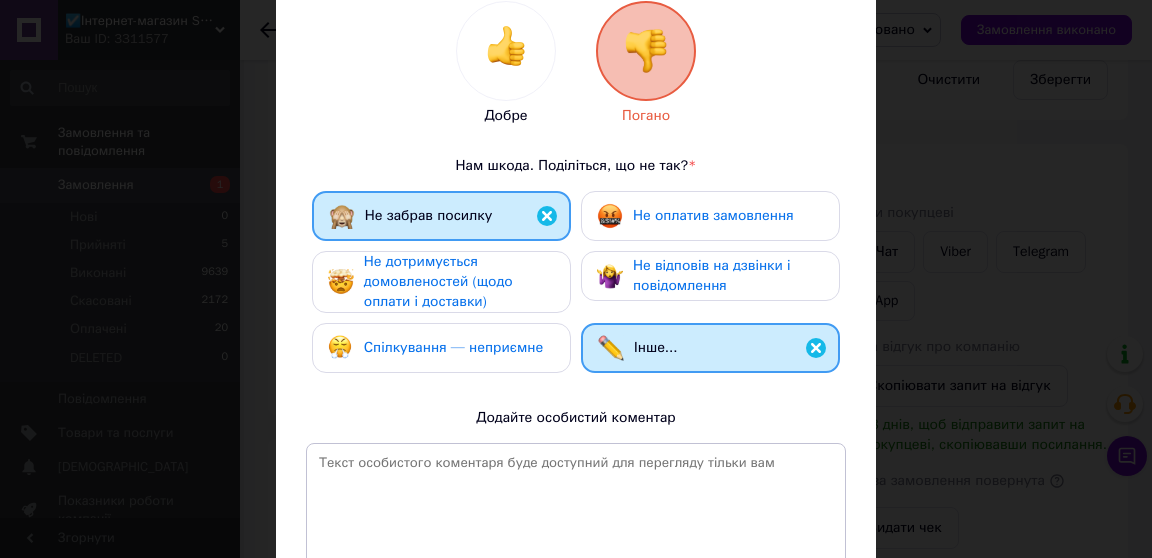 scroll, scrollTop: 230, scrollLeft: 0, axis: vertical 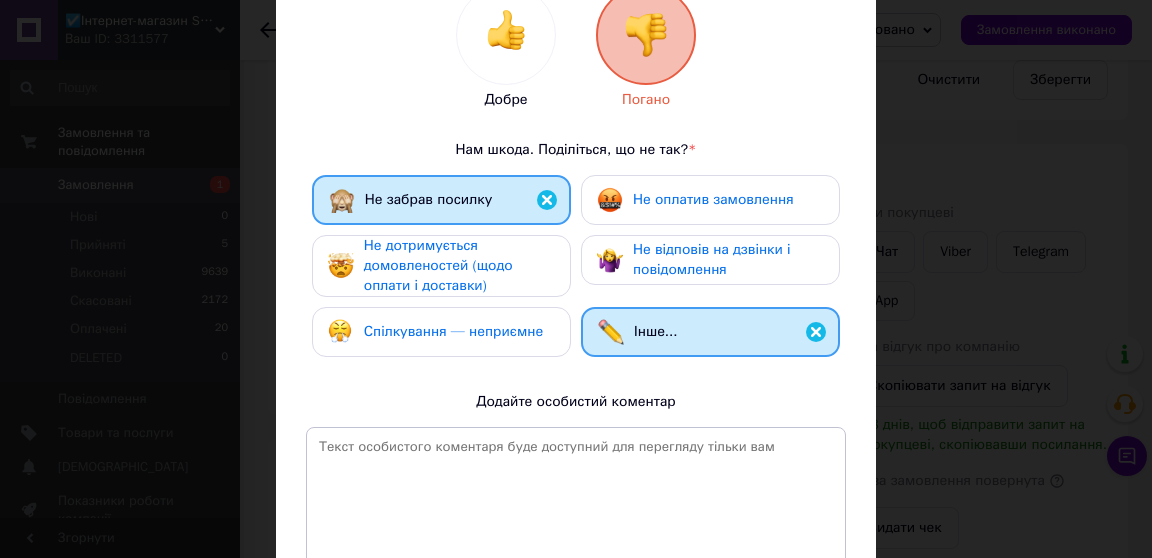 click on "Не дотримується домовленостей (щодо оплати і доставки)" at bounding box center (438, 265) 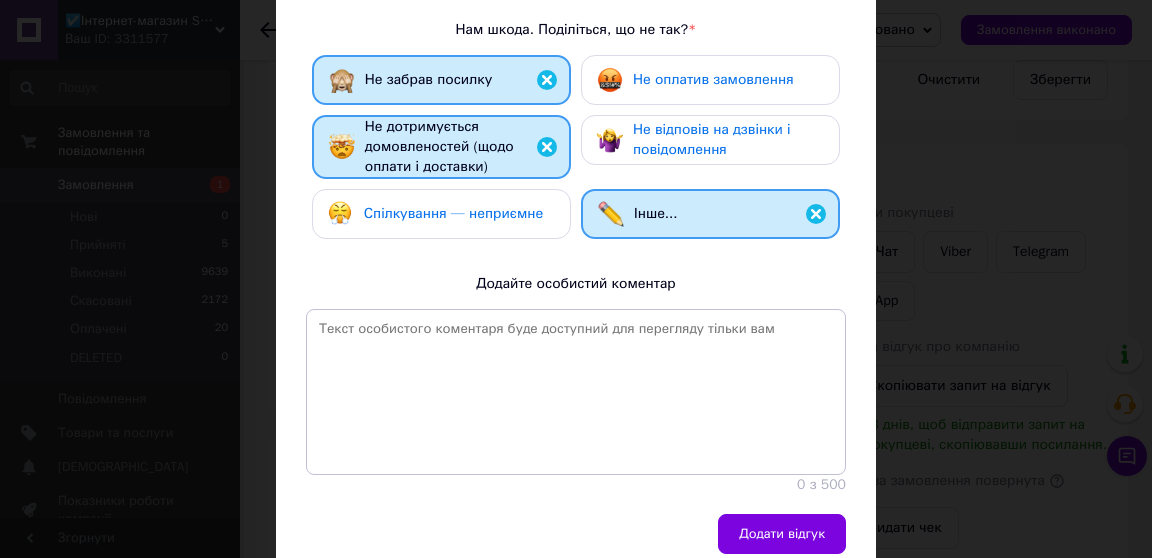 scroll, scrollTop: 381, scrollLeft: 0, axis: vertical 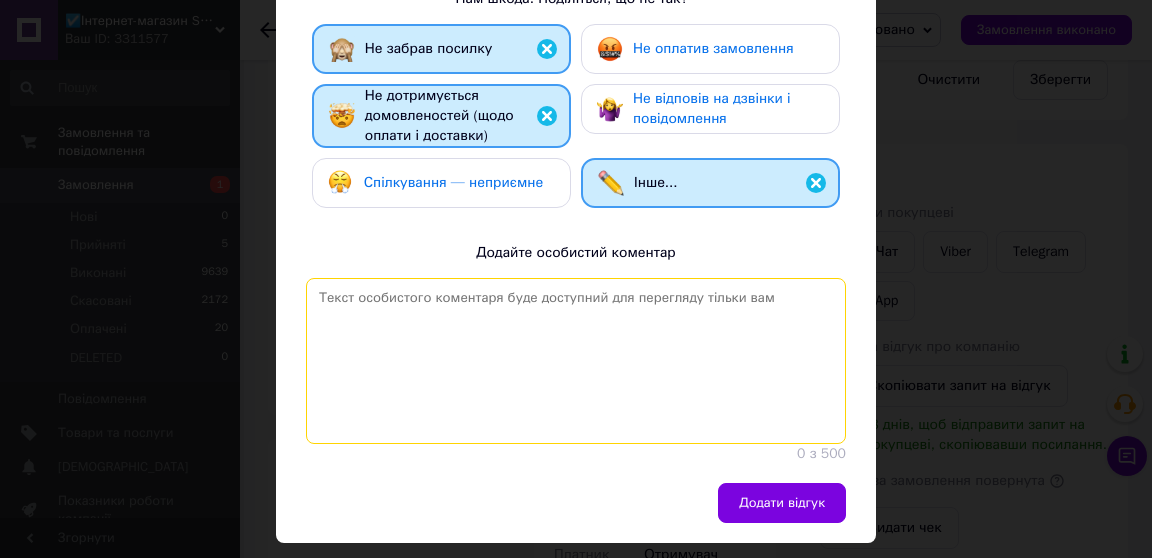 click at bounding box center (576, 361) 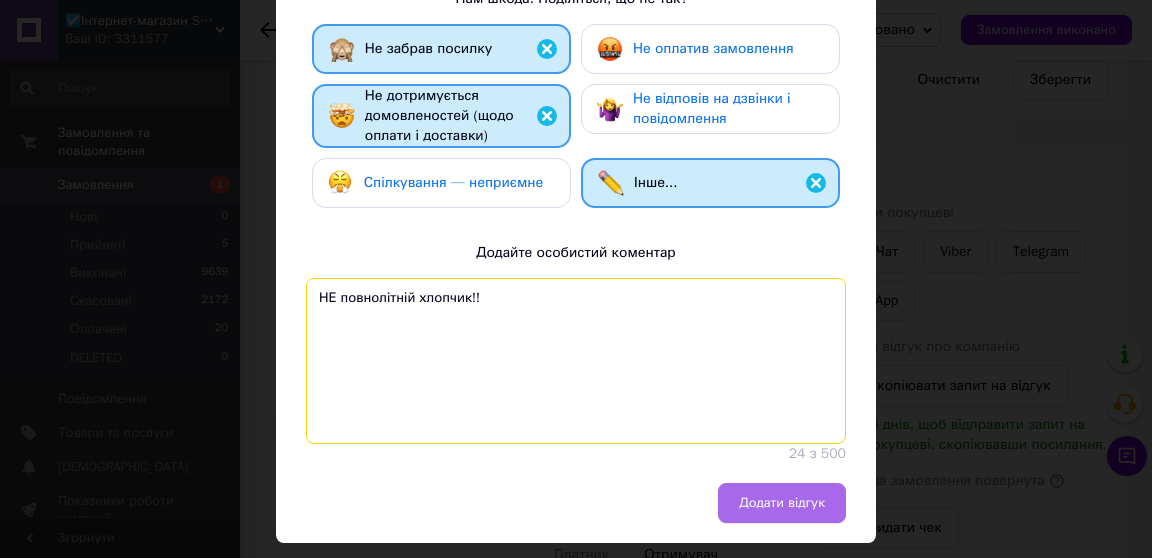 type on "НЕ повнолітній хлопчик!!" 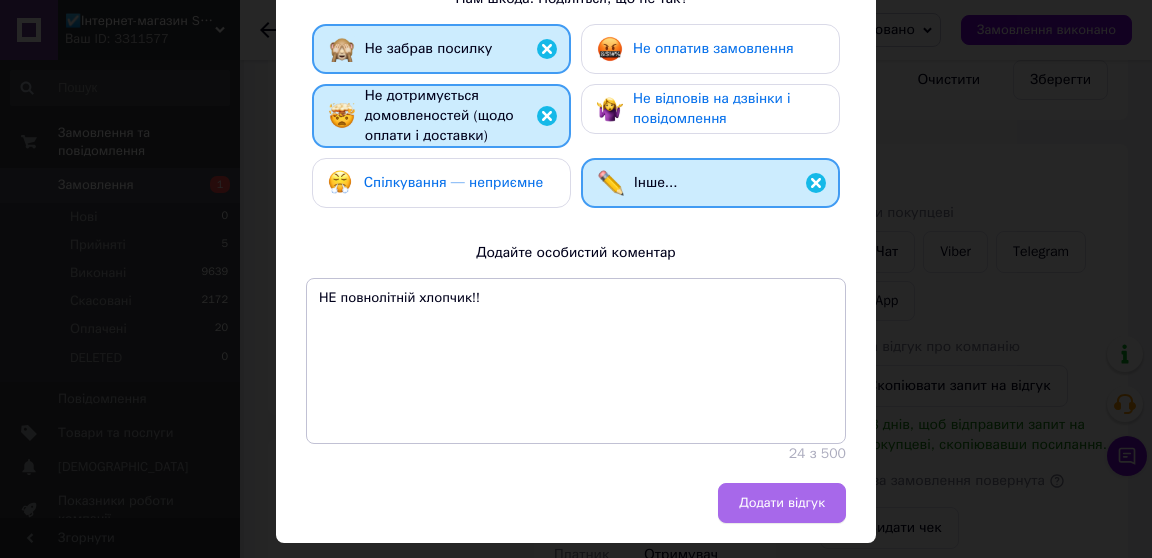 click on "Додати відгук" at bounding box center (782, 503) 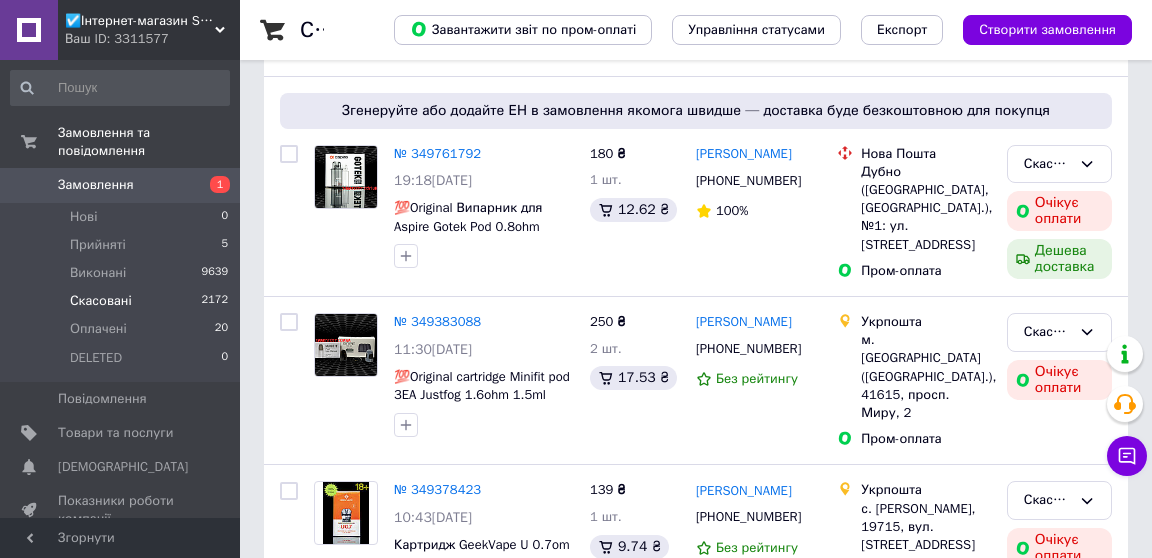 scroll, scrollTop: 1333, scrollLeft: 0, axis: vertical 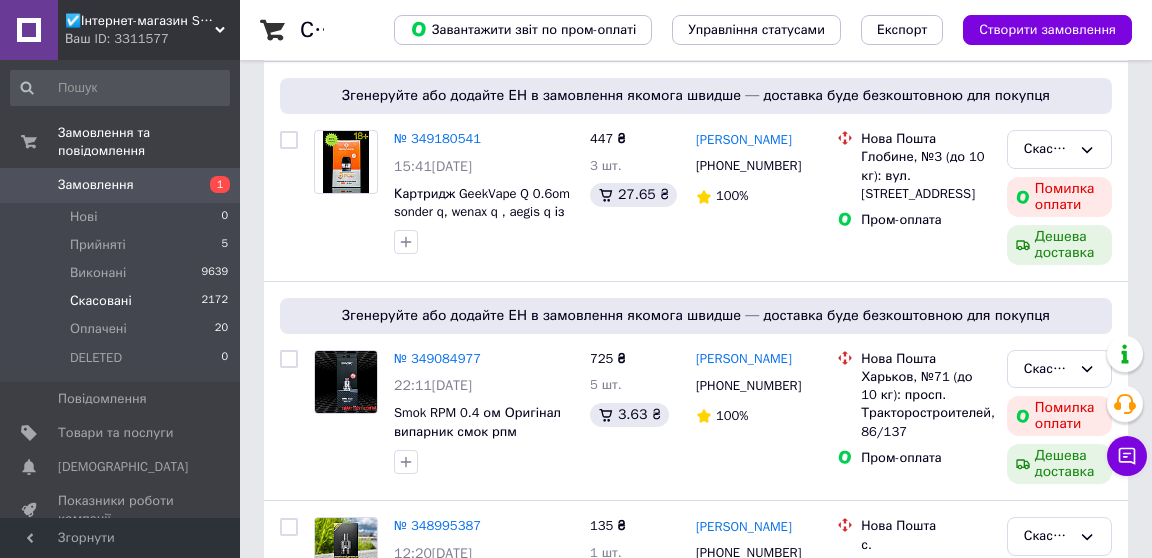 click on "№ 348965947 09:49, 19.06.2025 💯Original Змінний випаровувач Voopoo_ PnP - VM6 0.15ohm 60-80w для Drag S, X, Argus, Vinci pod_ 140 ₴ 1 шт. 9.81 ₴ Данііл Онищенко +380688730769 86% Нова Пошта м. Обухів (Київська обл.), №2 (до 200 кг): вул. Каштанова, 7 Післяплата Скасовано" at bounding box center (696, 789) 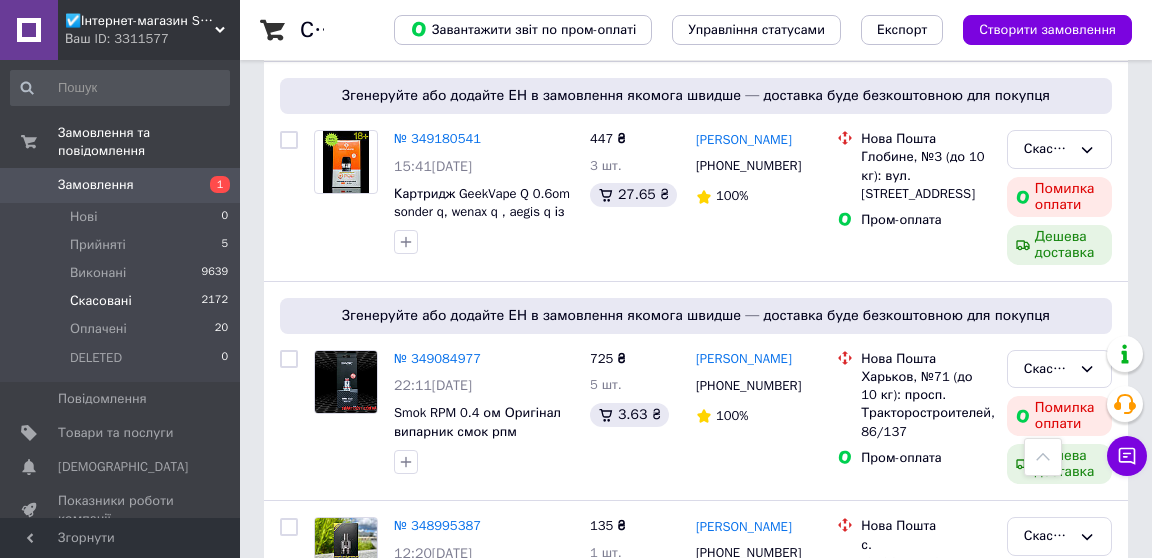 click on "№ 348965947" at bounding box center (437, 730) 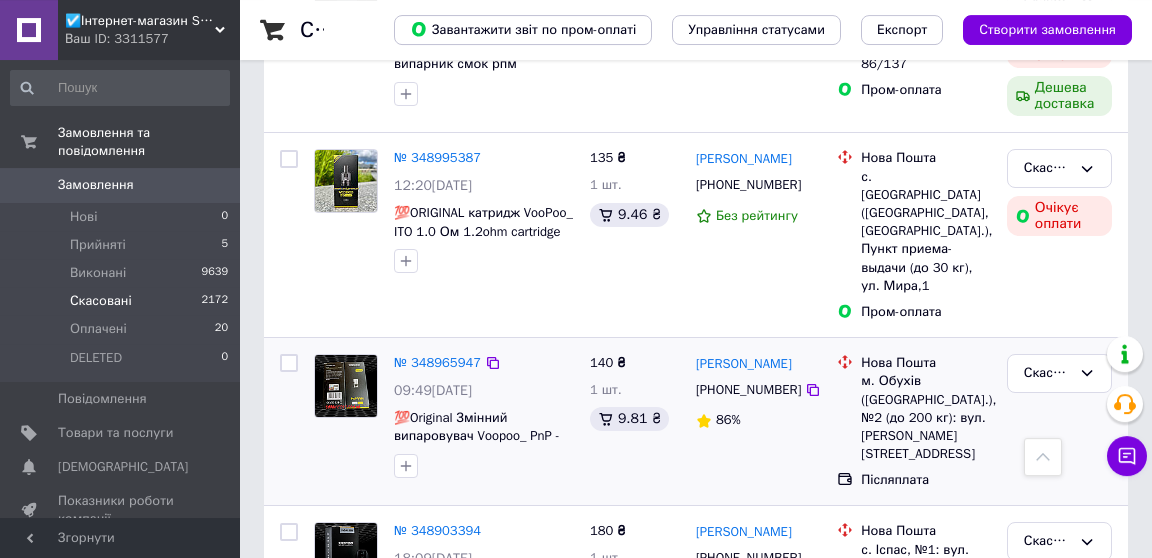 scroll, scrollTop: 1694, scrollLeft: 0, axis: vertical 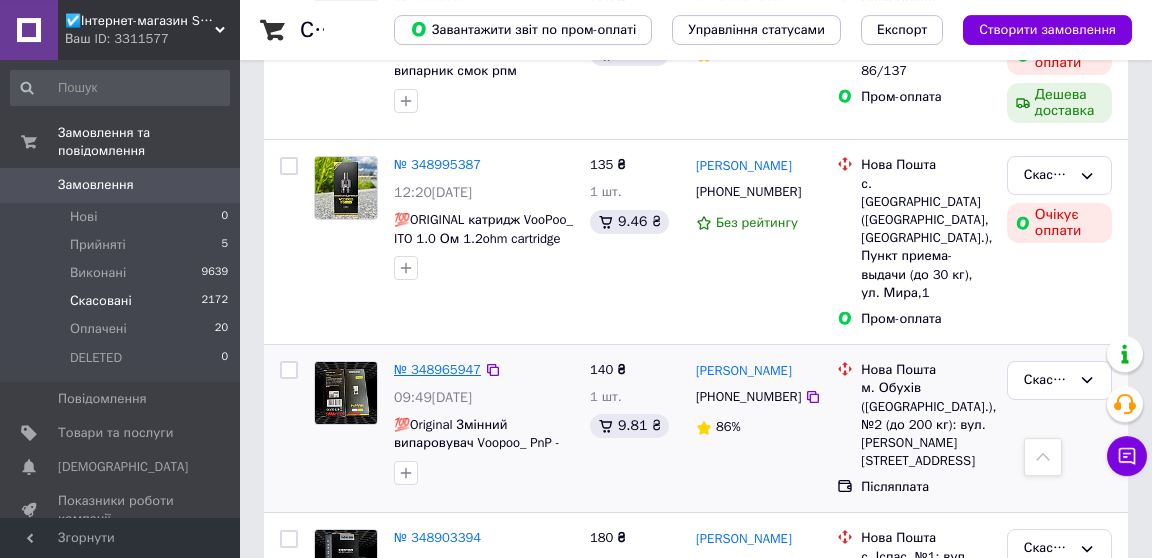 click on "№ 348965947" at bounding box center [437, 369] 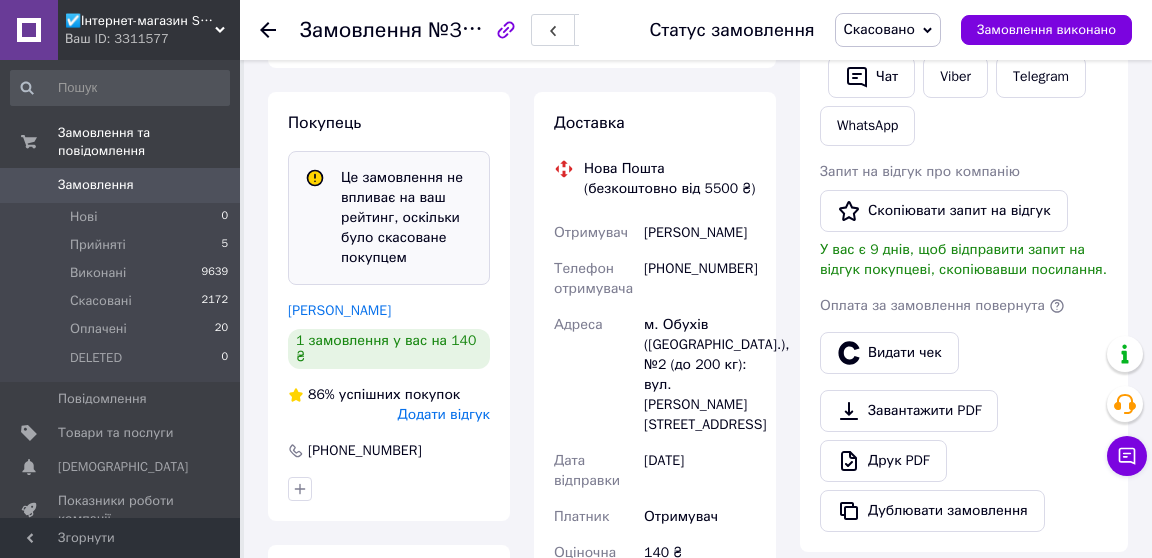scroll, scrollTop: 467, scrollLeft: 0, axis: vertical 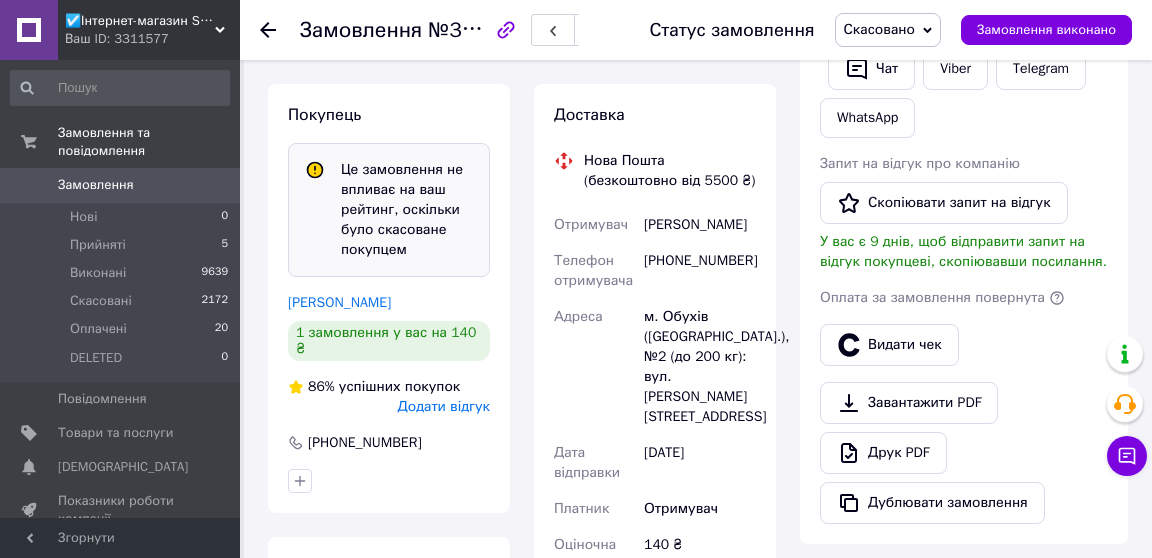 click on "Додати відгук" at bounding box center [444, 406] 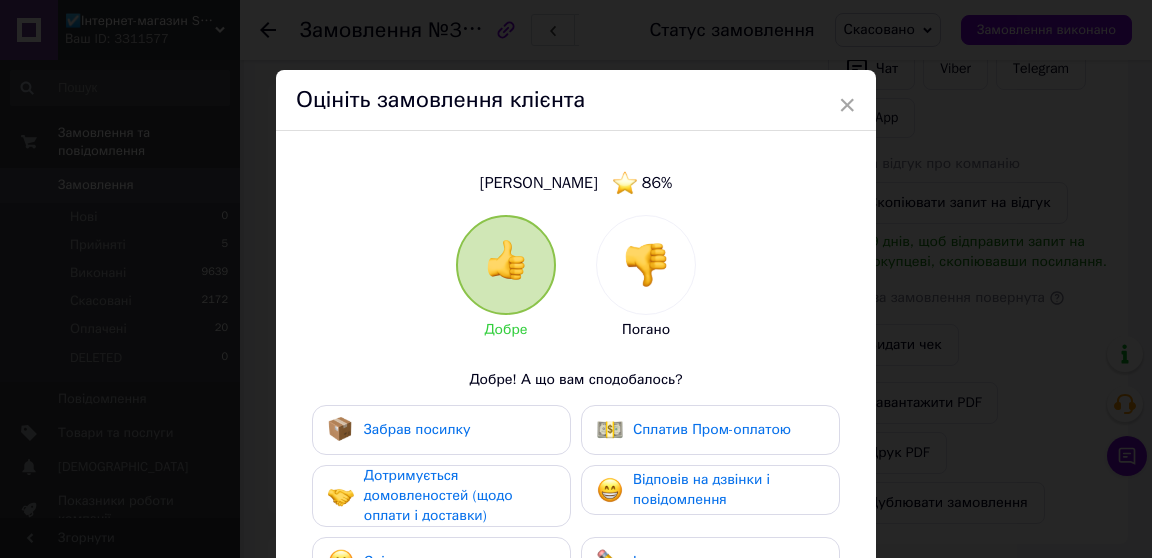 click at bounding box center (646, 265) 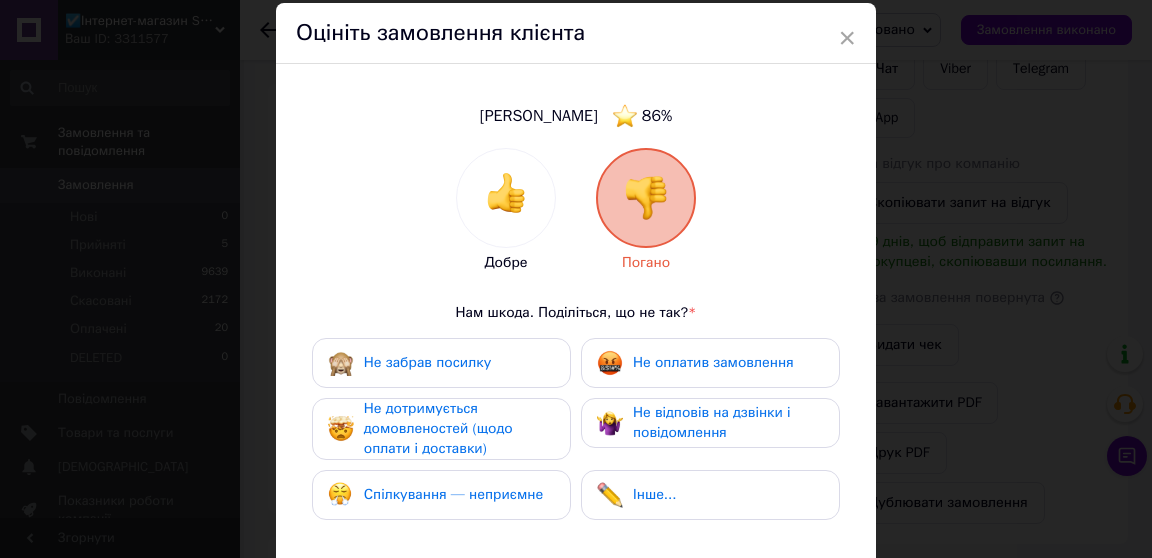 scroll, scrollTop: 198, scrollLeft: 0, axis: vertical 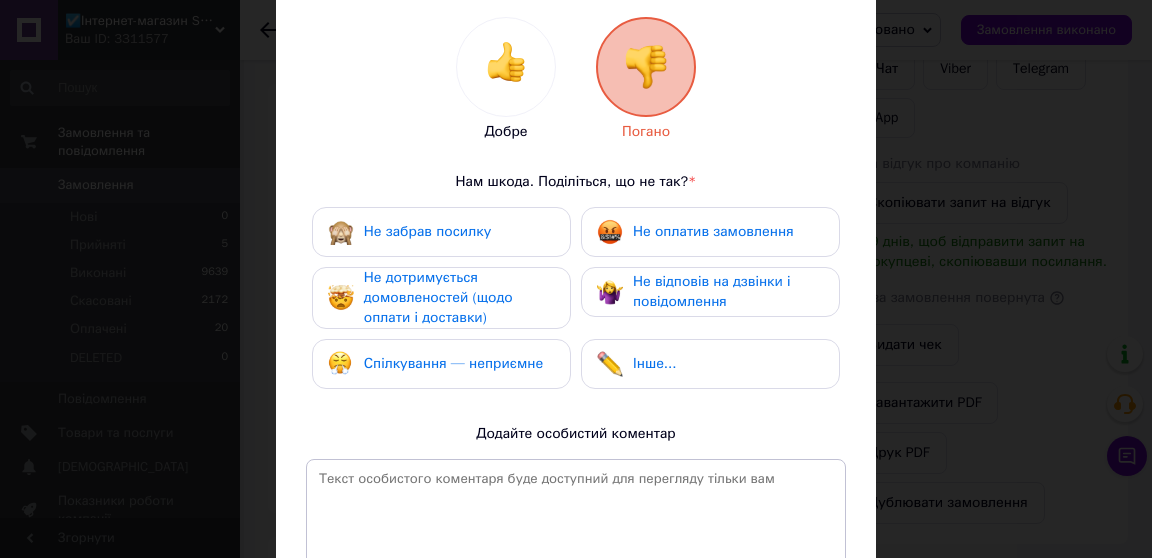 click on "Не забрав посилку" at bounding box center (427, 231) 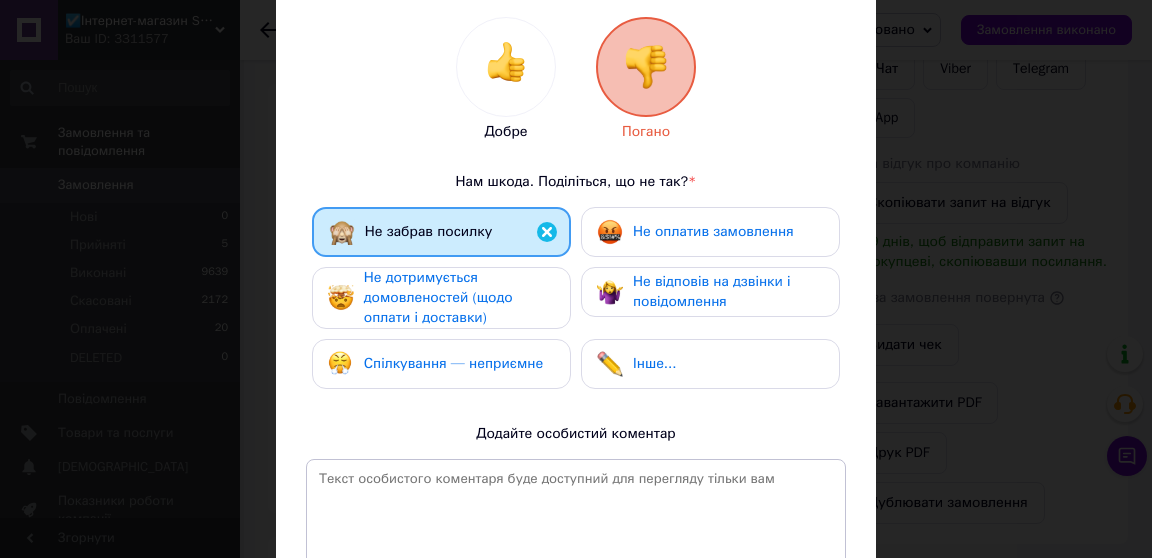 click on "Не дотримується домовленостей (щодо оплати і доставки)" at bounding box center (438, 297) 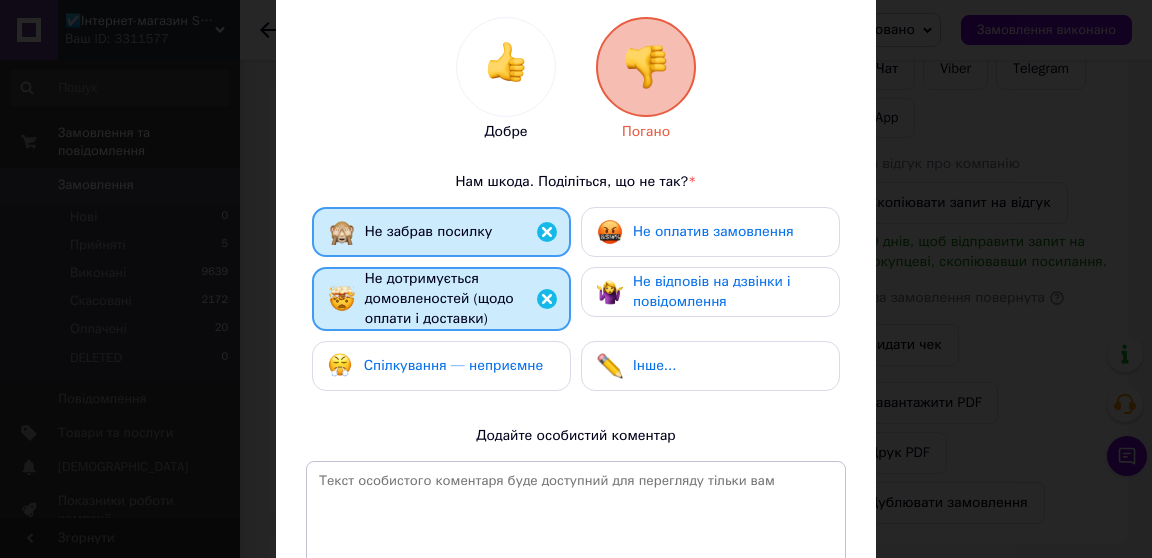 scroll, scrollTop: 446, scrollLeft: 0, axis: vertical 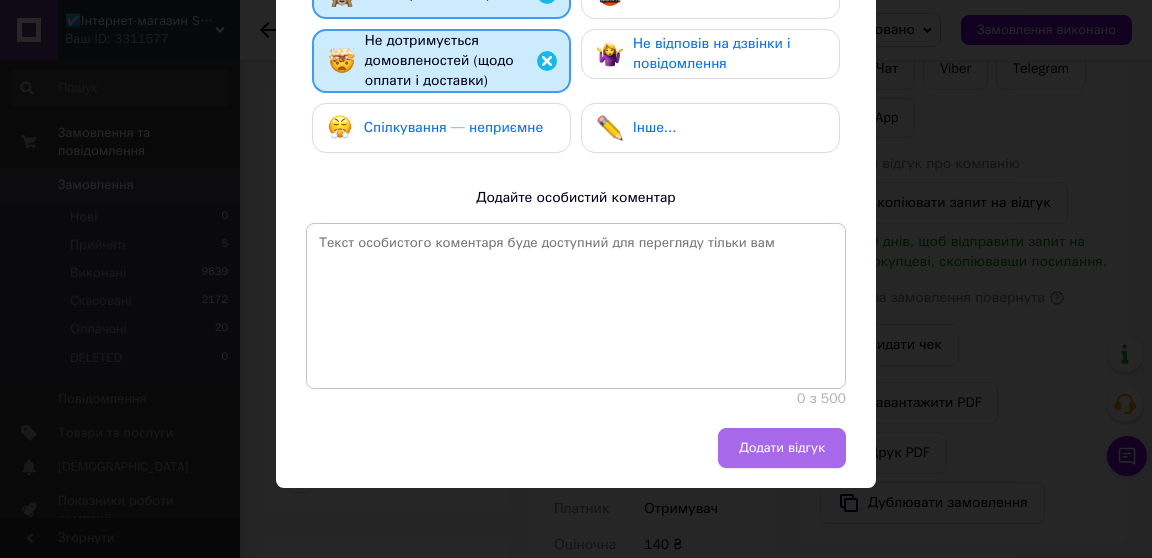 click on "Додати відгук" at bounding box center [782, 448] 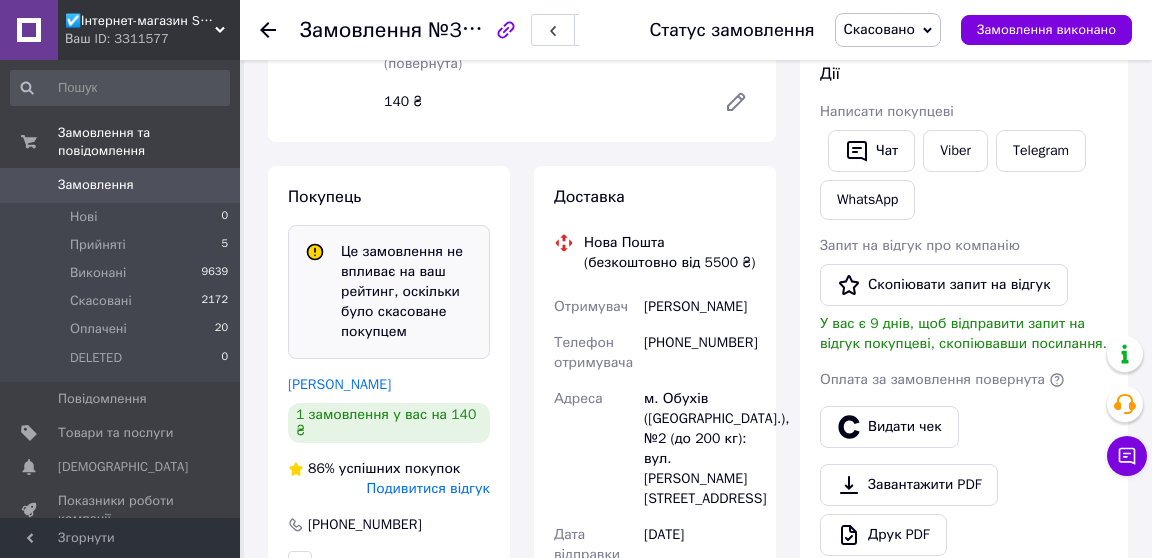 scroll, scrollTop: 0, scrollLeft: 0, axis: both 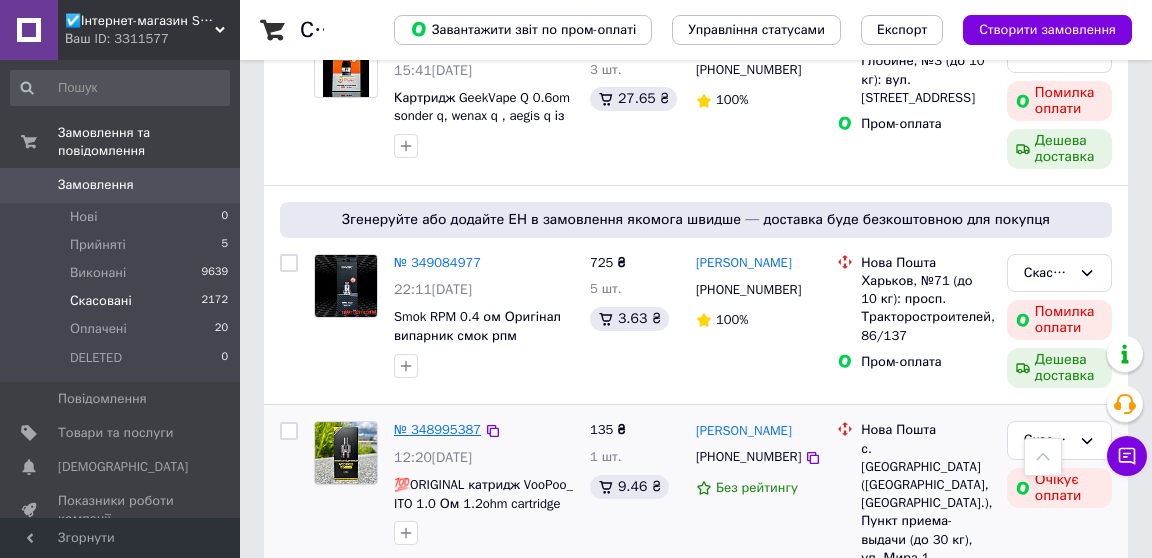 click on "№ 348995387" at bounding box center (437, 429) 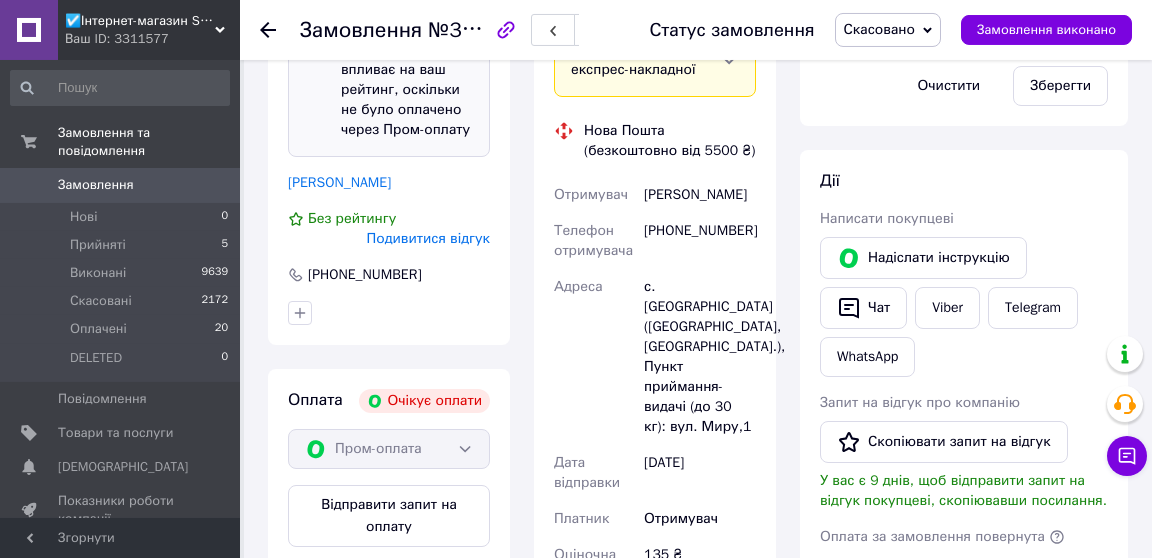 scroll, scrollTop: 569, scrollLeft: 0, axis: vertical 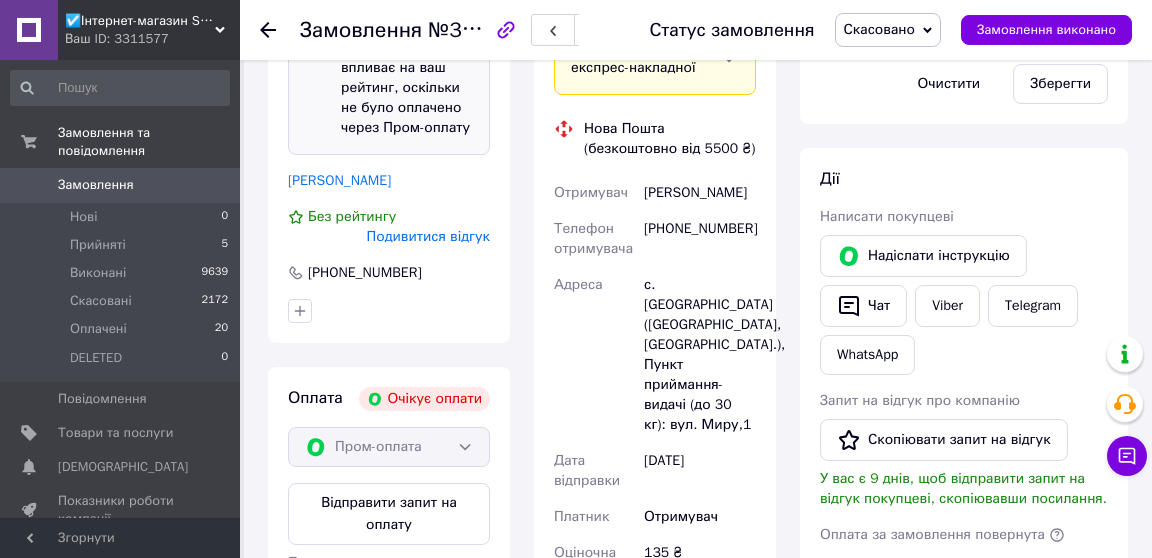 click on "Подивитися відгук" at bounding box center (428, 236) 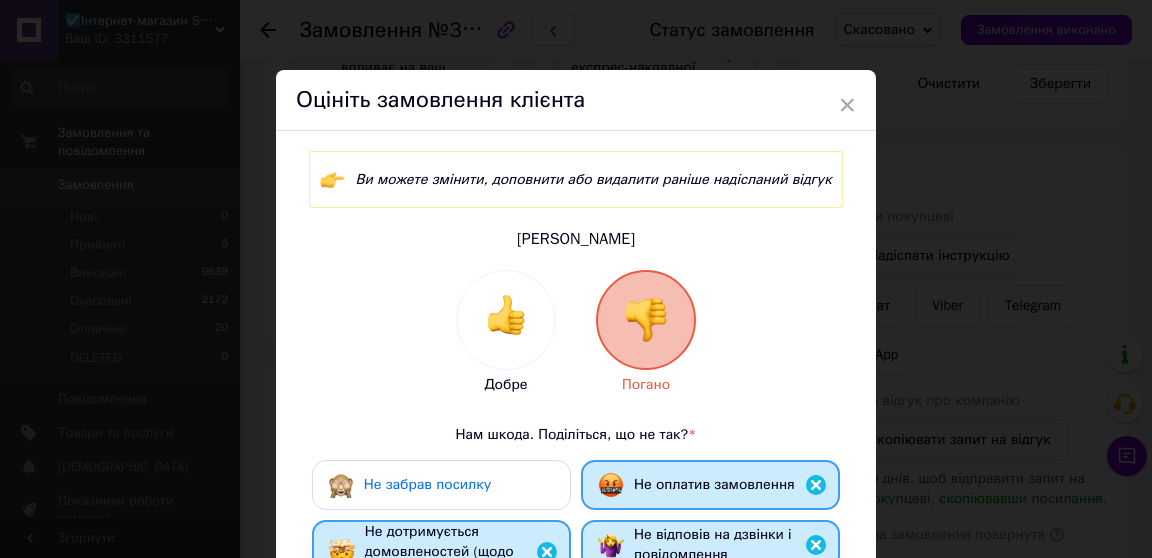 click on "Не забрав посилку" at bounding box center [441, 485] 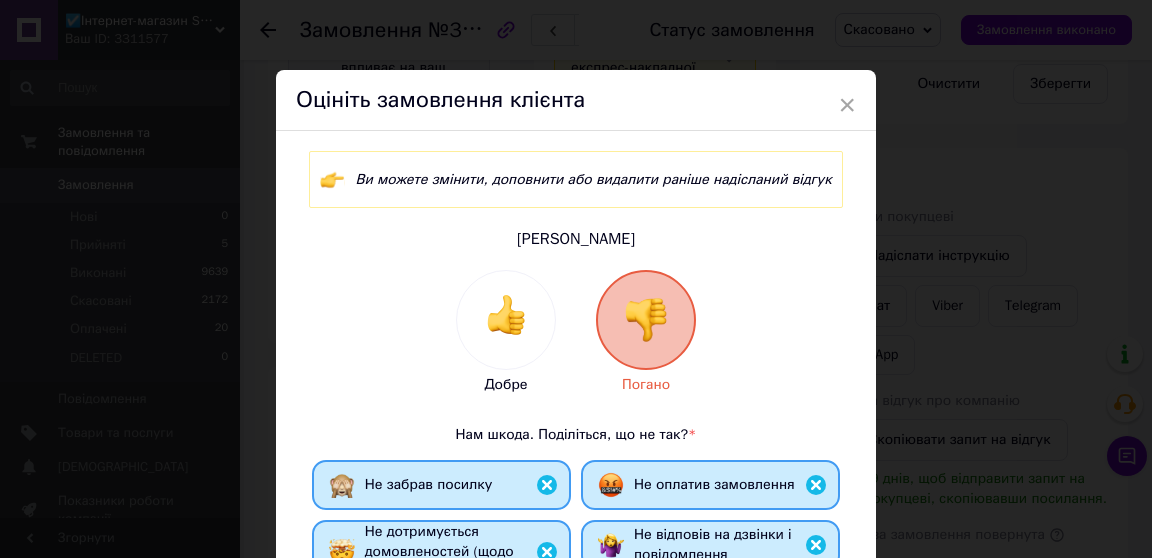 scroll, scrollTop: 501, scrollLeft: 0, axis: vertical 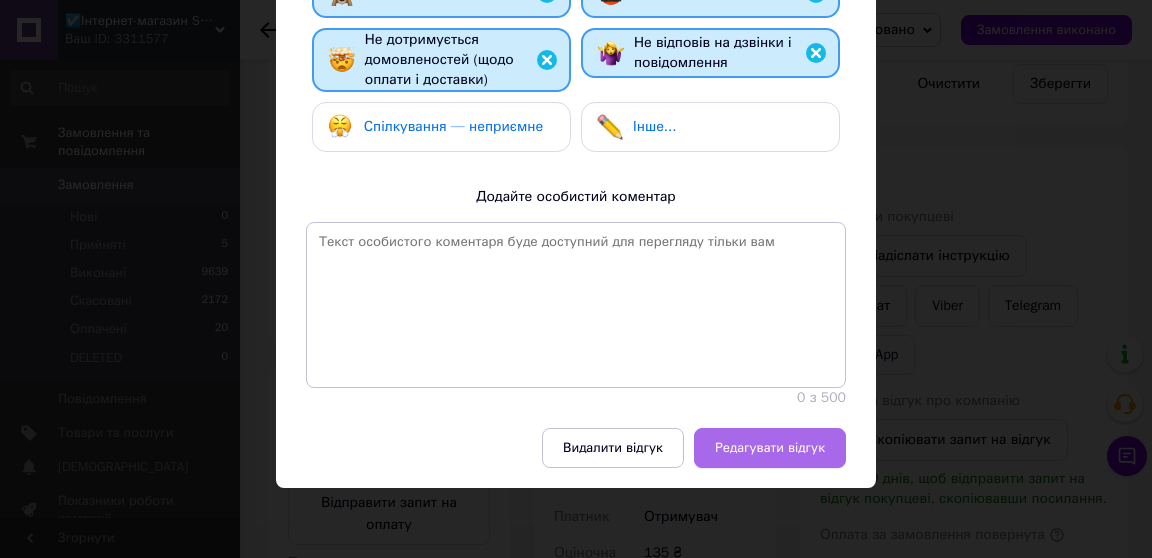 click on "Редагувати відгук" at bounding box center [770, 448] 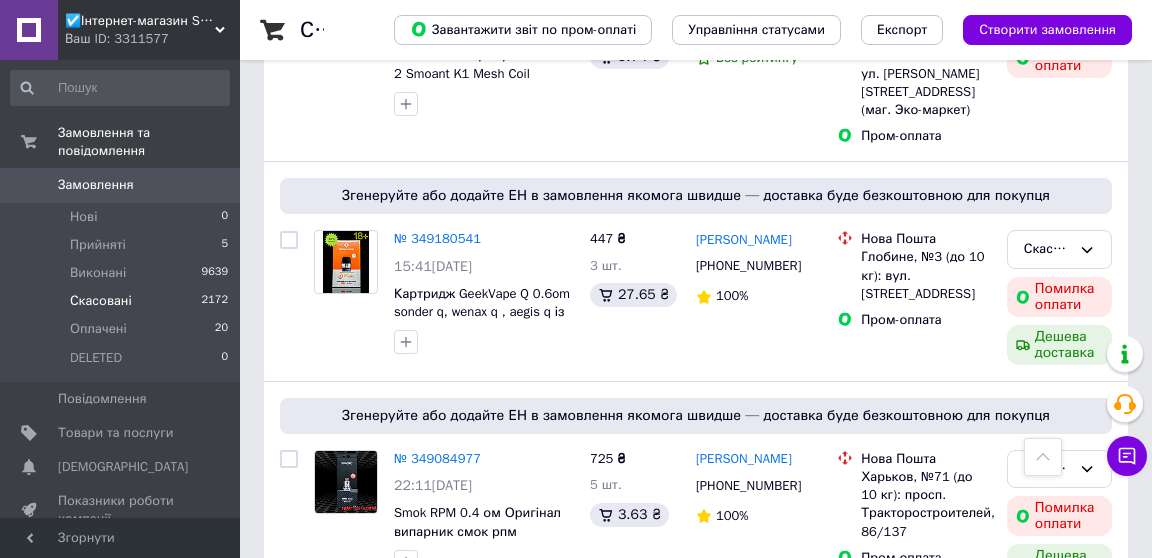 scroll, scrollTop: 1232, scrollLeft: 0, axis: vertical 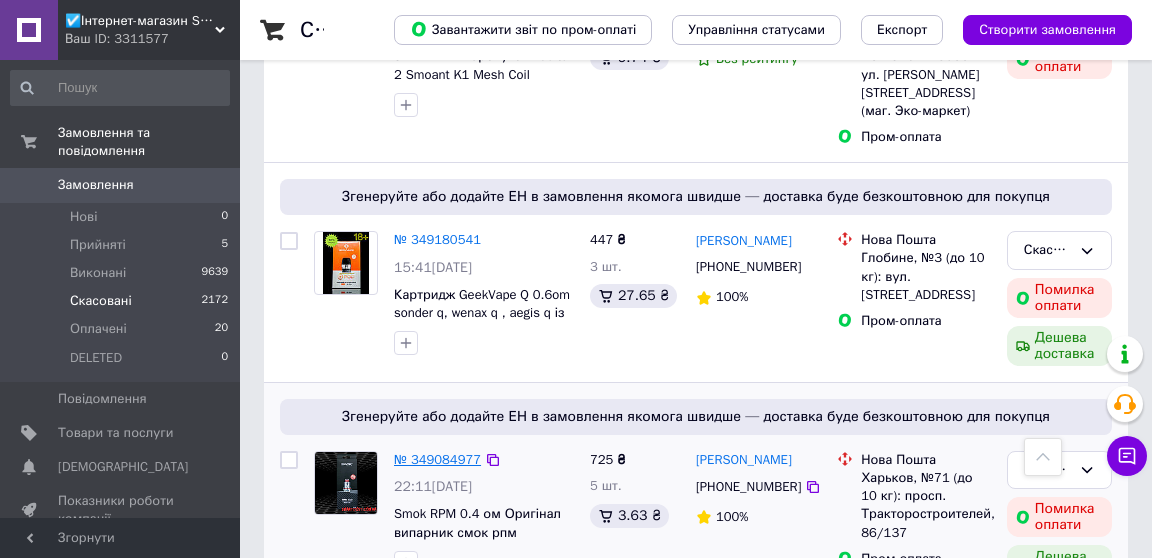click on "№ 349084977" at bounding box center [437, 459] 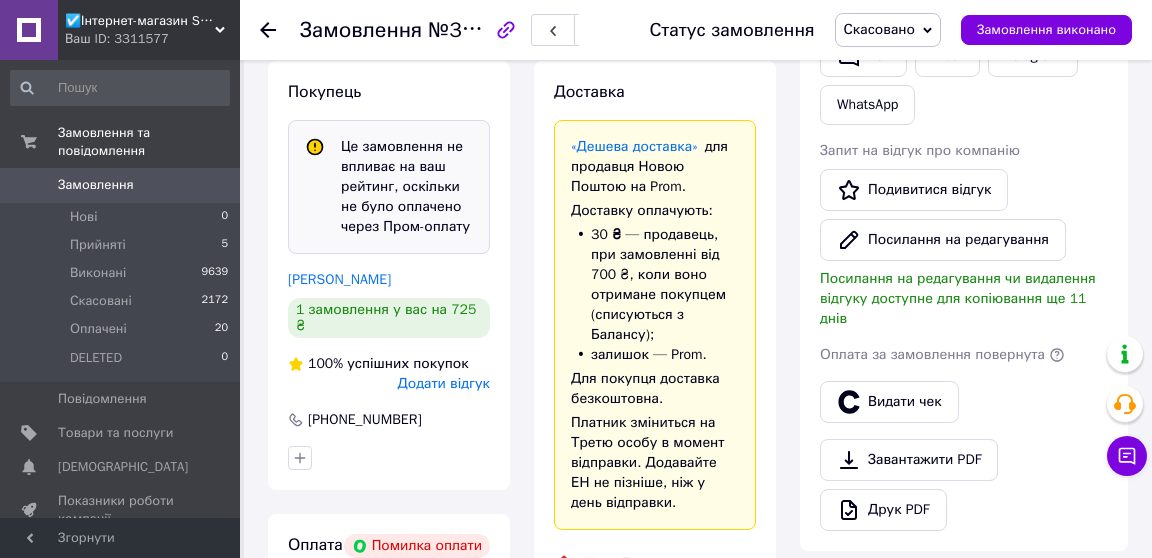 scroll, scrollTop: 582, scrollLeft: 0, axis: vertical 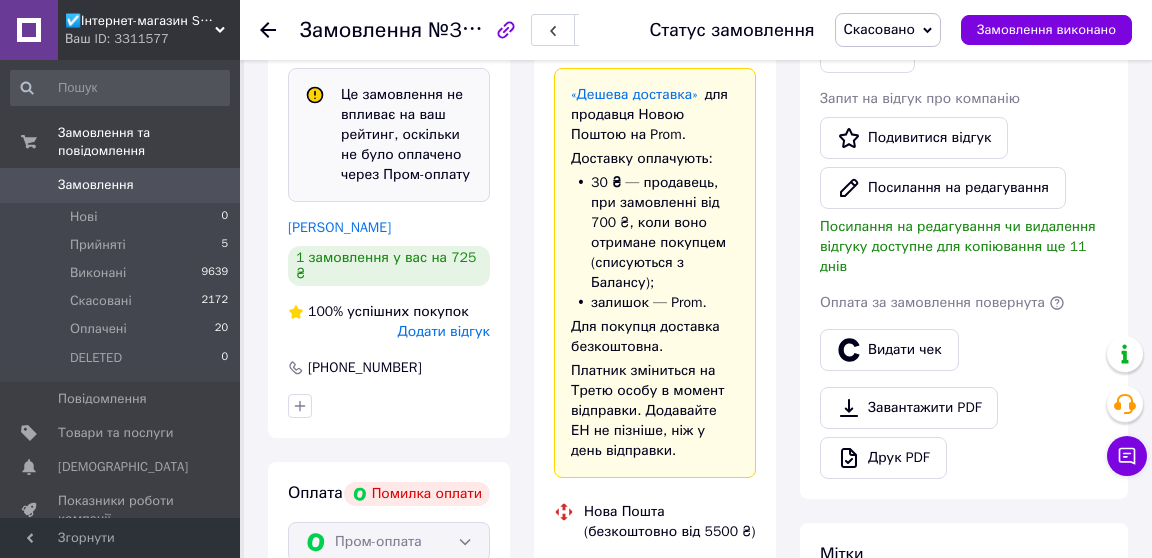 click on "Додати відгук" at bounding box center (444, 331) 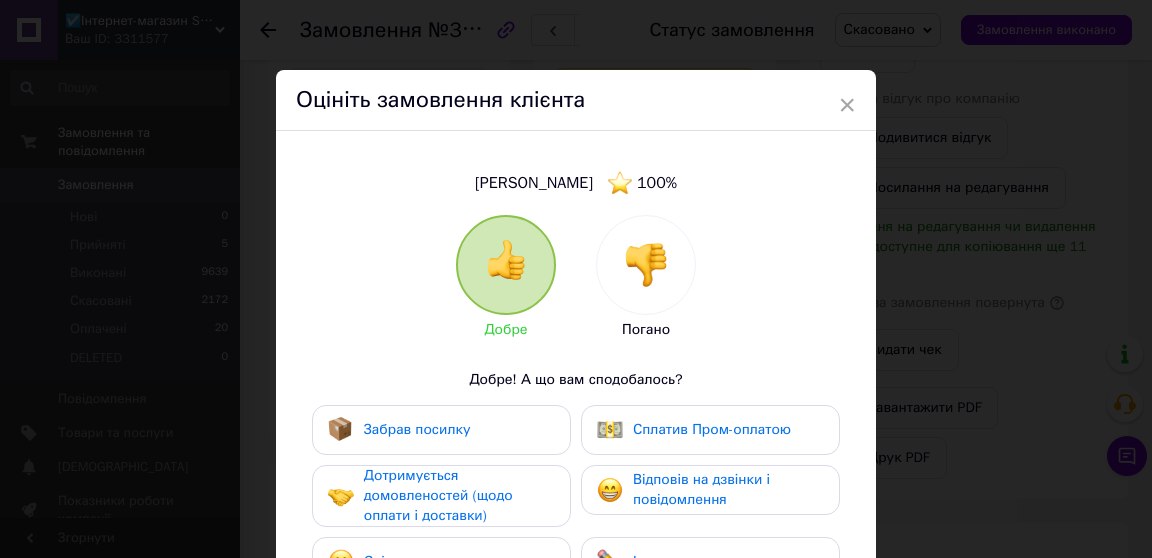 click at bounding box center (646, 265) 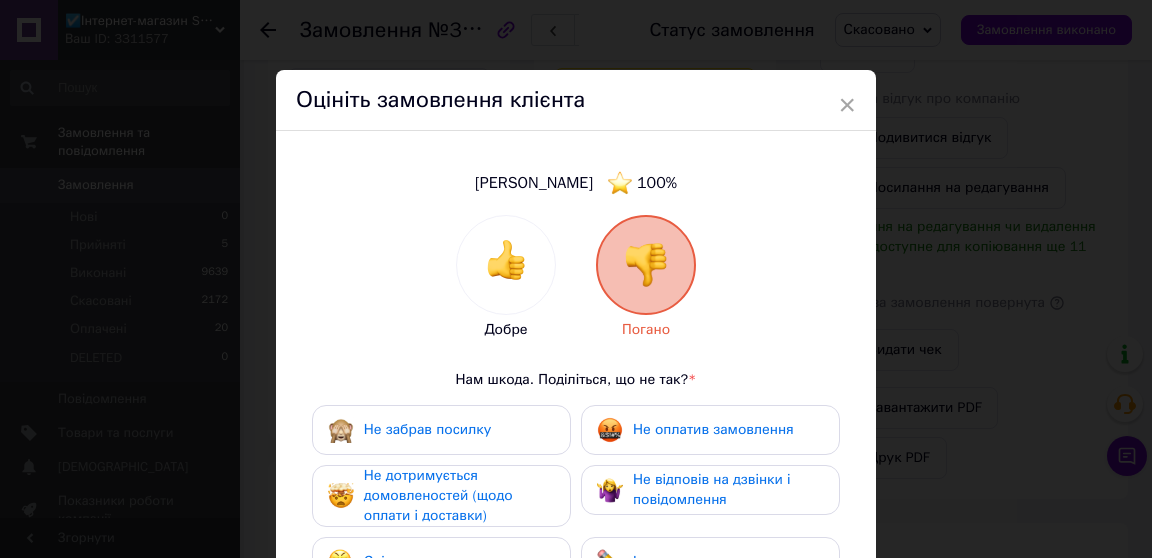 click on "Не забрав посилку" at bounding box center (409, 430) 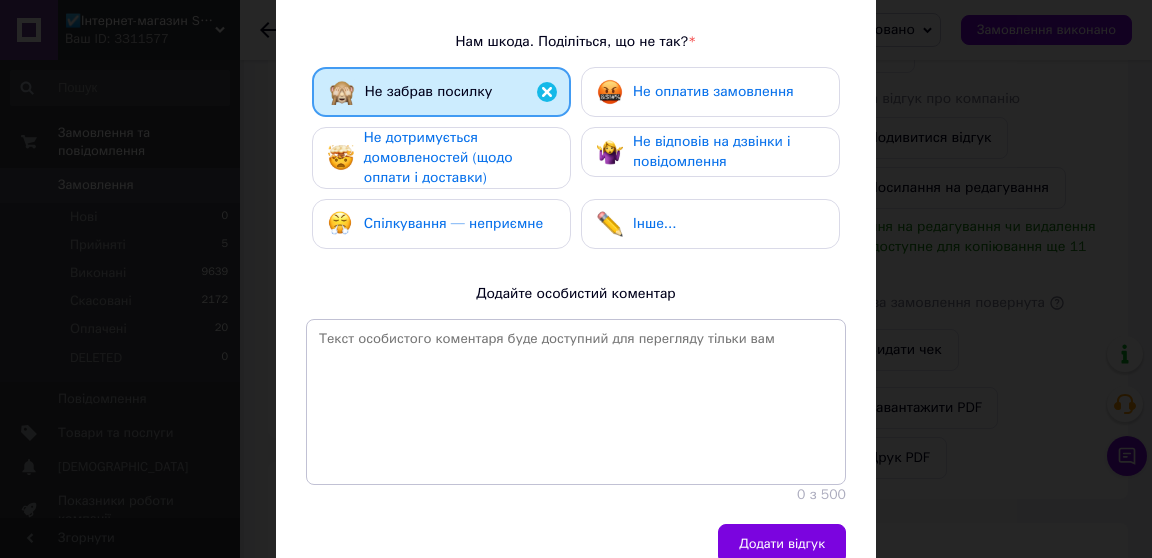 scroll, scrollTop: 407, scrollLeft: 0, axis: vertical 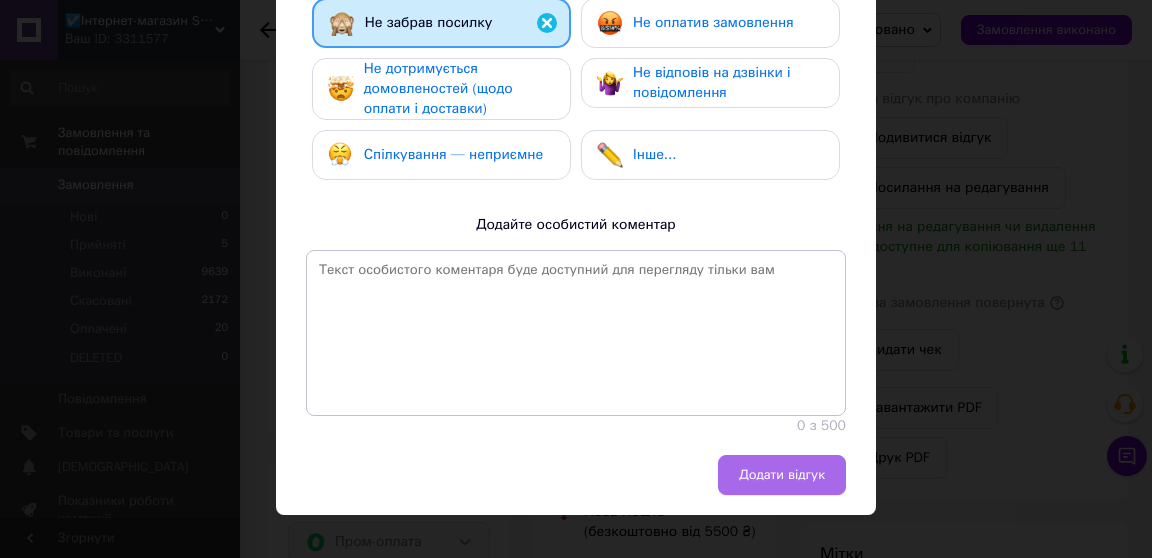 click on "Додати відгук" at bounding box center [782, 475] 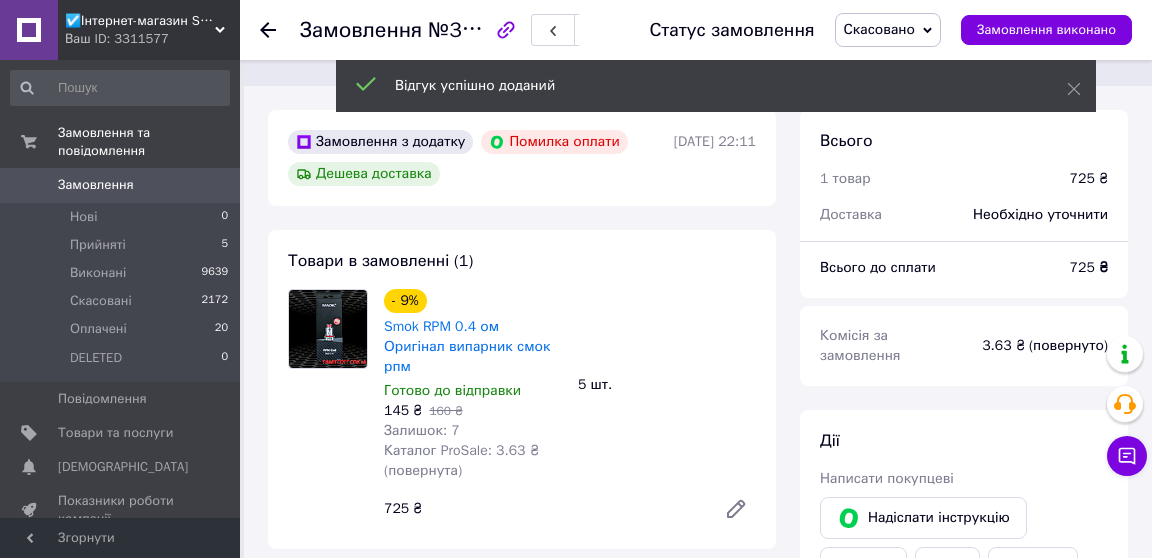 scroll, scrollTop: 0, scrollLeft: 0, axis: both 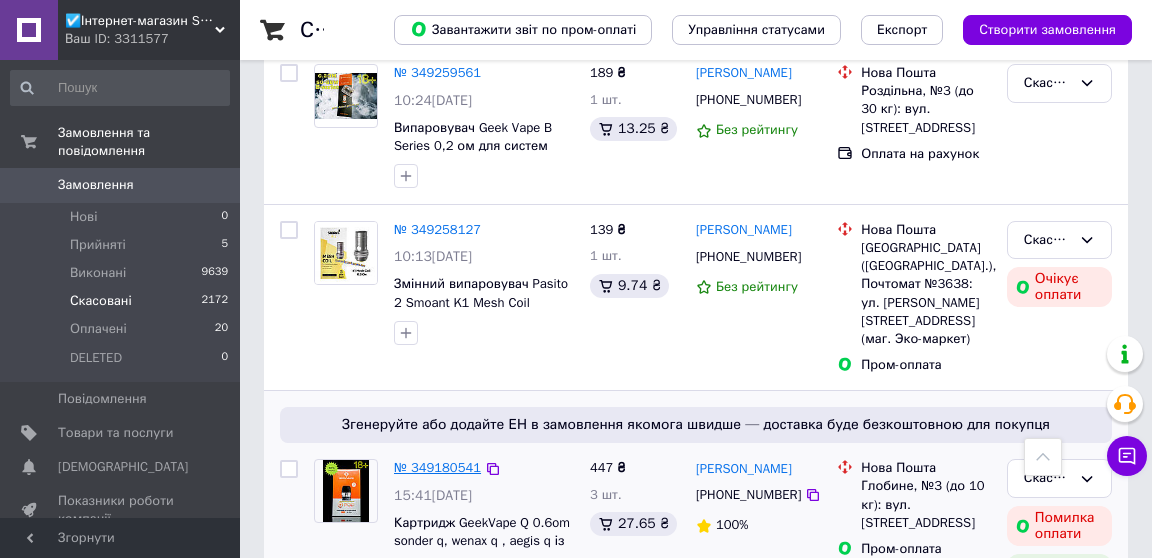 click on "№ 349180541" at bounding box center (437, 467) 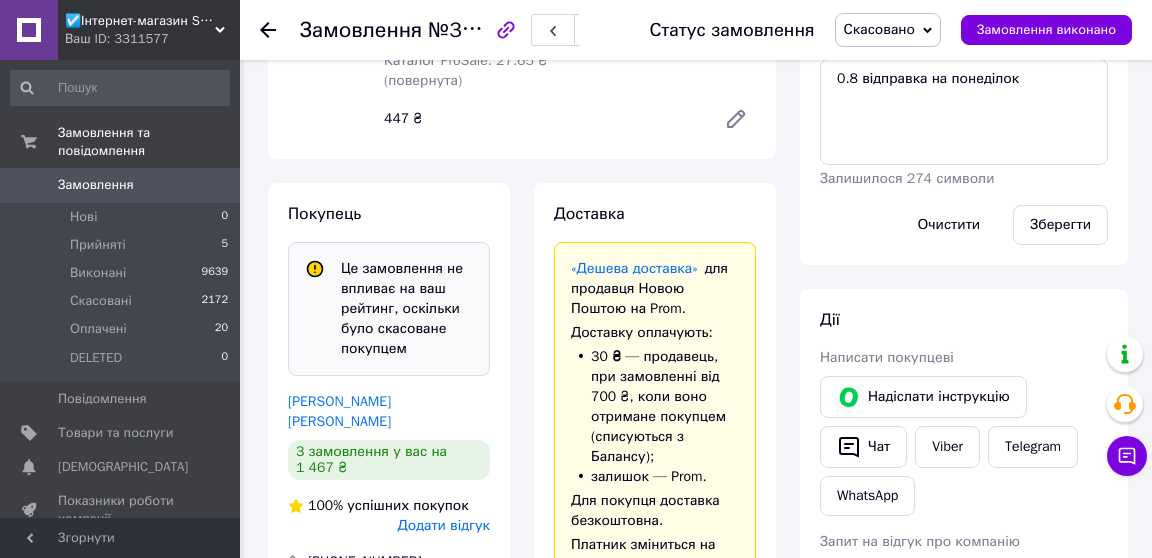 scroll, scrollTop: 439, scrollLeft: 0, axis: vertical 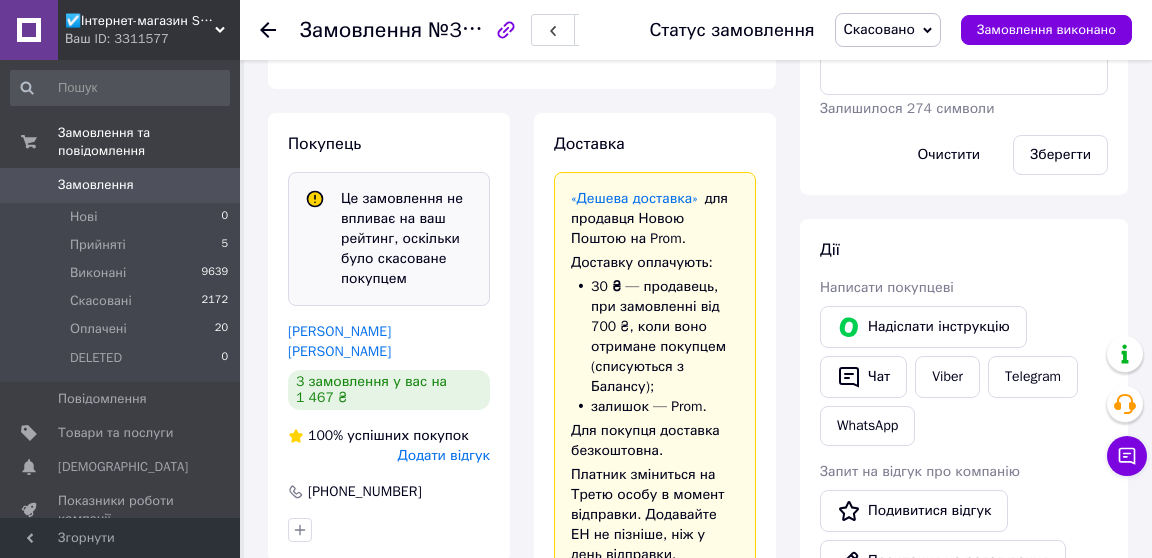 click on "Додати відгук" at bounding box center [444, 455] 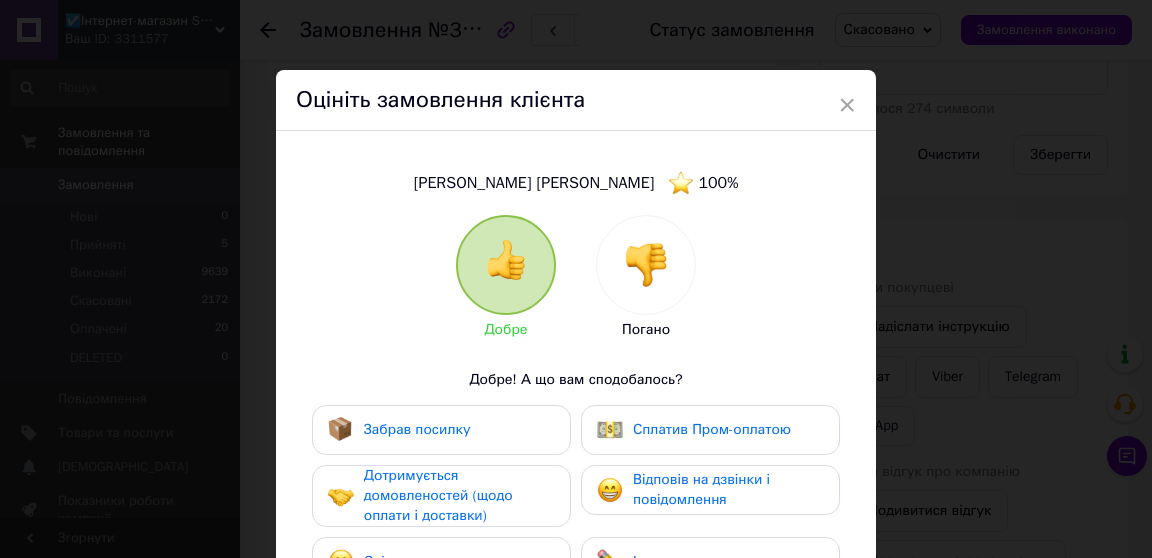 click at bounding box center [646, 265] 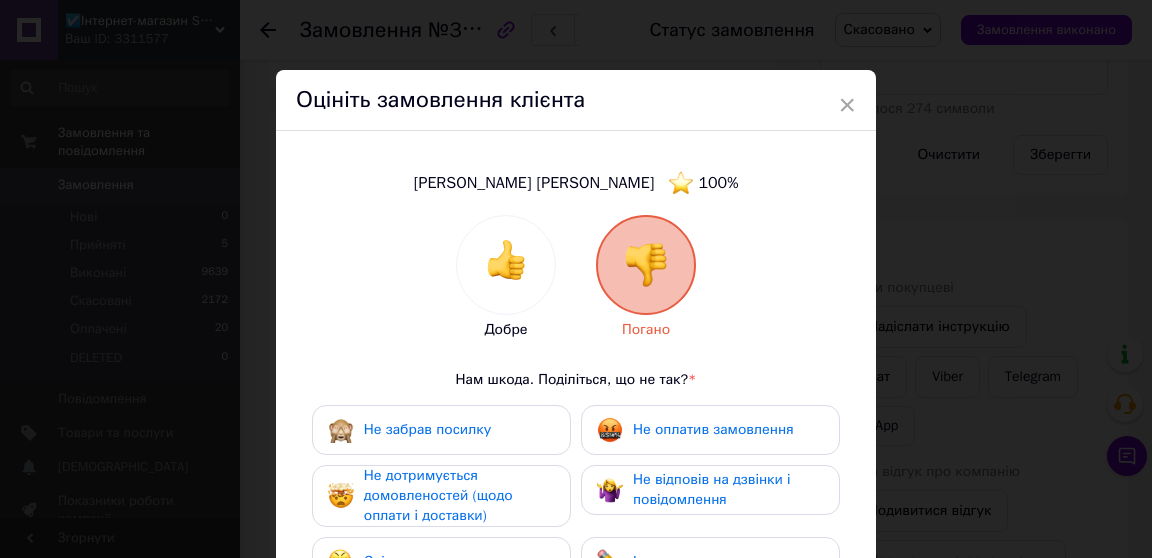 click on "Не забрав посилку" at bounding box center [441, 430] 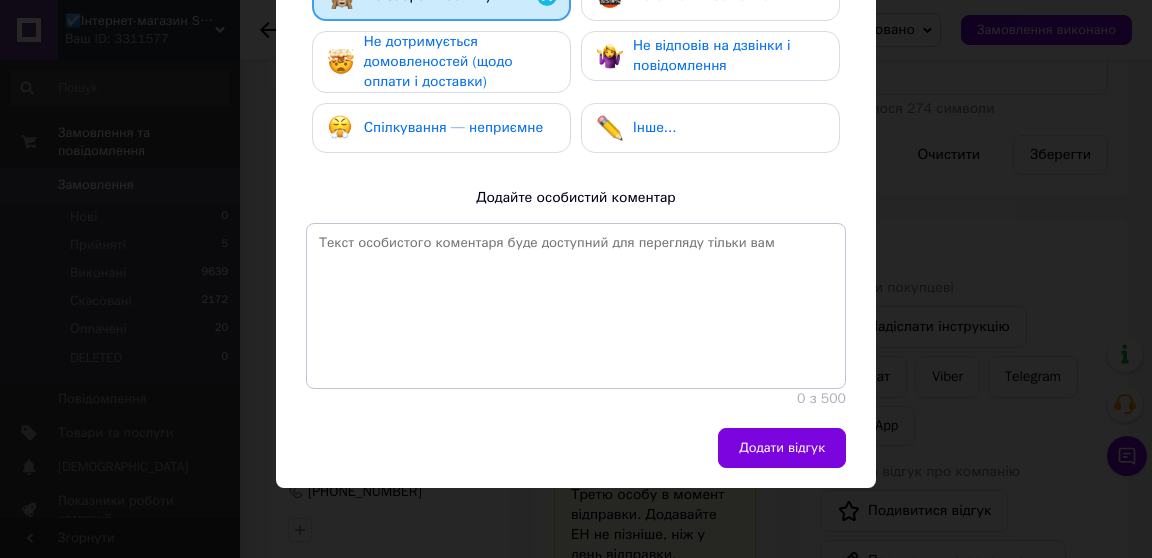 scroll, scrollTop: 443, scrollLeft: 0, axis: vertical 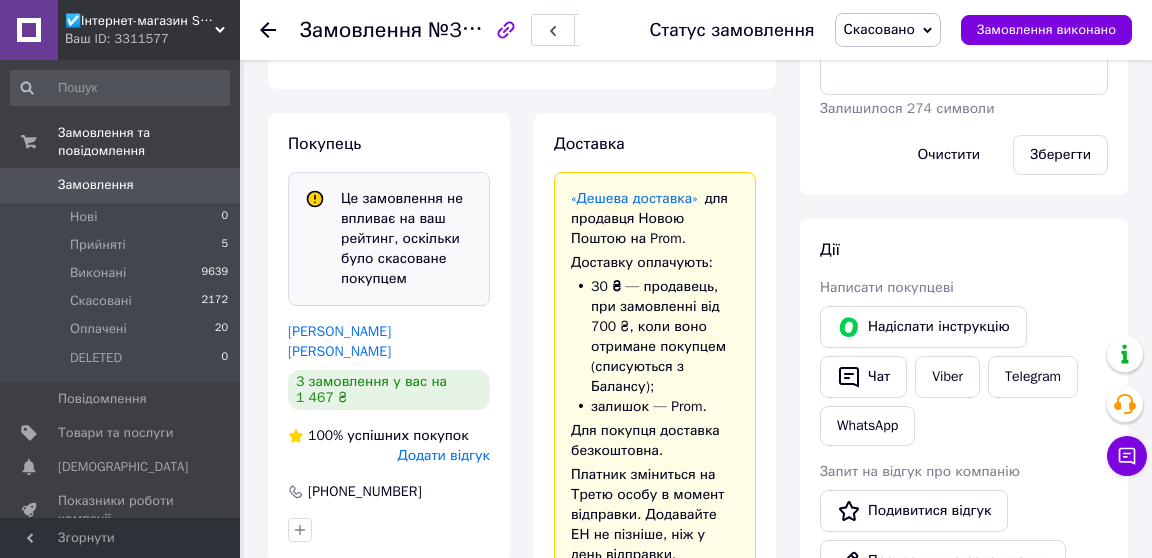 click on "«Дешева доставка»   для продавця Новою Поштою на Prom. Доставку оплачують: 30 ₴   — продавець , при замовленні від 700 ₴, коли воно отримане покупцем (списуються з Балансу); залишок — Prom. Для покупця доставка безкоштовна. Платник зміниться на Третю особу в момент відправки. Додавайте ЕН не пізніше, ніж у день відправки." at bounding box center [655, 377] 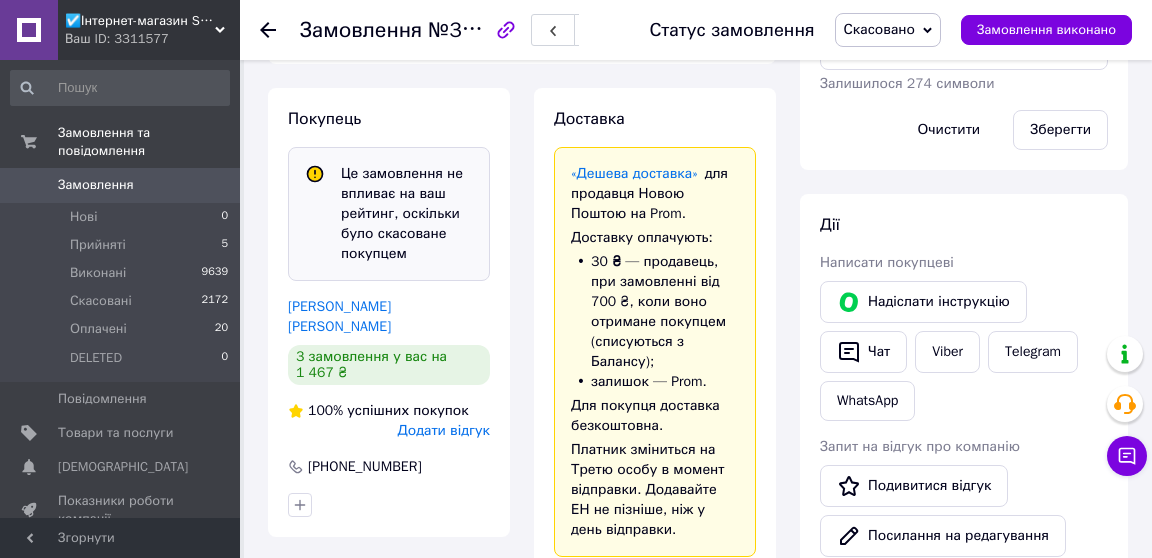 scroll, scrollTop: 528, scrollLeft: 0, axis: vertical 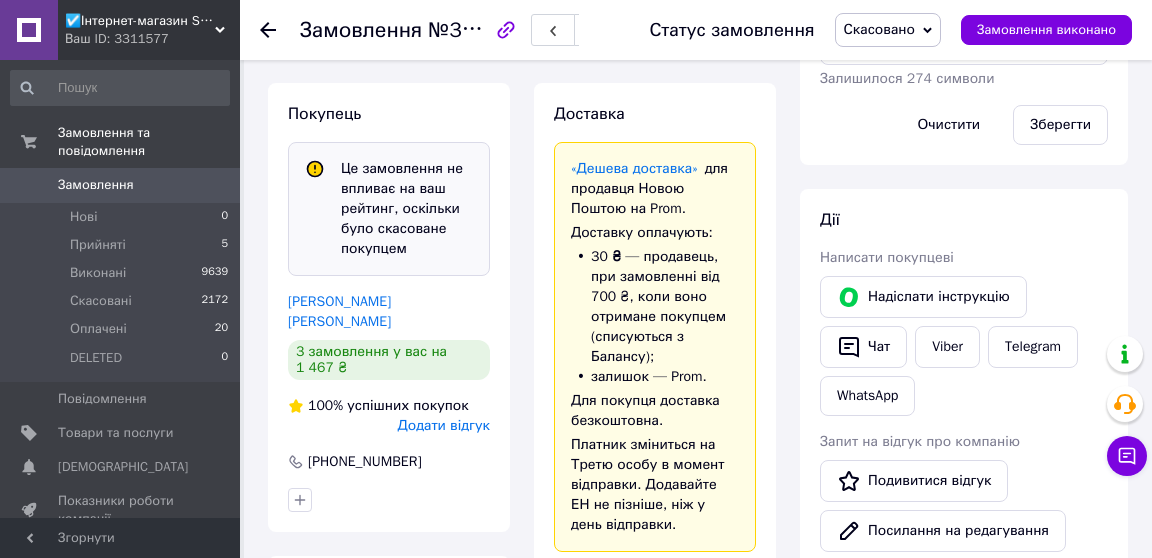 click on "Додати відгук" at bounding box center [444, 425] 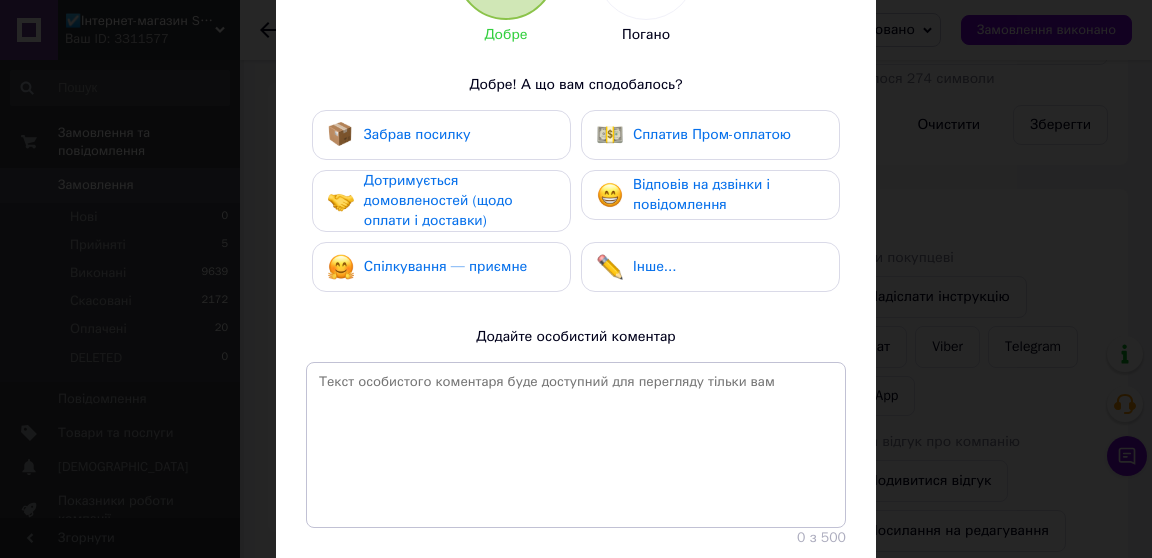 scroll, scrollTop: 233, scrollLeft: 0, axis: vertical 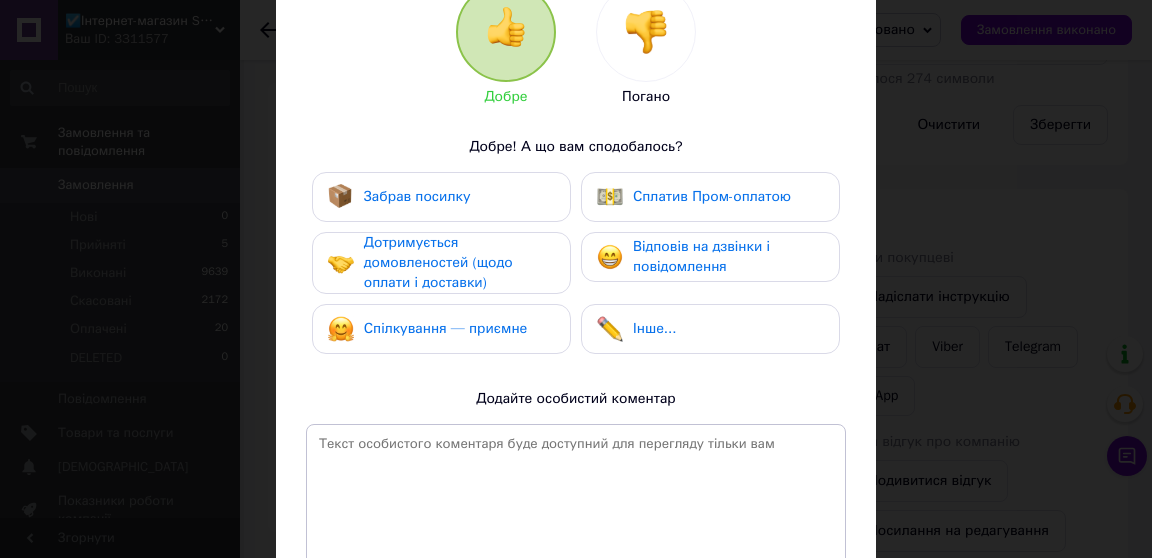 click at bounding box center [646, 32] 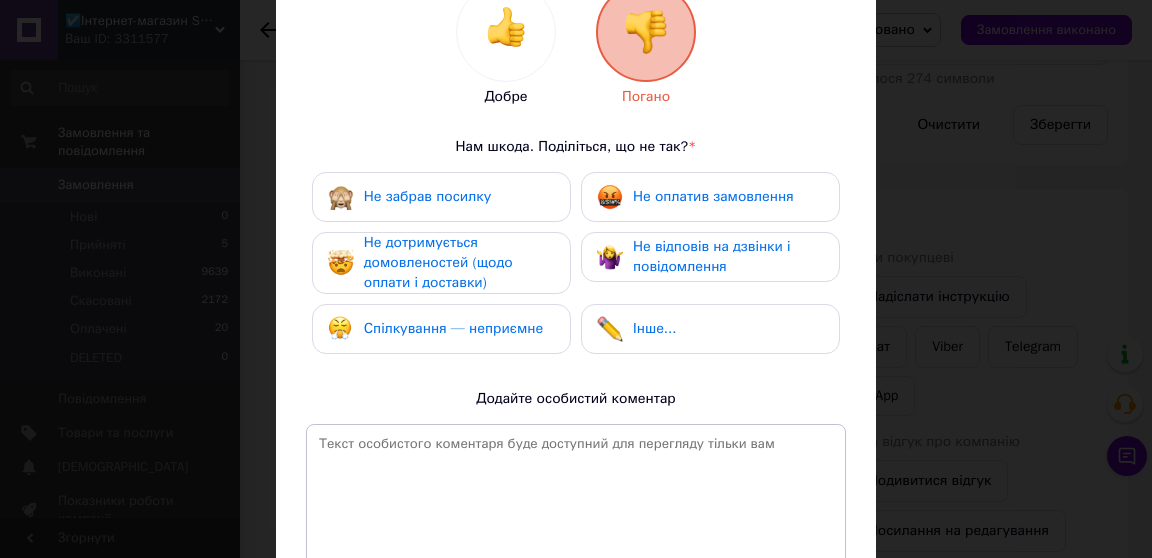 click on "Не забрав посилку" at bounding box center [441, 197] 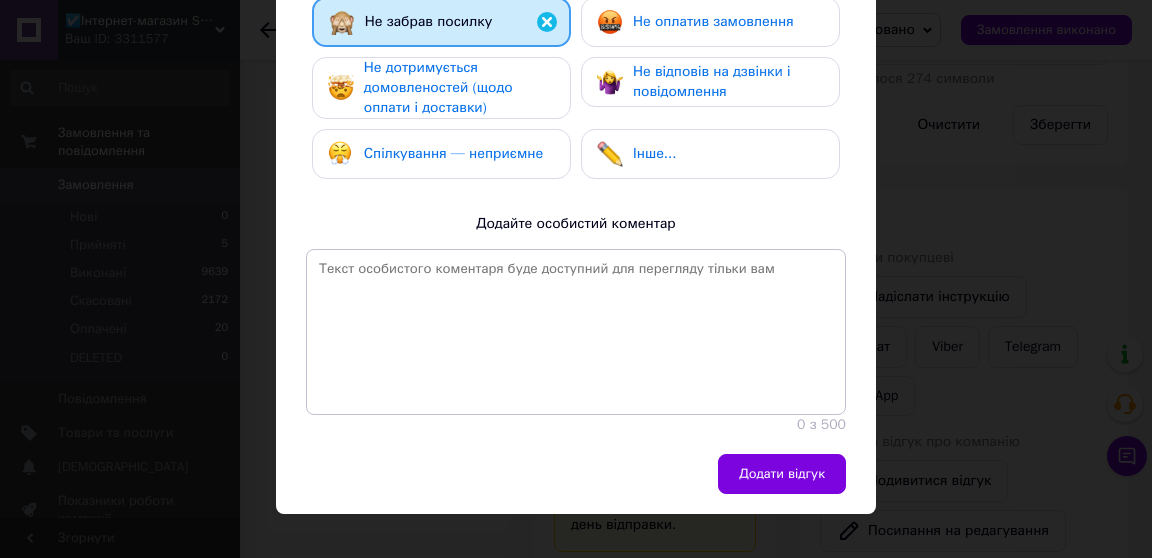 scroll, scrollTop: 444, scrollLeft: 0, axis: vertical 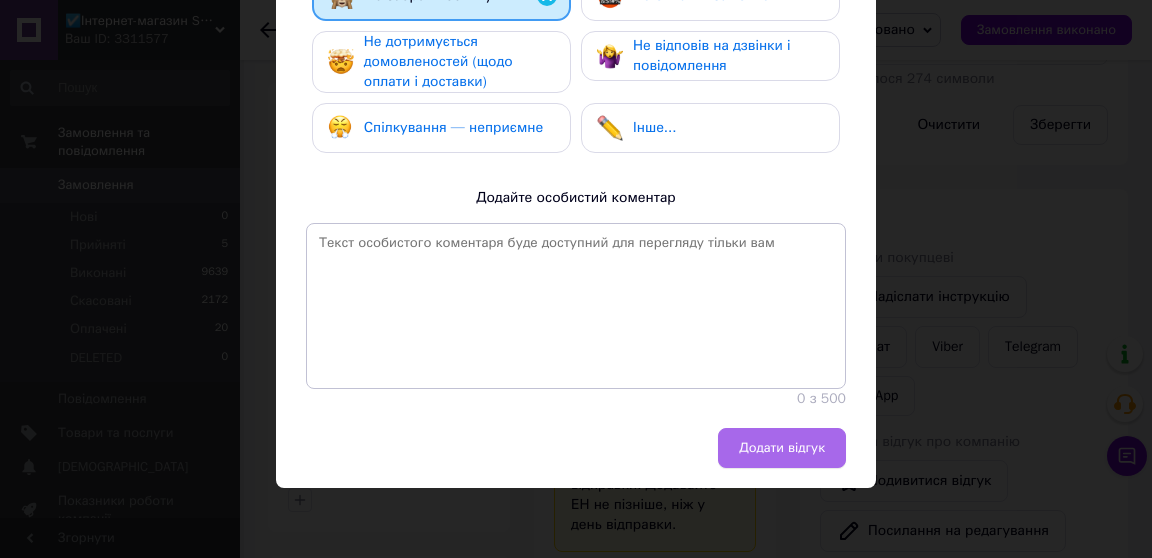 click on "Додати відгук" at bounding box center (782, 448) 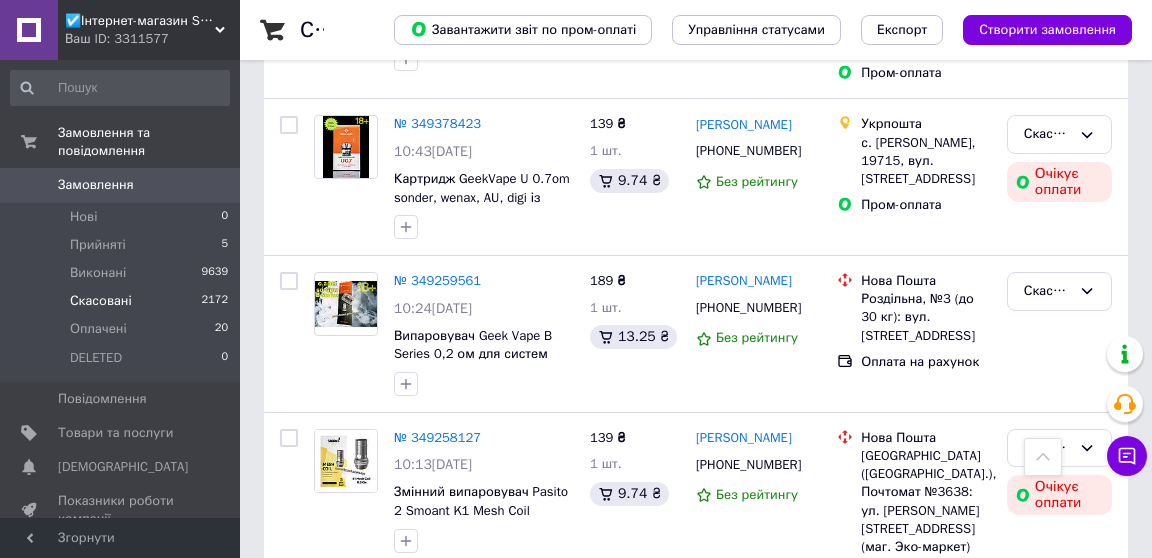 scroll, scrollTop: 791, scrollLeft: 0, axis: vertical 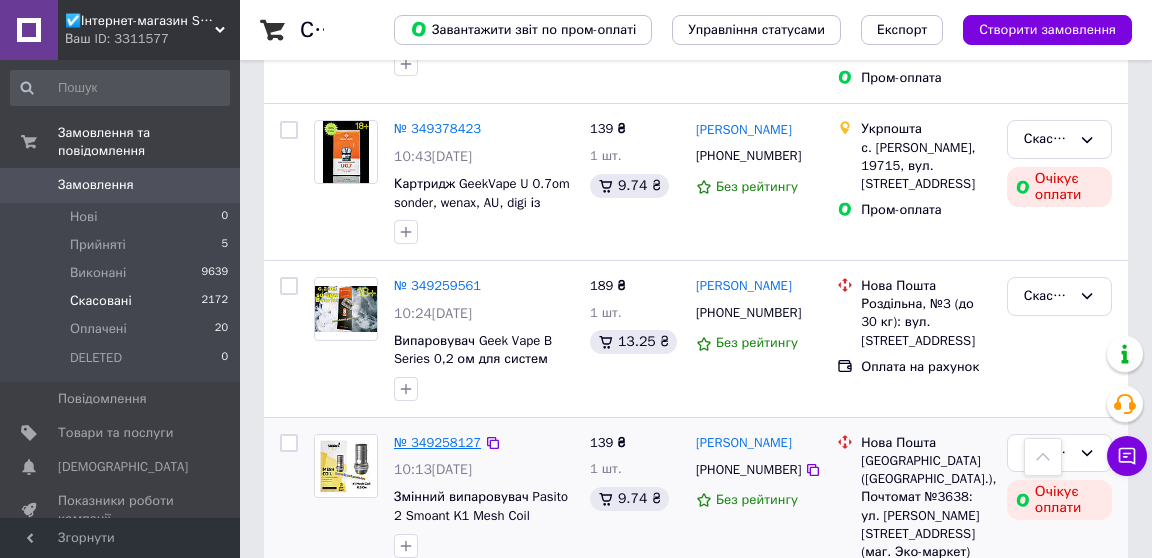 click on "№ 349258127" at bounding box center [437, 442] 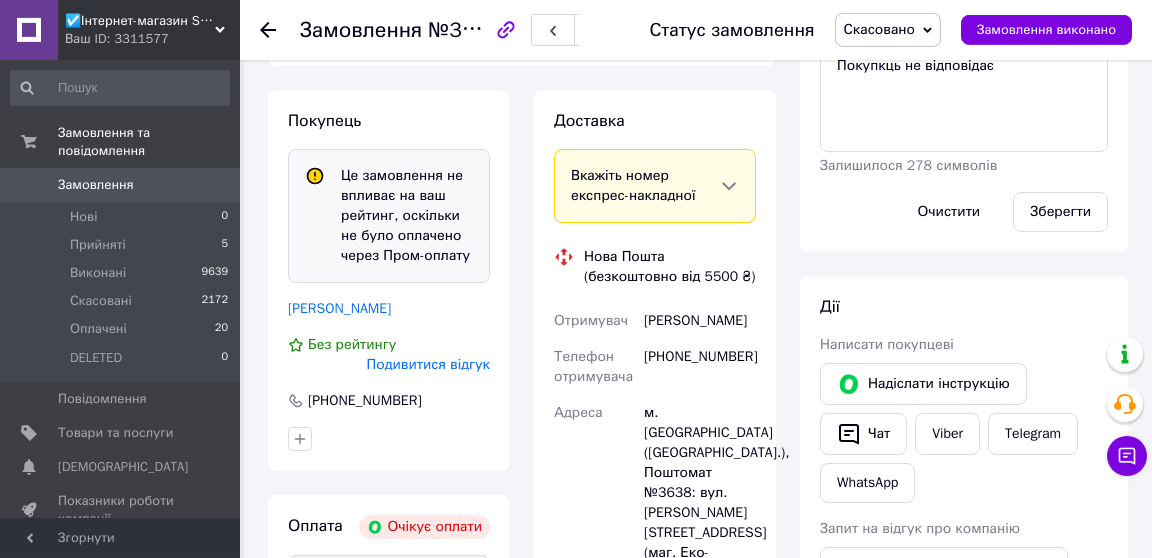 scroll, scrollTop: 446, scrollLeft: 0, axis: vertical 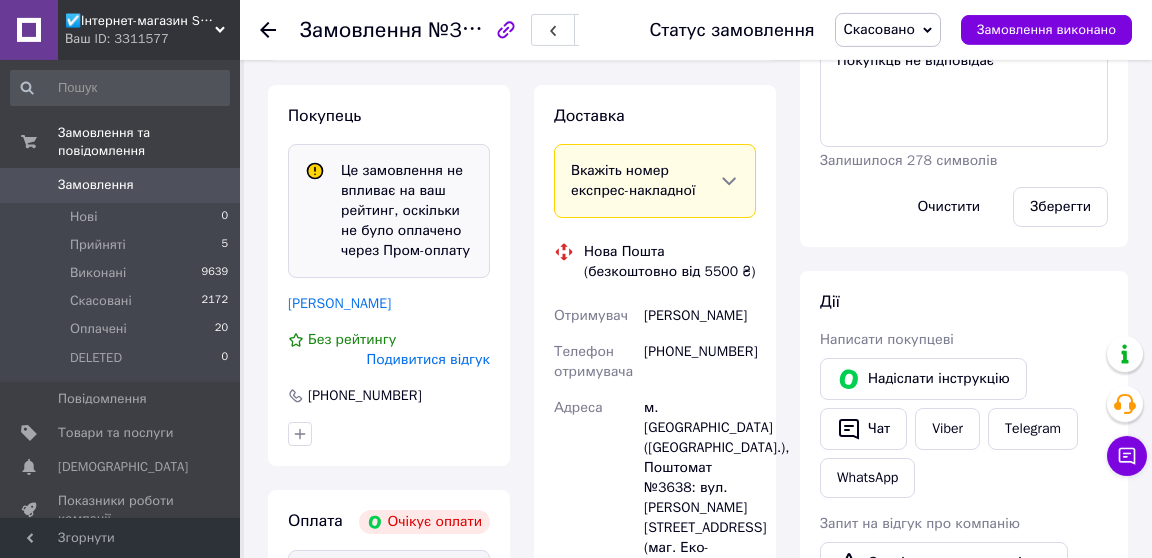 click on "Подивитися відгук" at bounding box center (428, 359) 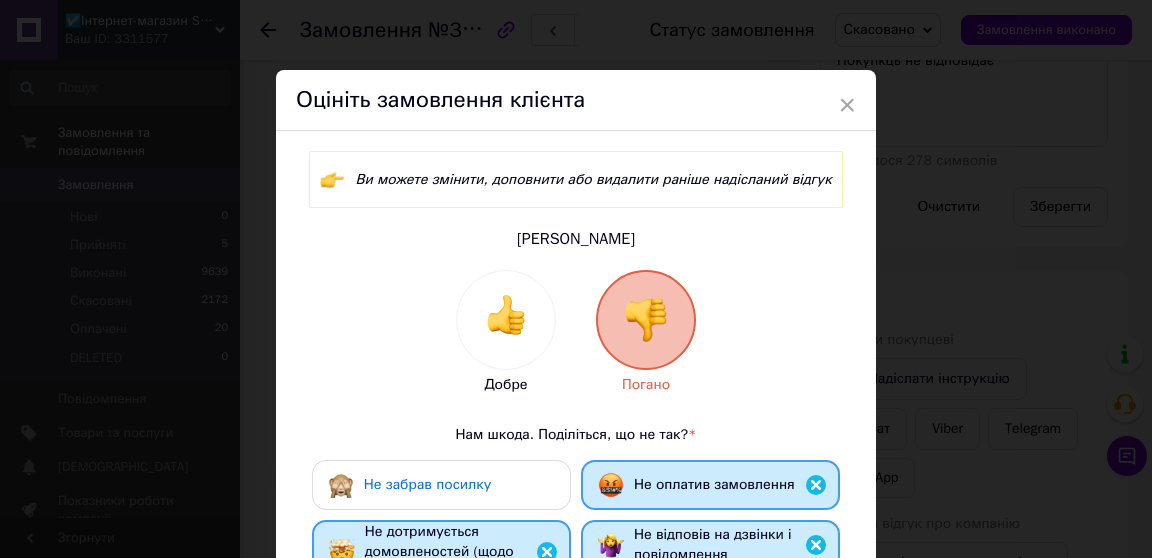click on "Не забрав посилку" at bounding box center (441, 485) 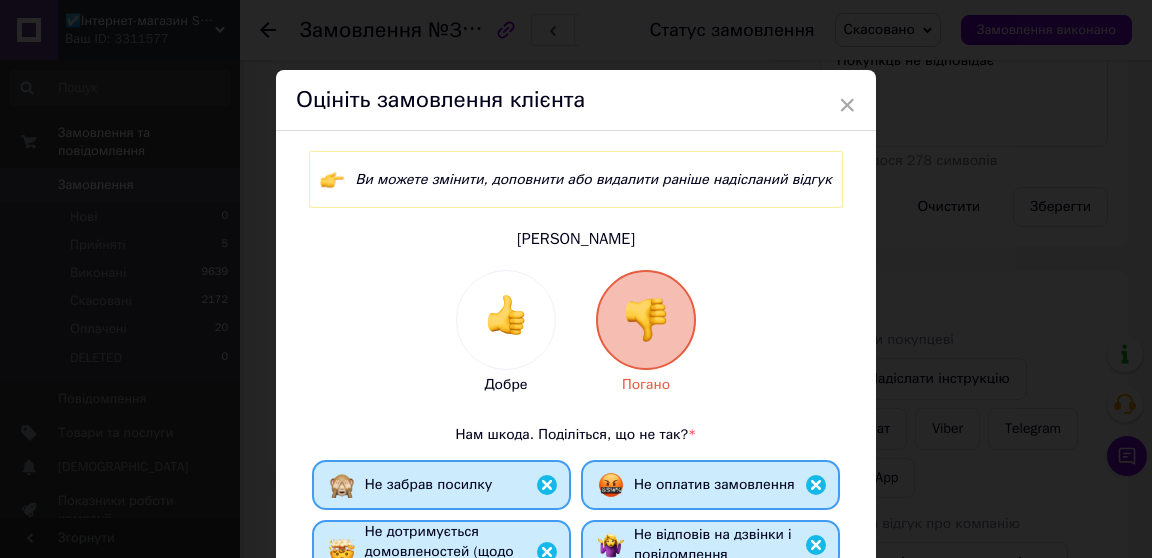 scroll, scrollTop: 501, scrollLeft: 0, axis: vertical 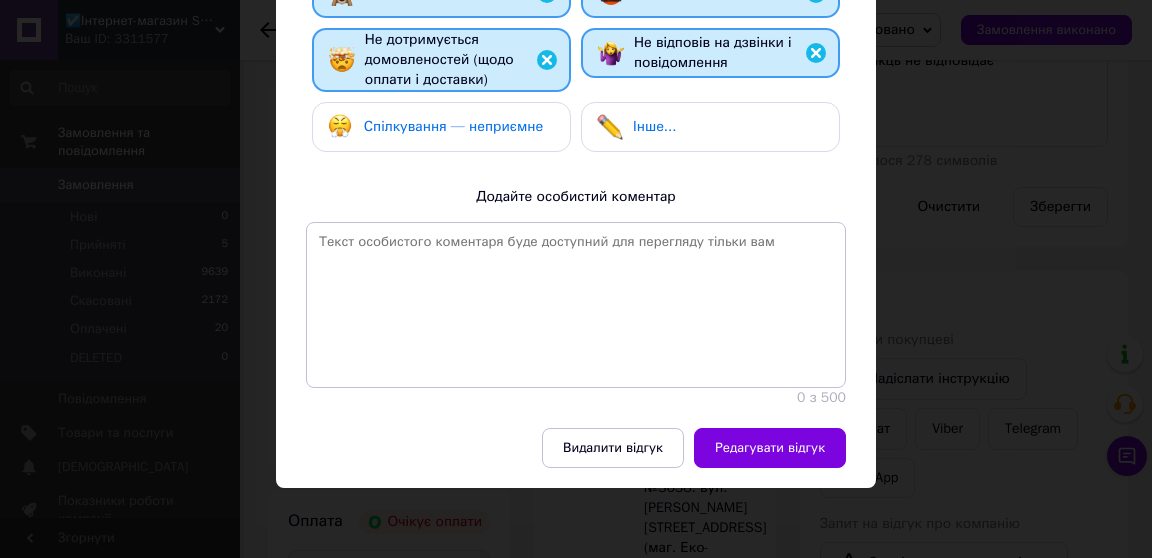 click on "Ви можете змінити, доповнити або видалити раніше надісланий відгук Юрчук Иван Добре Погано Нам шкода. Поділіться, що не так?  * Не забрав посилку Не оплатив замовлення Не дотримується домовленостей (щодо оплати і доставки) Не відповів на дзвінки і повідомлення Спілкування — неприємне Інше... Додайте особистий коментар 0   з   500" at bounding box center (576, 33) 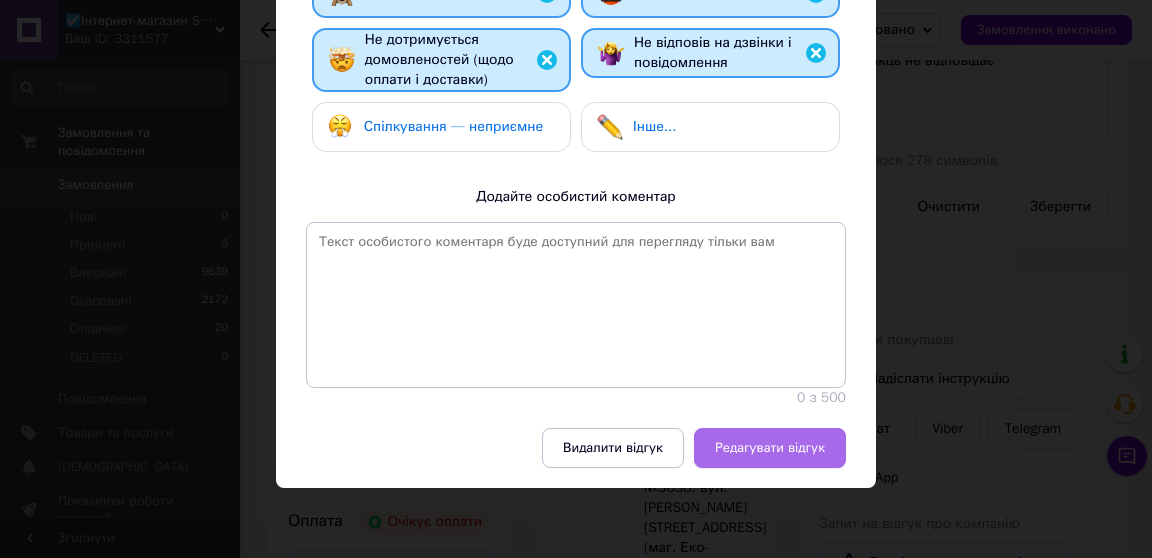 click on "Редагувати відгук" at bounding box center [770, 448] 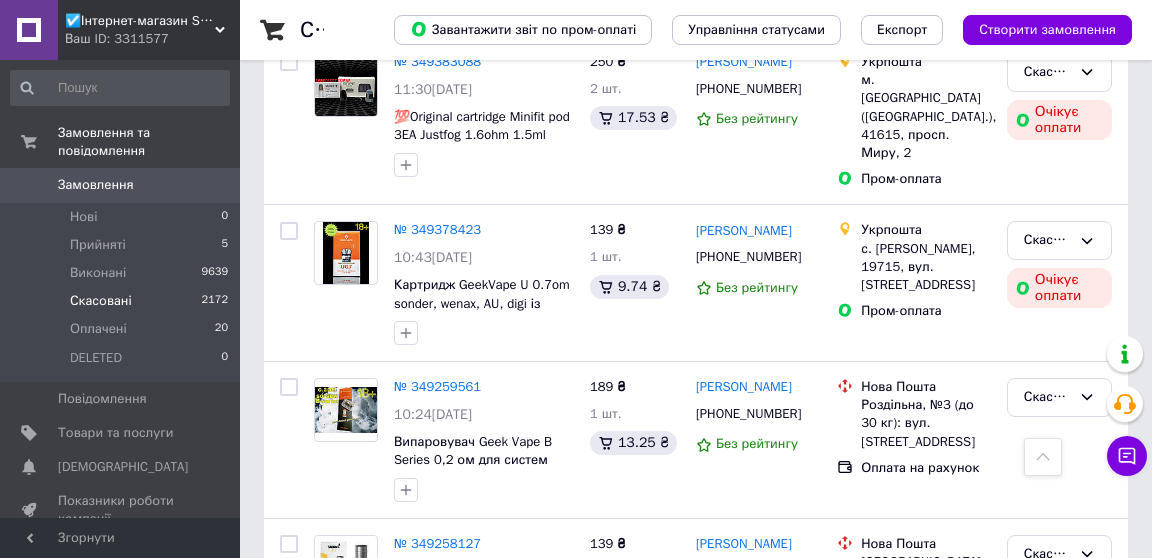 scroll, scrollTop: 689, scrollLeft: 0, axis: vertical 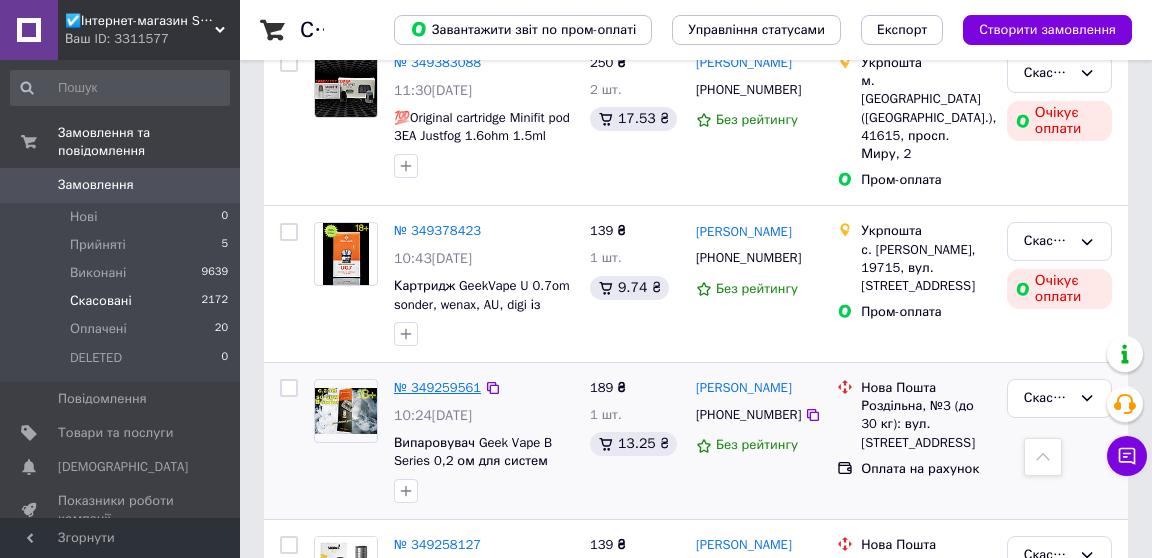 click on "№ 349259561" at bounding box center (437, 387) 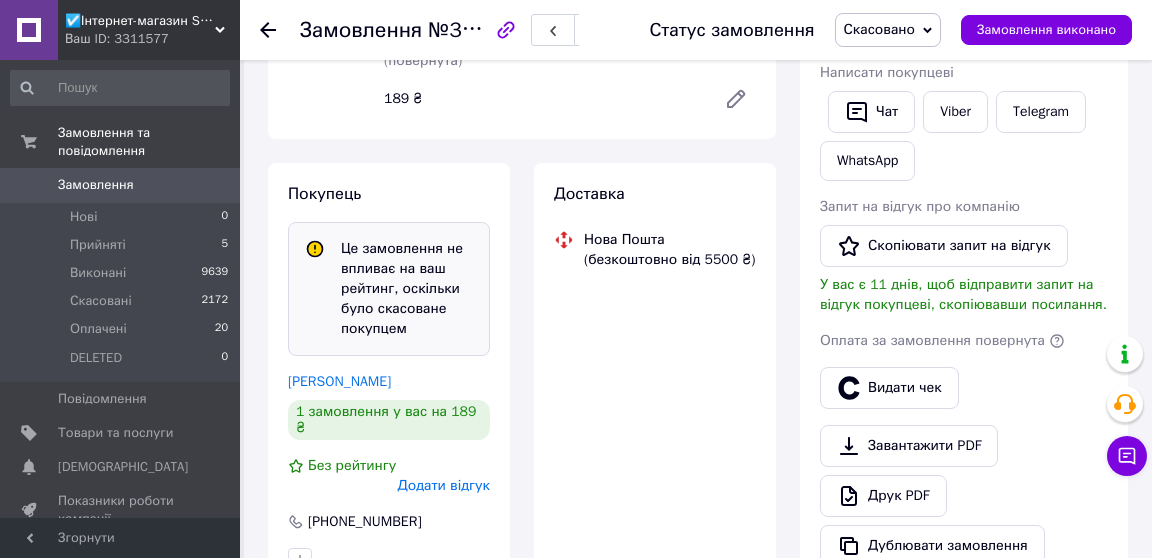 scroll, scrollTop: 386, scrollLeft: 0, axis: vertical 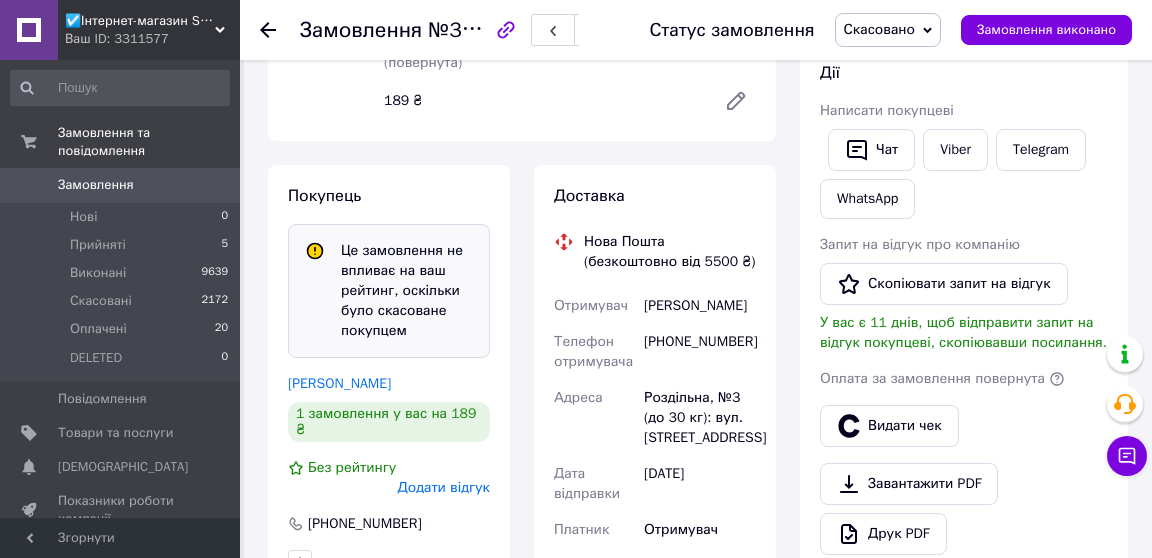 click on "Додати відгук" at bounding box center (444, 487) 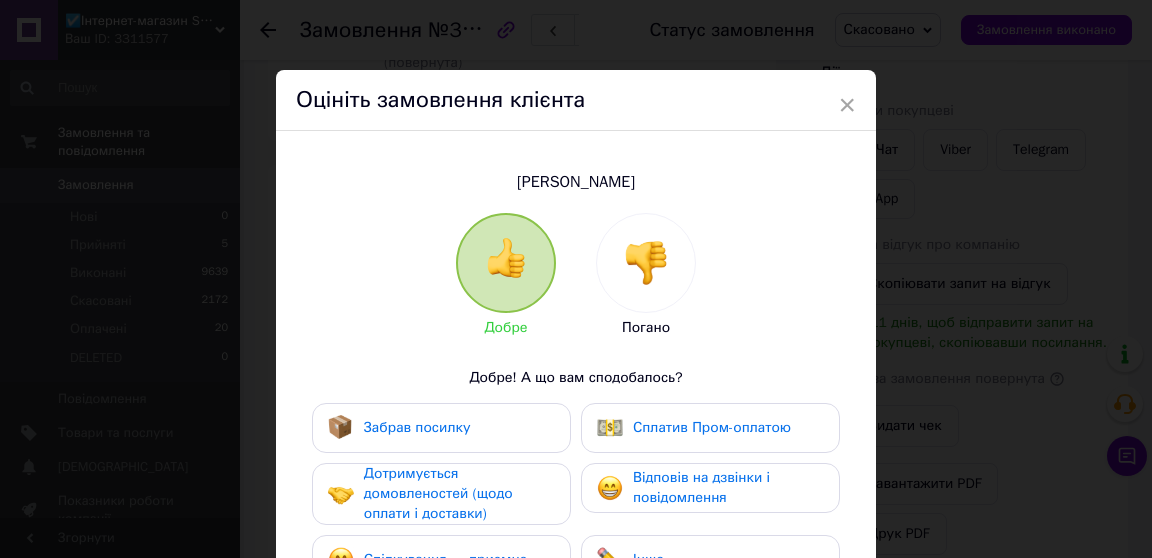 click at bounding box center (646, 263) 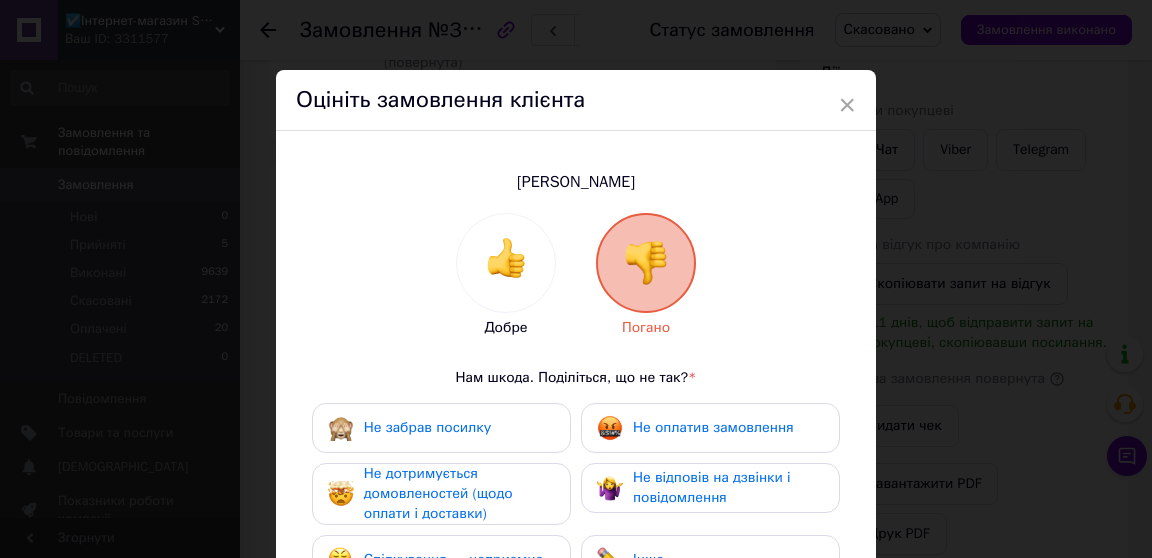 click on "Не забрав посилку" at bounding box center [409, 428] 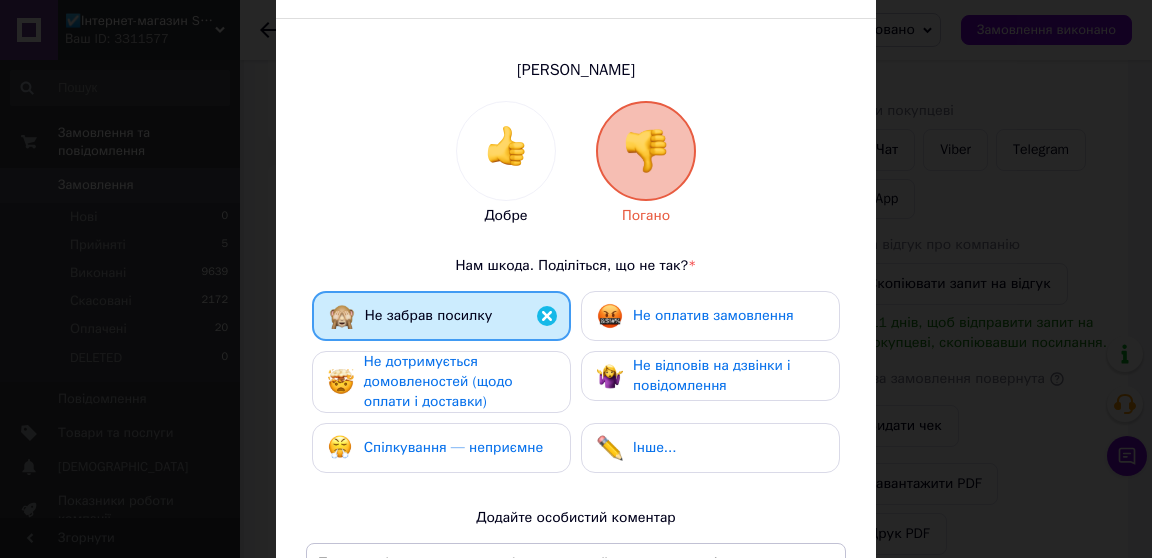 scroll, scrollTop: 191, scrollLeft: 0, axis: vertical 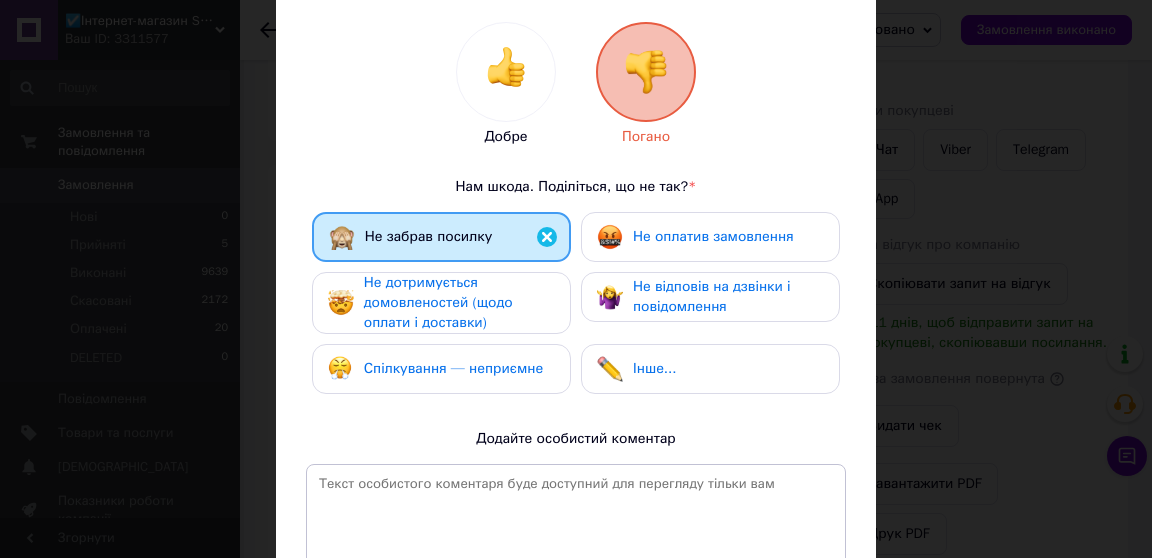 click on "Не дотримується домовленостей (щодо оплати і доставки)" at bounding box center (438, 302) 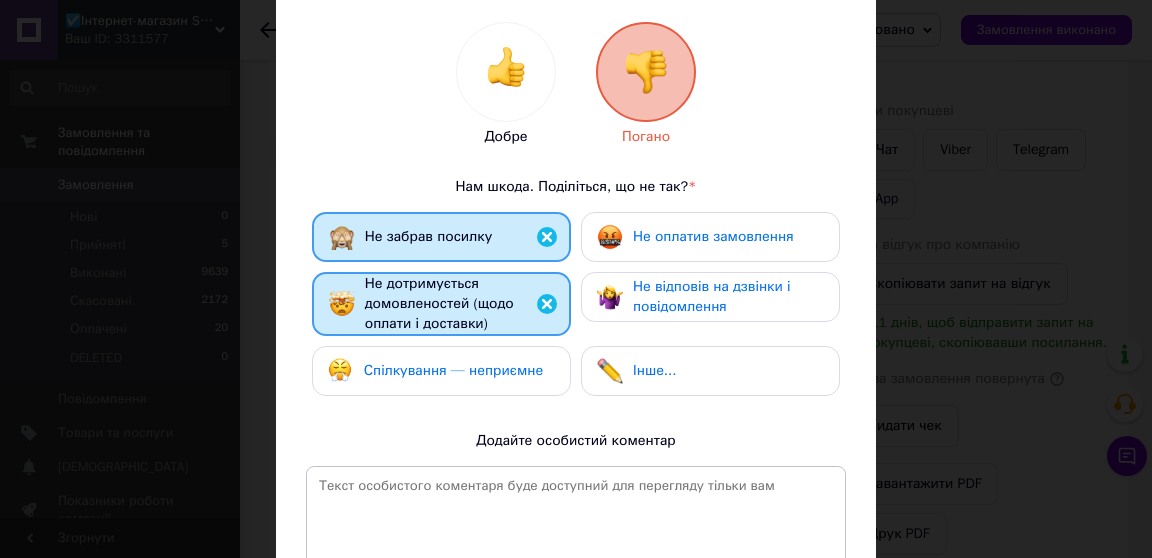 click on "Спілкування — неприємне" at bounding box center (441, 371) 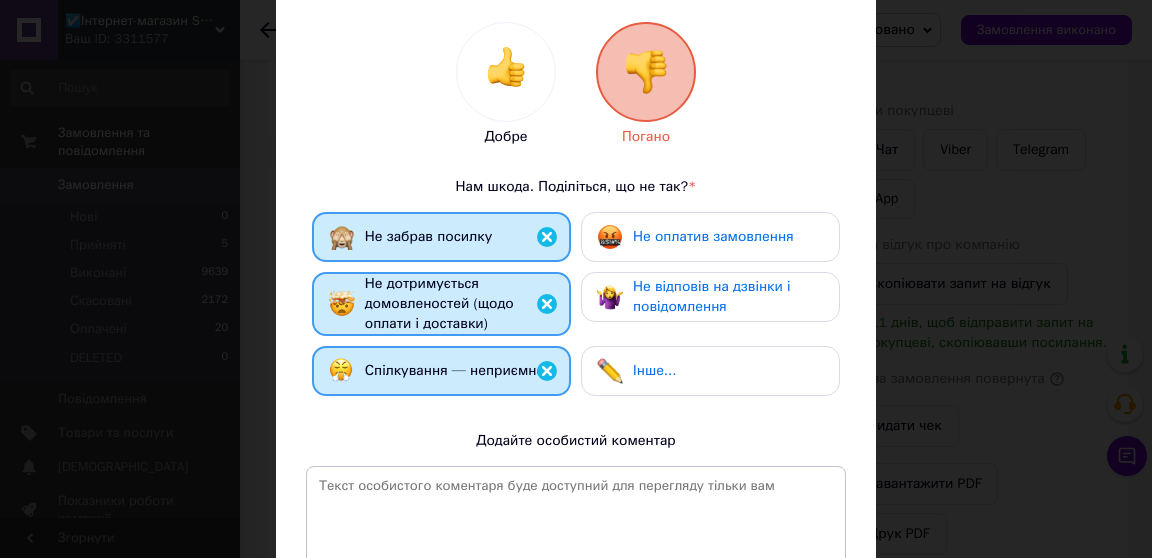 scroll, scrollTop: 444, scrollLeft: 0, axis: vertical 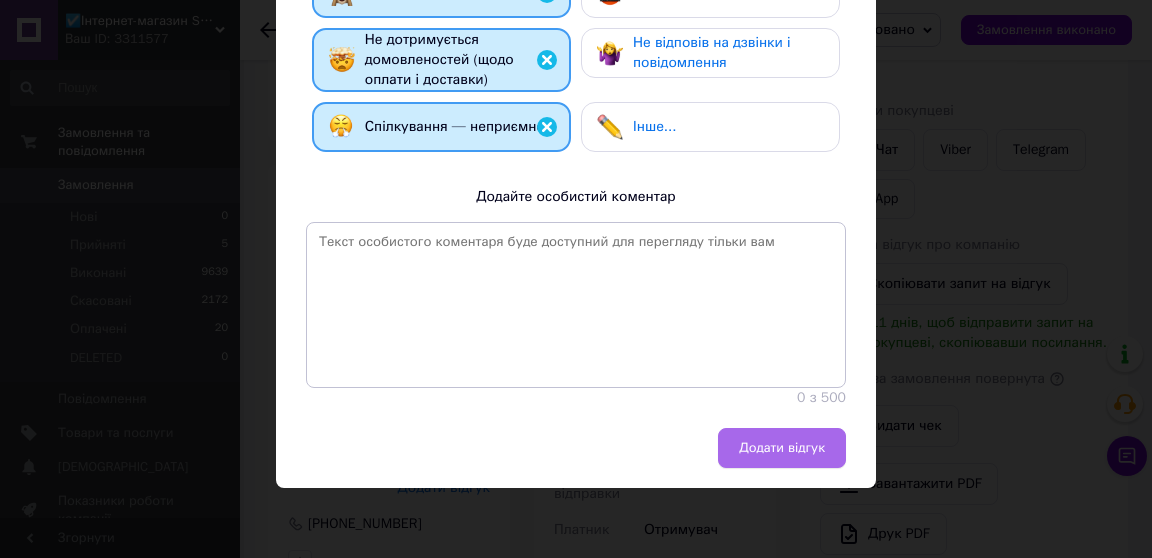click on "Додати відгук" at bounding box center [782, 448] 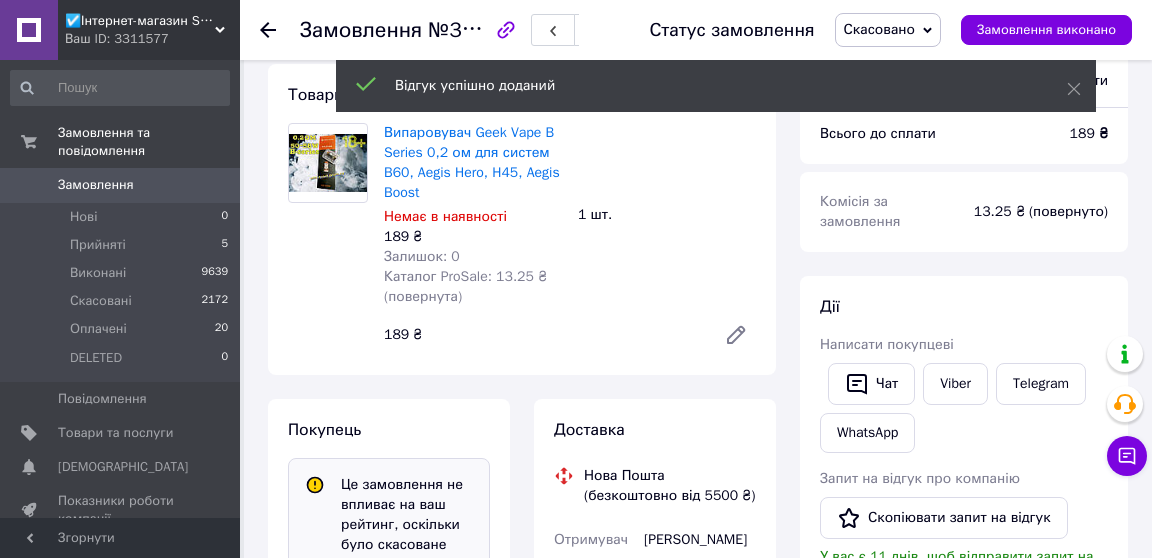 scroll, scrollTop: 71, scrollLeft: 0, axis: vertical 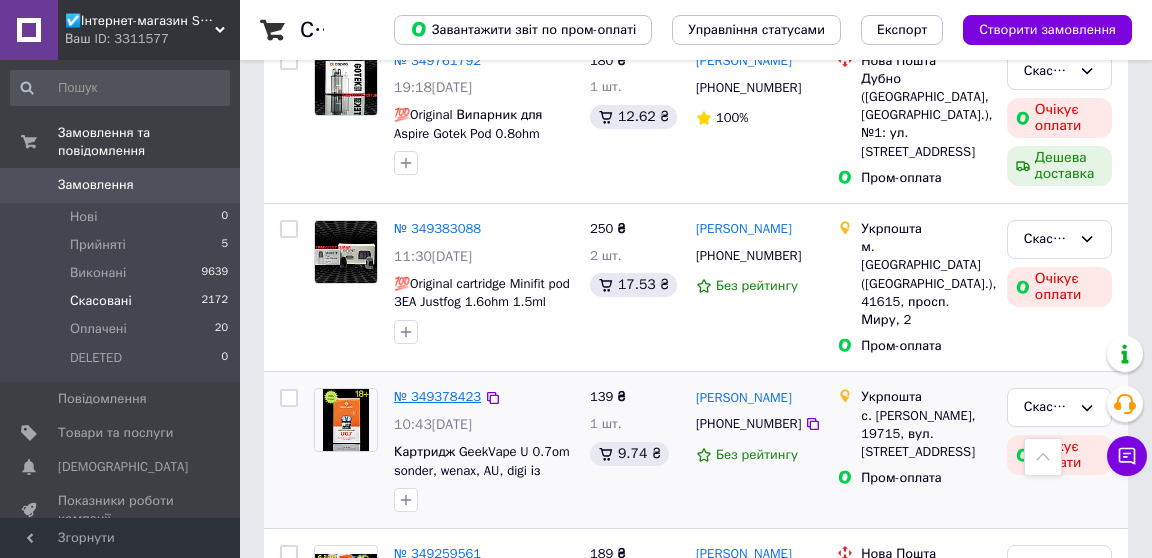 click on "№ 349378423" at bounding box center [437, 396] 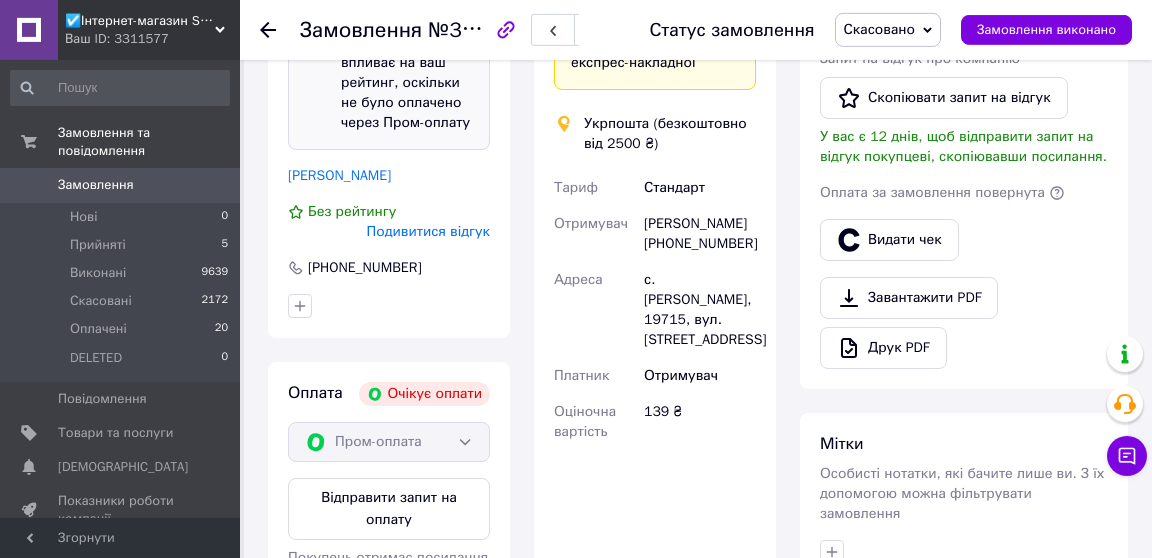 scroll, scrollTop: 589, scrollLeft: 0, axis: vertical 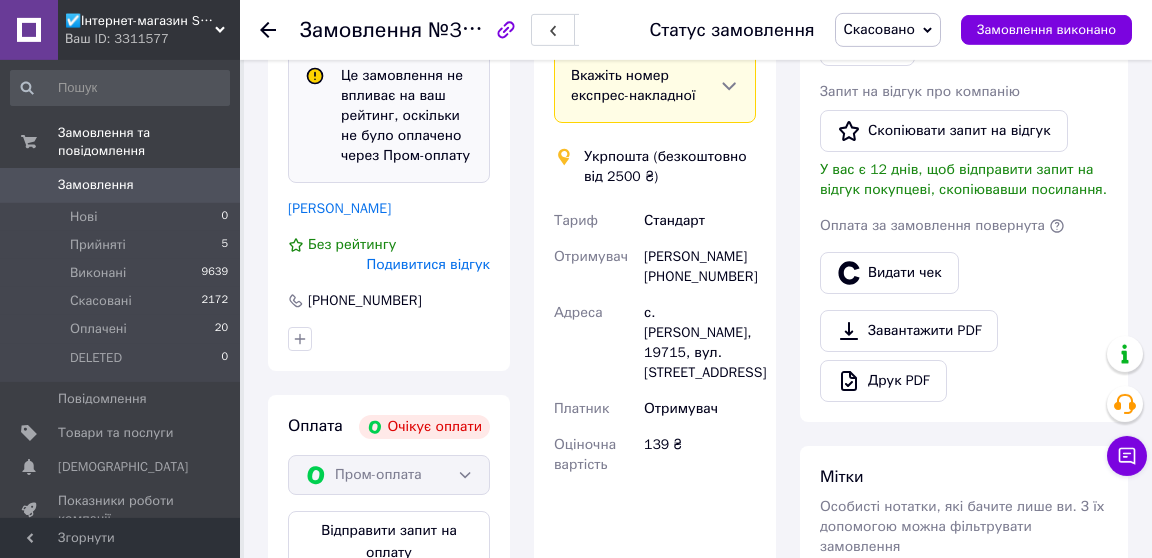 click on "Подивитися відгук" at bounding box center [428, 264] 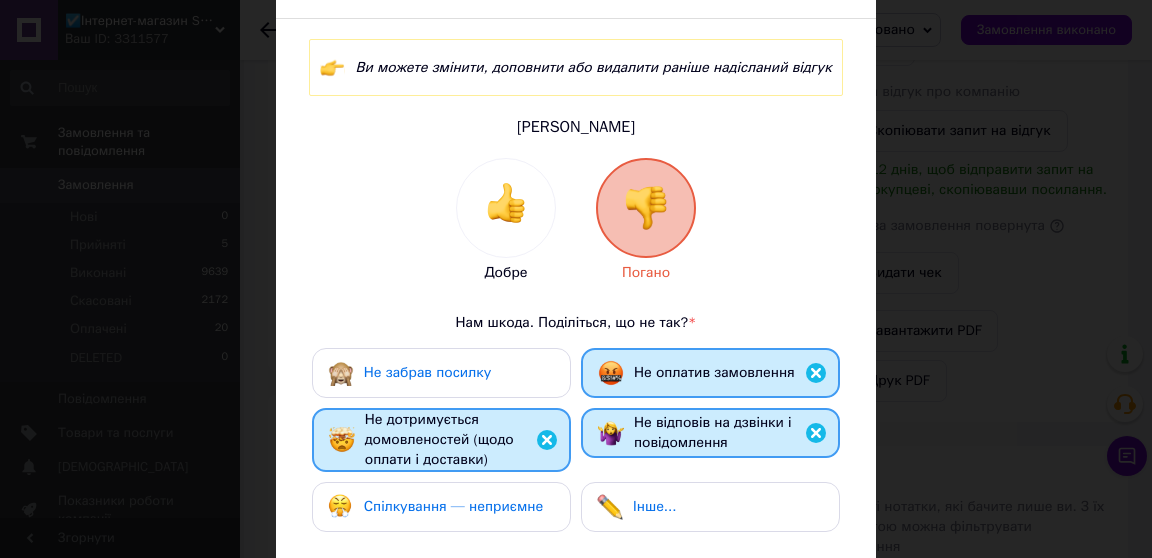 click on "Не забрав посилку" at bounding box center (427, 372) 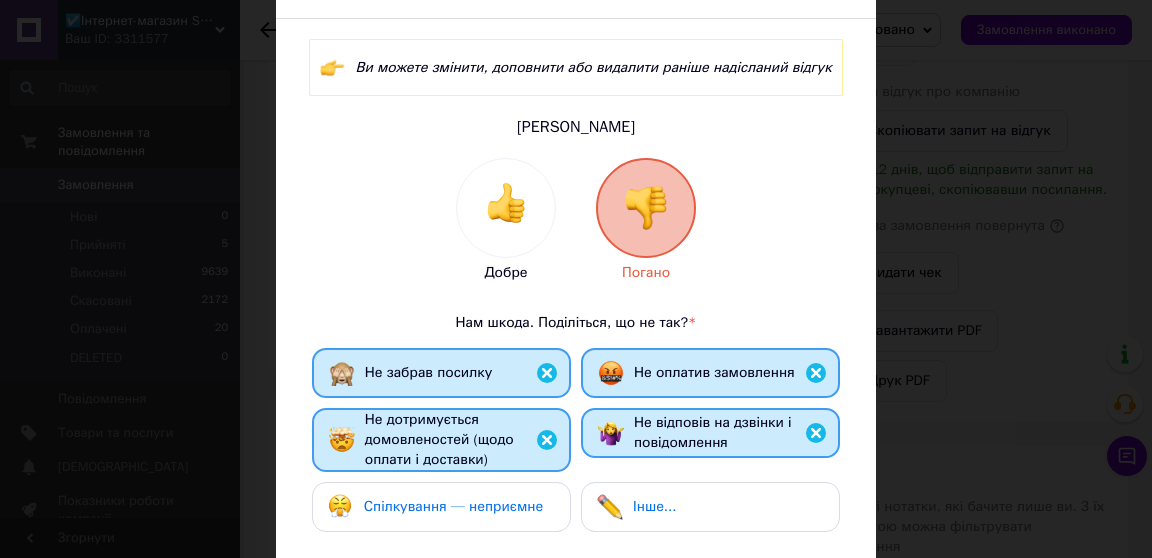 scroll, scrollTop: 501, scrollLeft: 0, axis: vertical 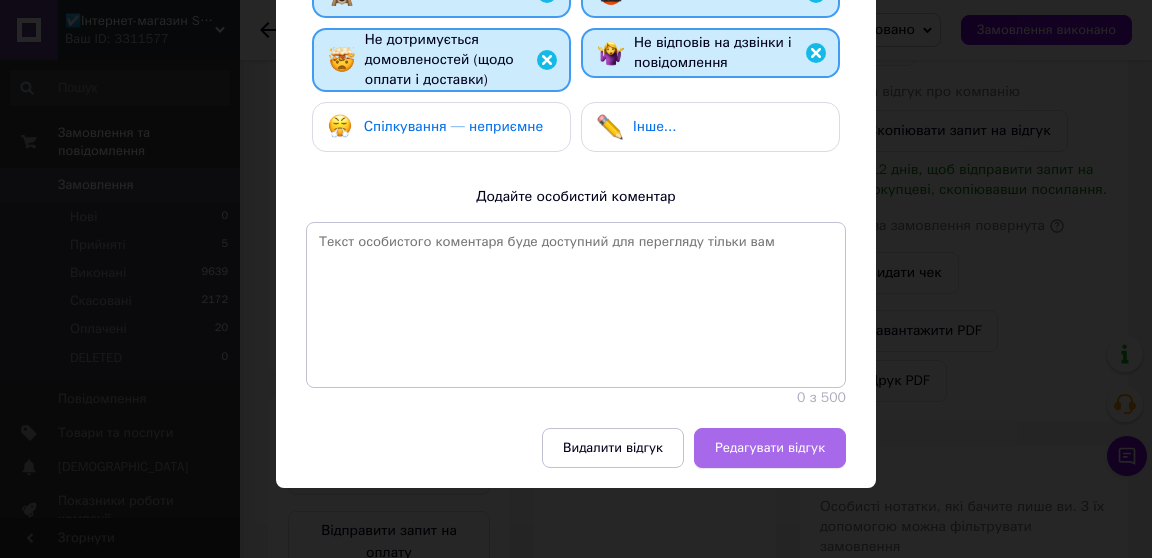 click on "Редагувати відгук" at bounding box center [770, 448] 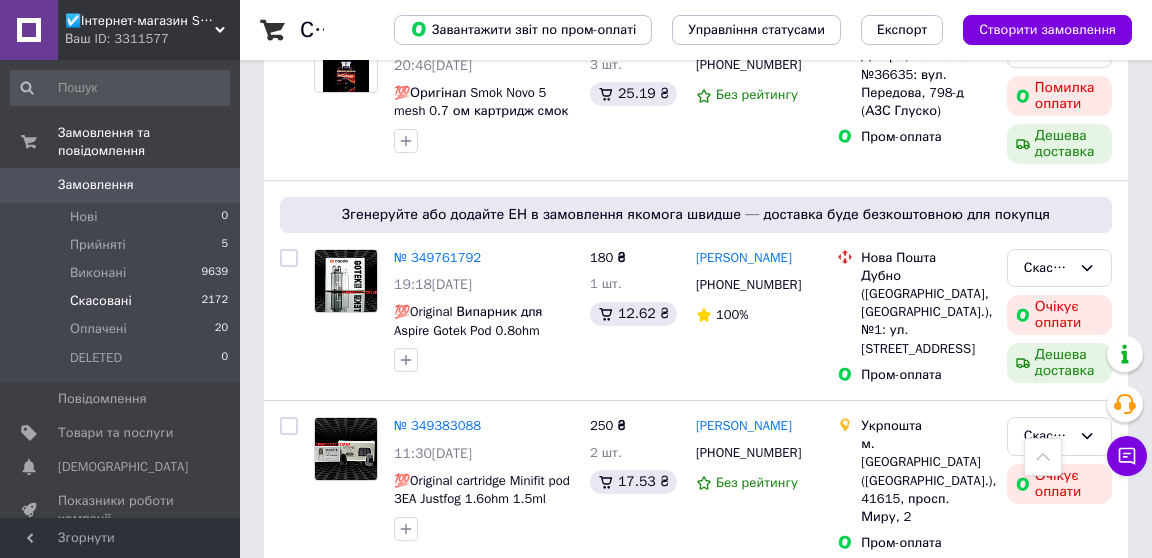 scroll, scrollTop: 316, scrollLeft: 0, axis: vertical 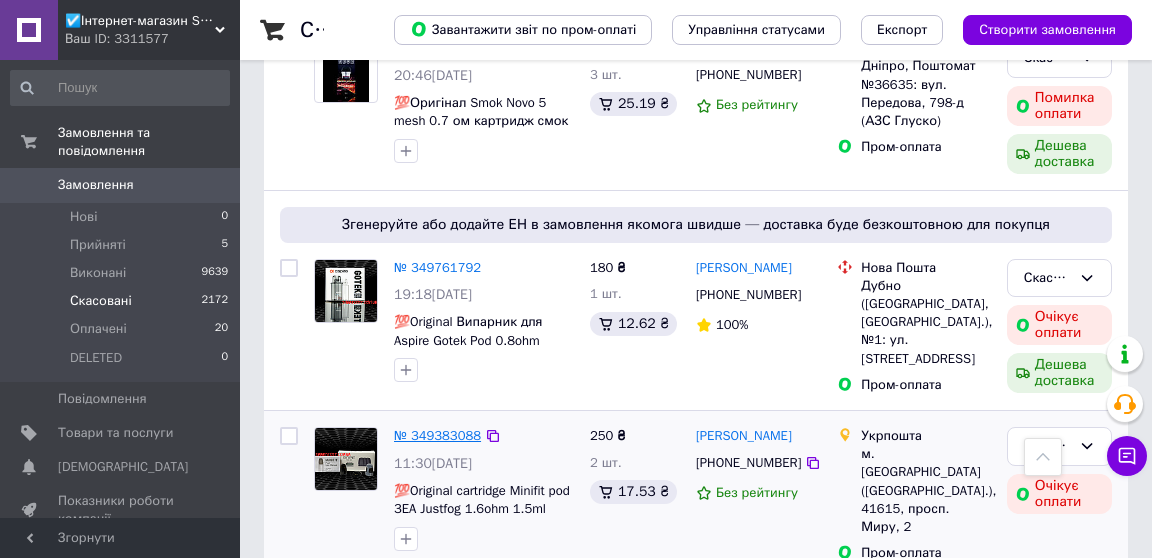 click on "№ 349383088" at bounding box center (437, 435) 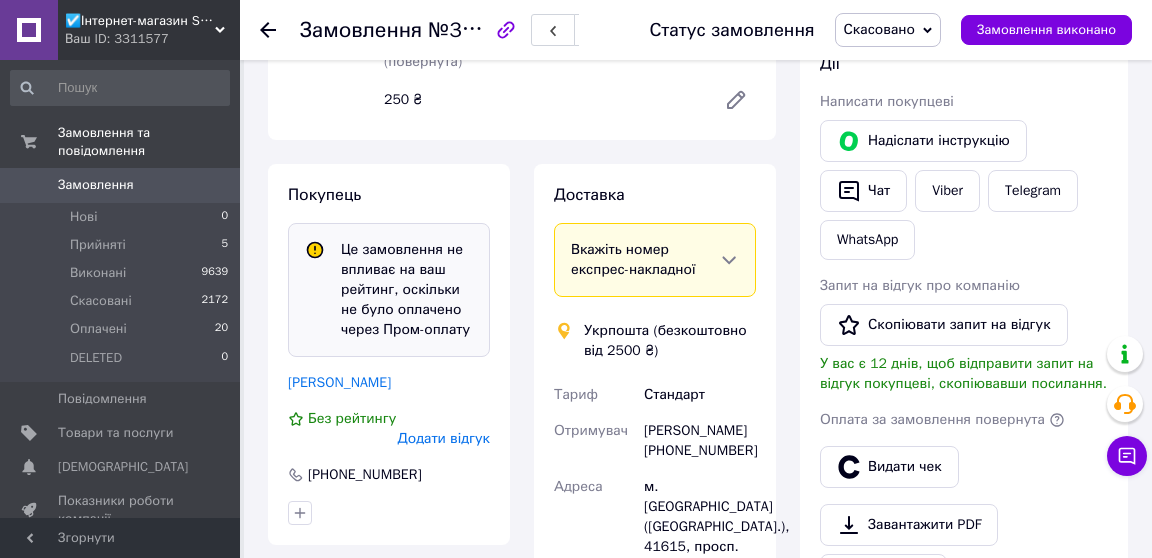 scroll, scrollTop: 444, scrollLeft: 0, axis: vertical 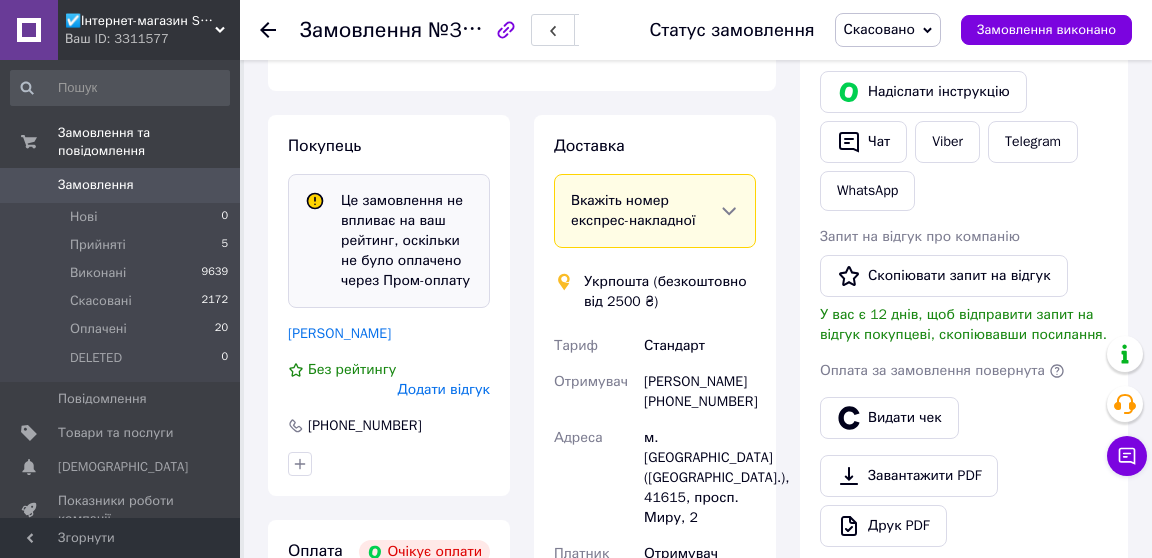 click on "Додати відгук" at bounding box center [444, 389] 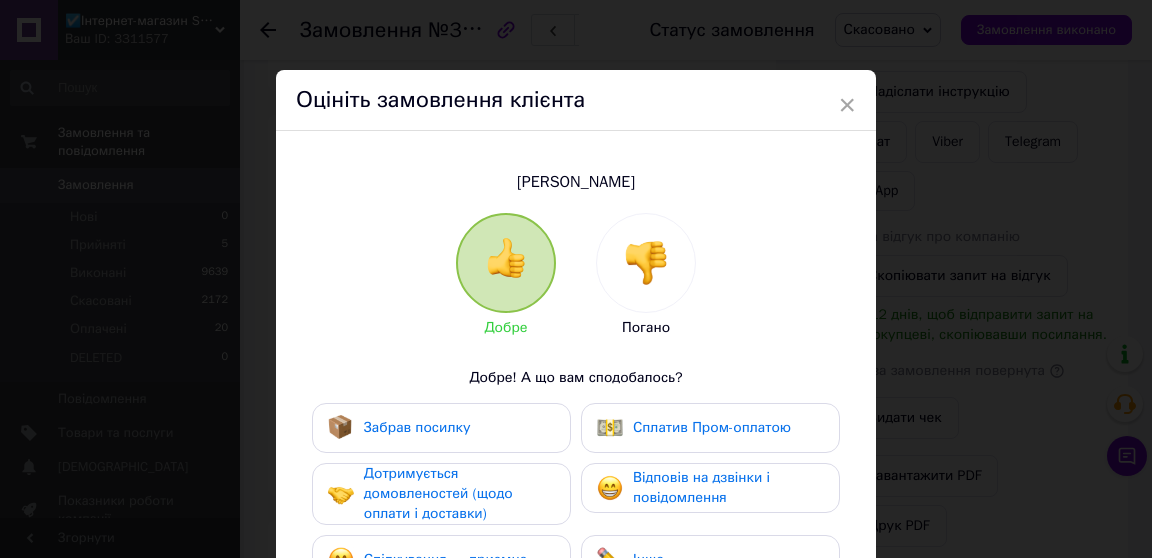 click at bounding box center [646, 263] 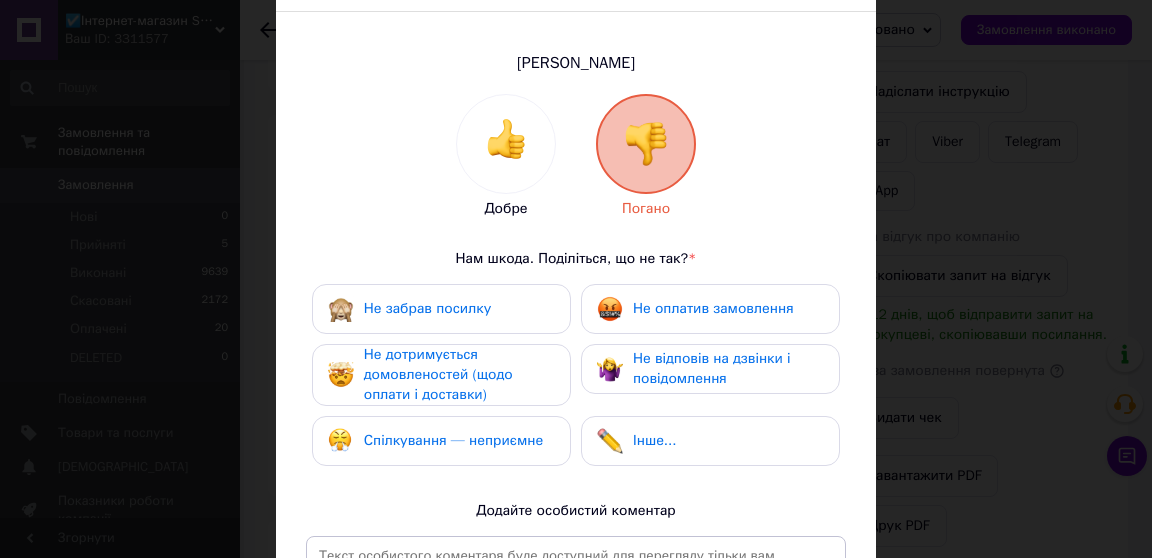 scroll, scrollTop: 203, scrollLeft: 0, axis: vertical 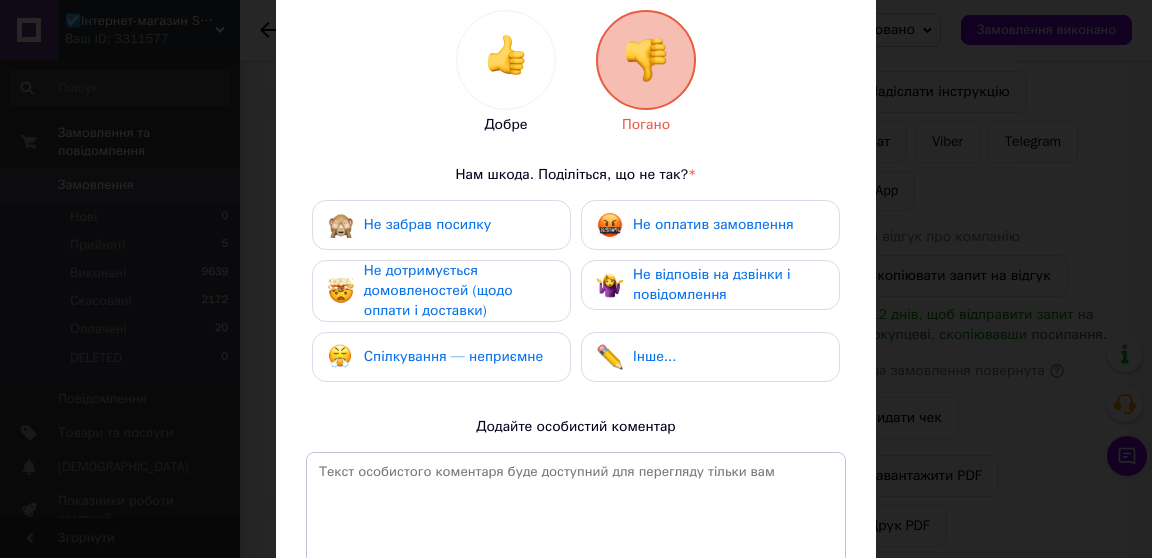 click on "Не забрав посилку" at bounding box center (441, 225) 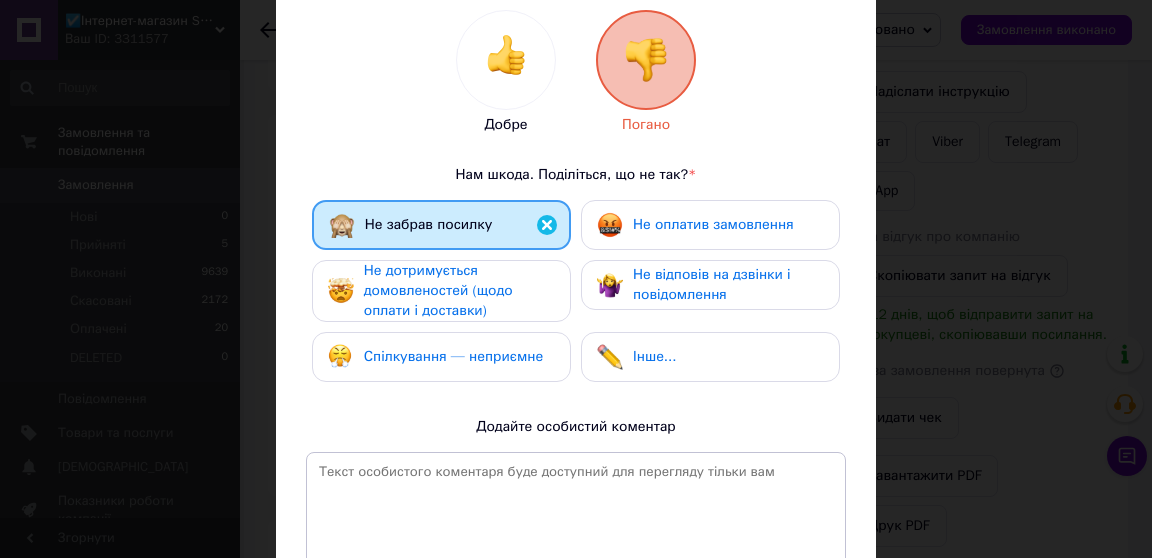 click on "Не дотримується домовленостей (щодо оплати і доставки)" at bounding box center [438, 290] 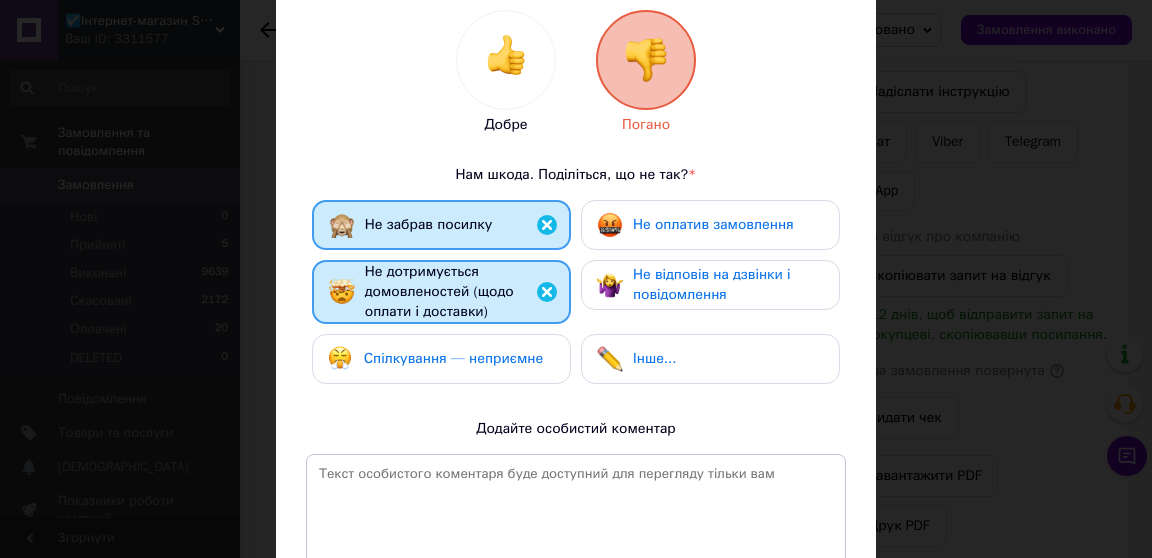 click on "Не оплатив замовлення" at bounding box center (710, 225) 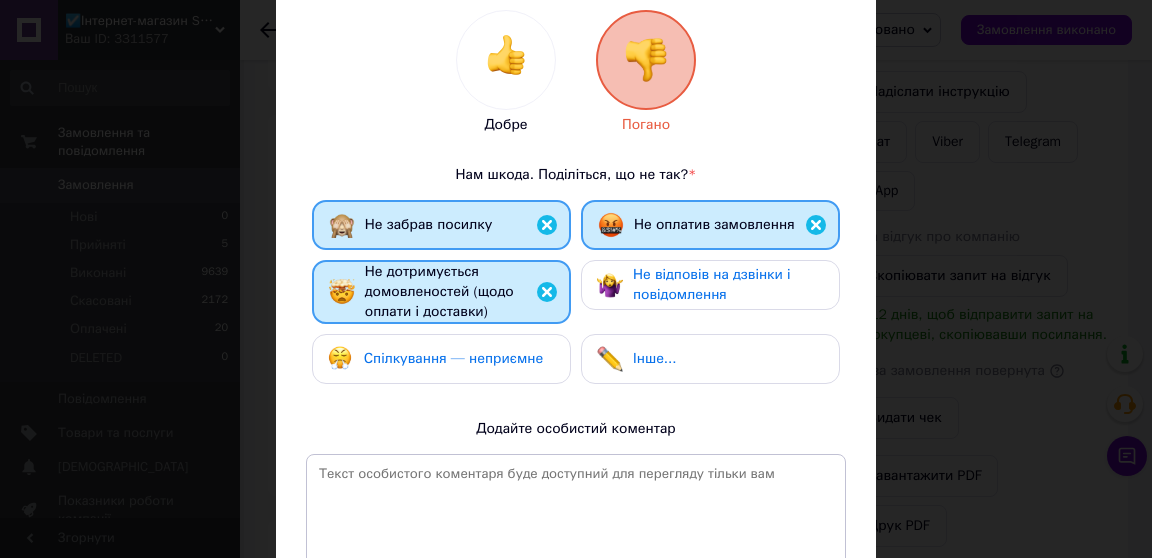 scroll, scrollTop: 444, scrollLeft: 0, axis: vertical 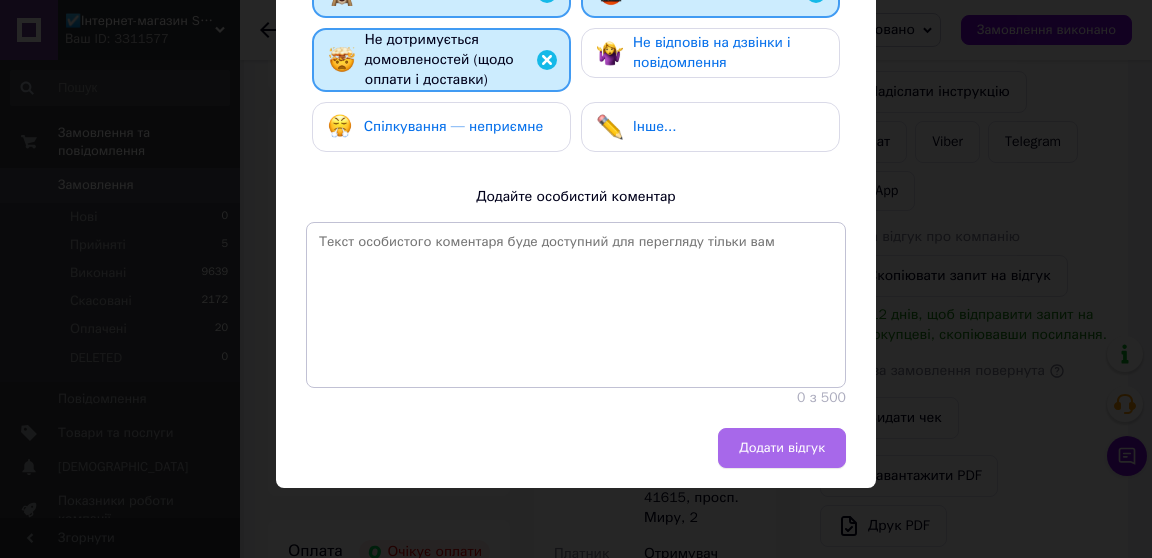 click on "Додати відгук" at bounding box center [782, 448] 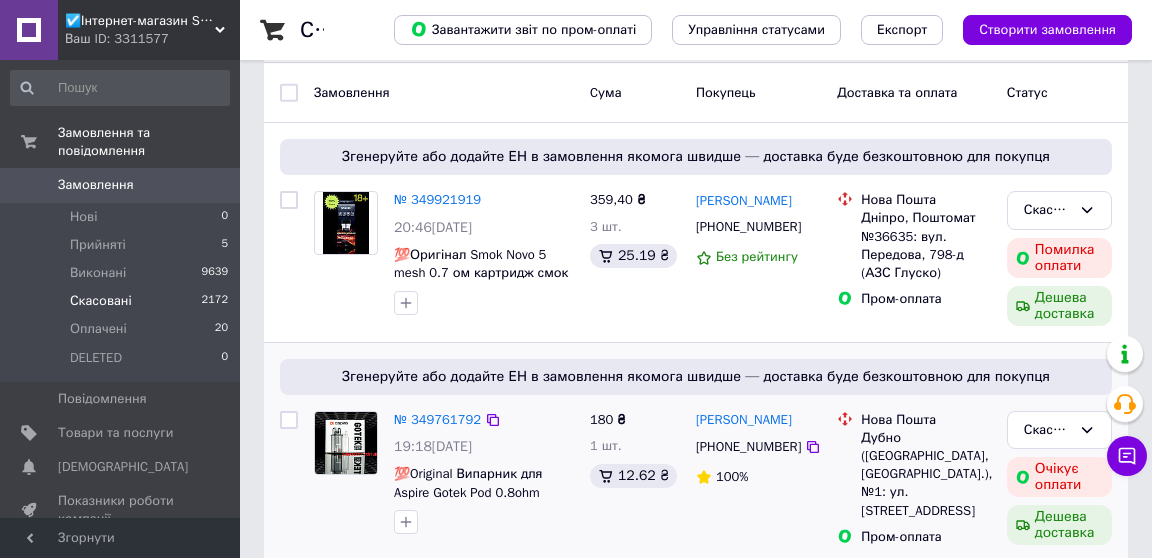 scroll, scrollTop: 231, scrollLeft: 0, axis: vertical 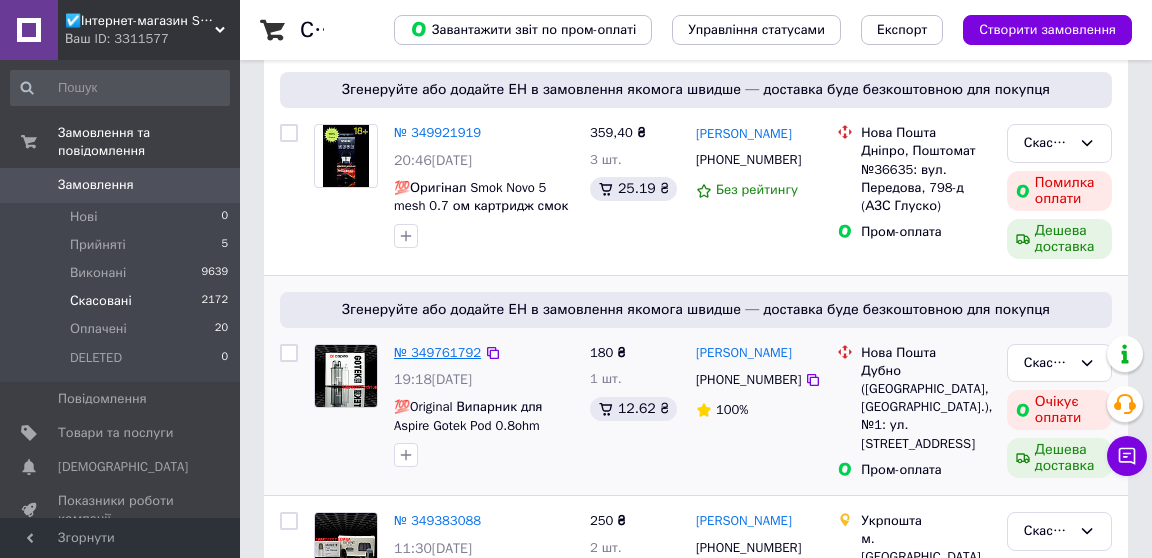 click on "№ 349761792" at bounding box center (437, 352) 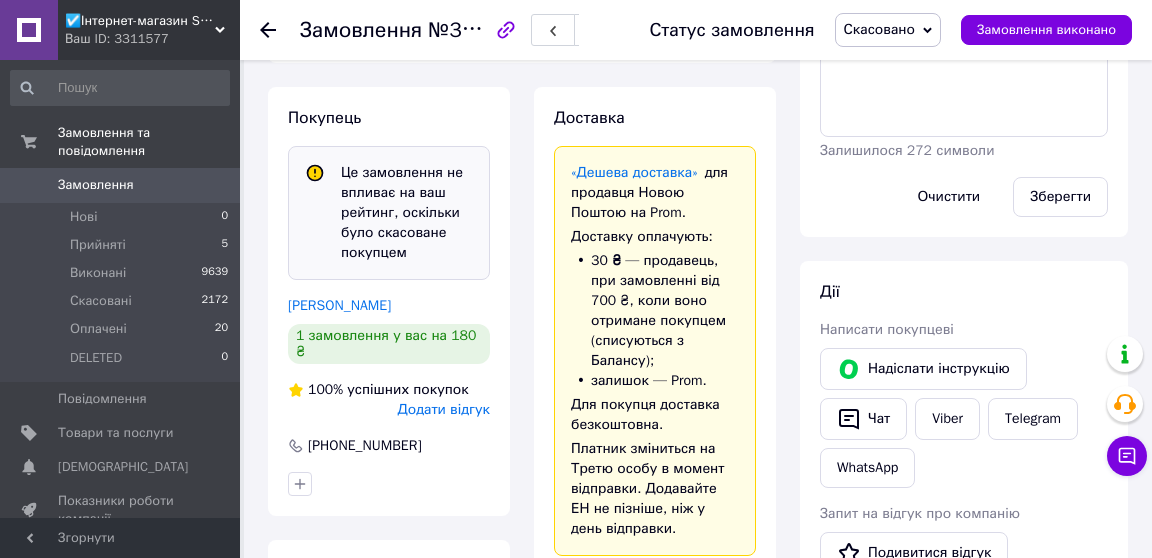 scroll, scrollTop: 489, scrollLeft: 0, axis: vertical 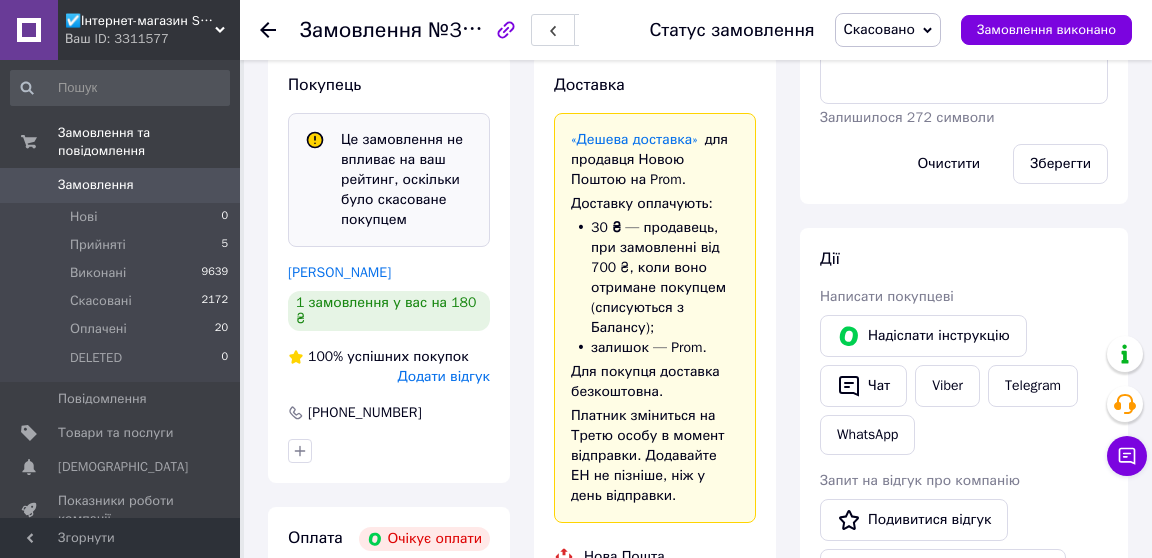 click on "Додати відгук" at bounding box center (444, 376) 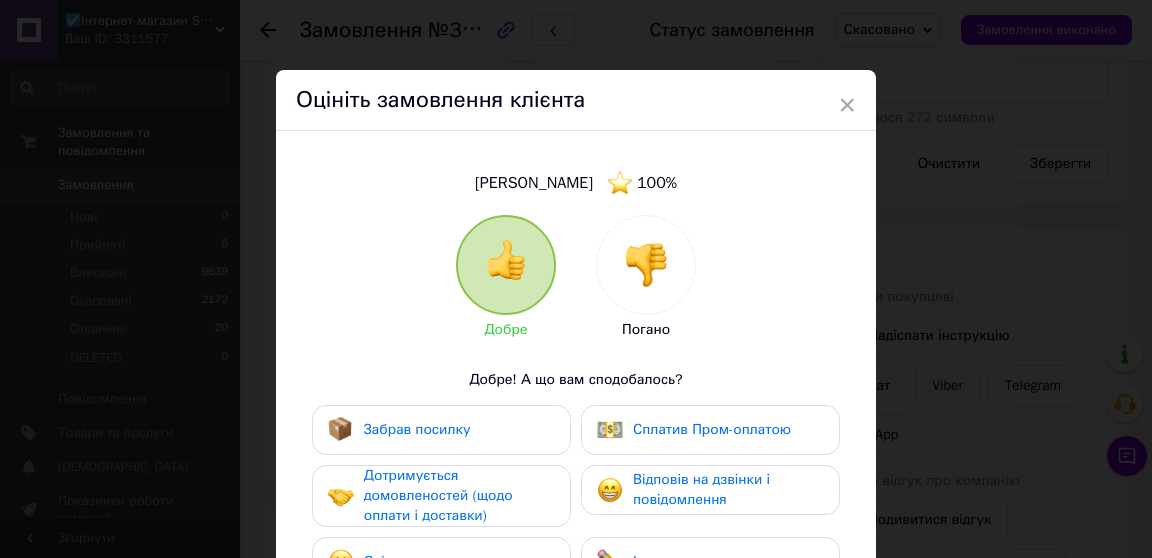 click at bounding box center (646, 265) 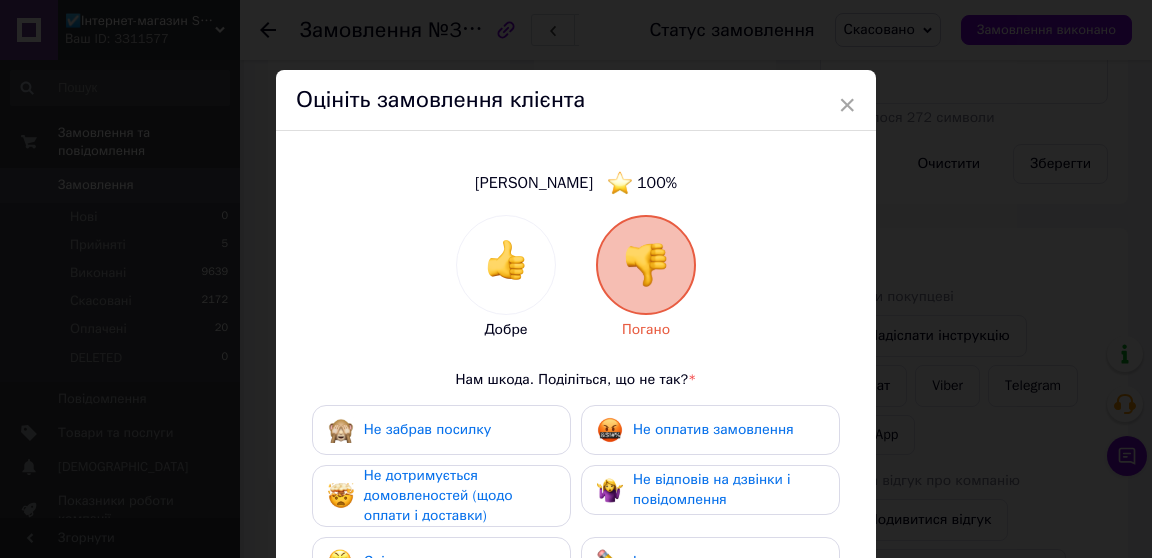 click on "Не забрав посилку" at bounding box center [441, 430] 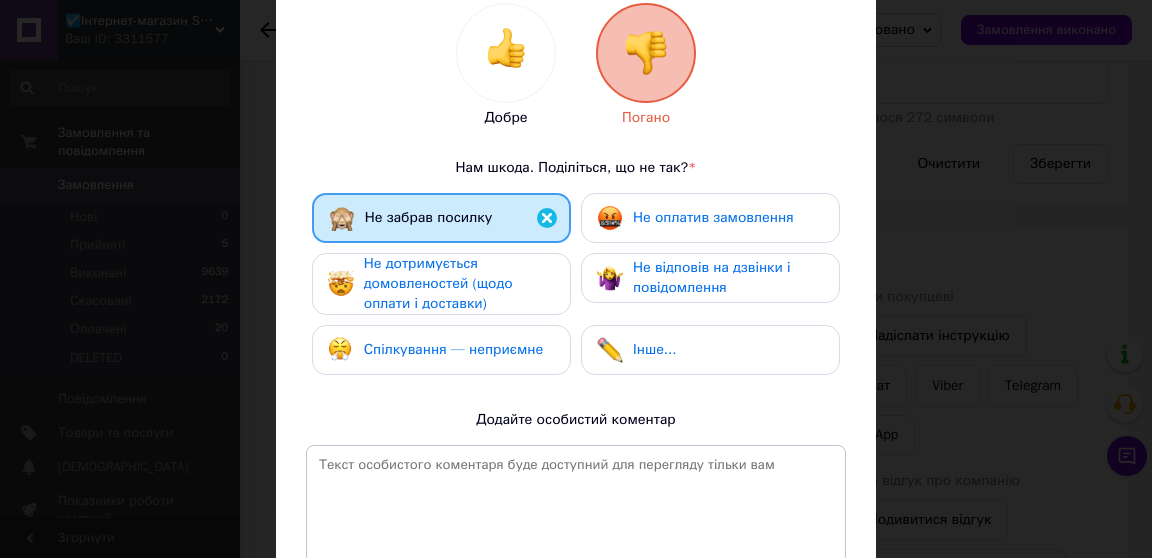 scroll, scrollTop: 444, scrollLeft: 0, axis: vertical 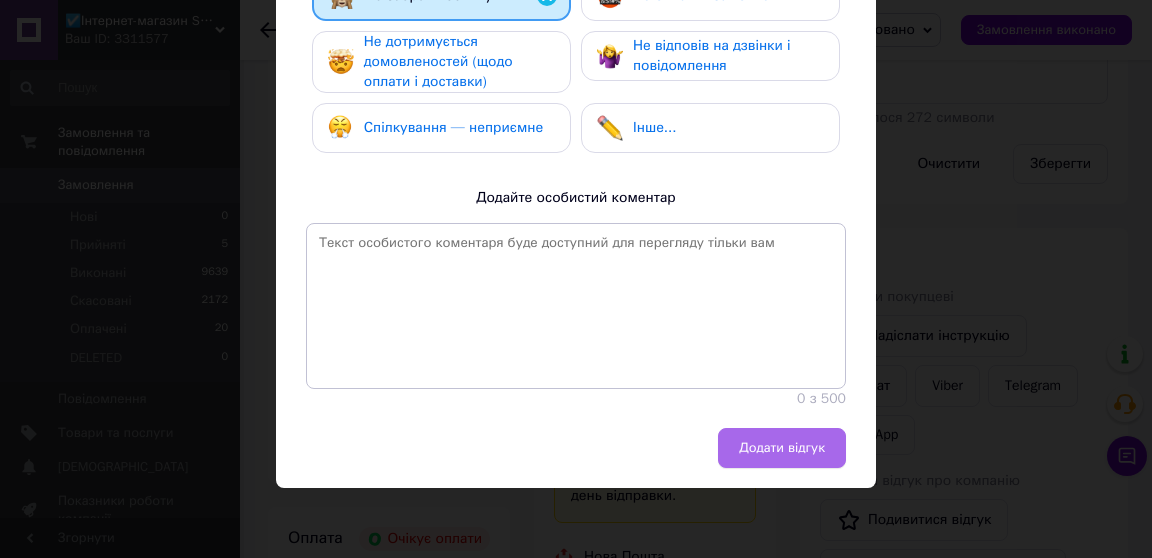 click on "Додати відгук" at bounding box center [782, 448] 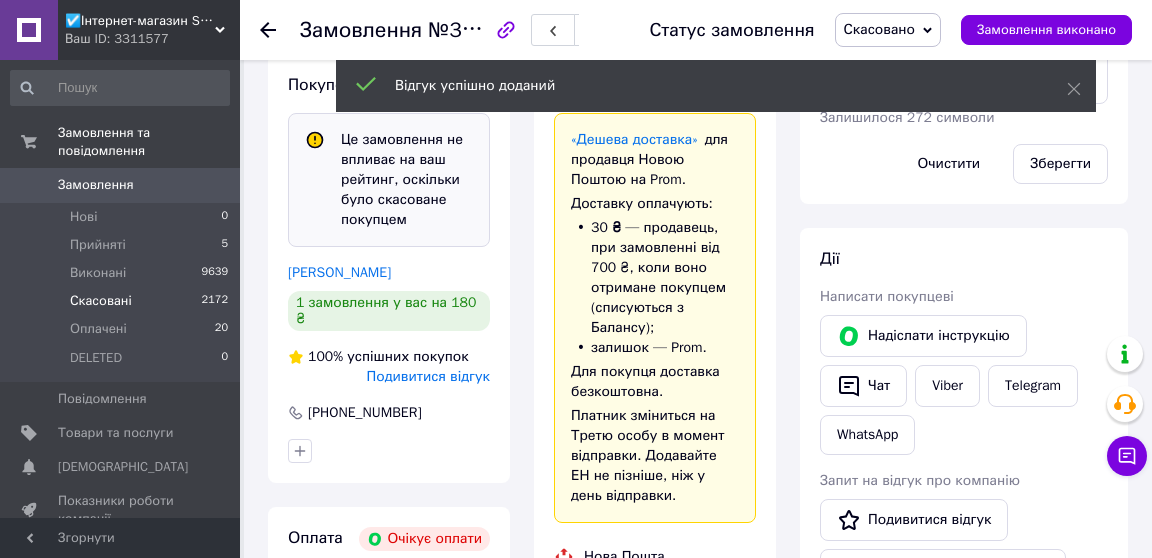 click on "Скасовані 2172" at bounding box center [120, 301] 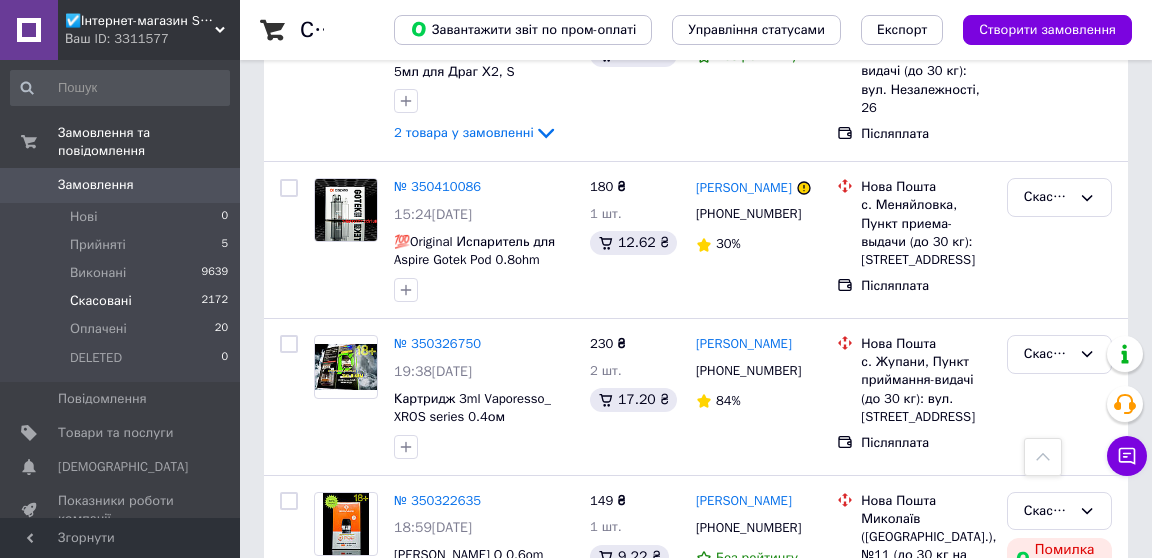 scroll, scrollTop: 3135, scrollLeft: 0, axis: vertical 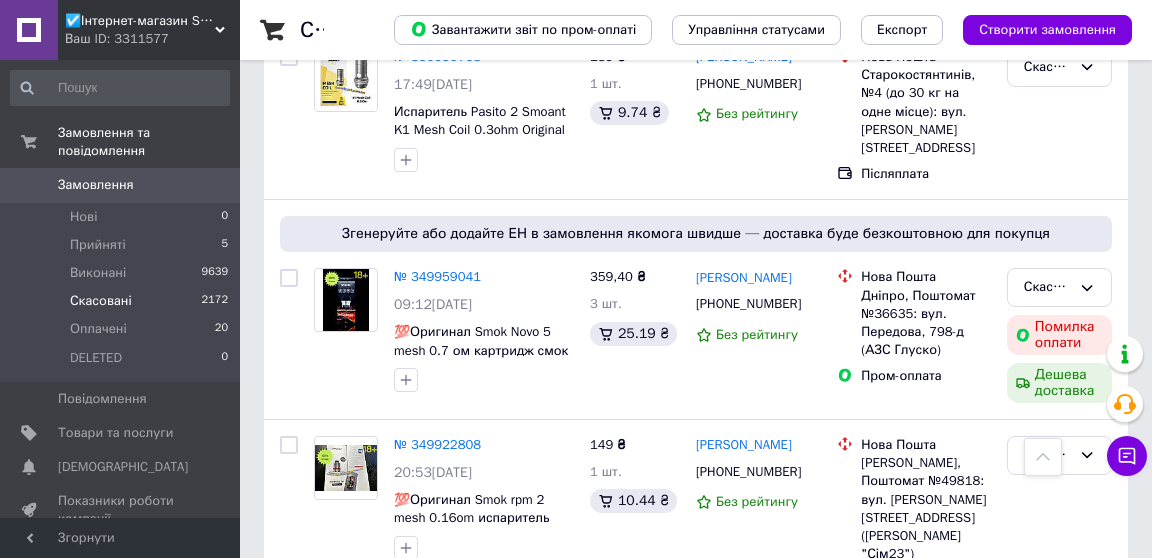 click on "2" at bounding box center [327, 650] 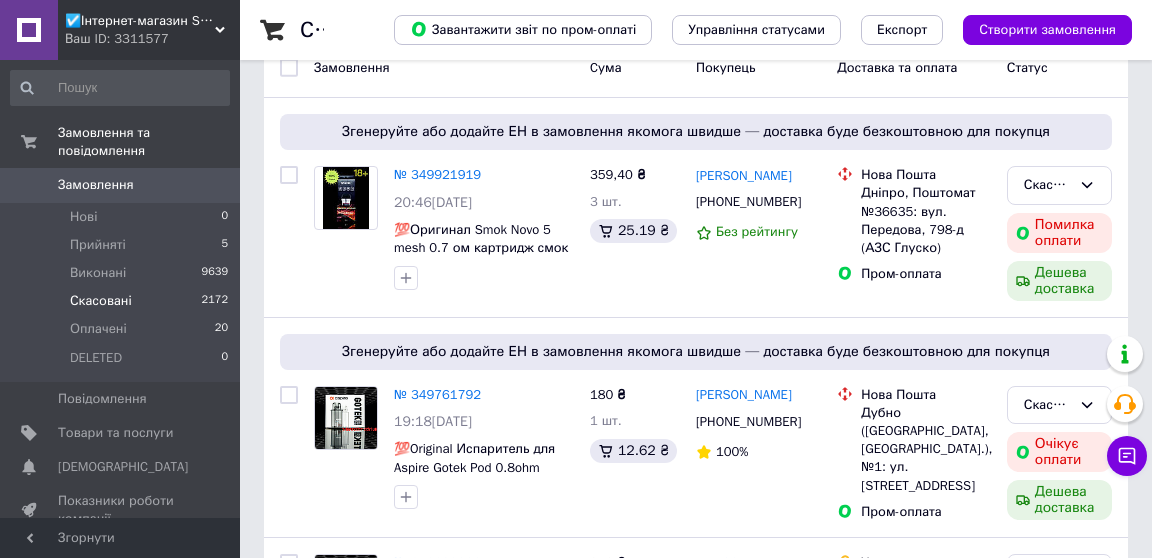 scroll, scrollTop: 178, scrollLeft: 0, axis: vertical 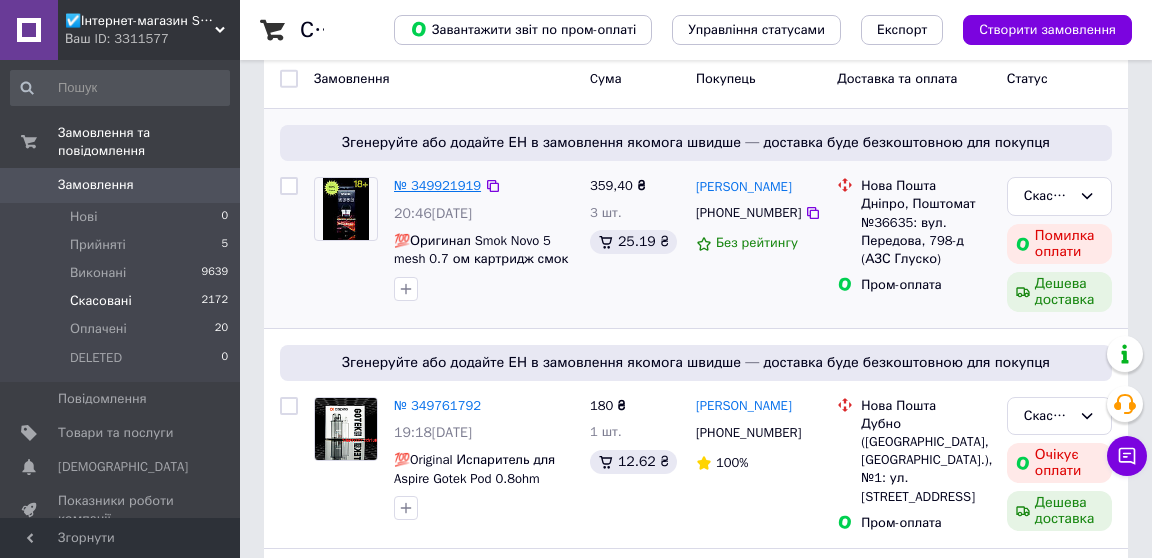 click on "№ 349921919" at bounding box center [437, 185] 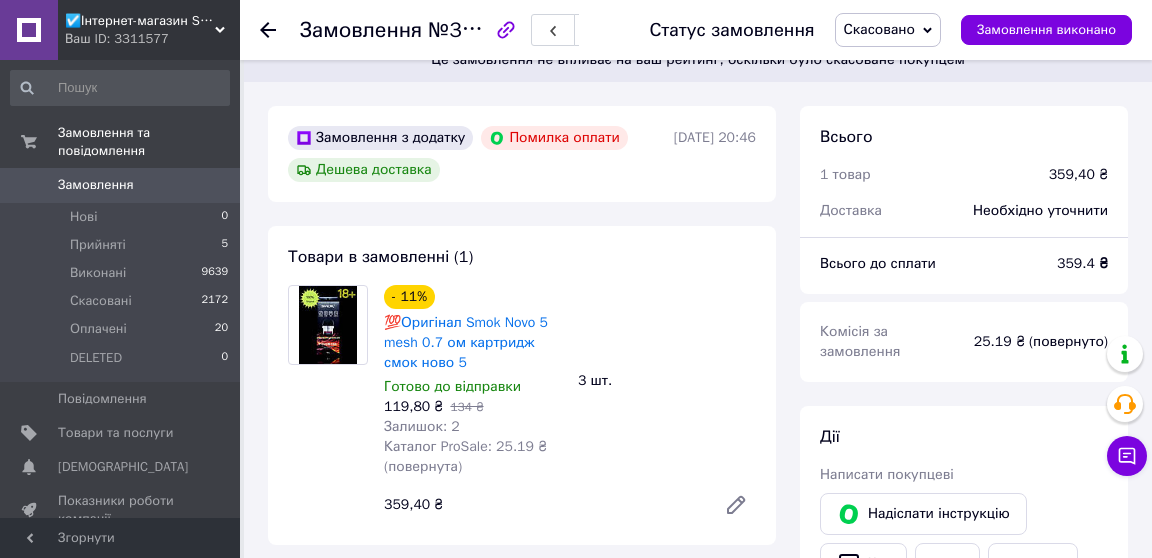 scroll, scrollTop: 8, scrollLeft: 0, axis: vertical 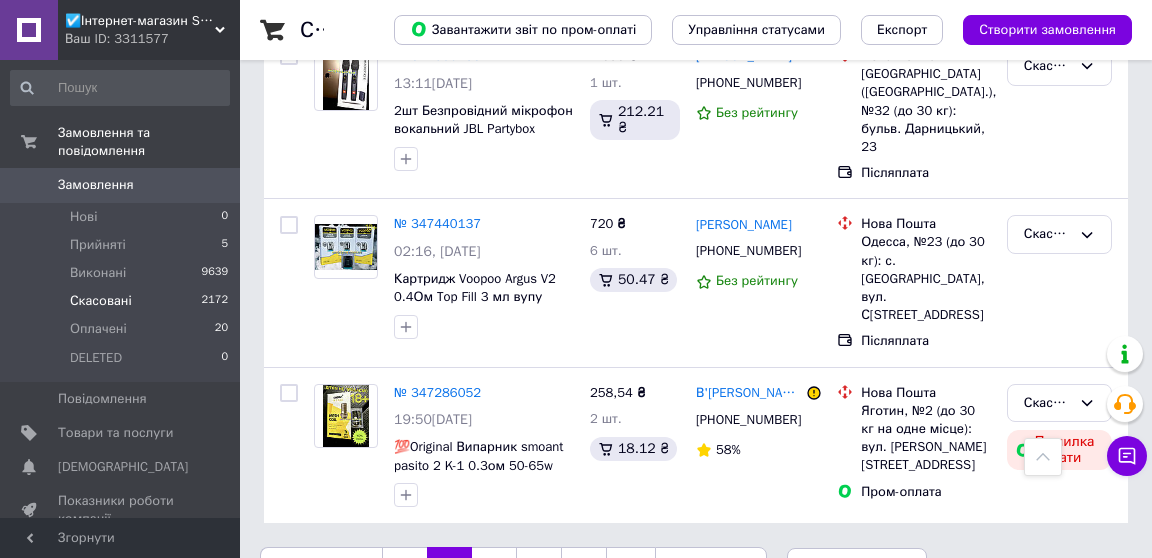 click on "1" at bounding box center [404, 568] 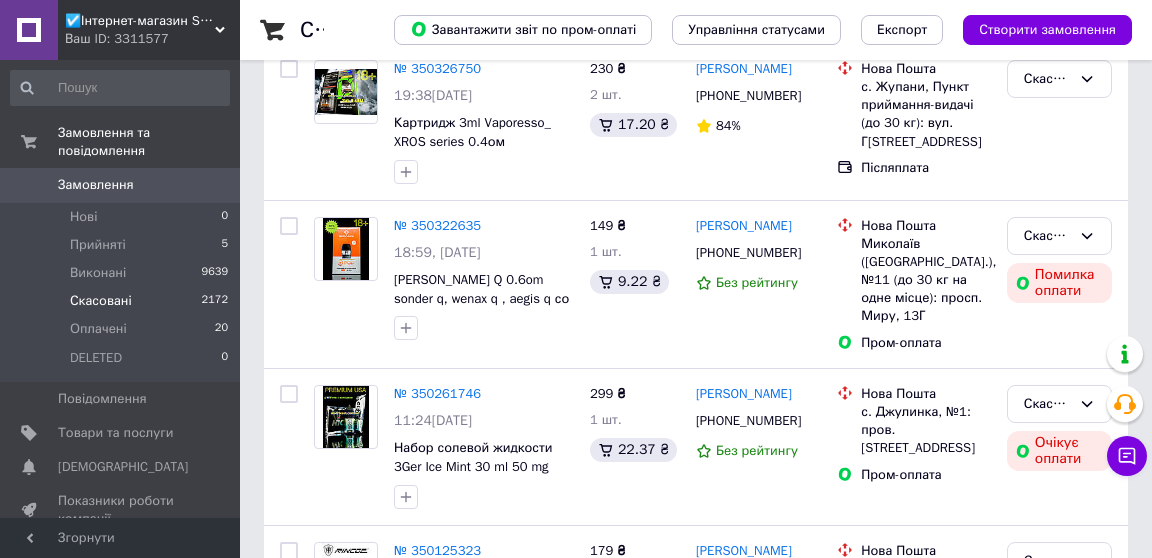 scroll, scrollTop: 3135, scrollLeft: 0, axis: vertical 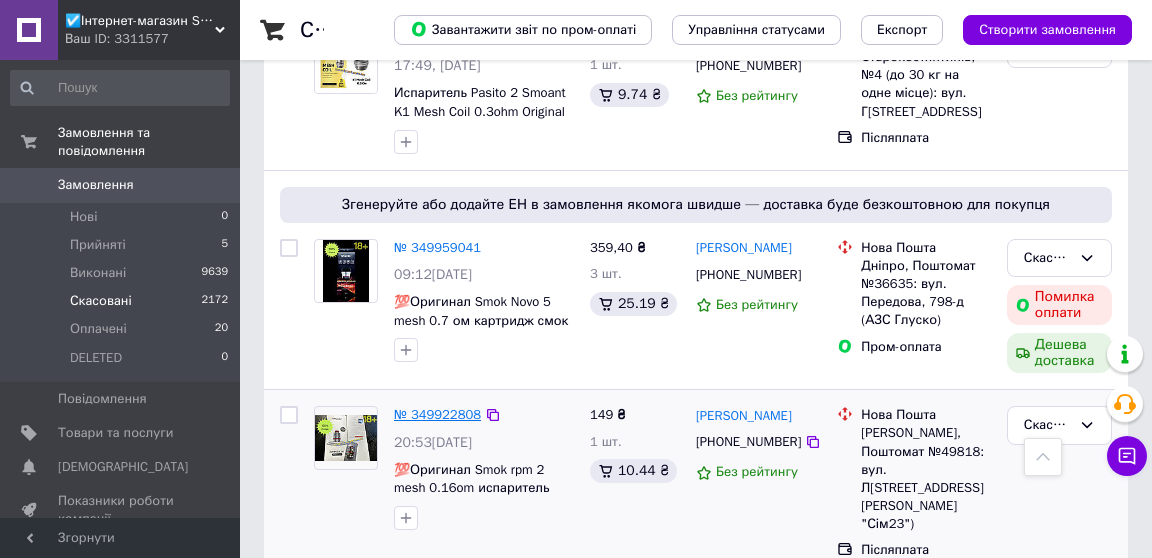 click on "№ 349922808" at bounding box center [437, 414] 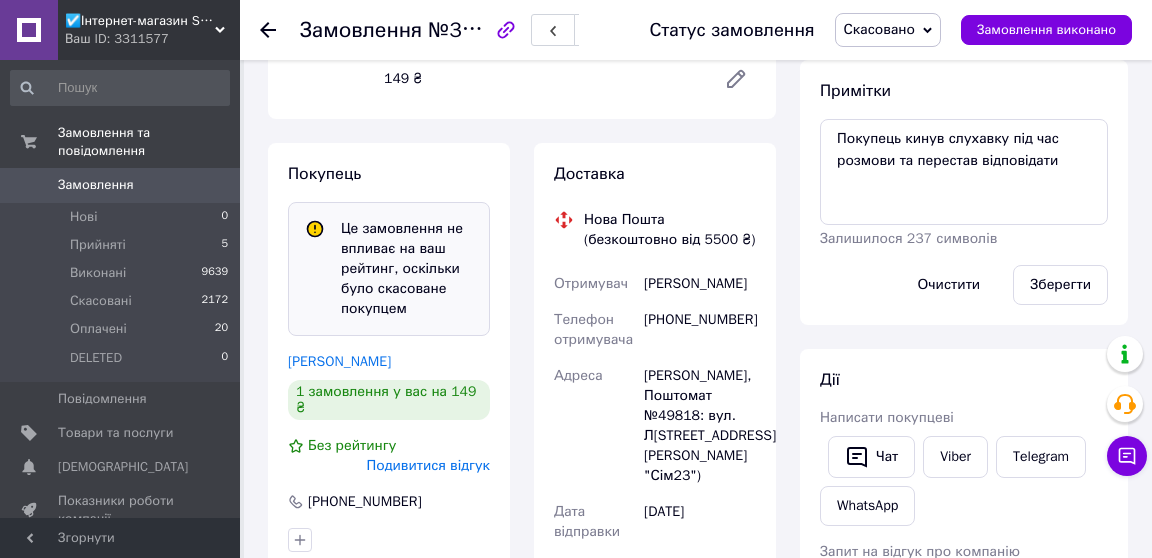 scroll, scrollTop: 386, scrollLeft: 0, axis: vertical 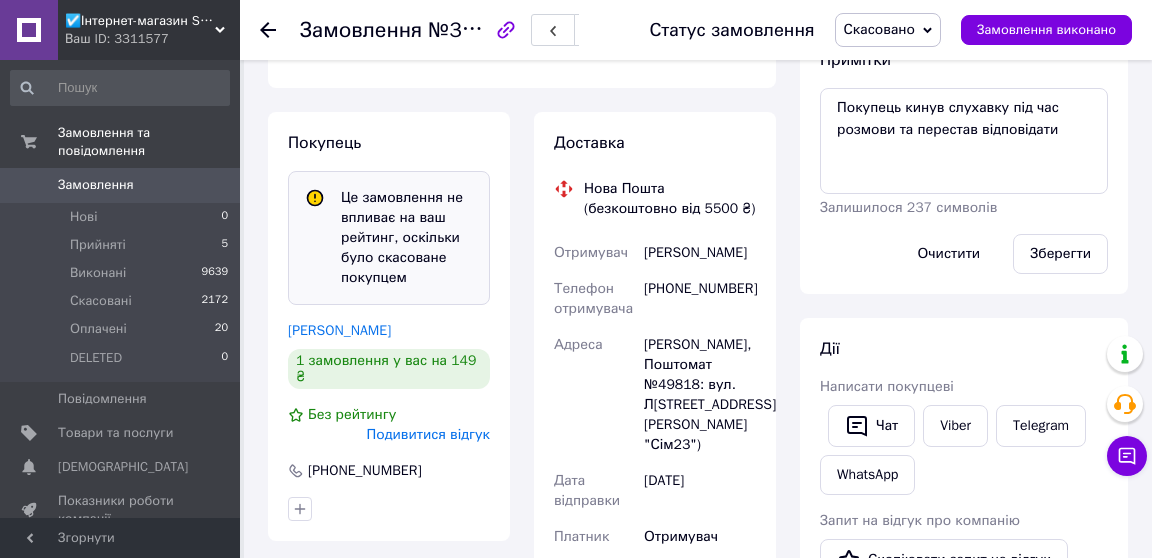 click on "Подивитися відгук" at bounding box center (428, 434) 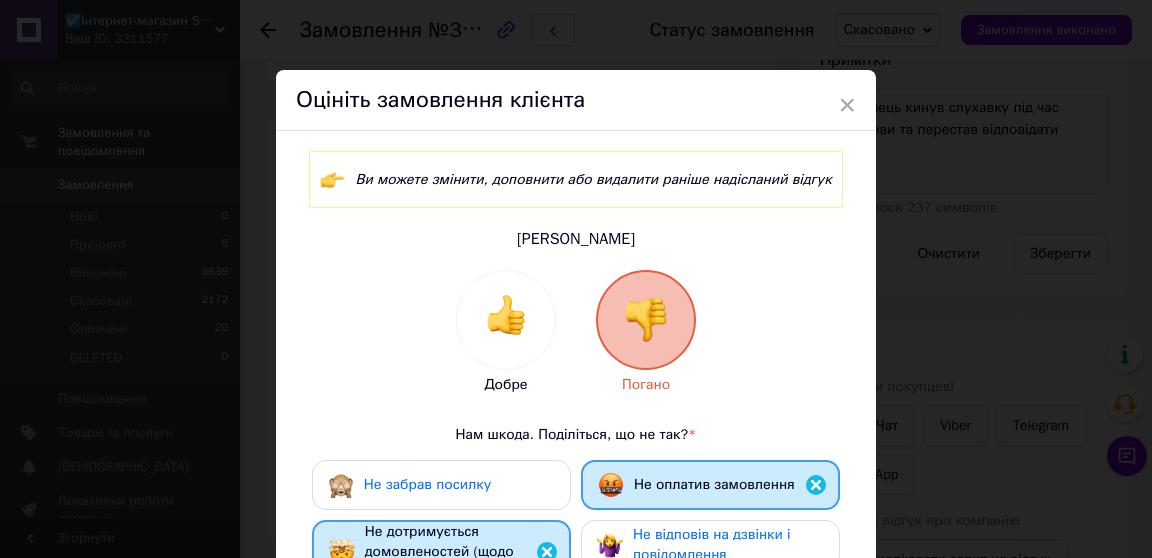 scroll, scrollTop: 60, scrollLeft: 0, axis: vertical 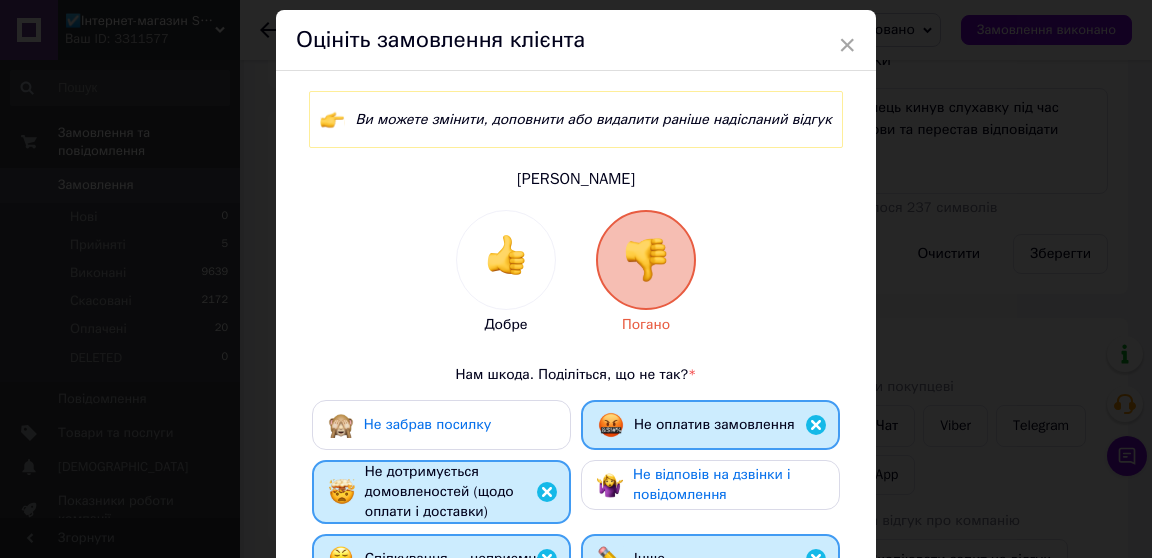 click on "Не забрав посилку" at bounding box center (427, 424) 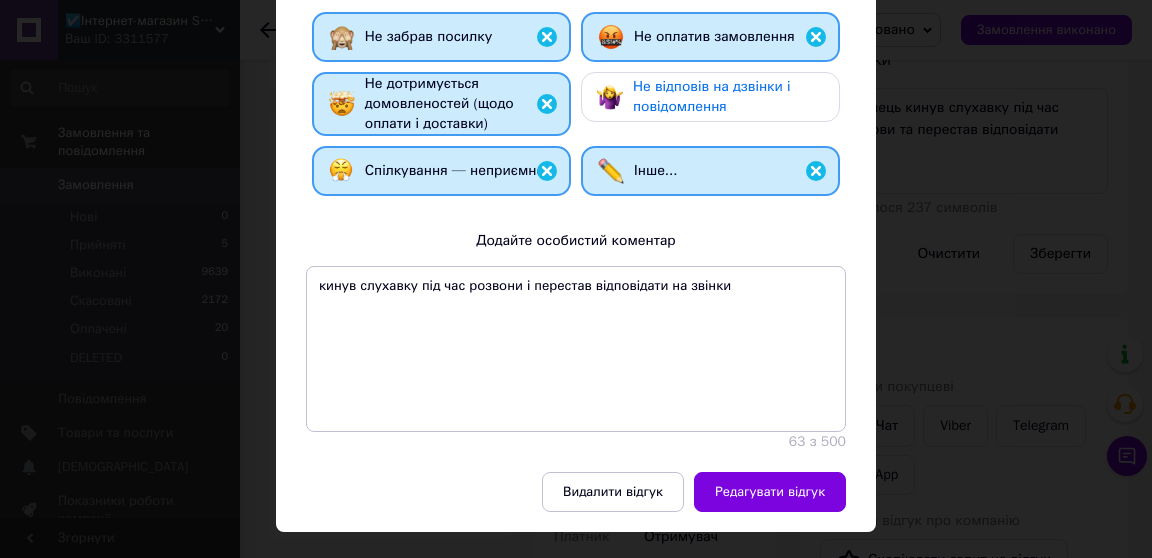 scroll, scrollTop: 501, scrollLeft: 0, axis: vertical 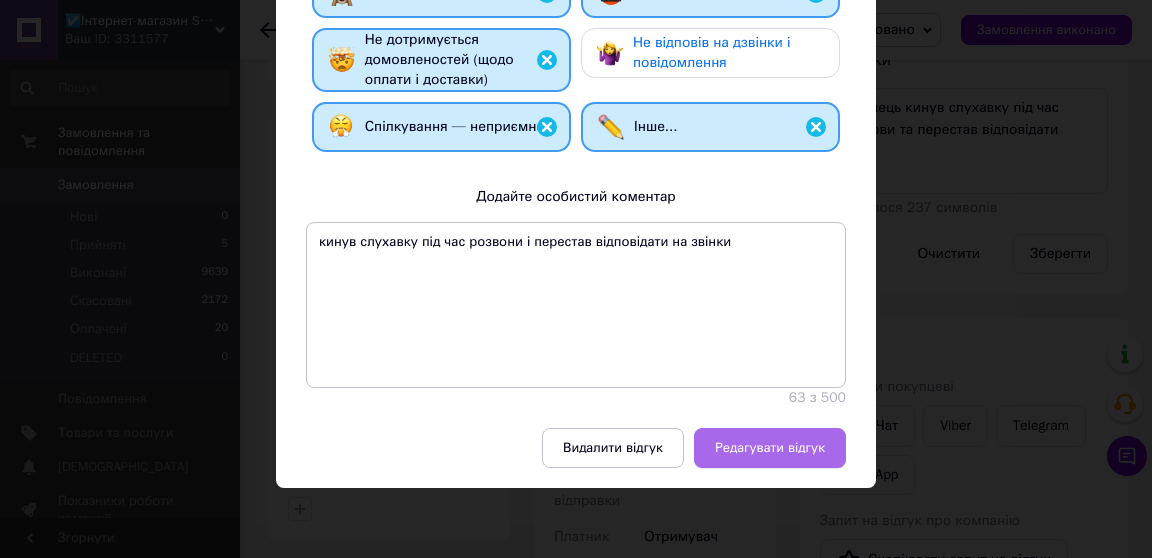 click on "Редагувати відгук" at bounding box center (770, 448) 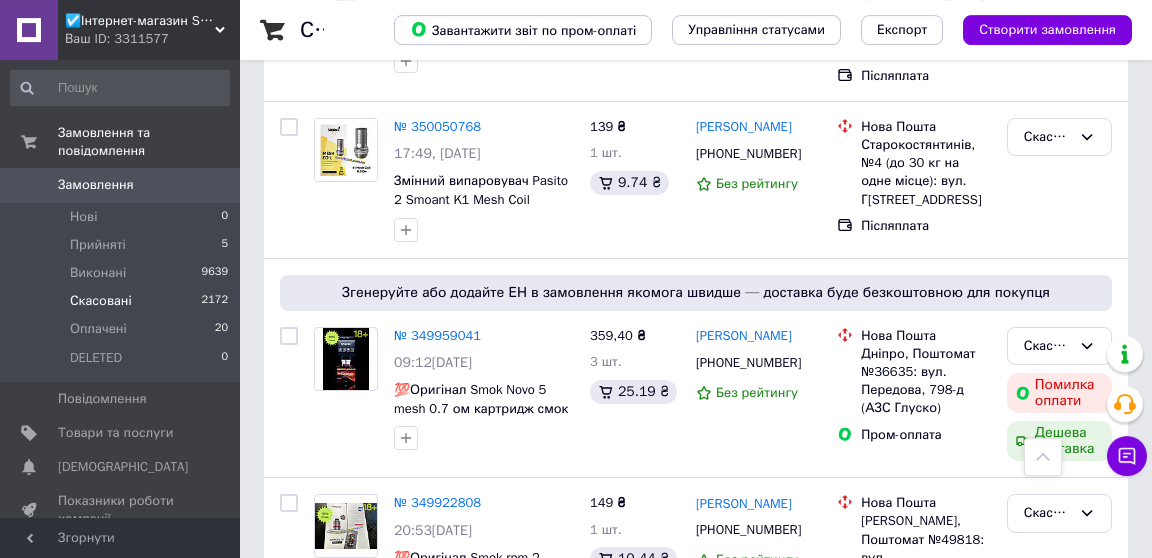 scroll, scrollTop: 3044, scrollLeft: 0, axis: vertical 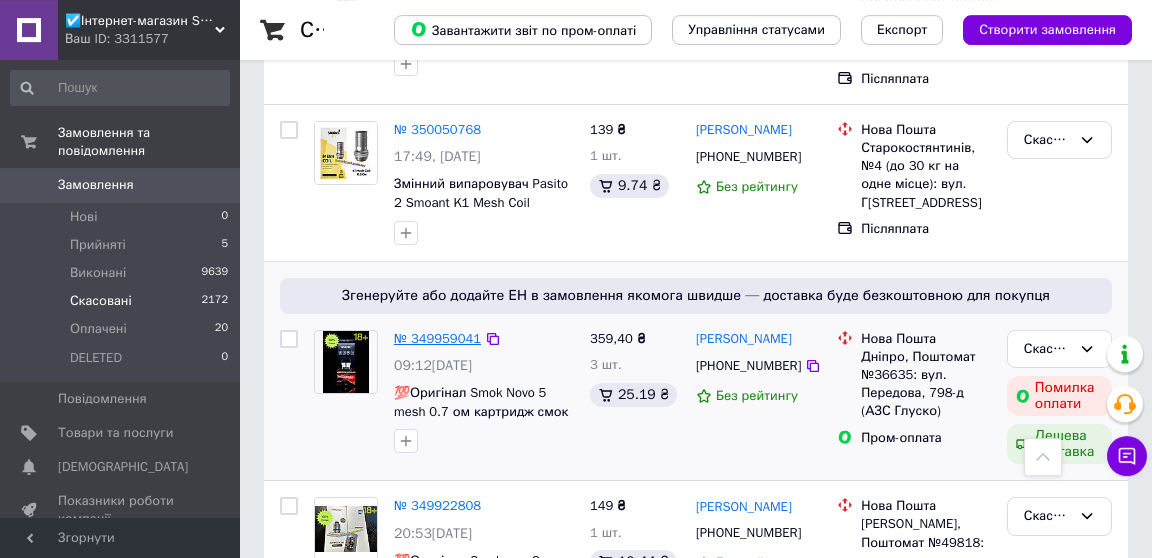 click on "№ 349959041" at bounding box center [437, 338] 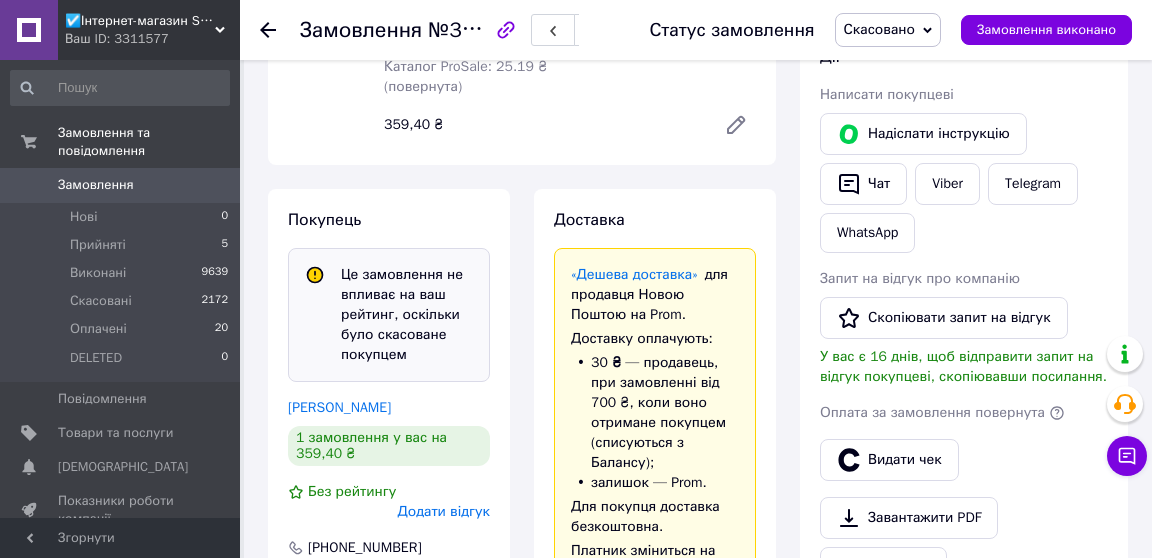 scroll, scrollTop: 615, scrollLeft: 0, axis: vertical 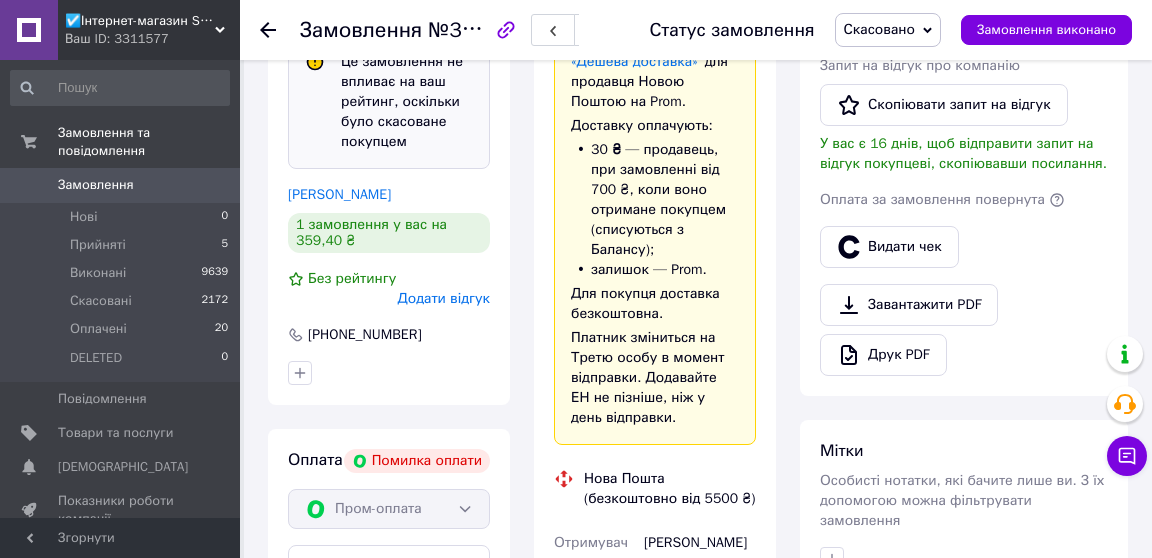 click on "Додати відгук" at bounding box center [444, 298] 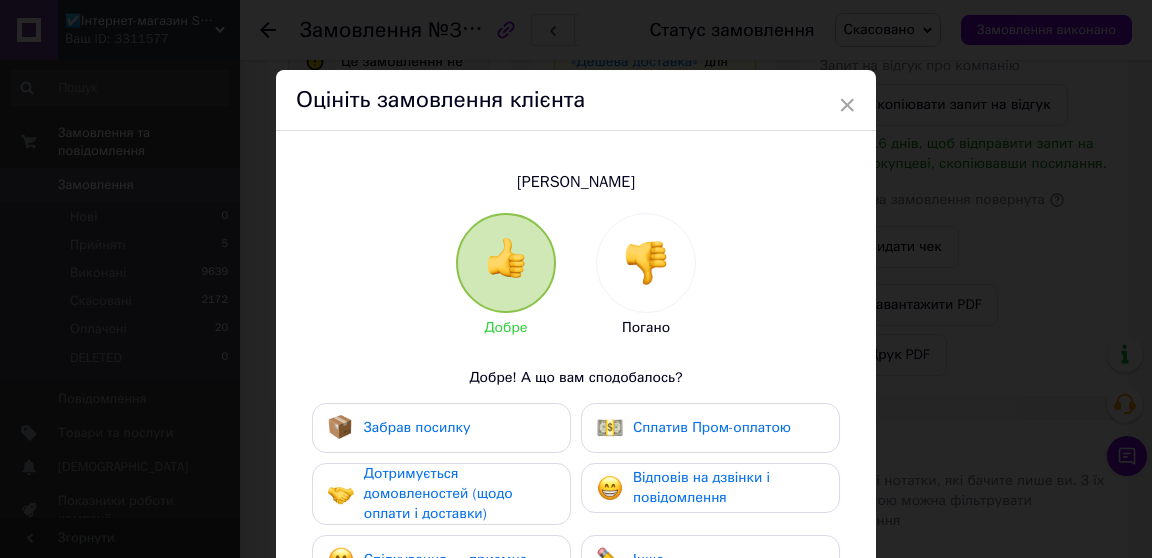 click at bounding box center (646, 263) 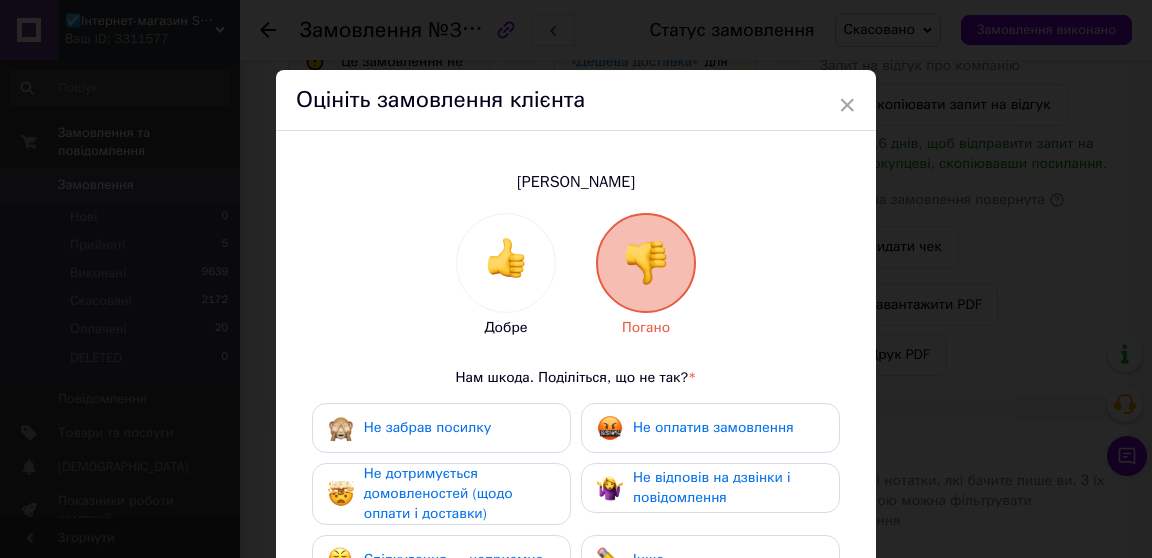 click on "Не забрав посилку" at bounding box center [427, 427] 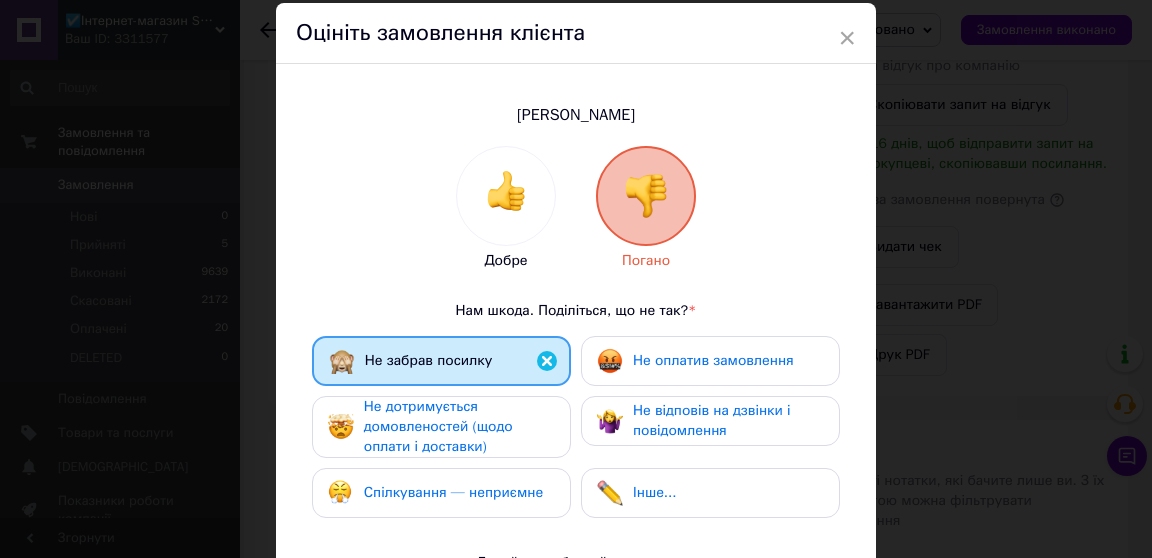 scroll, scrollTop: 84, scrollLeft: 0, axis: vertical 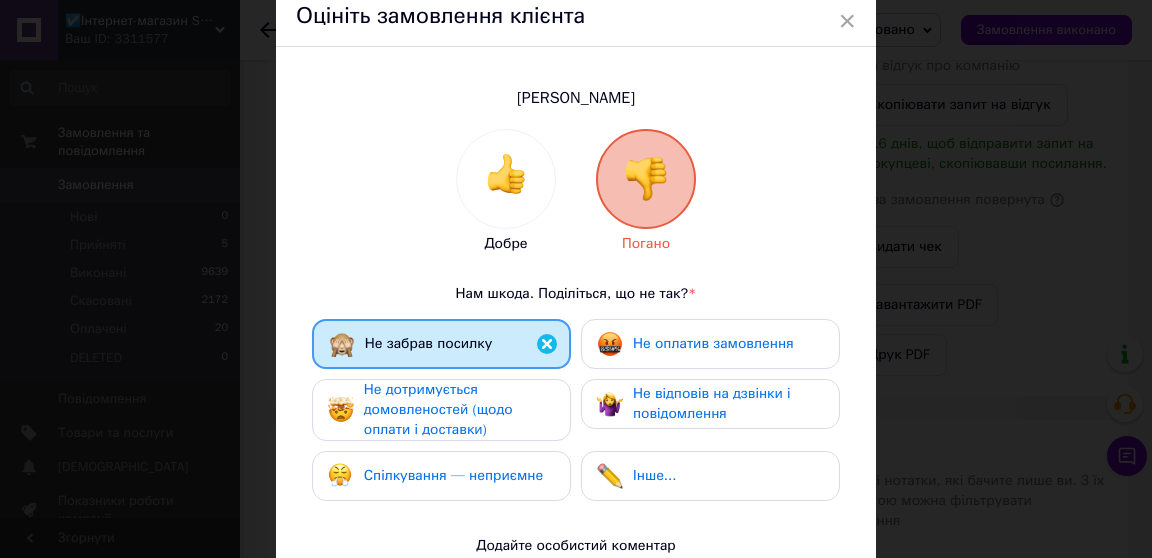 click on "Не дотримується домовленостей (щодо оплати і доставки)" at bounding box center [438, 409] 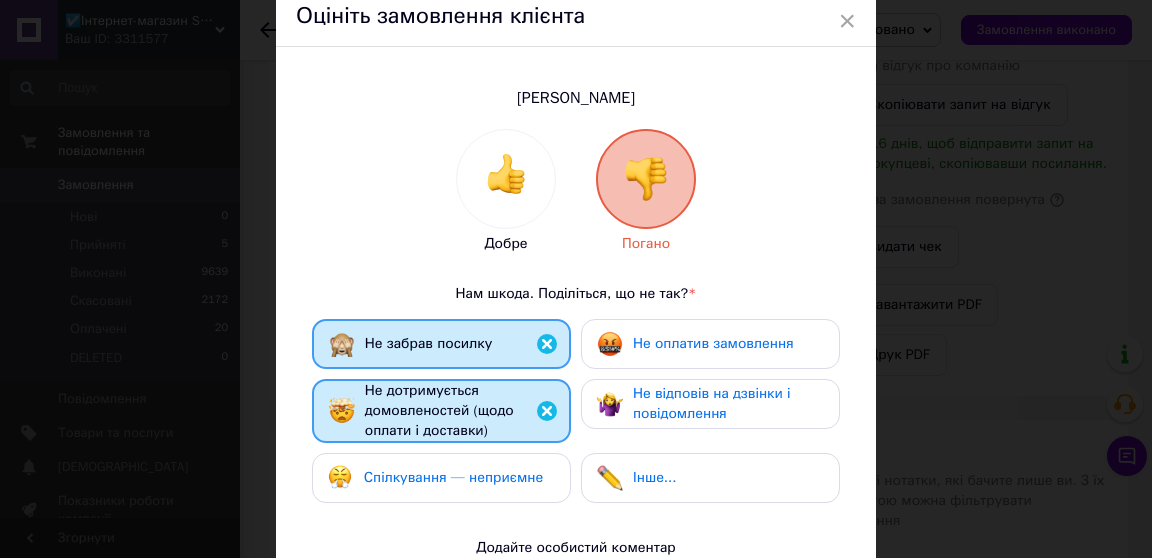 click on "Не відповів на дзвінки і повідомлення" at bounding box center [710, 404] 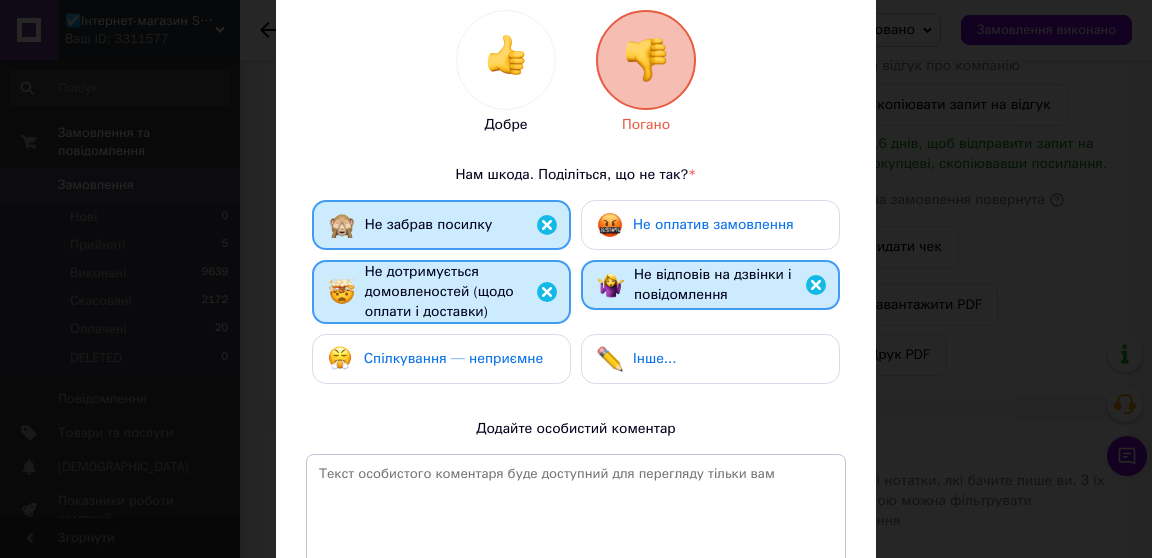 scroll, scrollTop: 444, scrollLeft: 0, axis: vertical 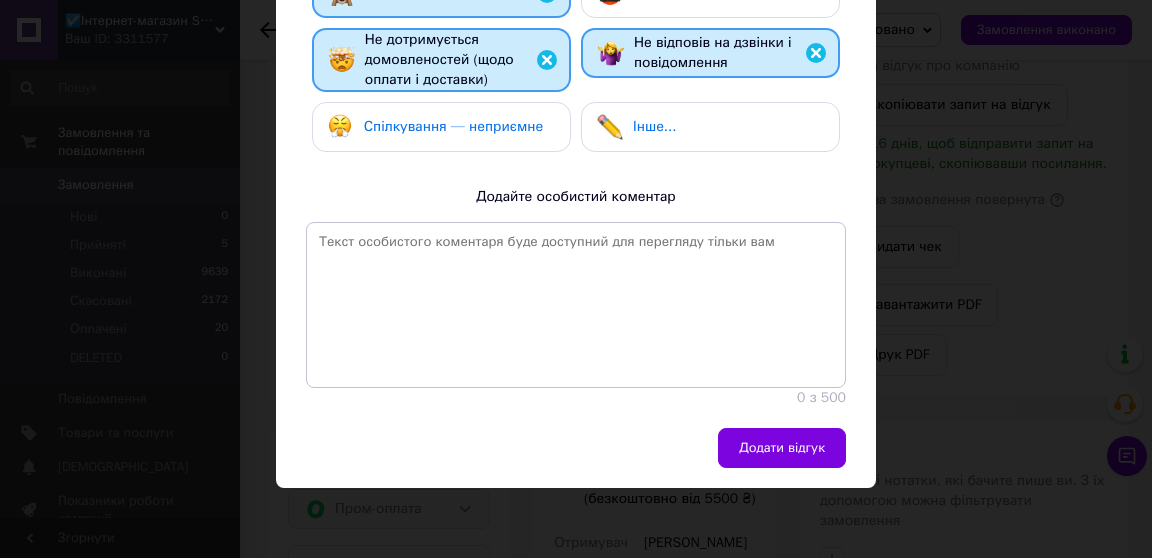 click on "[PERSON_NAME] [PERSON_NAME] Нам шкода. Поділіться, що не так?  * Не забрав посилку Не оплатив замовлення Не дотримується домовленостей (щодо оплати і доставки) Не відповів на дзвінки і повідомлення Спілкування — неприємне Інше... Додайте особистий коментар 0   з   500" at bounding box center [576, 62] 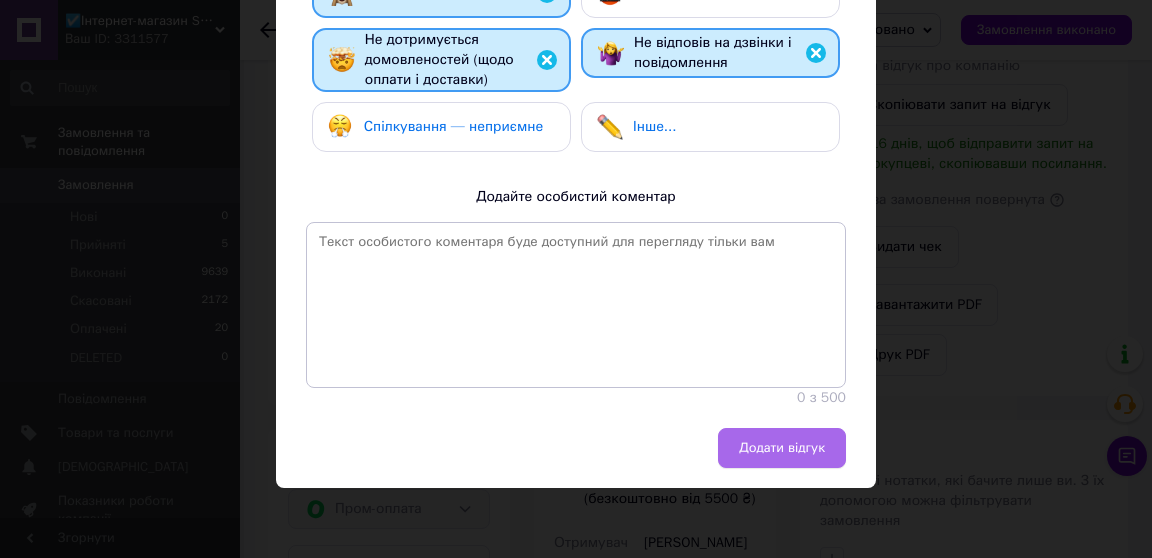click on "Додати відгук" at bounding box center (782, 448) 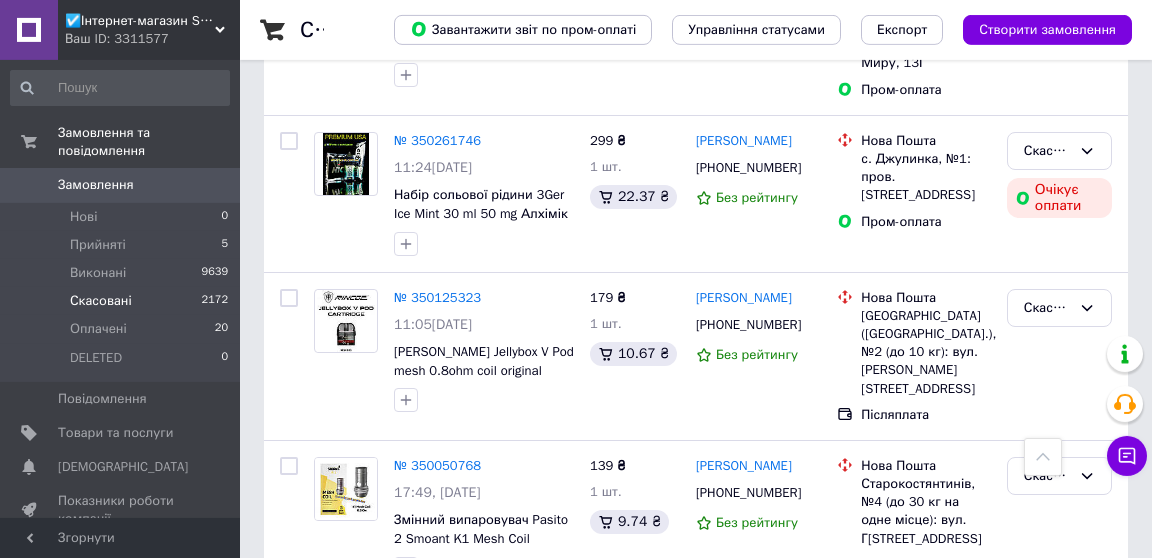 scroll, scrollTop: 2726, scrollLeft: 0, axis: vertical 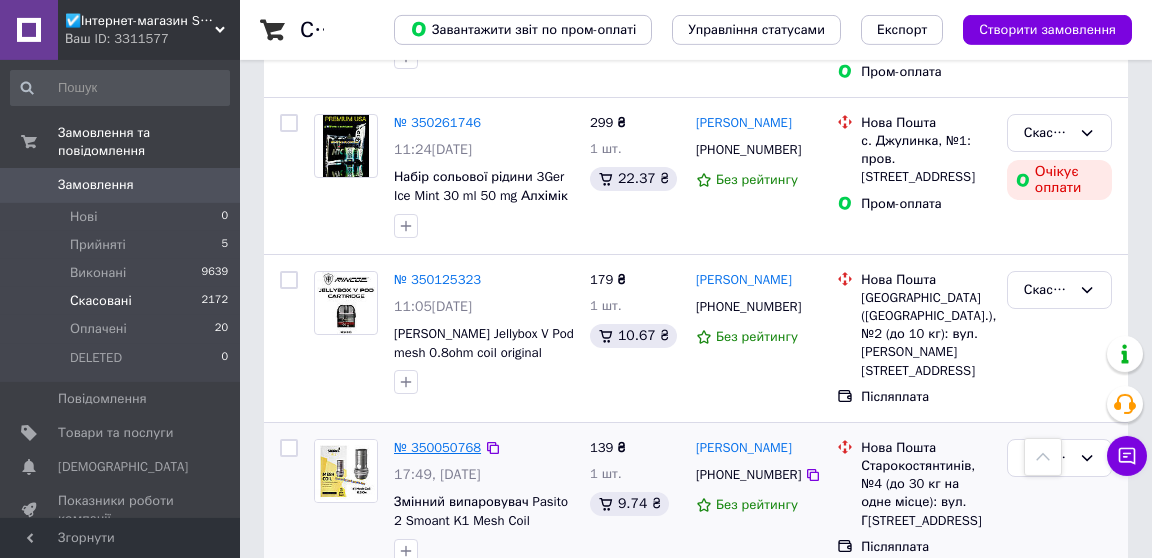 click on "№ 350050768" at bounding box center [437, 447] 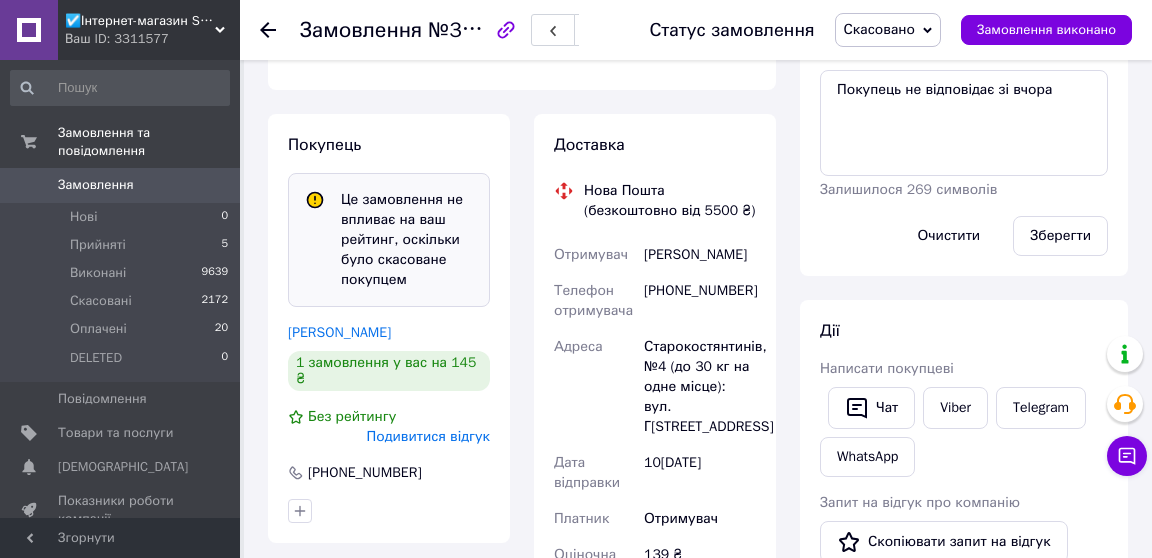 scroll, scrollTop: 421, scrollLeft: 0, axis: vertical 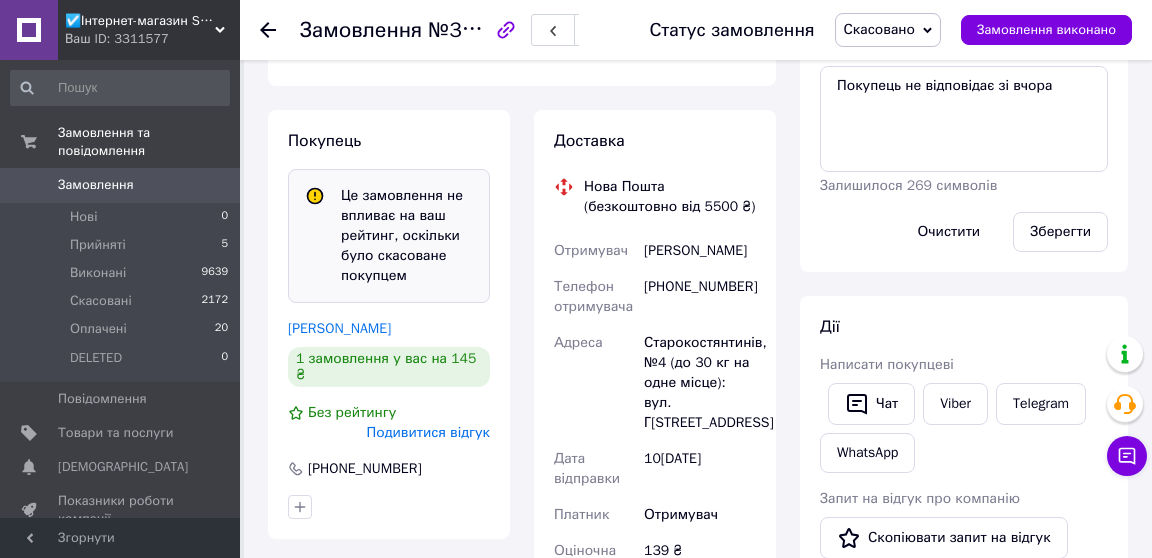 click on "Подивитися відгук" at bounding box center [428, 432] 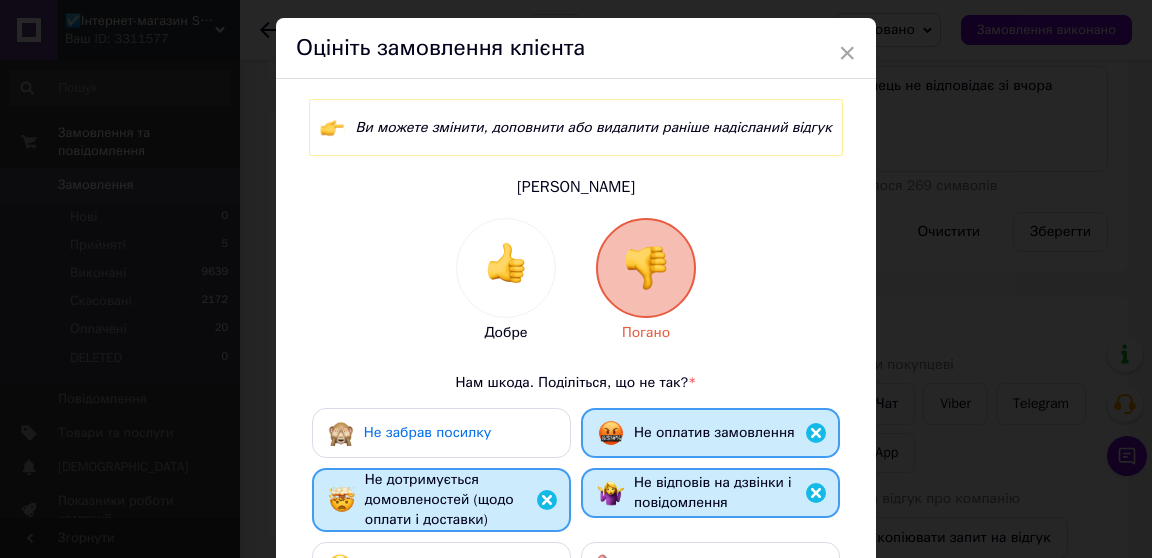 click on "Не забрав посилку" at bounding box center [441, 433] 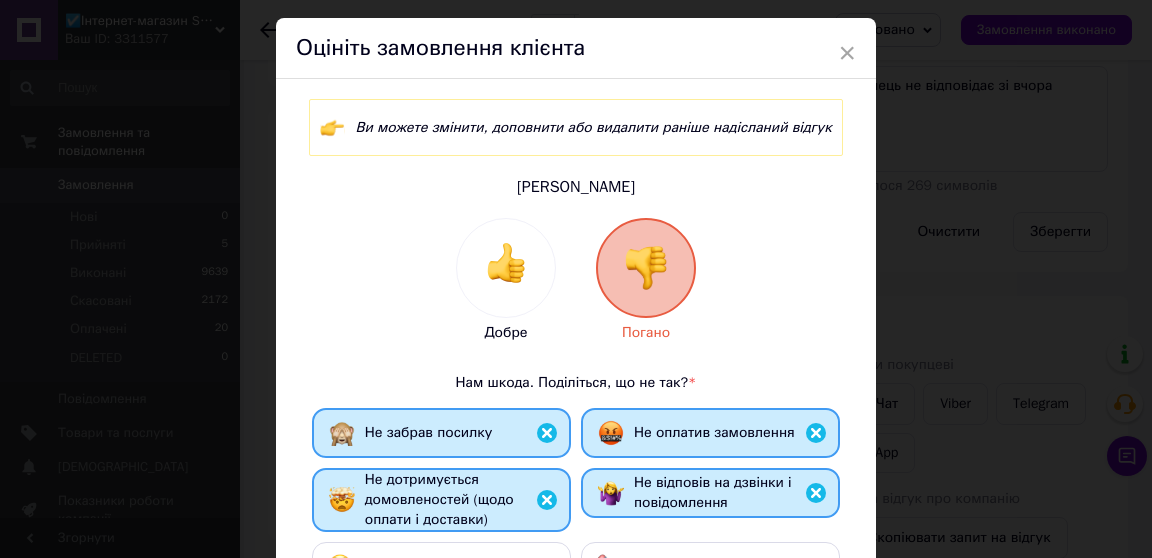 scroll, scrollTop: 501, scrollLeft: 0, axis: vertical 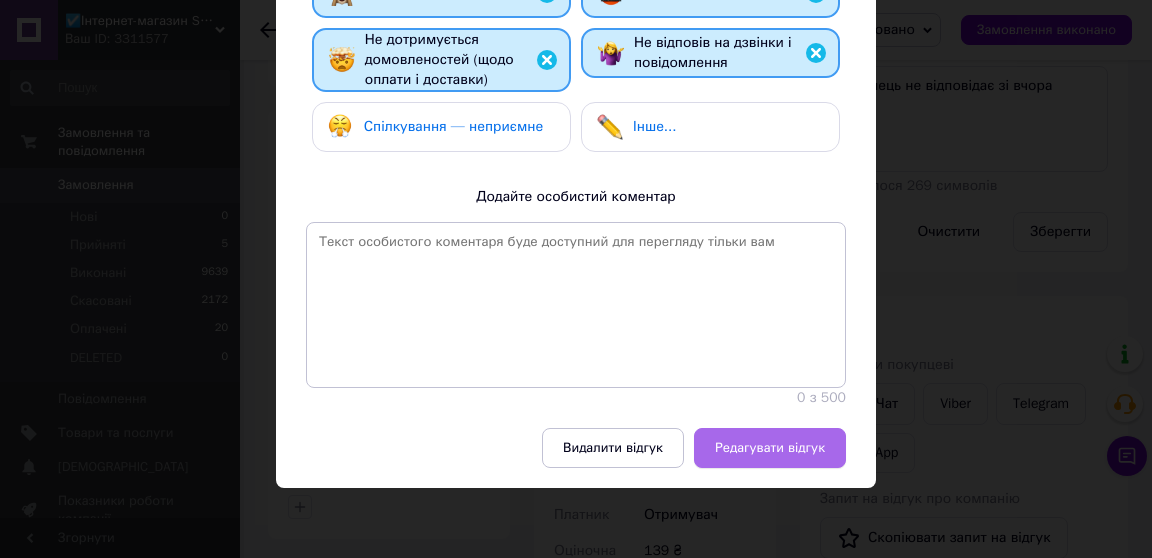 click on "Редагувати відгук" at bounding box center [770, 448] 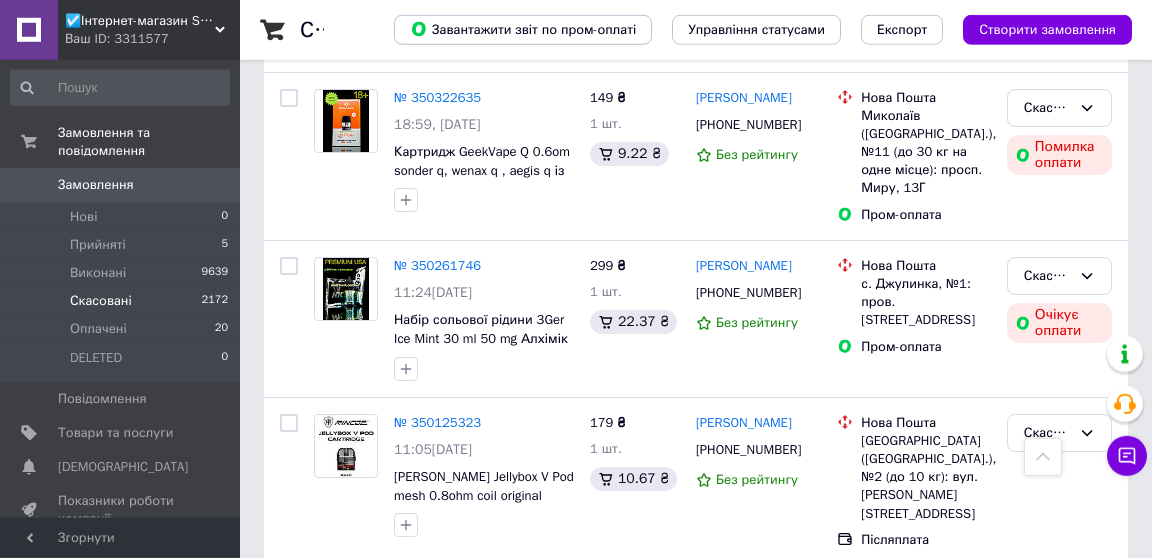 scroll, scrollTop: 2537, scrollLeft: 0, axis: vertical 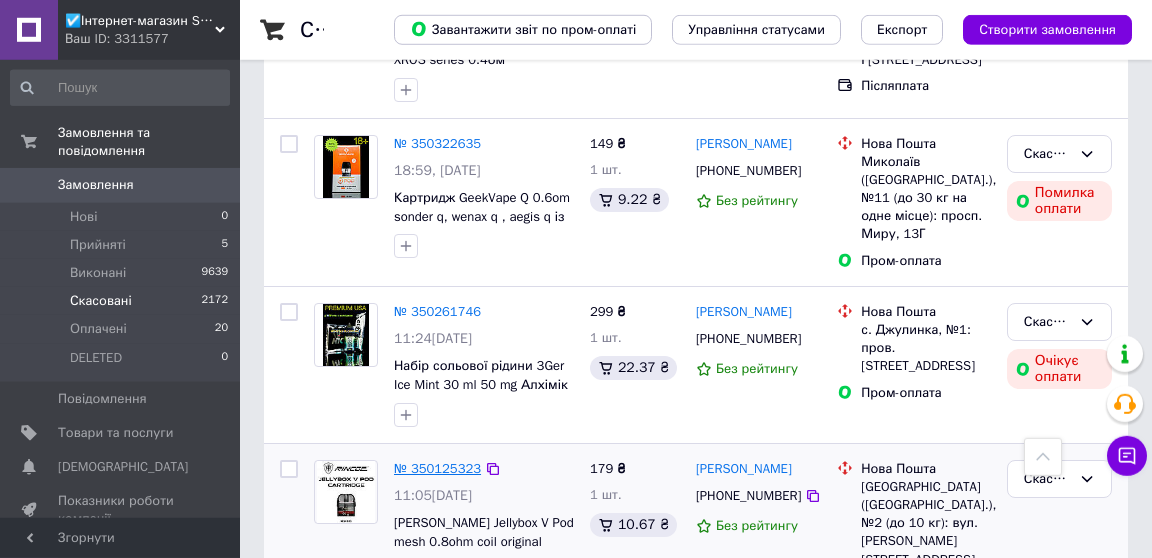 click on "№ 350125323" at bounding box center (437, 468) 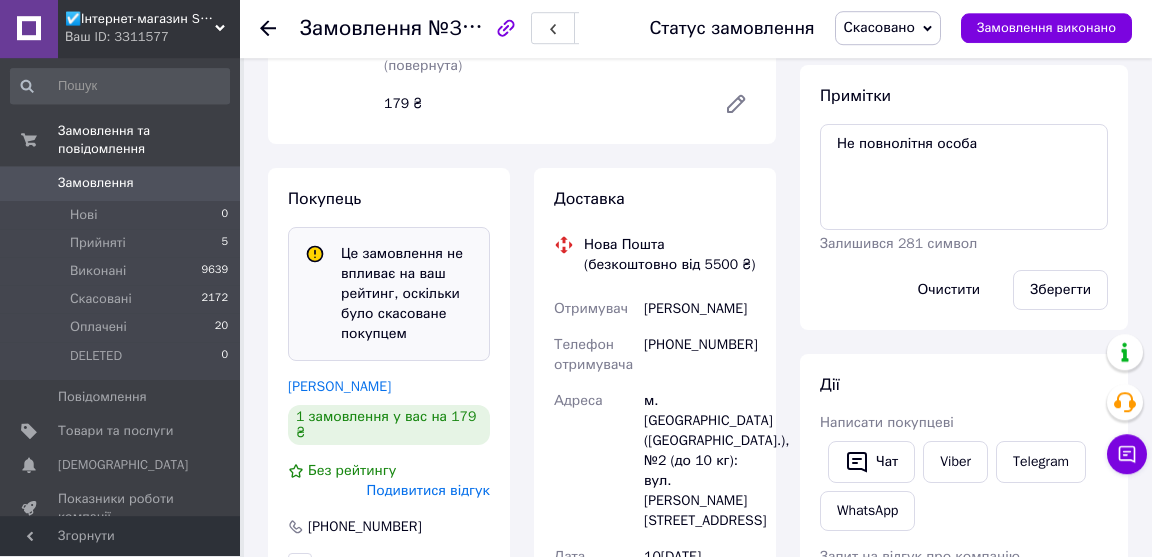 scroll, scrollTop: 407, scrollLeft: 0, axis: vertical 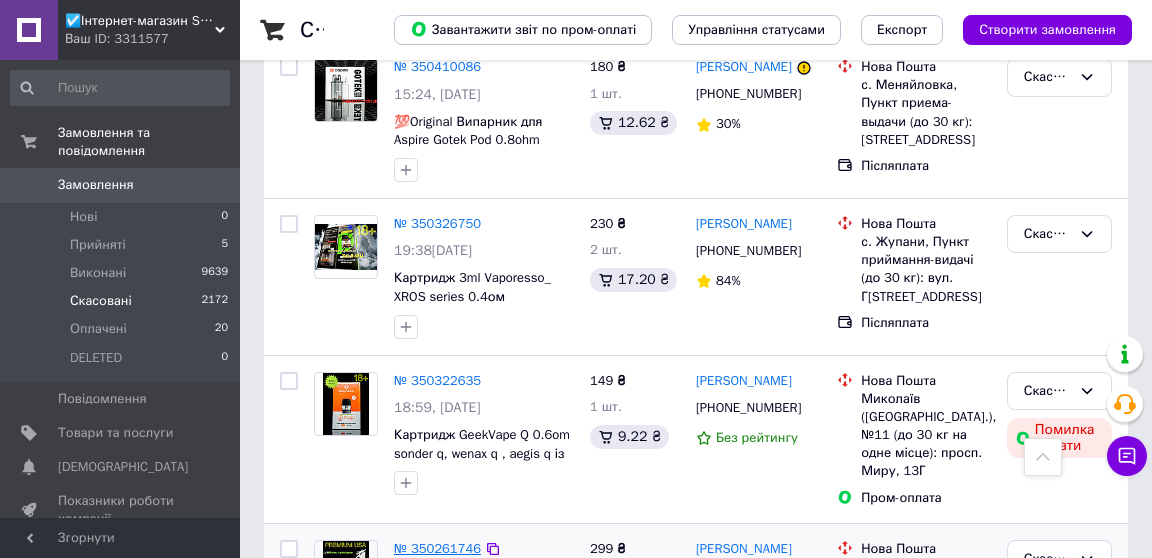 click on "№ 350261746" at bounding box center (437, 548) 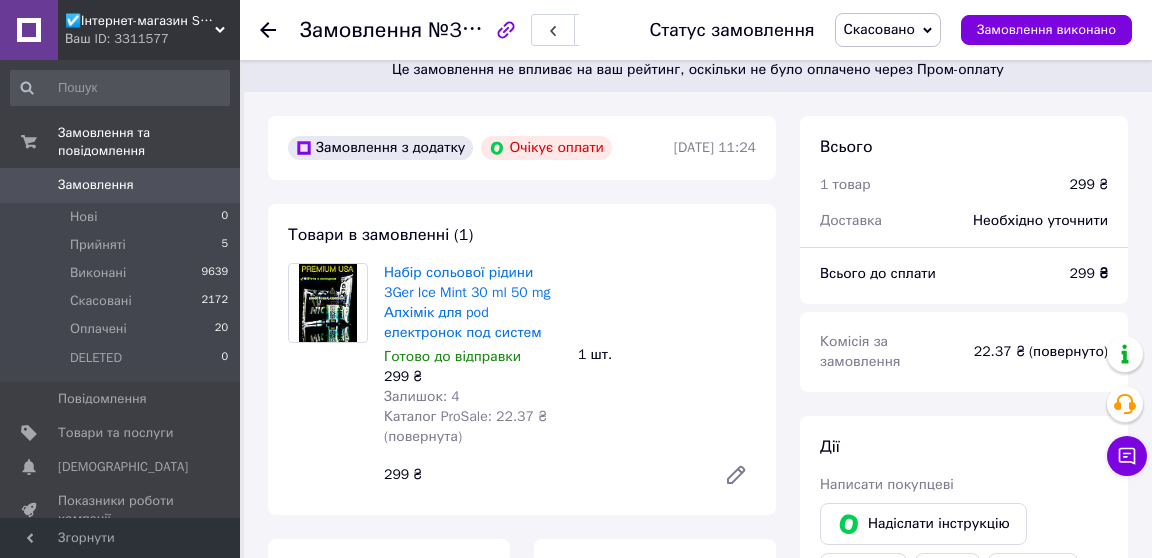 scroll, scrollTop: 0, scrollLeft: 0, axis: both 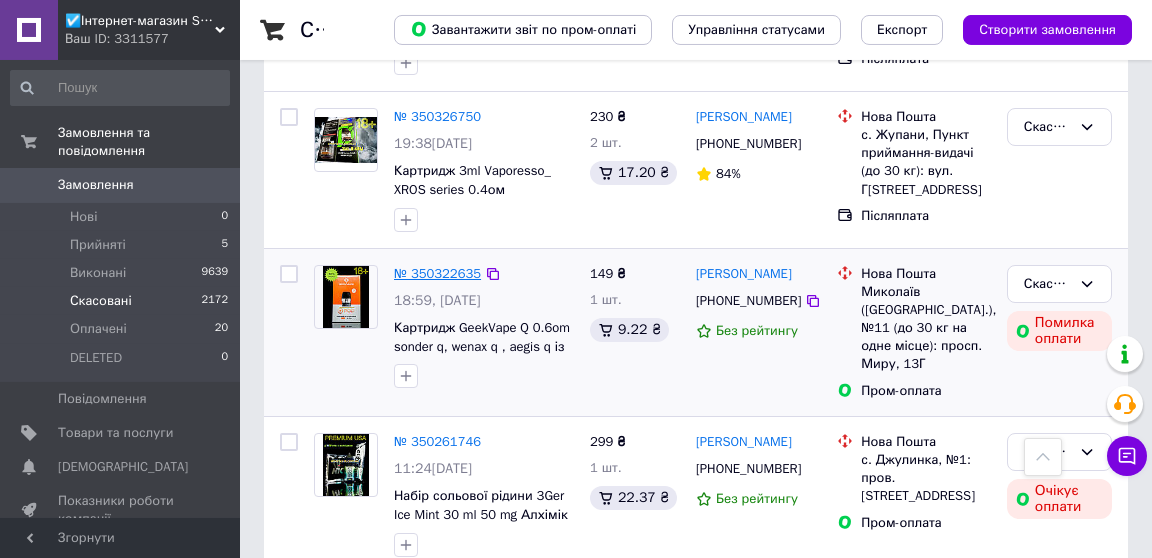 click on "№ 350322635" at bounding box center [437, 273] 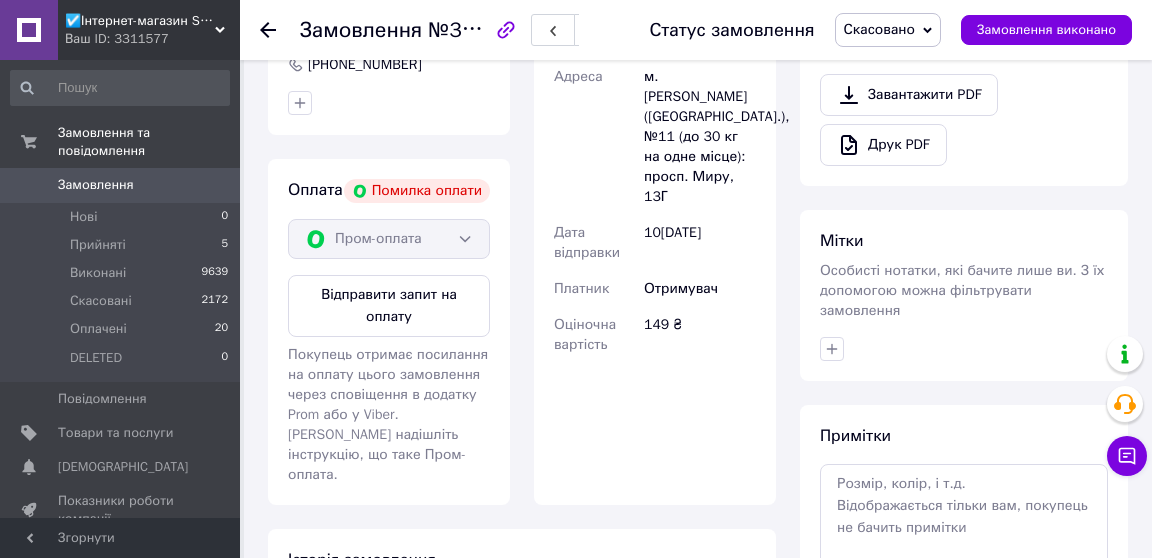 scroll, scrollTop: 759, scrollLeft: 0, axis: vertical 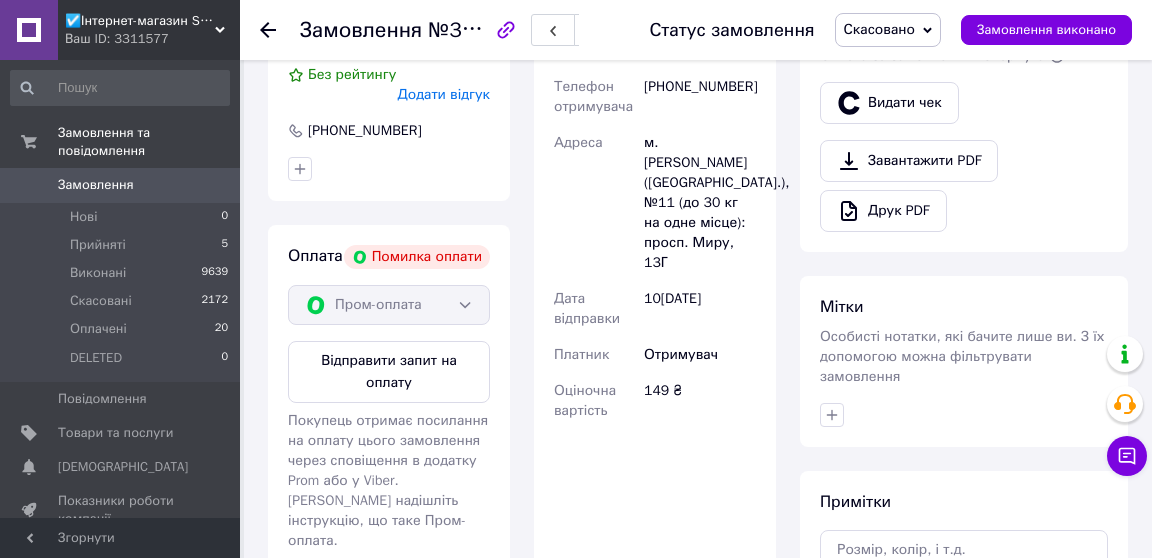 click on "Додати відгук" at bounding box center (444, 94) 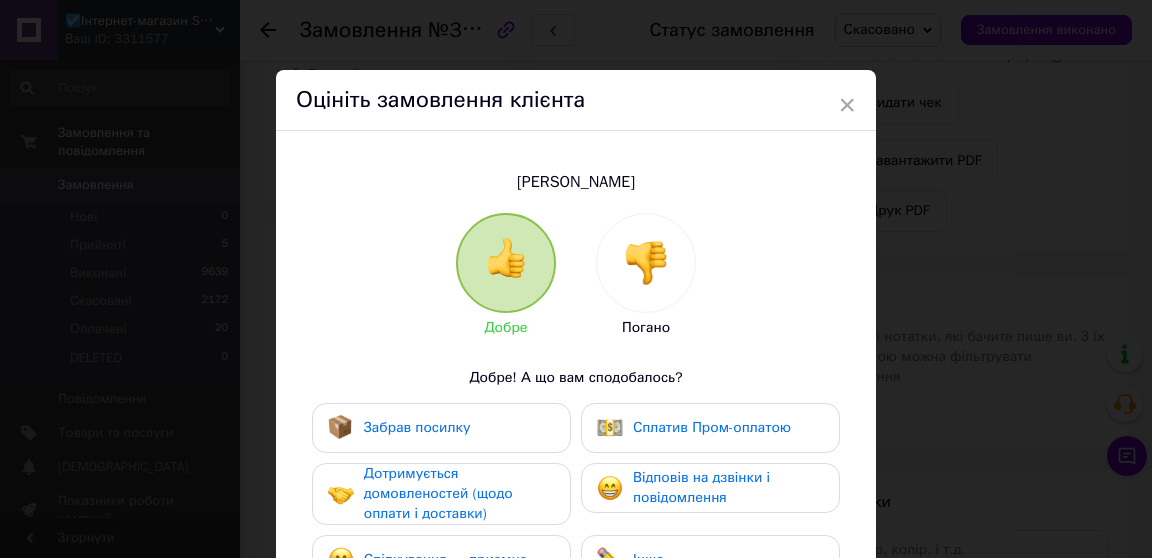 click at bounding box center [646, 263] 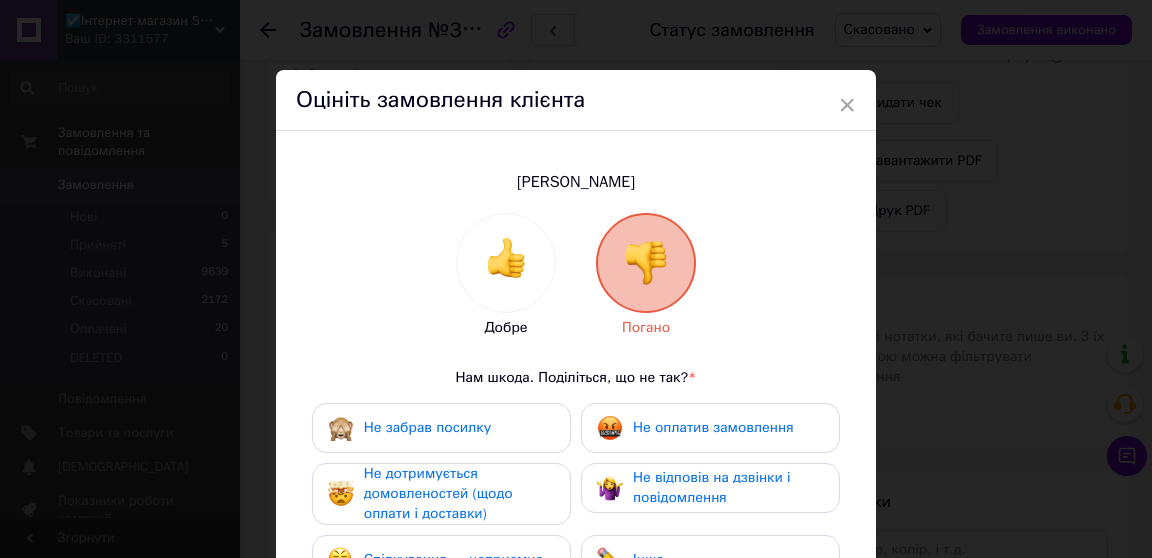 click on "Не забрав посилку" at bounding box center [441, 428] 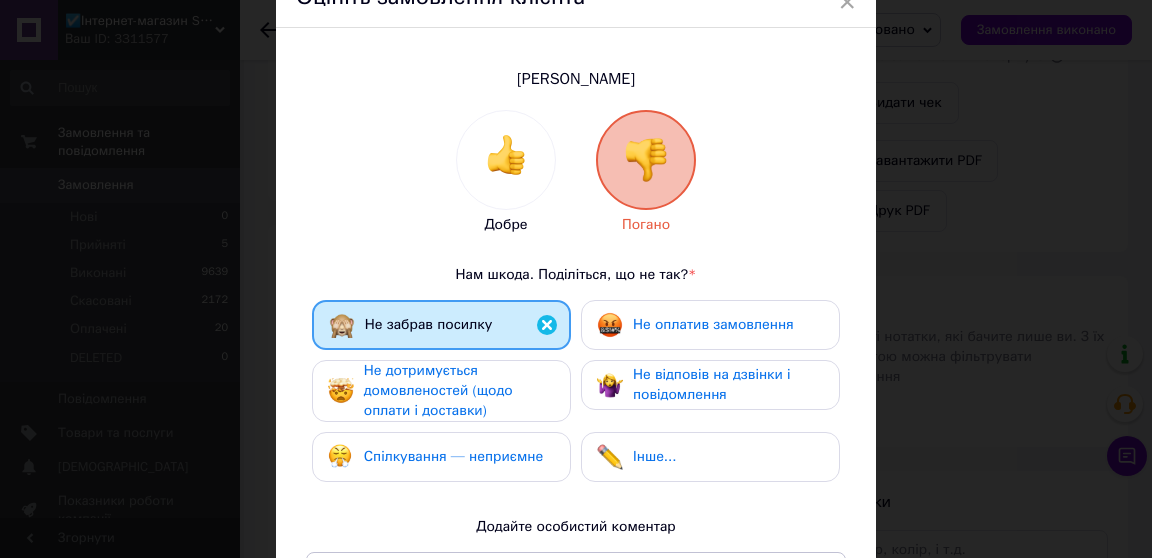 scroll, scrollTop: 128, scrollLeft: 0, axis: vertical 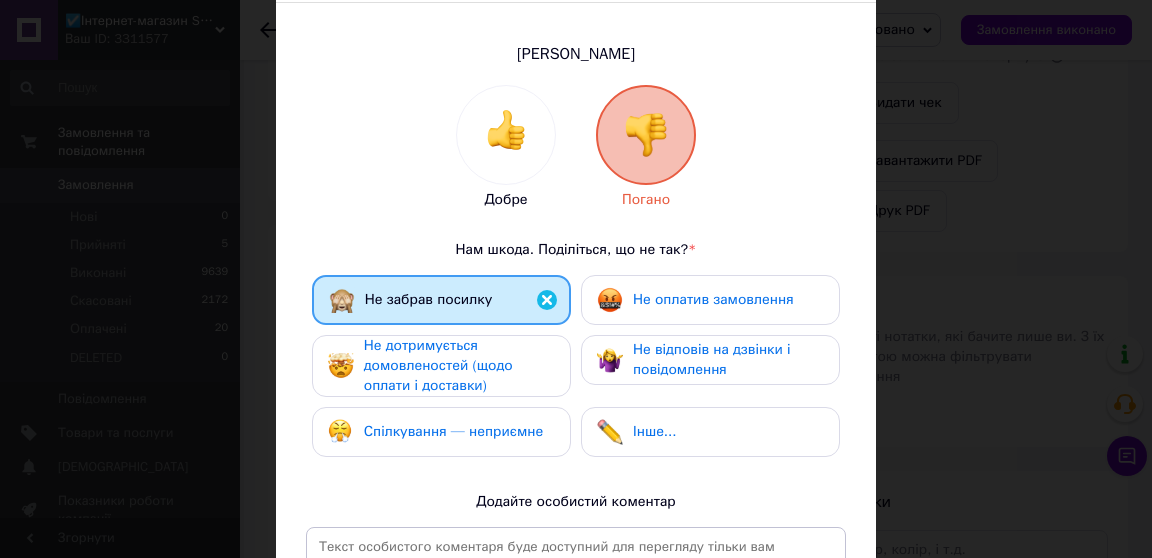 click on "Не дотримується домовленостей (щодо оплати і доставки)" at bounding box center [438, 365] 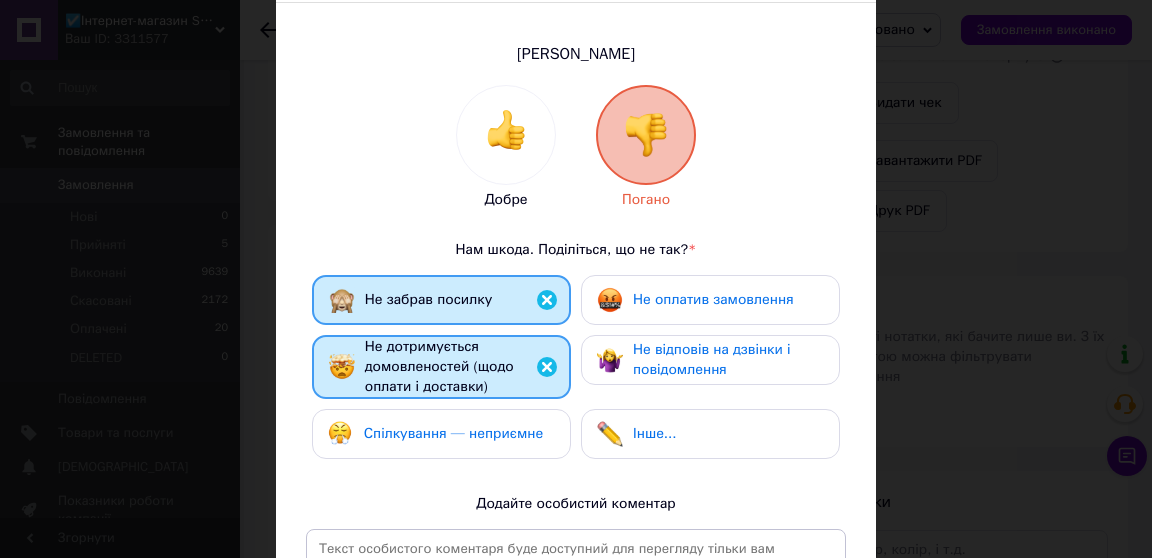 click on "Не оплатив замовлення" at bounding box center [713, 299] 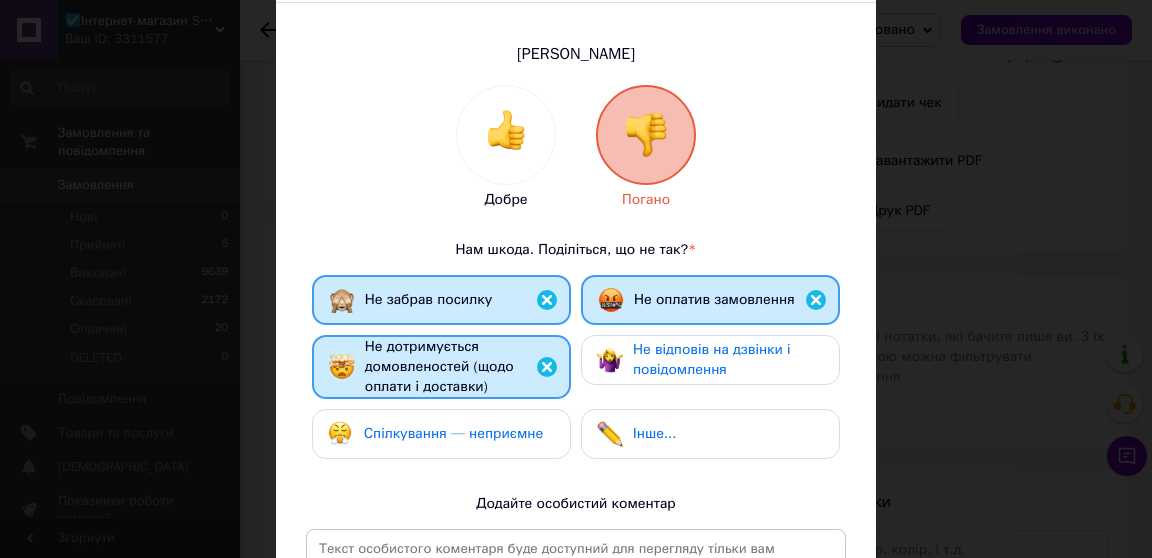 scroll, scrollTop: 444, scrollLeft: 0, axis: vertical 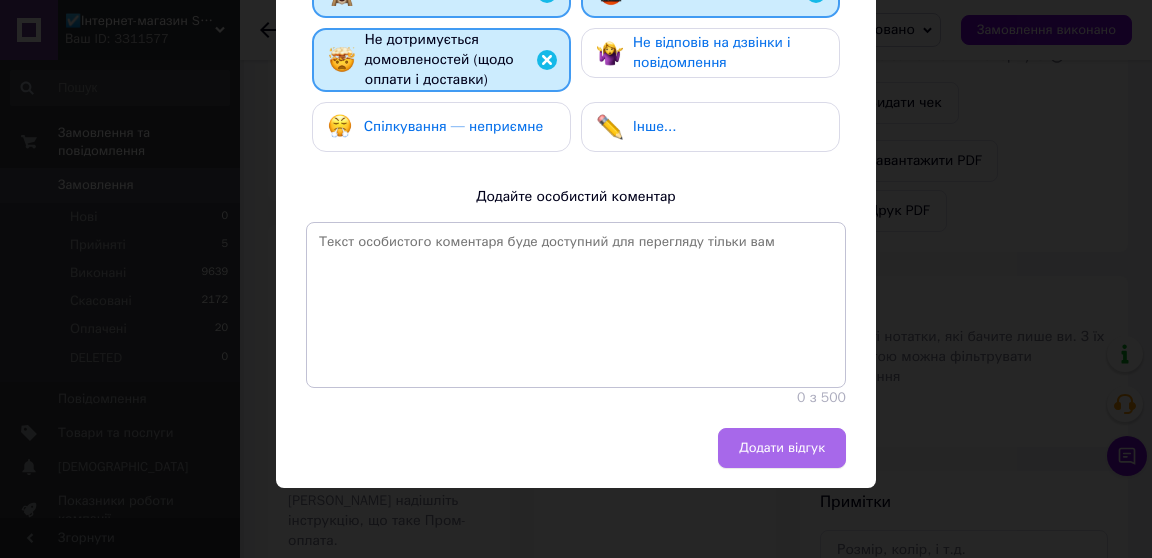 click on "Додати відгук" at bounding box center [782, 448] 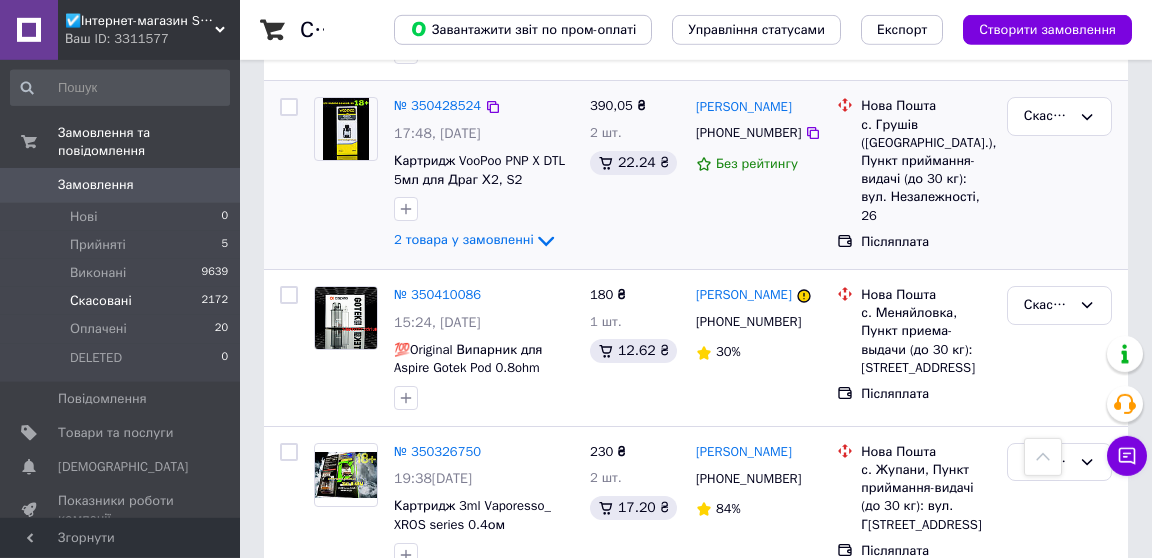 scroll, scrollTop: 2066, scrollLeft: 0, axis: vertical 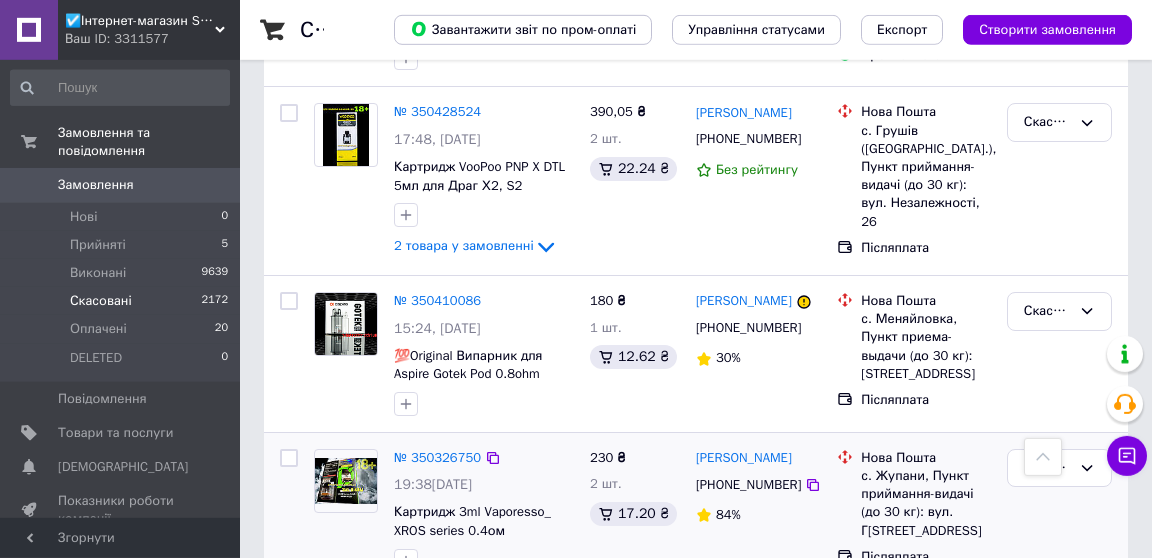 click on "№ 350326750" at bounding box center [437, 458] 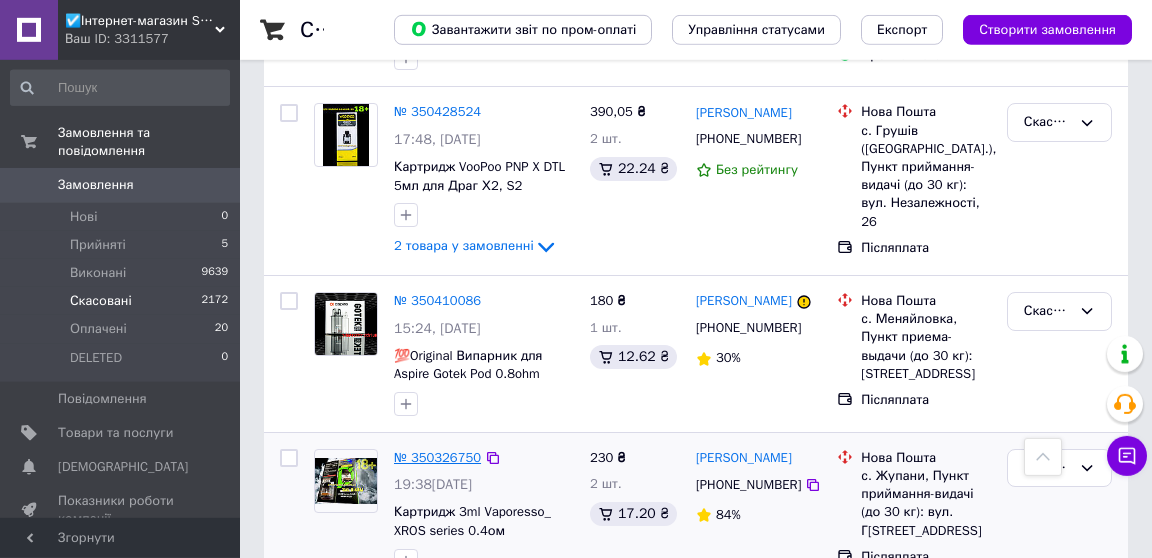 click on "№ 350326750" at bounding box center (437, 457) 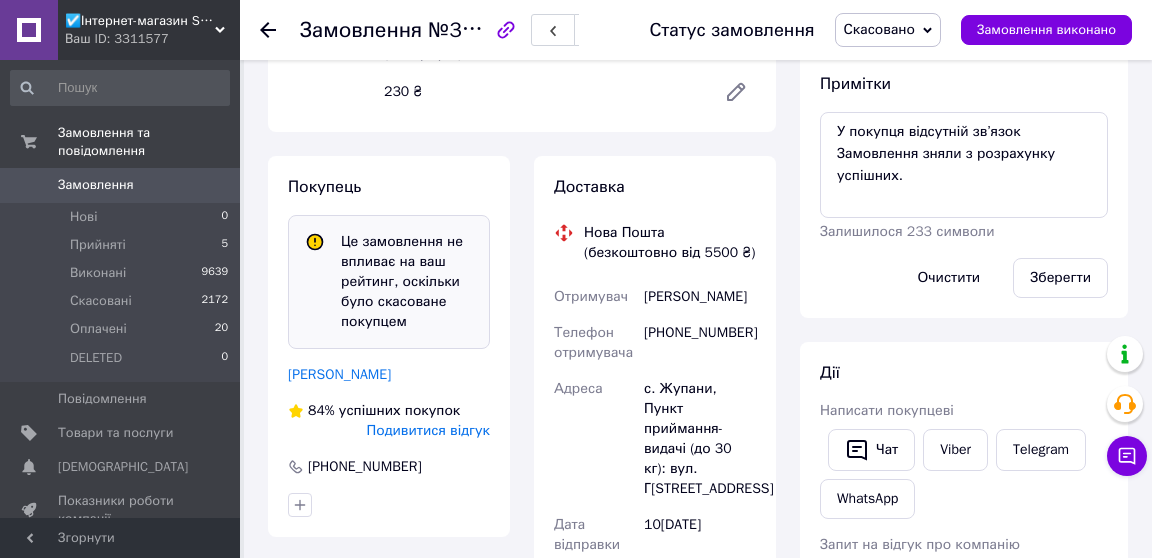 scroll, scrollTop: 376, scrollLeft: 0, axis: vertical 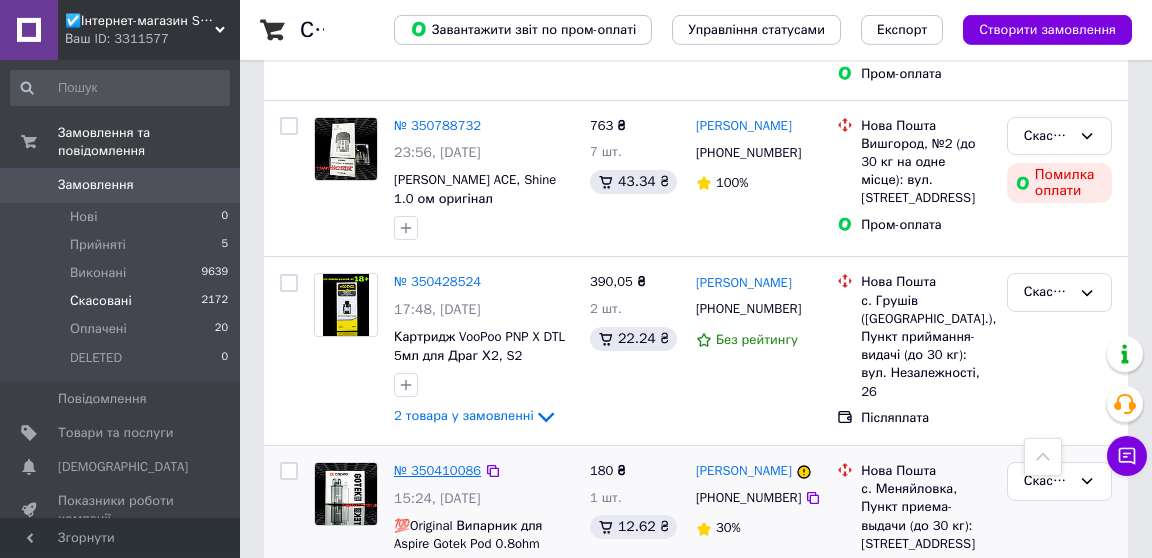 click on "№ 350410086" at bounding box center (437, 470) 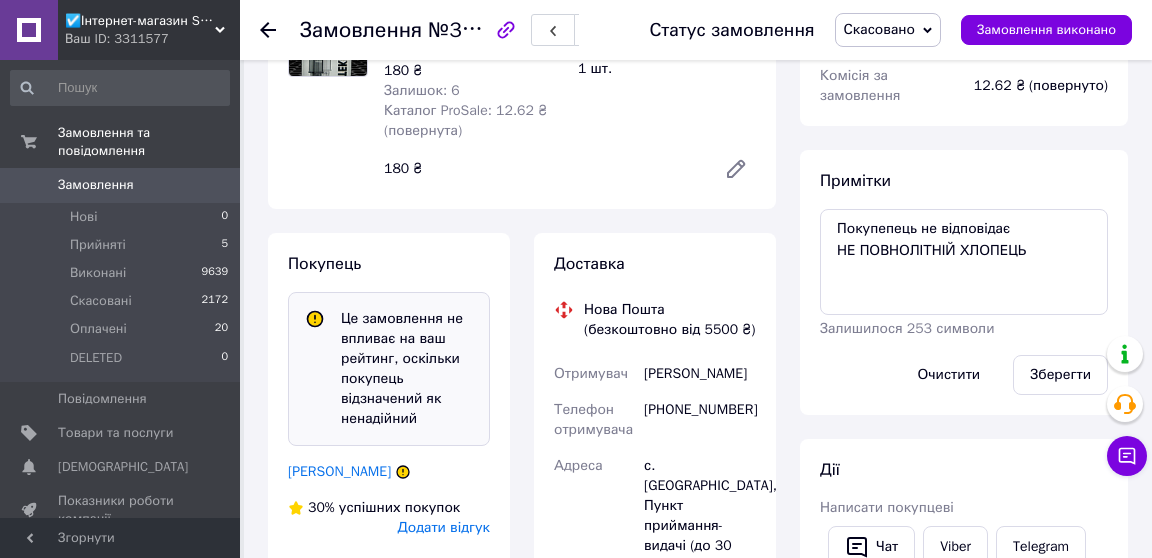 scroll, scrollTop: 279, scrollLeft: 0, axis: vertical 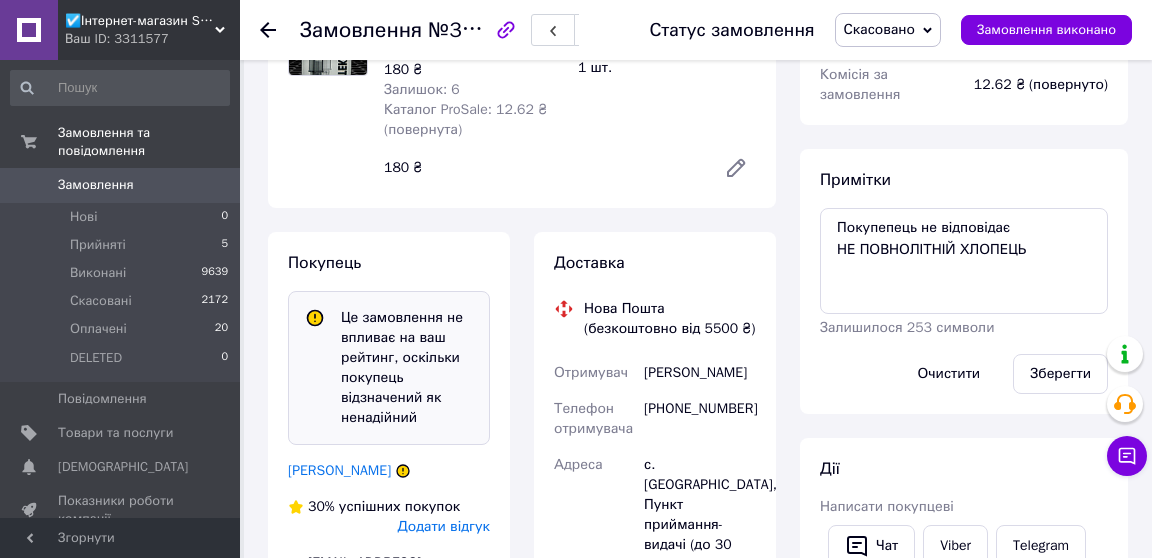 click on "Додати відгук" at bounding box center [444, 526] 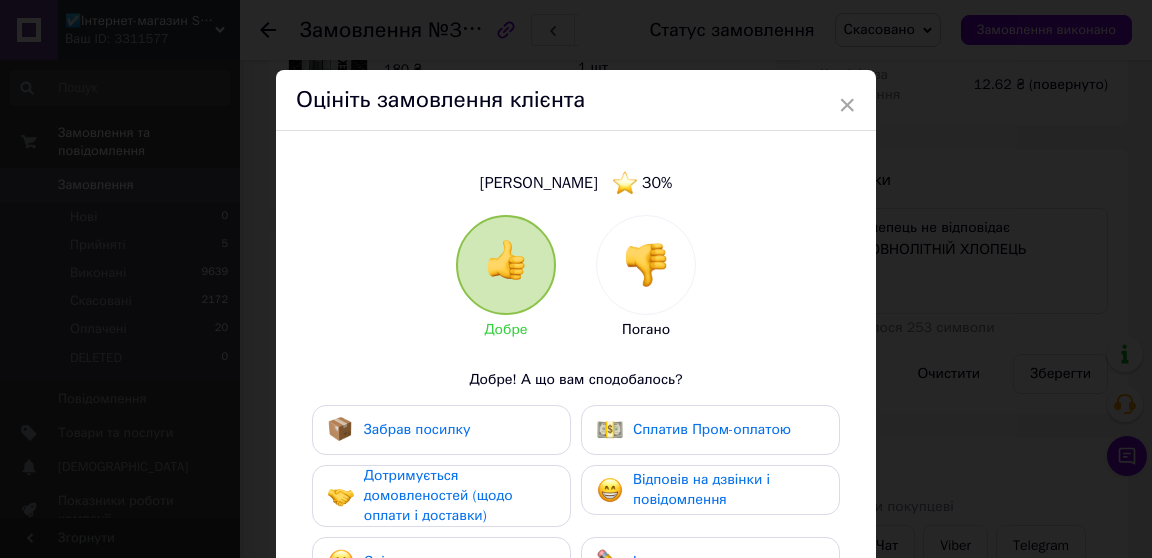 click at bounding box center [646, 265] 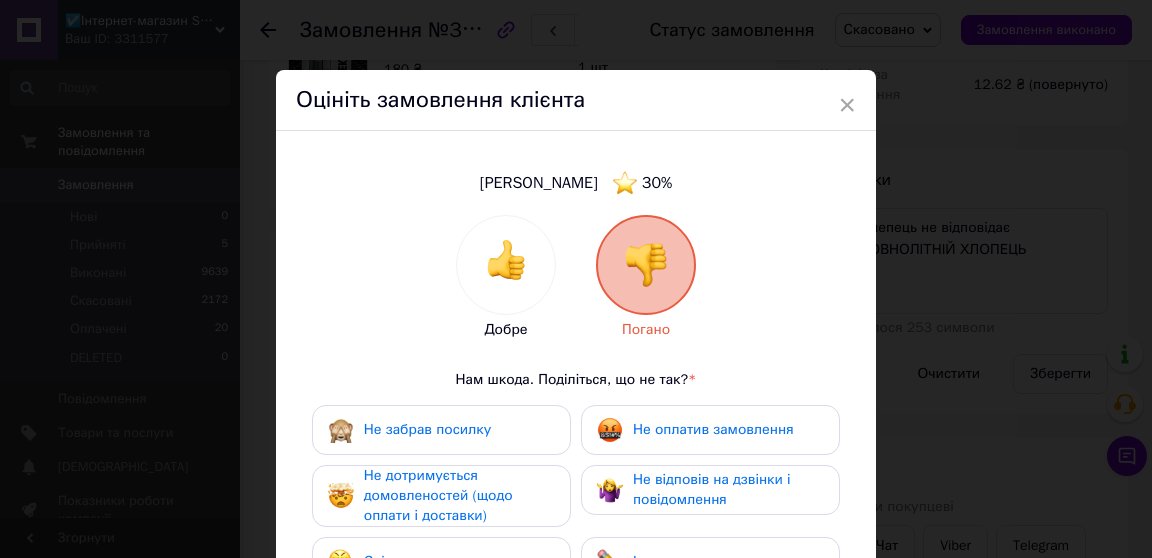 click on "Не забрав посилку" at bounding box center [427, 429] 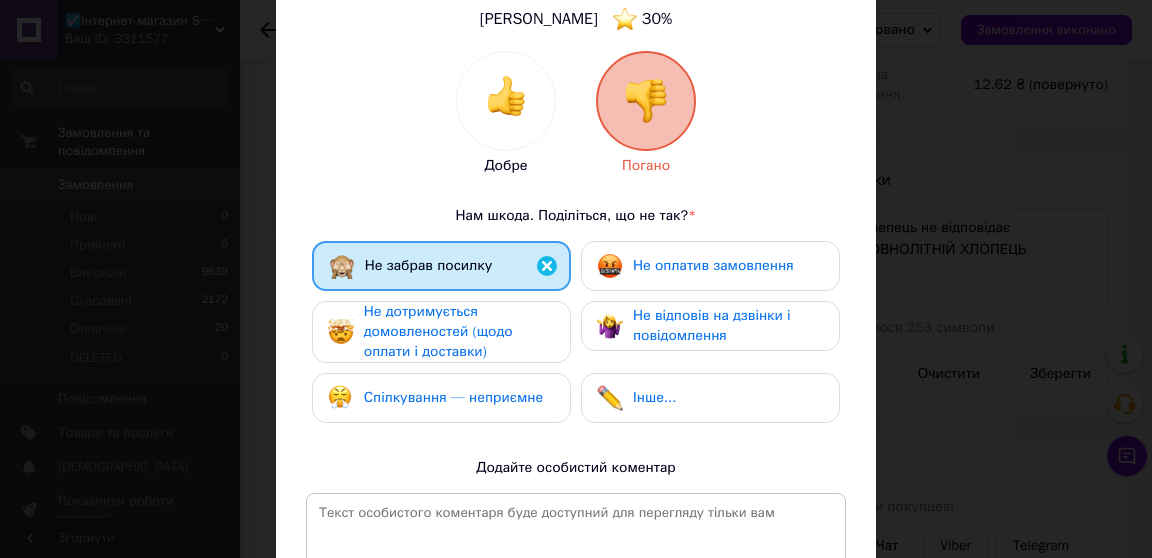 scroll, scrollTop: 165, scrollLeft: 0, axis: vertical 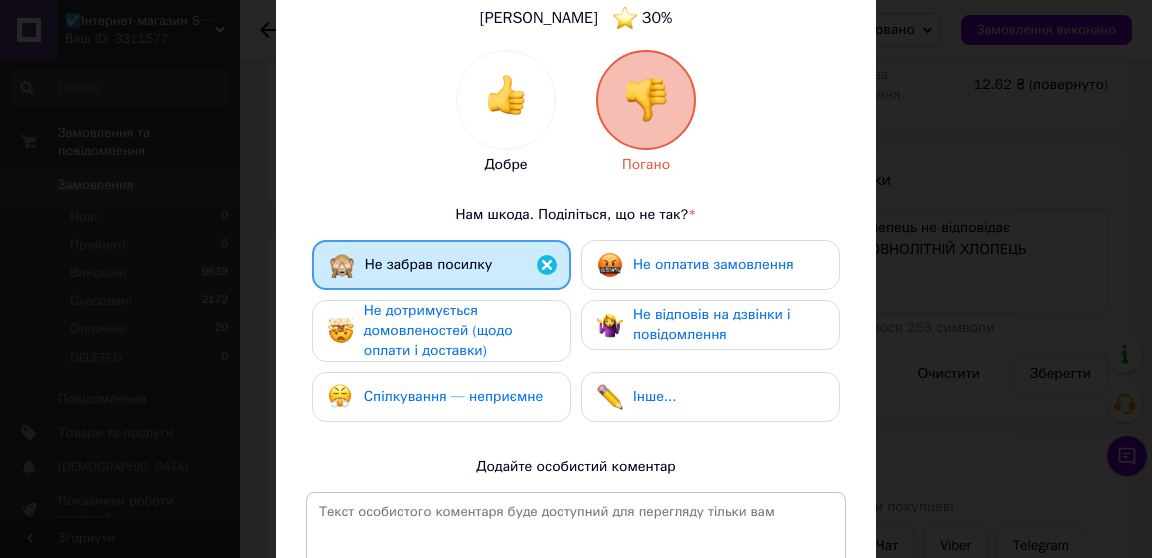 click on "Спілкування — неприємне" at bounding box center (453, 396) 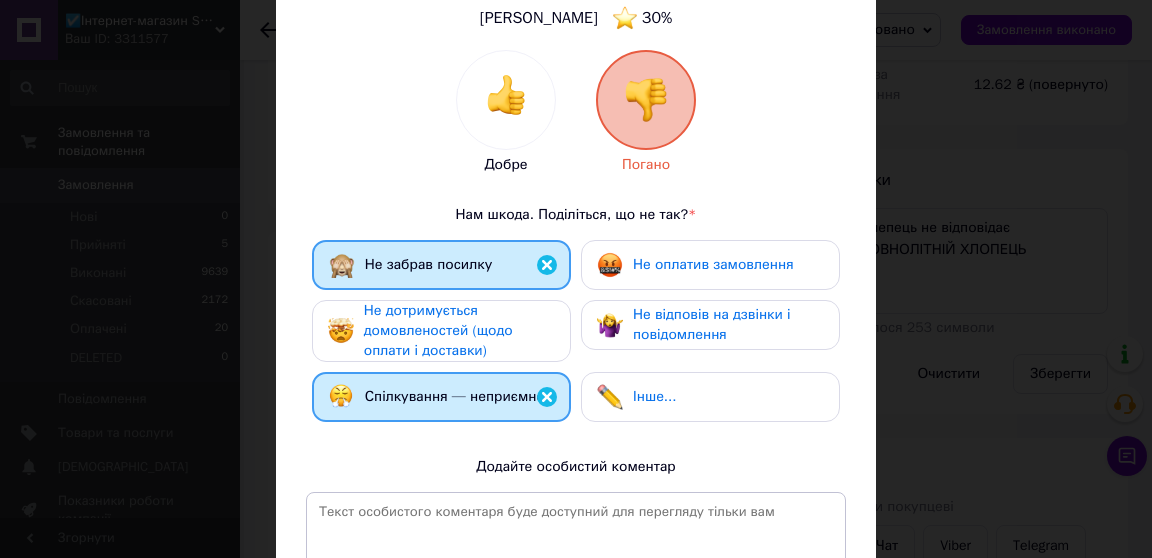 click on "Не оплатив замовлення" at bounding box center (695, 265) 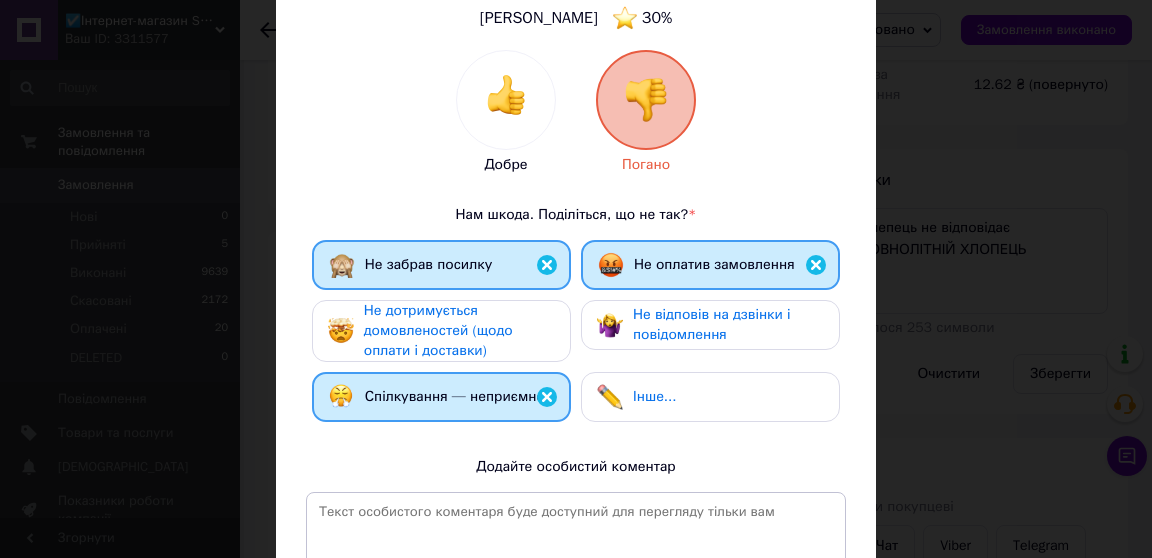 click on "Інше..." at bounding box center (654, 396) 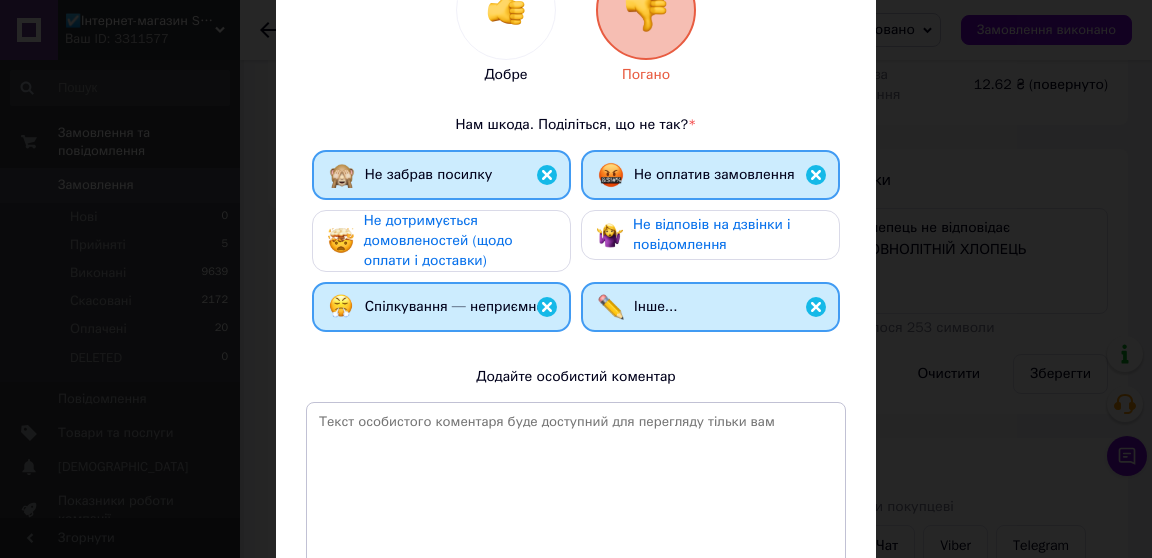 scroll, scrollTop: 260, scrollLeft: 0, axis: vertical 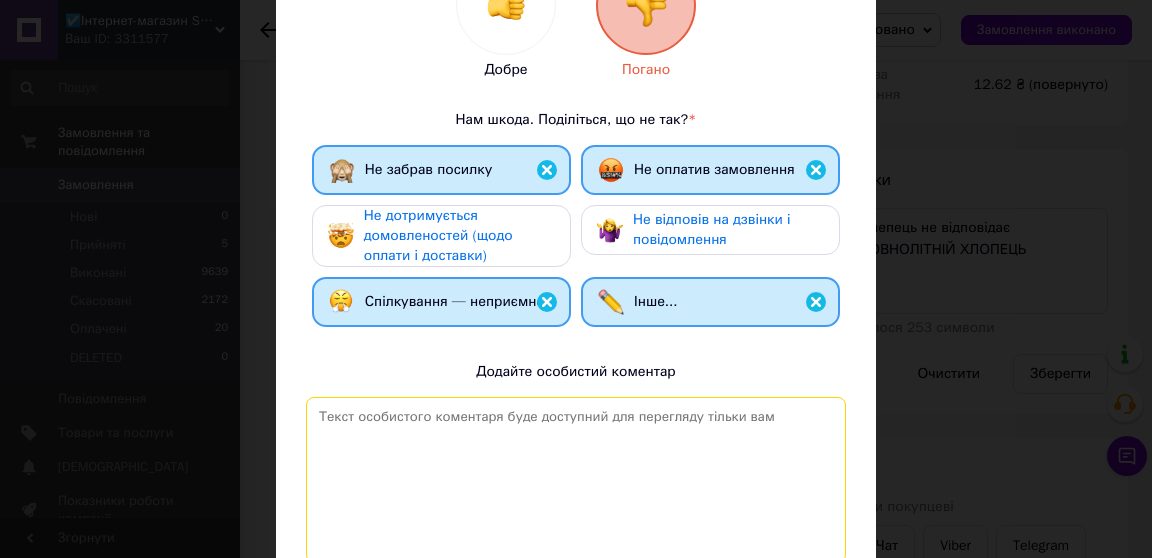 click at bounding box center (576, 480) 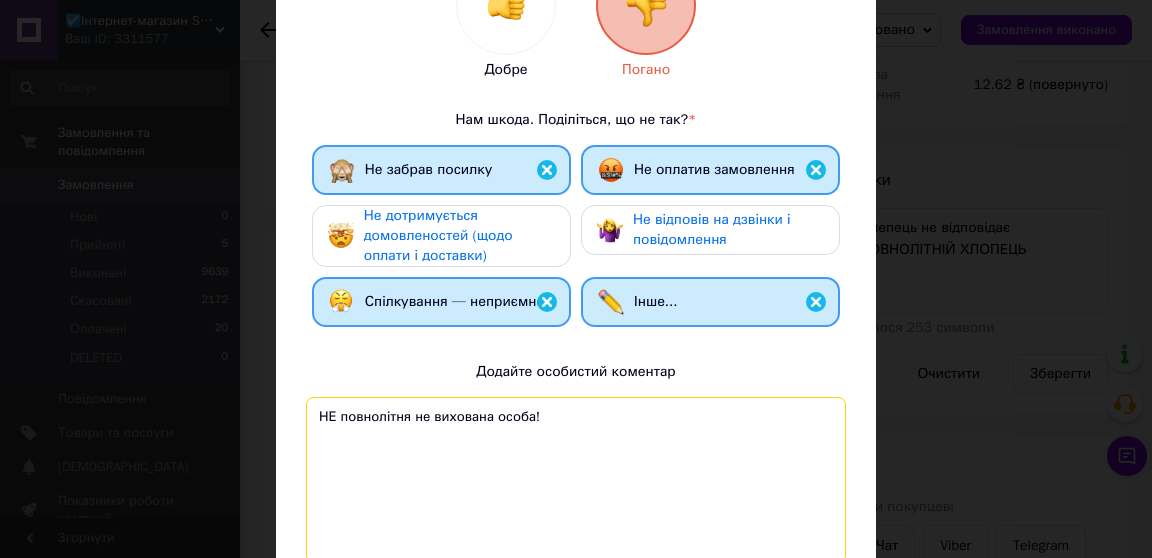 scroll, scrollTop: 444, scrollLeft: 0, axis: vertical 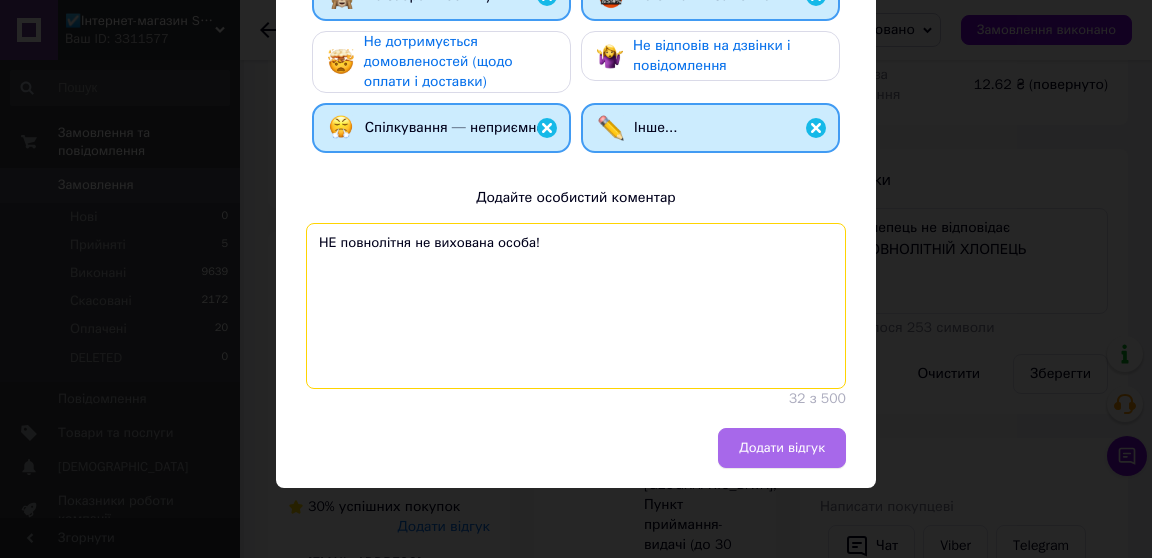 type on "НЕ повнолітня не вихована особа!" 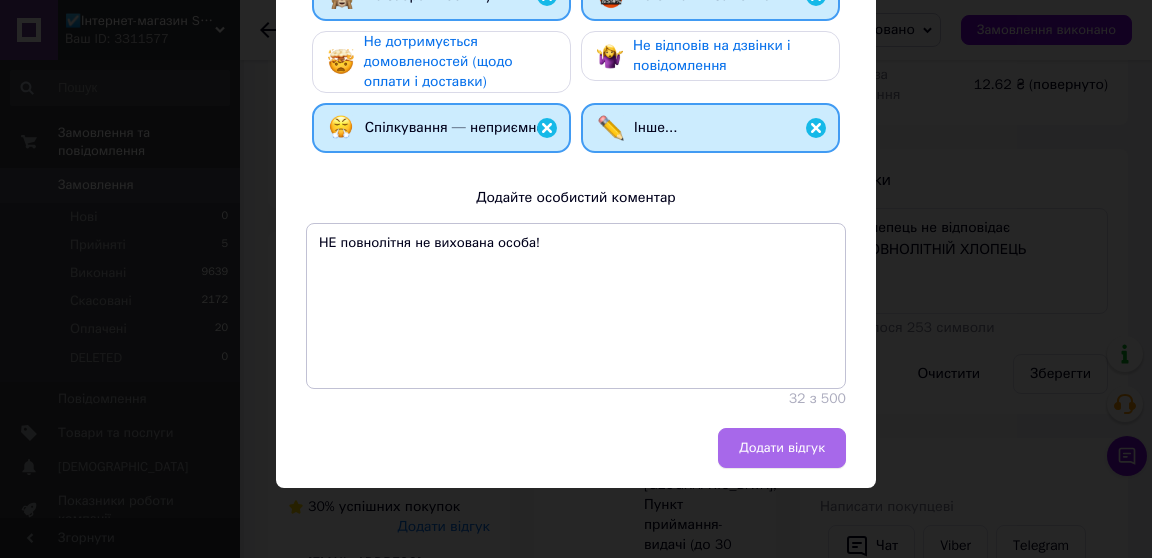 click on "Додати відгук" at bounding box center (782, 448) 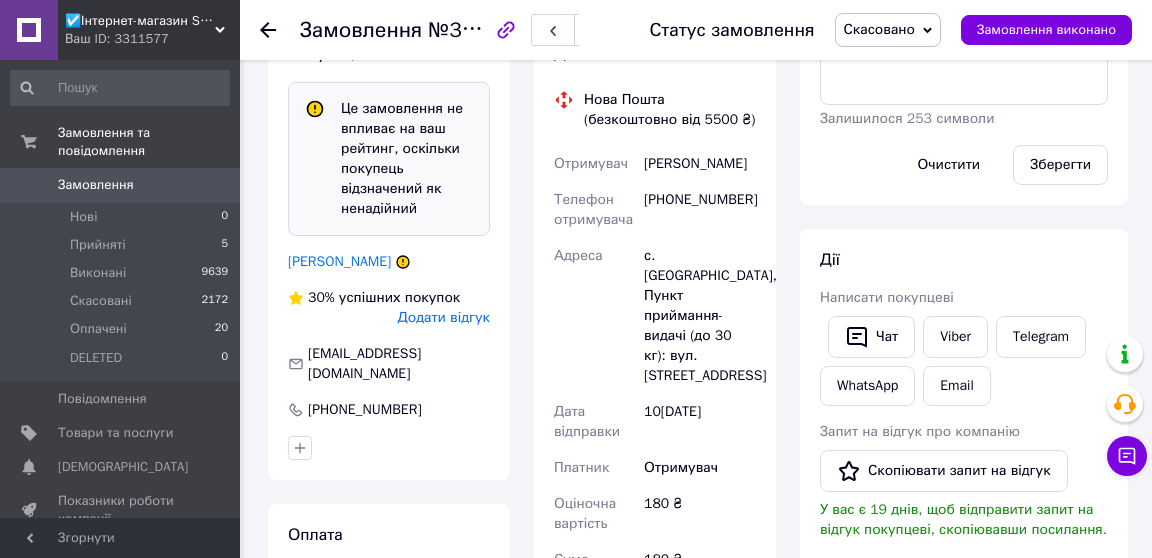 scroll, scrollTop: 497, scrollLeft: 0, axis: vertical 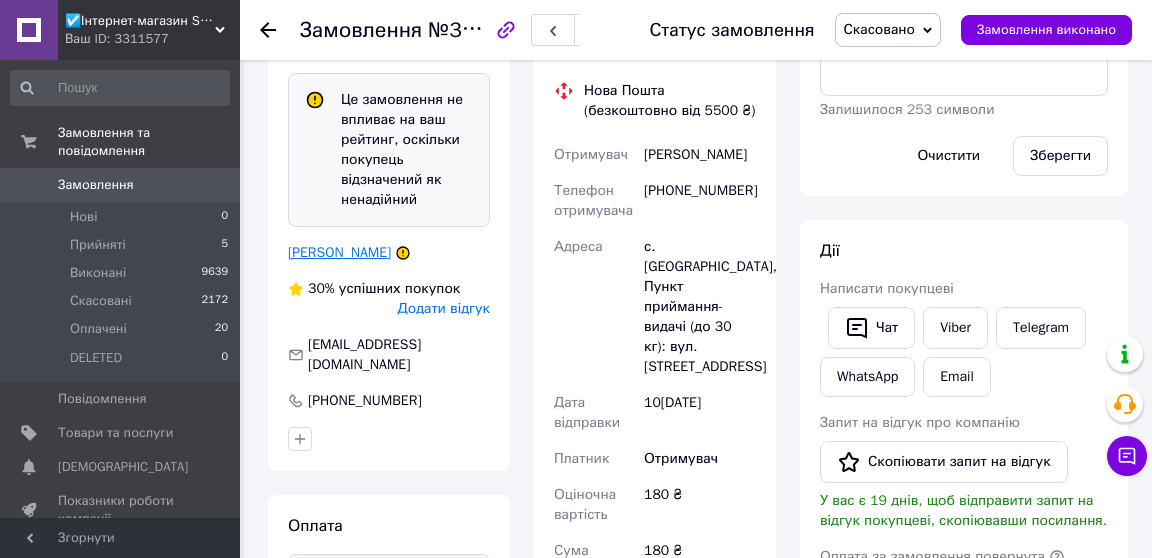 click on "[PERSON_NAME]" at bounding box center (339, 252) 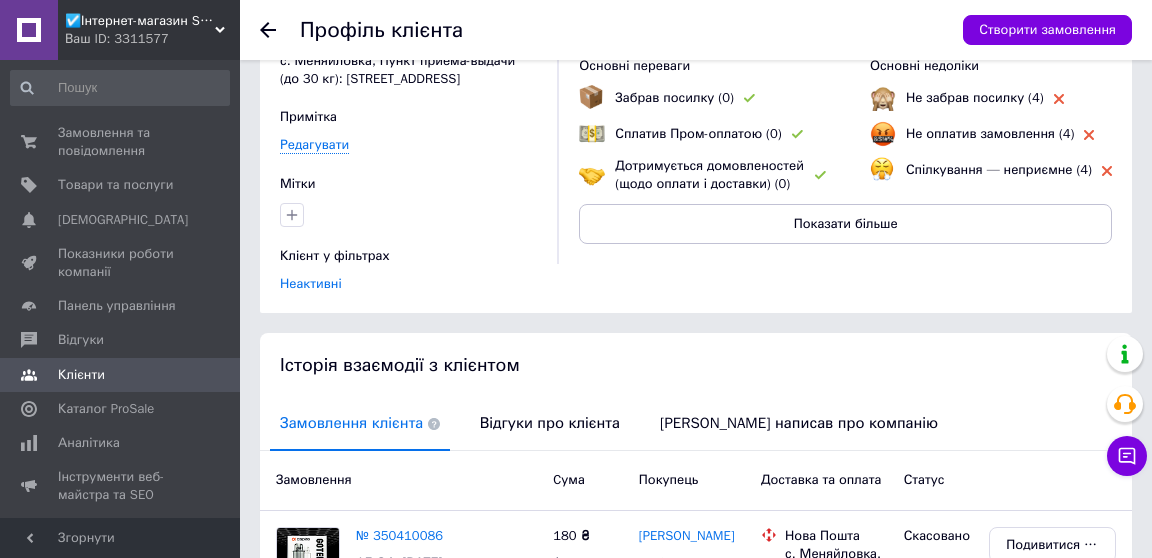 scroll, scrollTop: 188, scrollLeft: 0, axis: vertical 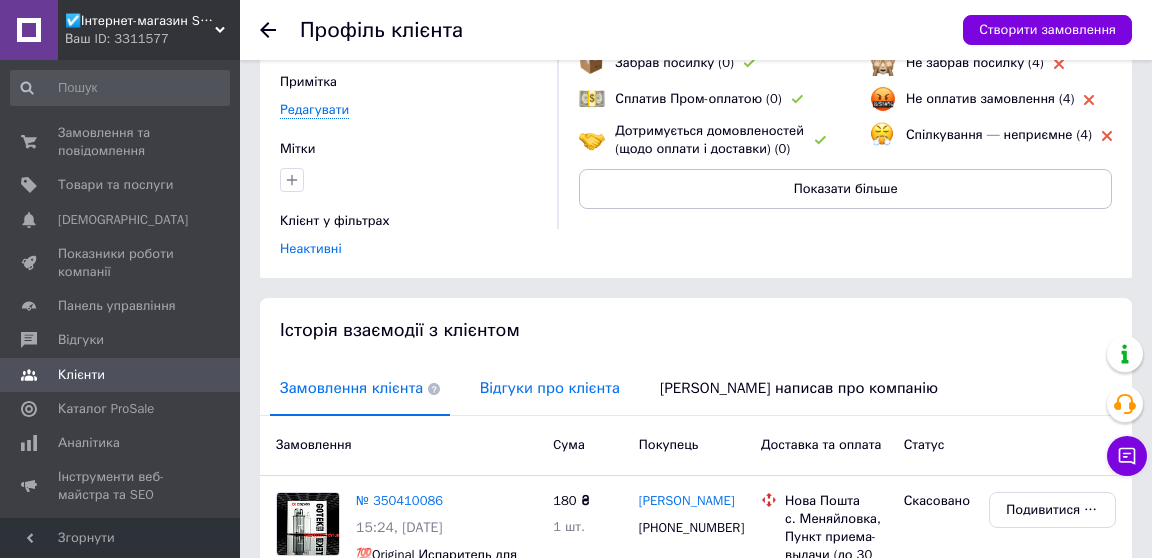 click on "Відгуки про клієнта" at bounding box center (550, 388) 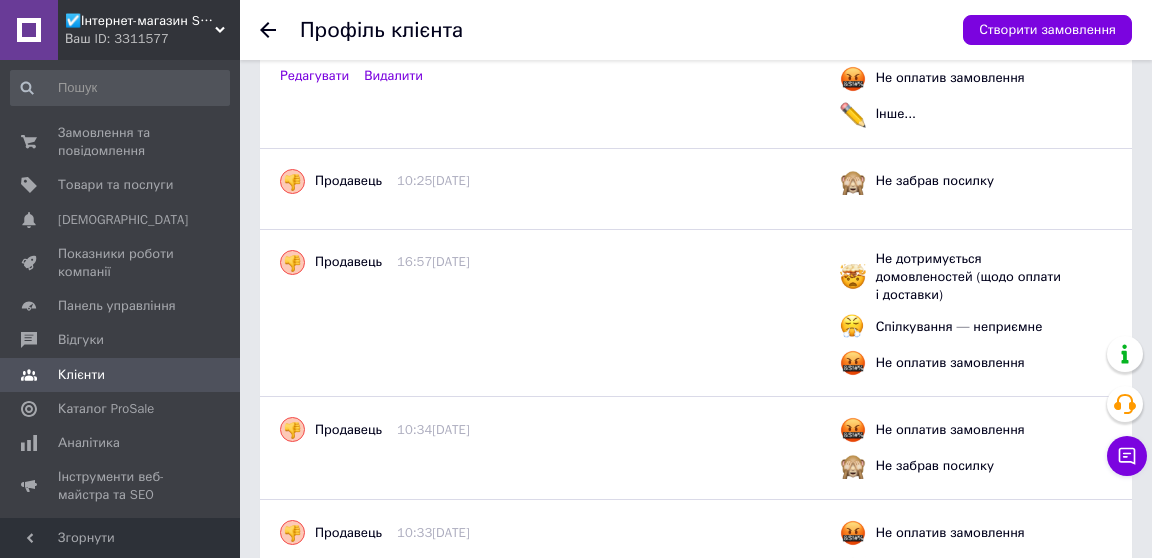 scroll, scrollTop: 0, scrollLeft: 0, axis: both 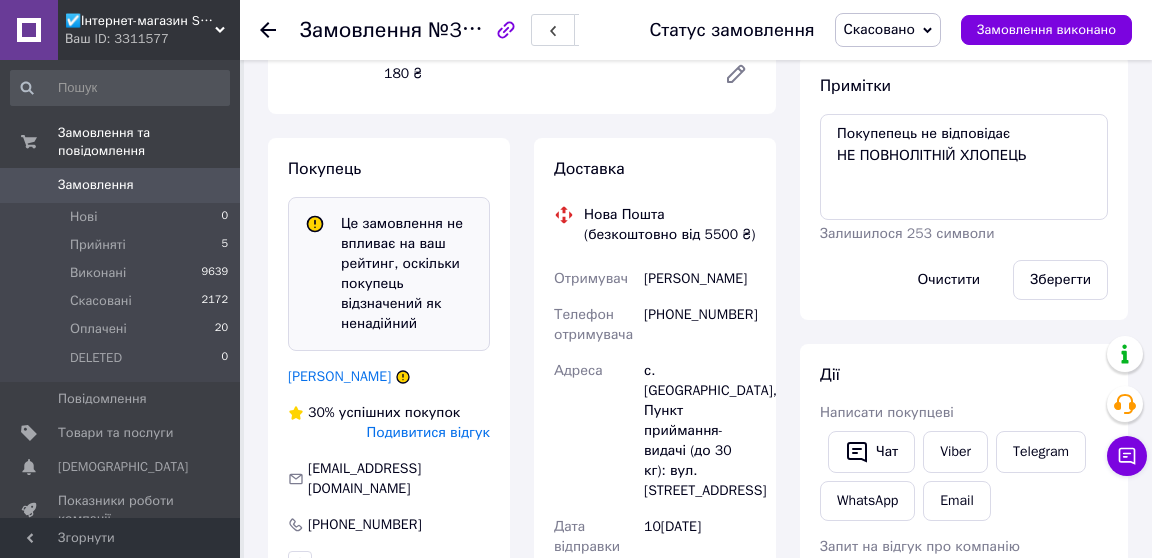 click on "Замовлення" at bounding box center (121, 185) 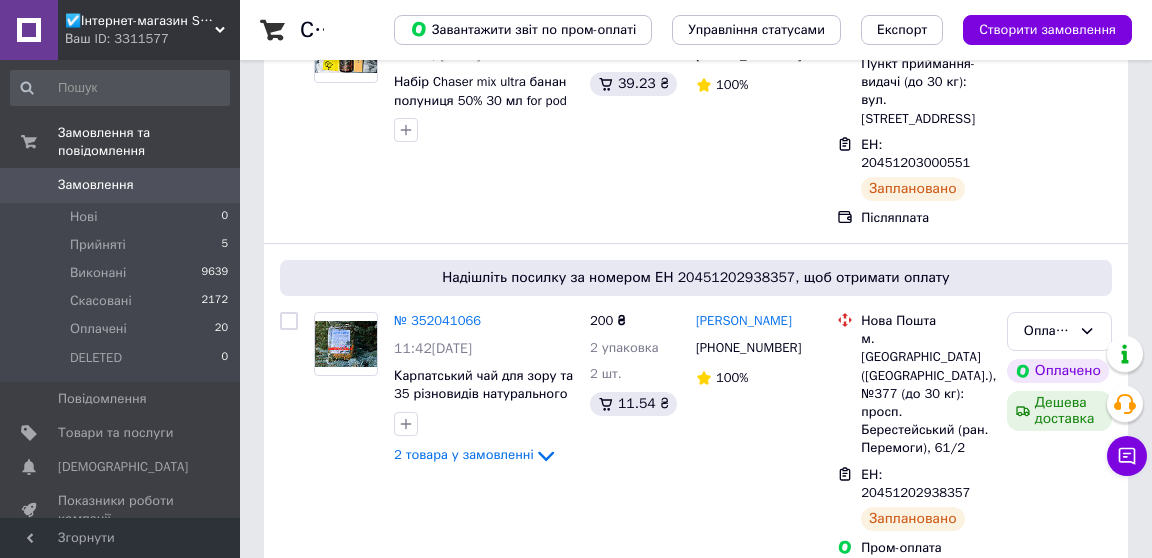scroll, scrollTop: 324, scrollLeft: 0, axis: vertical 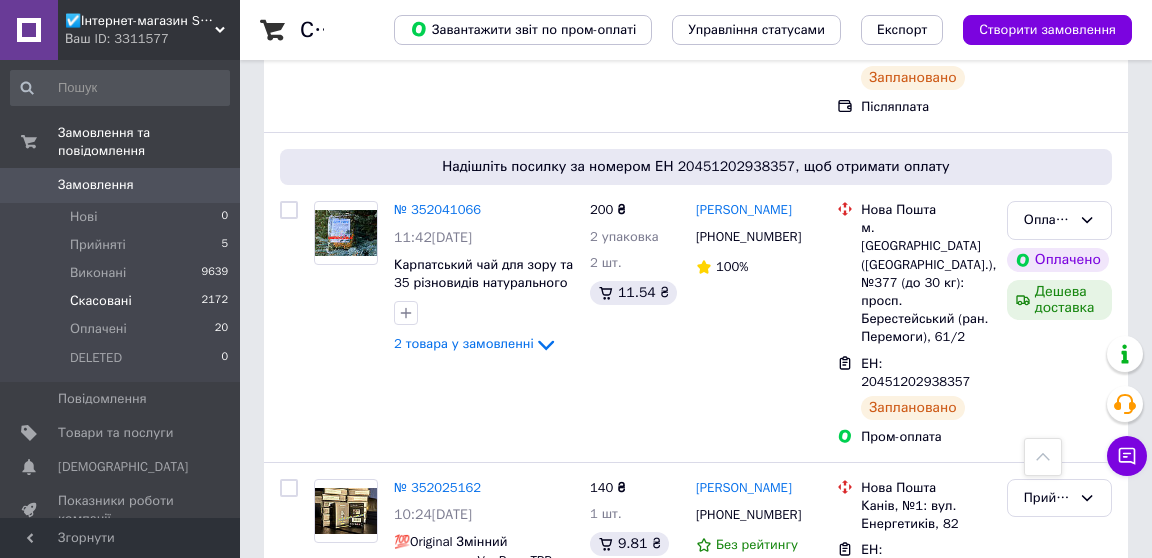 click on "Скасовані 2172" at bounding box center [120, 301] 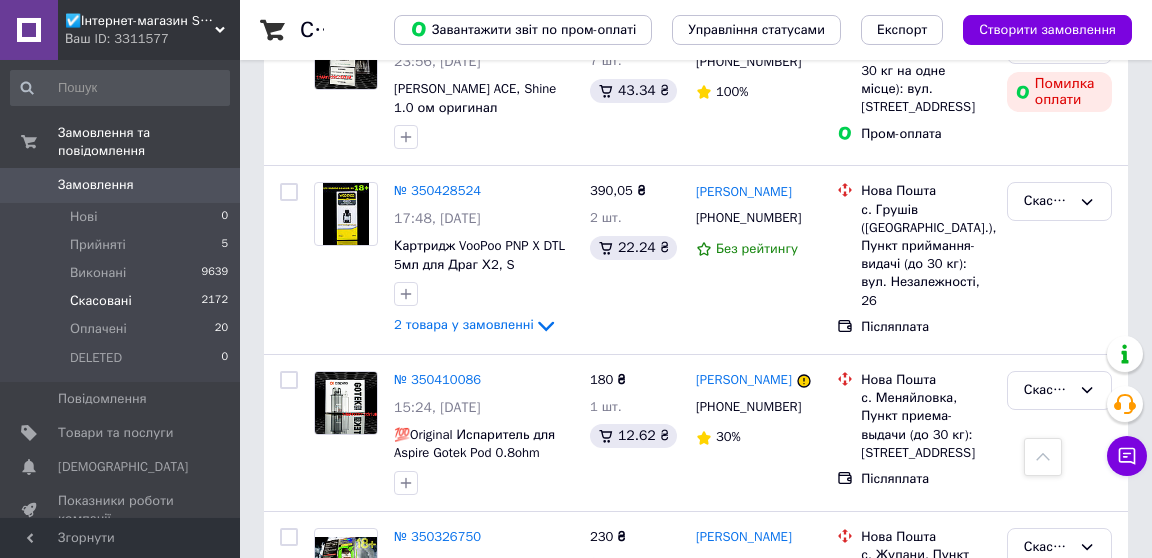 scroll, scrollTop: 2003, scrollLeft: 0, axis: vertical 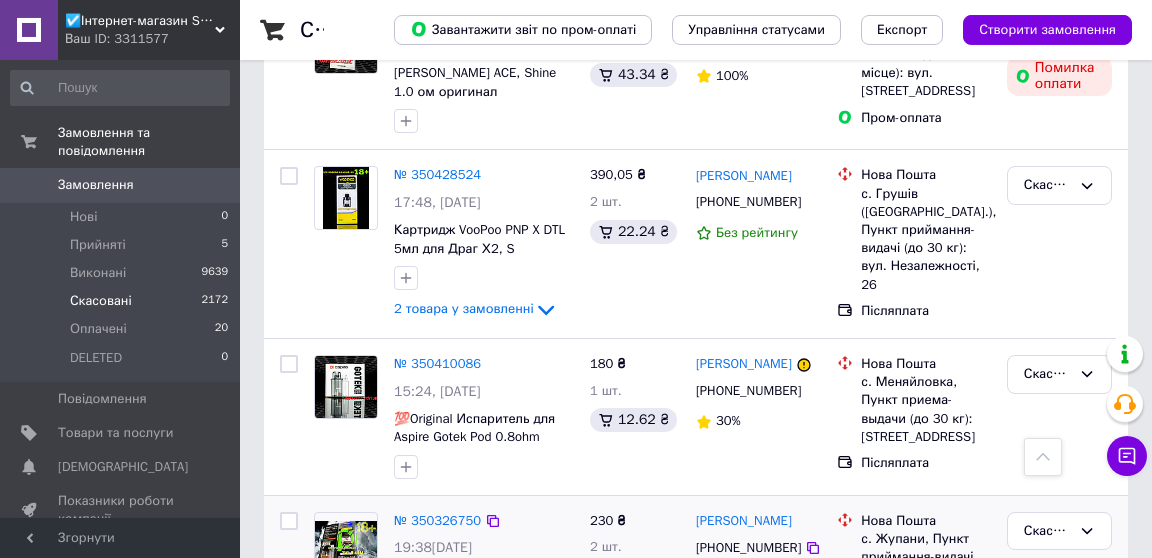 click on "№ 350410086" at bounding box center [437, 363] 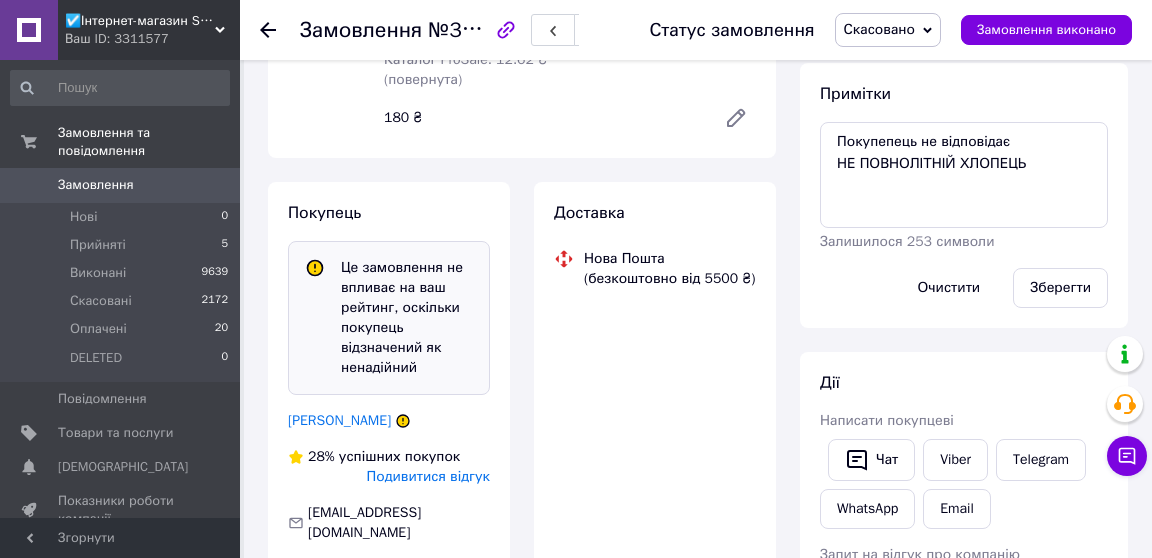 scroll, scrollTop: 373, scrollLeft: 0, axis: vertical 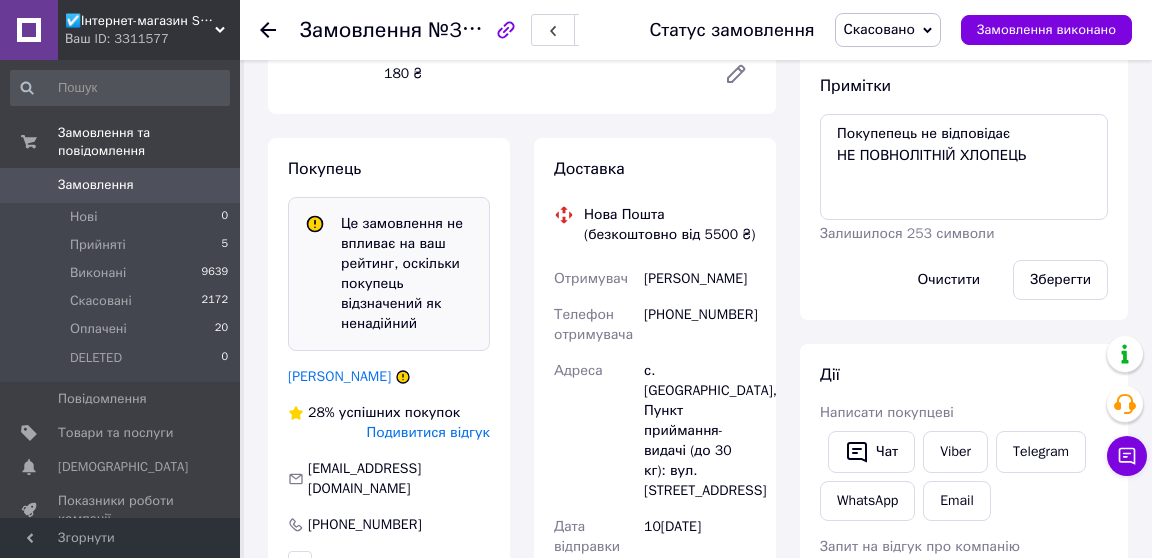 click on "Замовлення" at bounding box center [96, 185] 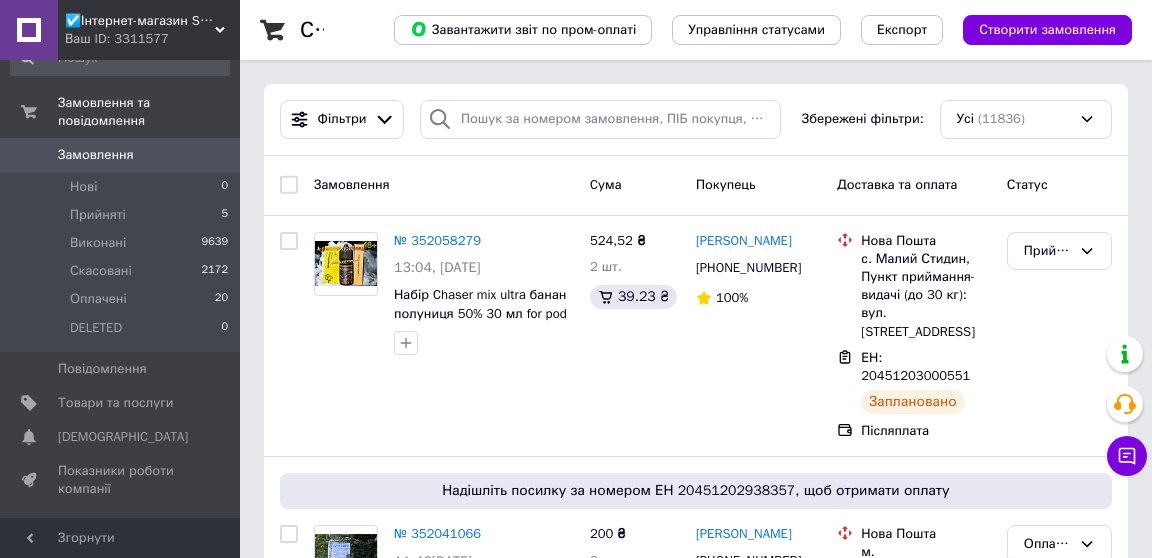 scroll, scrollTop: 48, scrollLeft: 0, axis: vertical 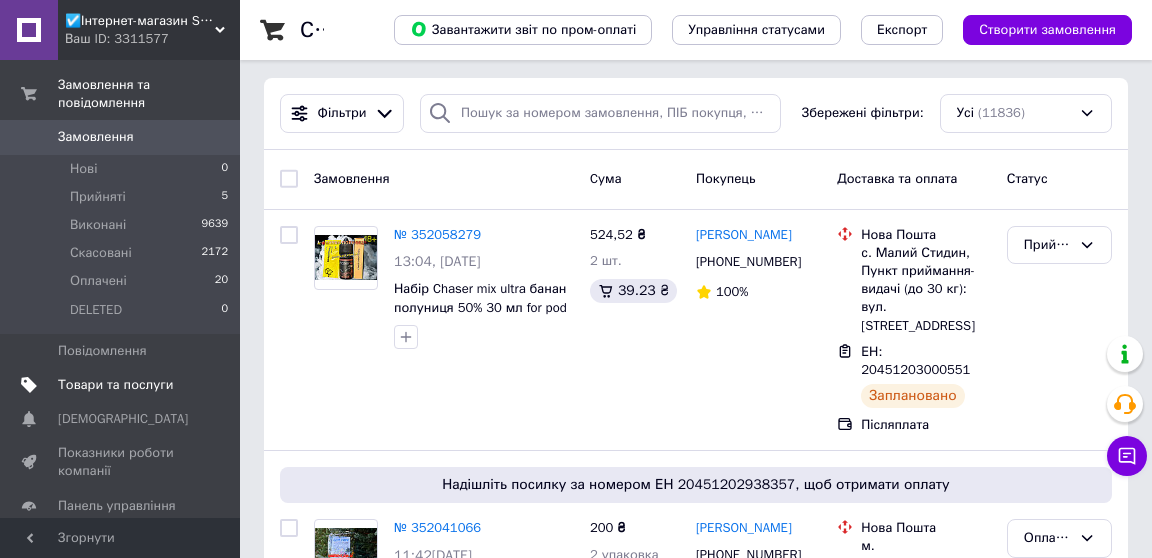 click on "Товари та послуги" at bounding box center [115, 385] 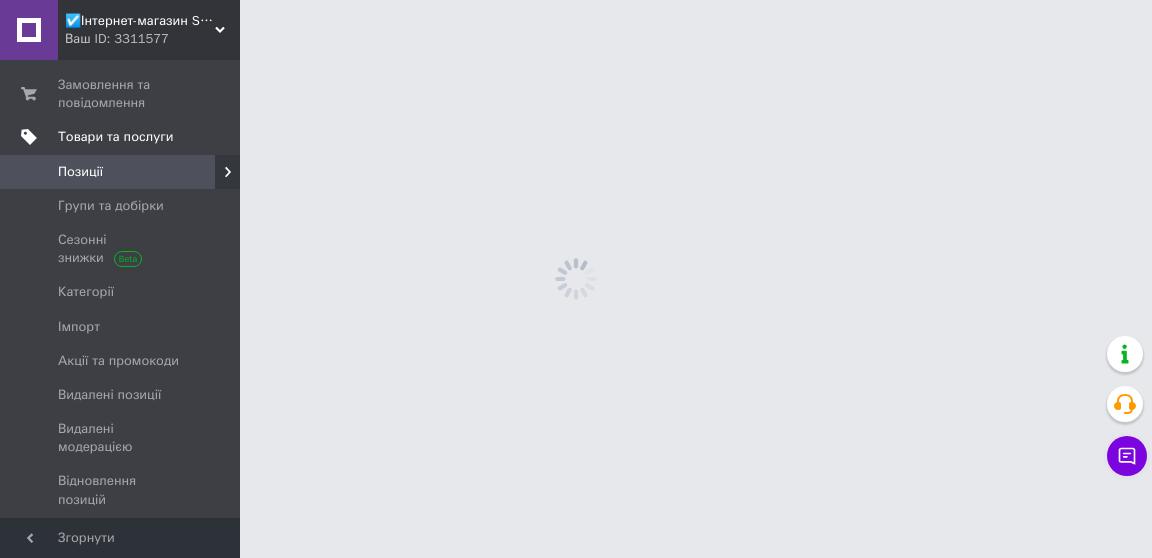 scroll, scrollTop: 0, scrollLeft: 0, axis: both 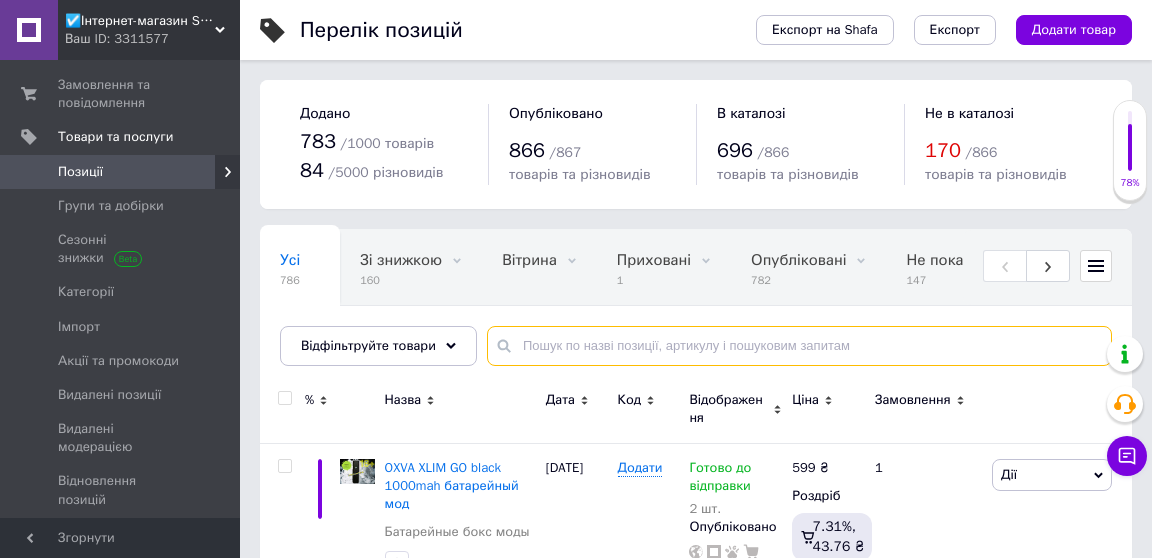 click at bounding box center [799, 346] 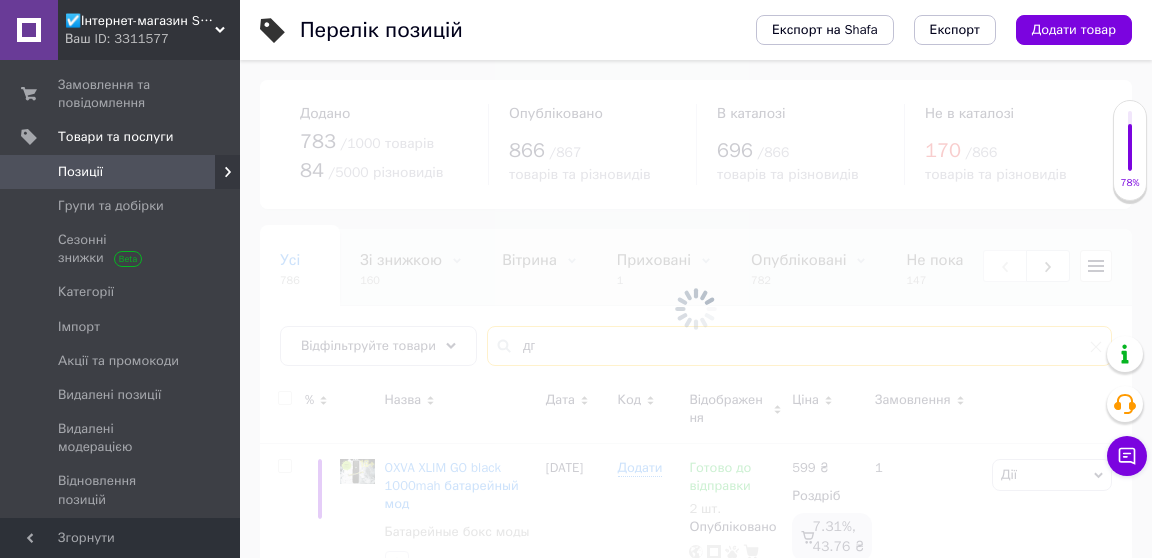 type on "д" 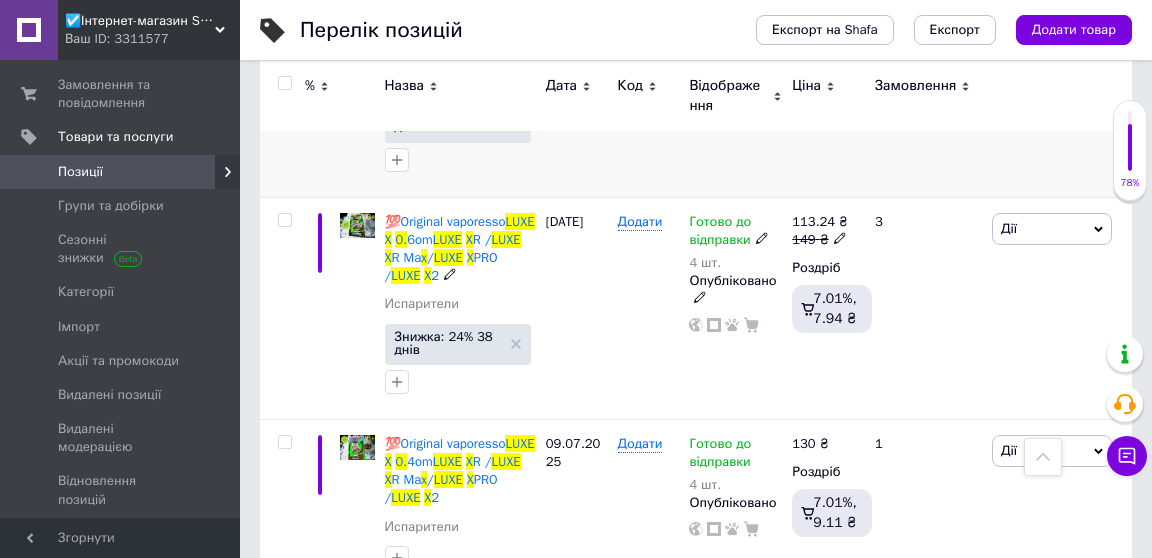 scroll, scrollTop: 522, scrollLeft: 0, axis: vertical 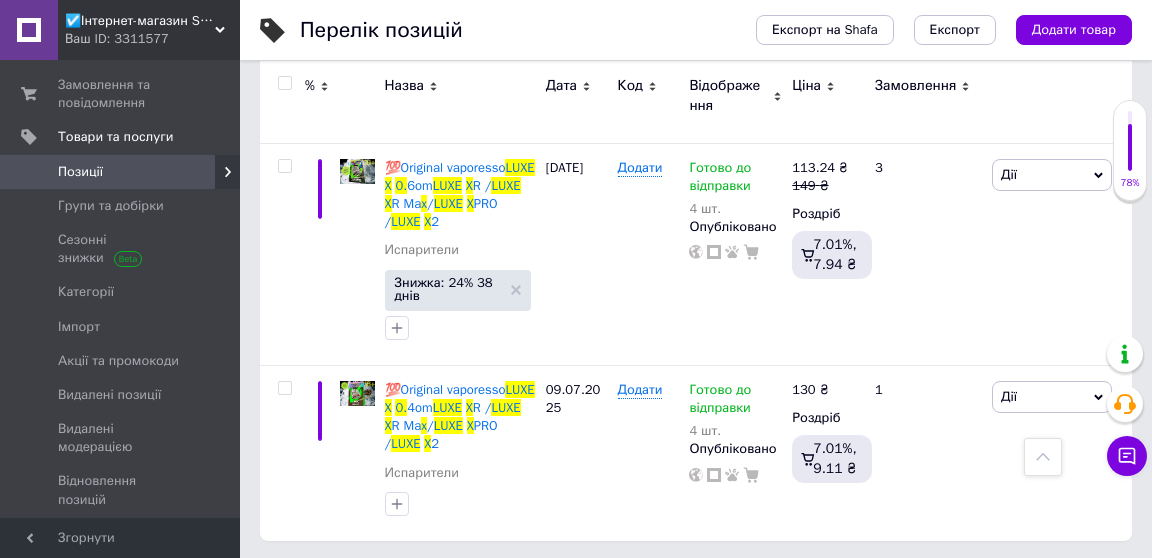 type on "luxe x 0." 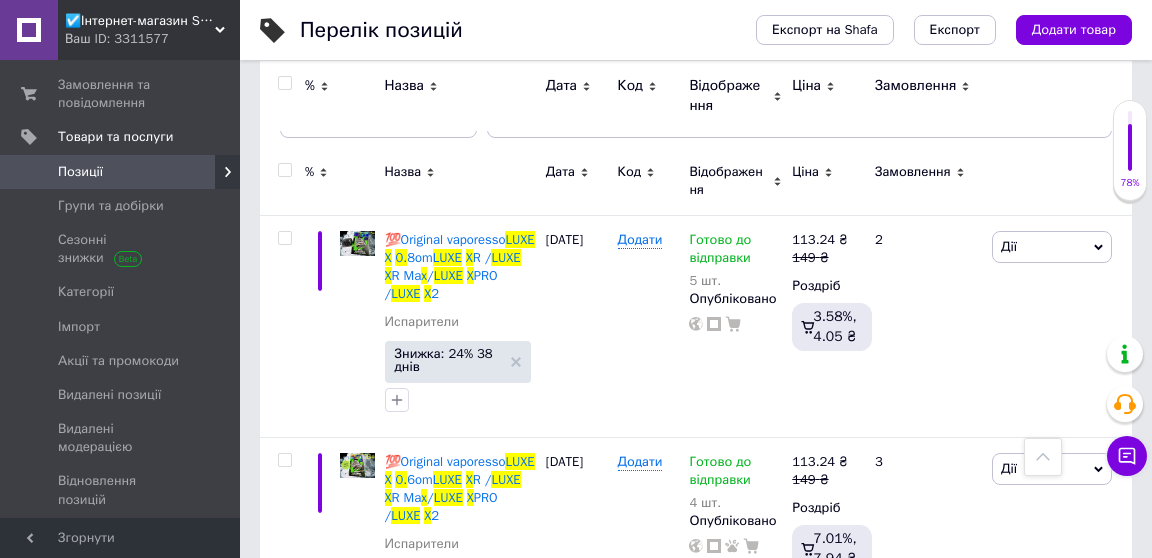 scroll, scrollTop: 46, scrollLeft: 0, axis: vertical 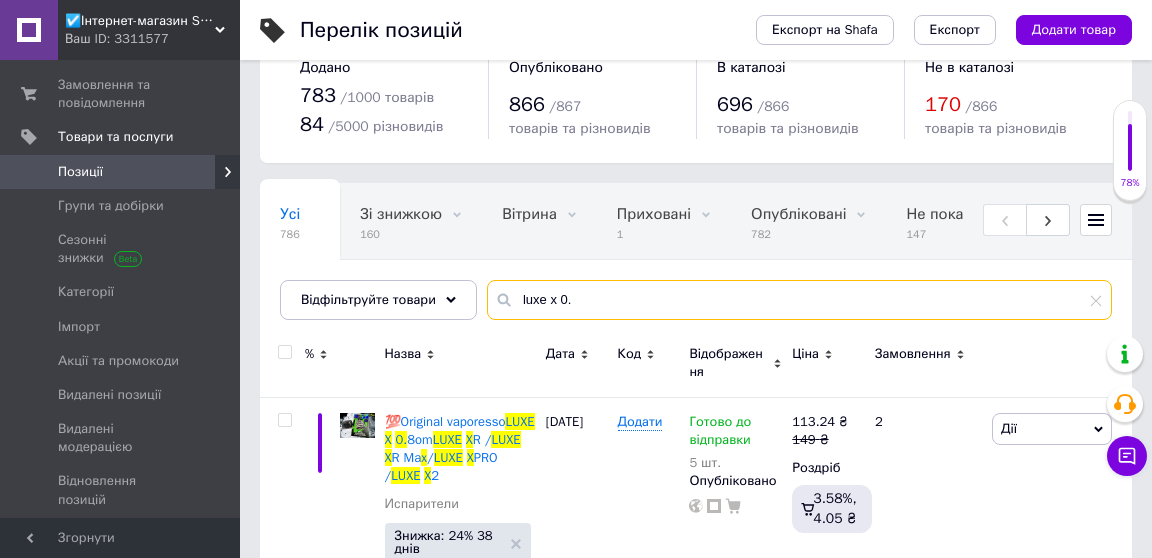 click on "luxe x 0." at bounding box center [799, 300] 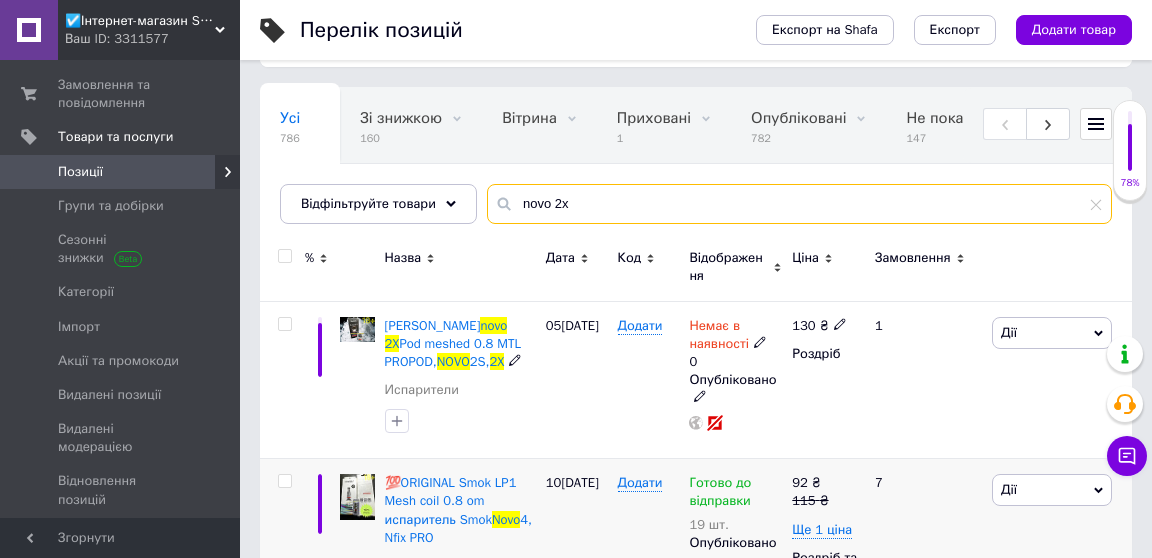 scroll, scrollTop: 161, scrollLeft: 0, axis: vertical 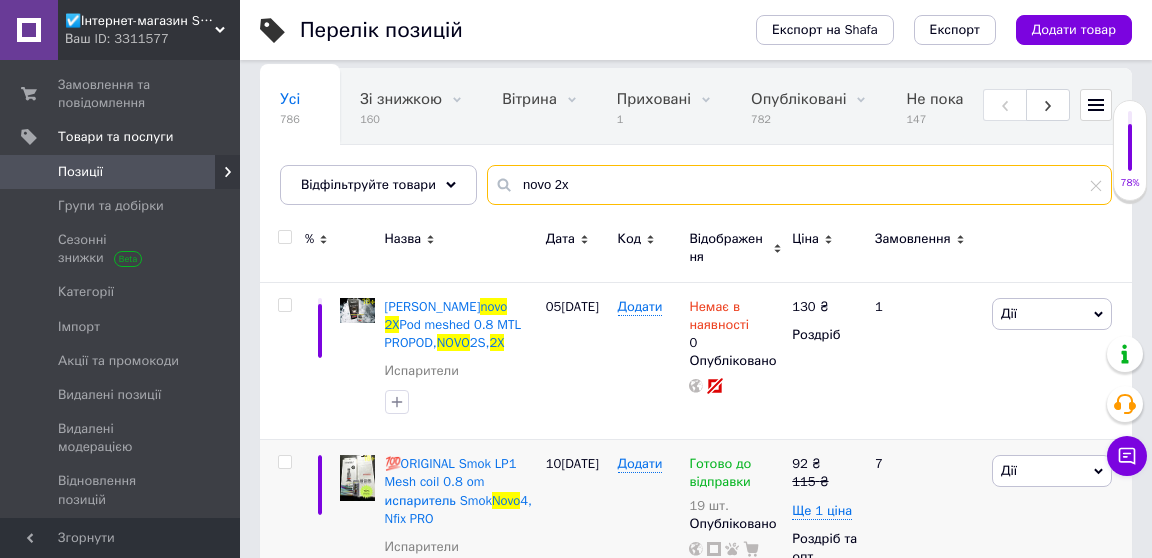 type on "novo 2x" 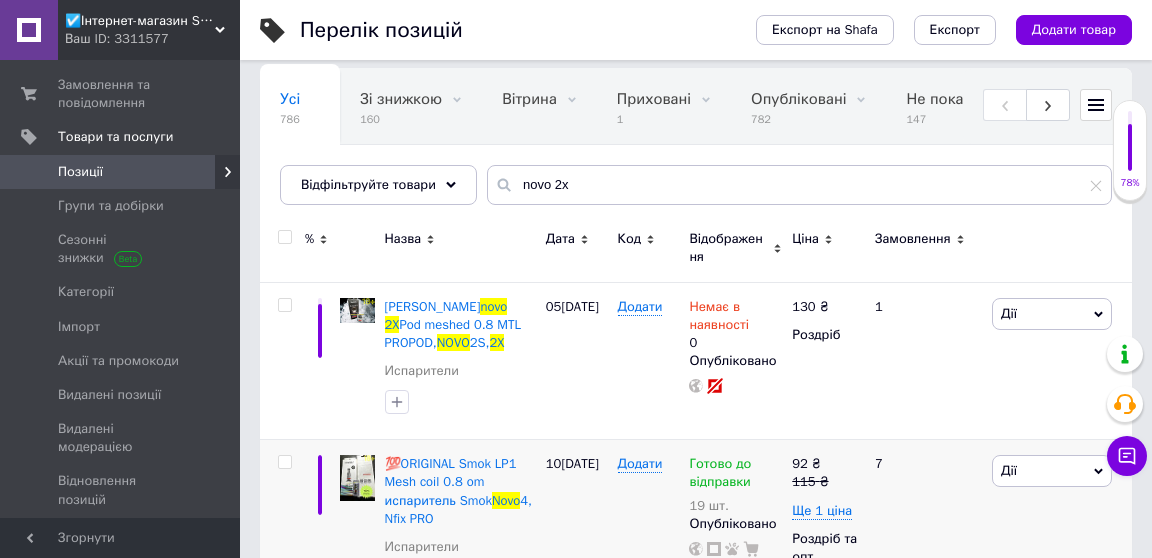 scroll, scrollTop: 0, scrollLeft: 0, axis: both 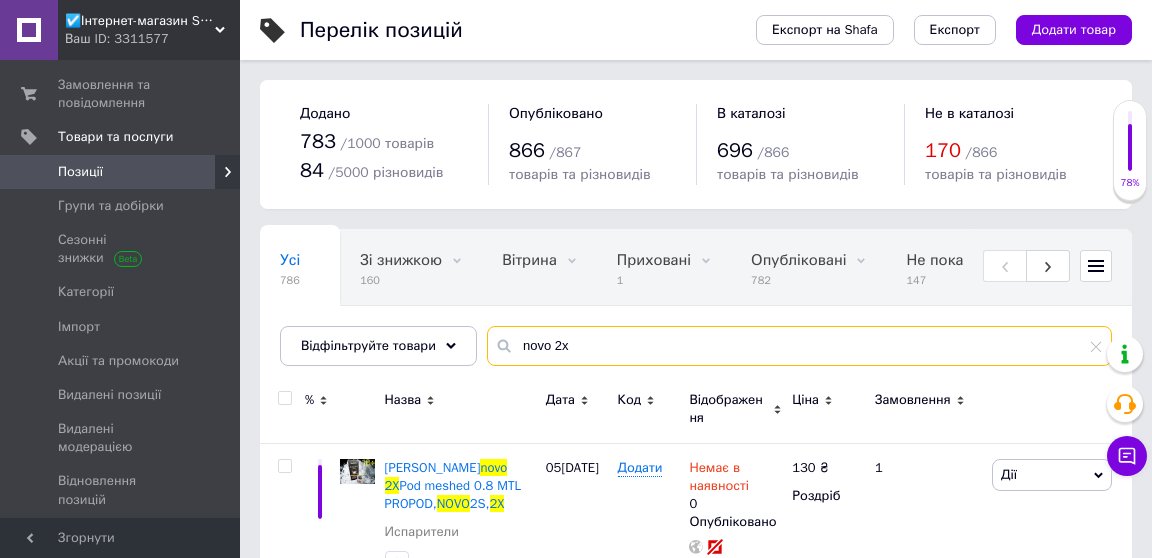 click on "novo 2x" at bounding box center (799, 346) 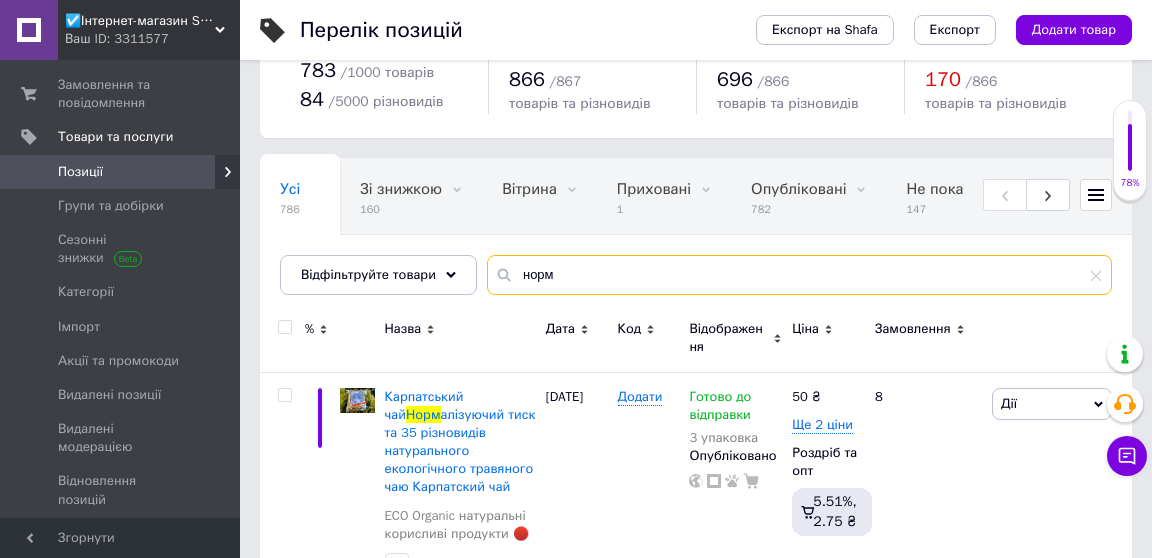 scroll, scrollTop: 108, scrollLeft: 0, axis: vertical 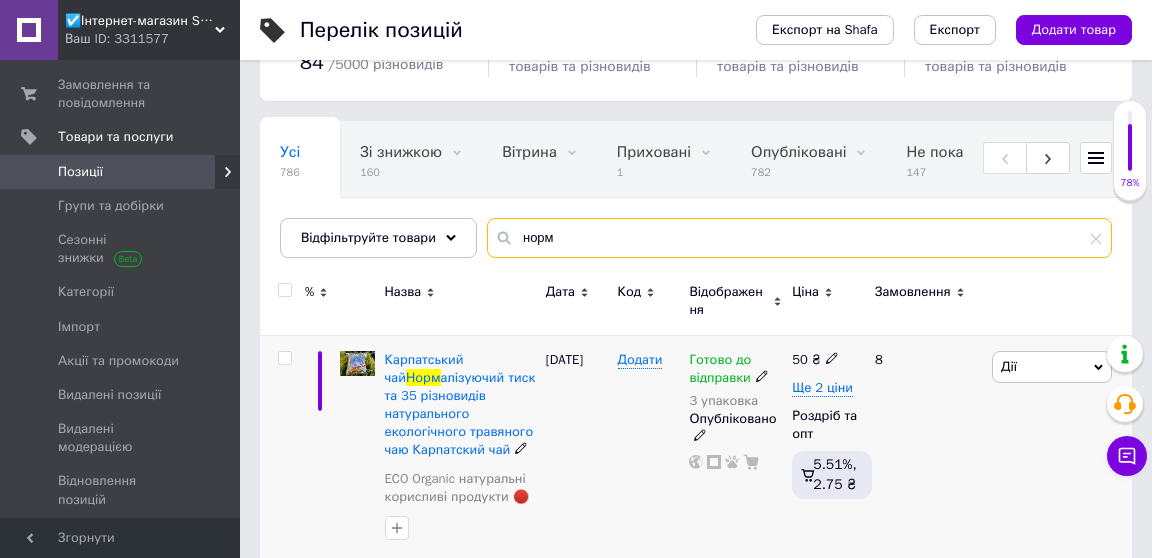 type on "норм" 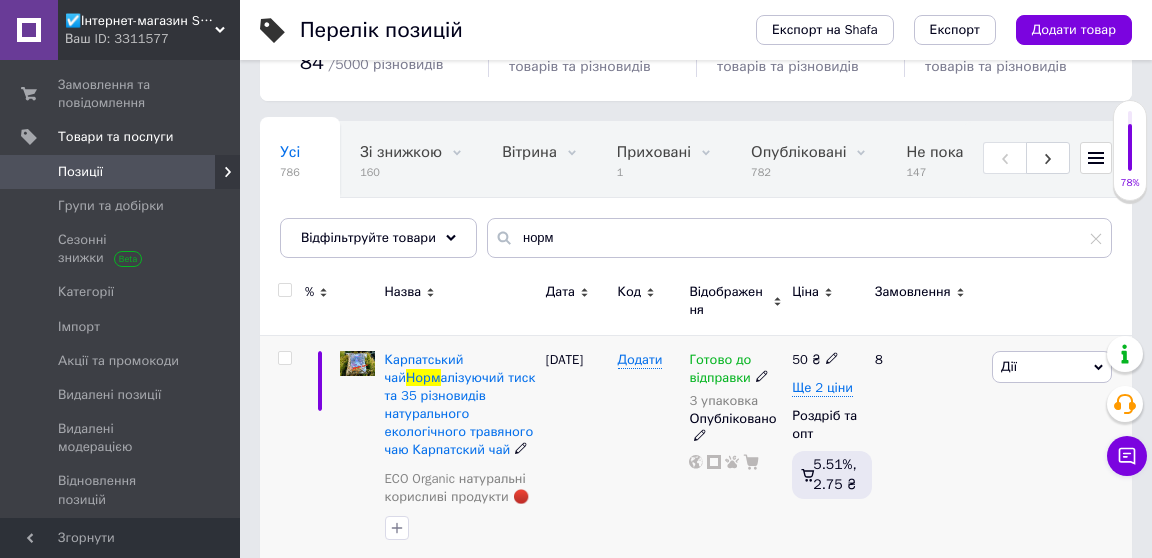 click 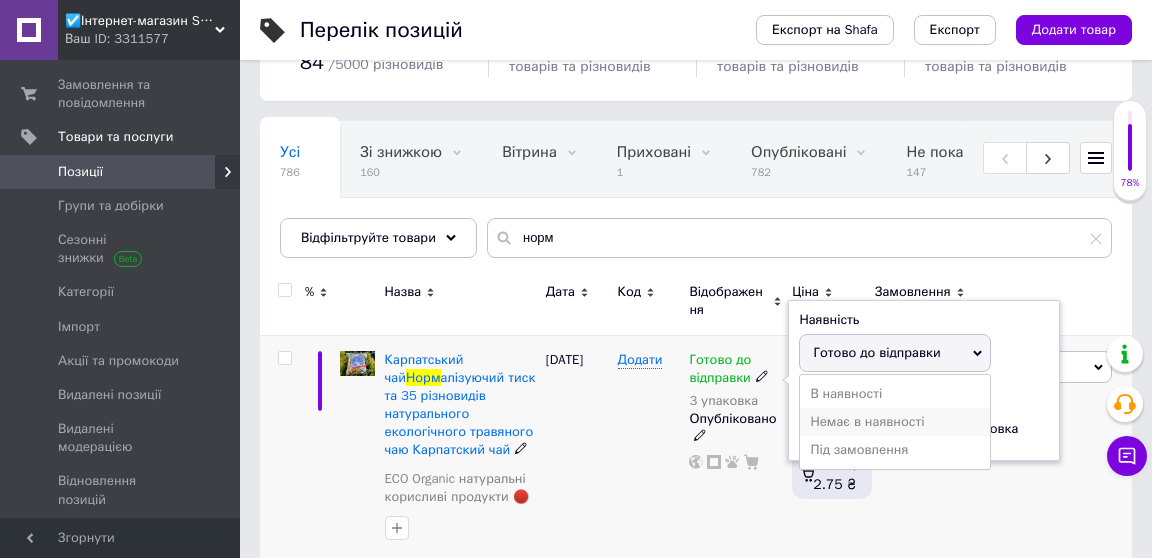 click on "Немає в наявності" at bounding box center [895, 422] 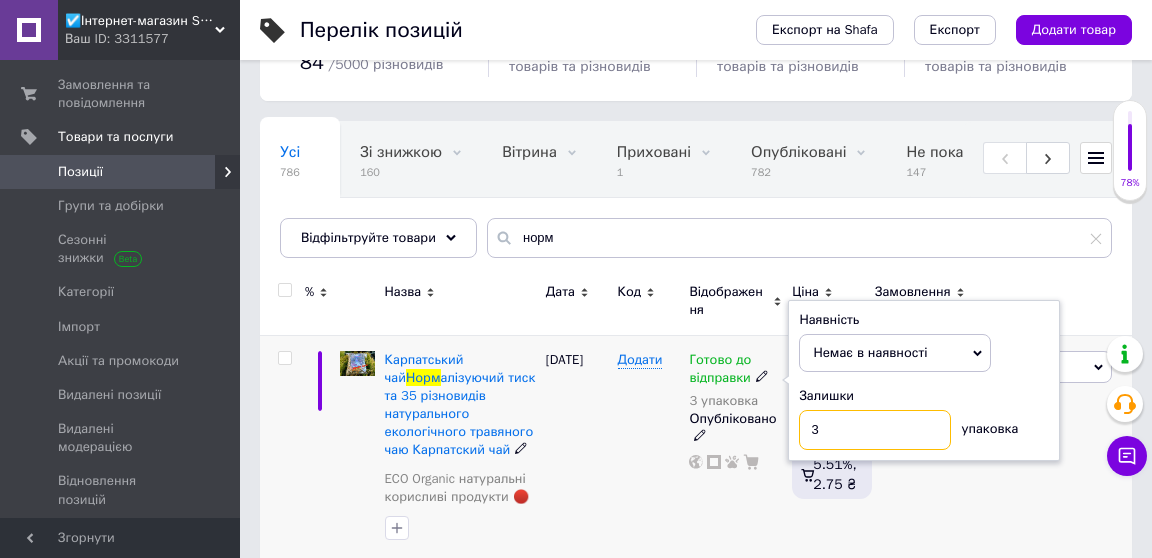 click on "3" at bounding box center (875, 430) 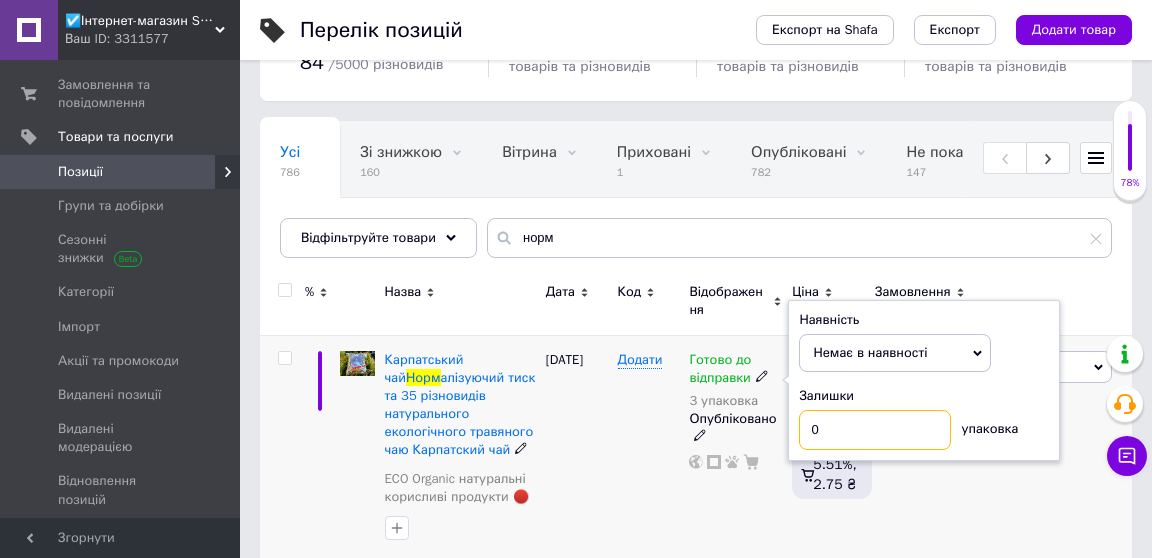 type on "0" 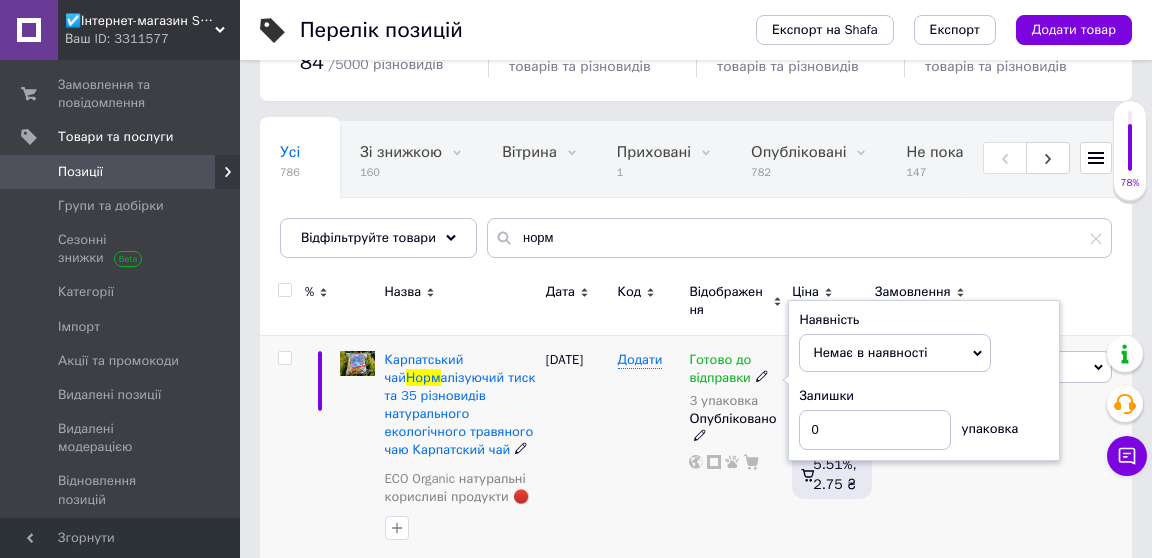 click on "Додати" at bounding box center [649, 450] 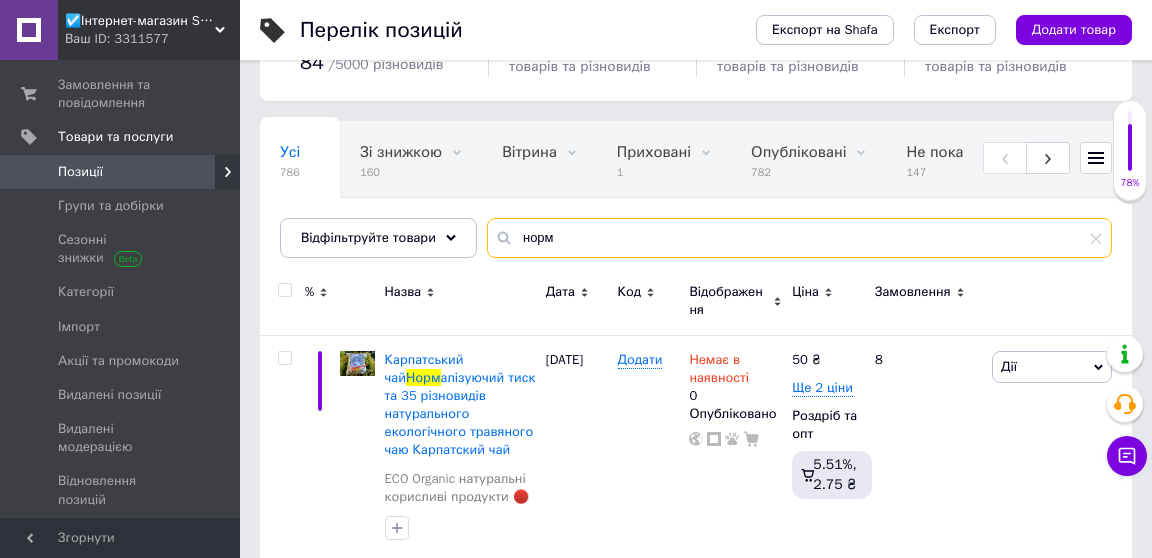 click on "норм" at bounding box center (799, 238) 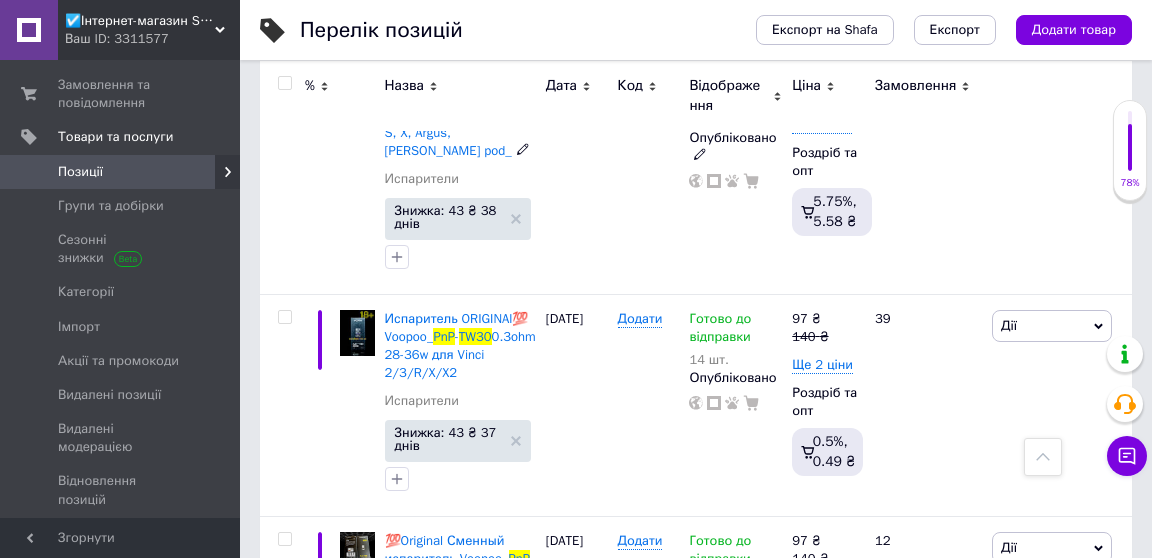 scroll, scrollTop: 678, scrollLeft: 0, axis: vertical 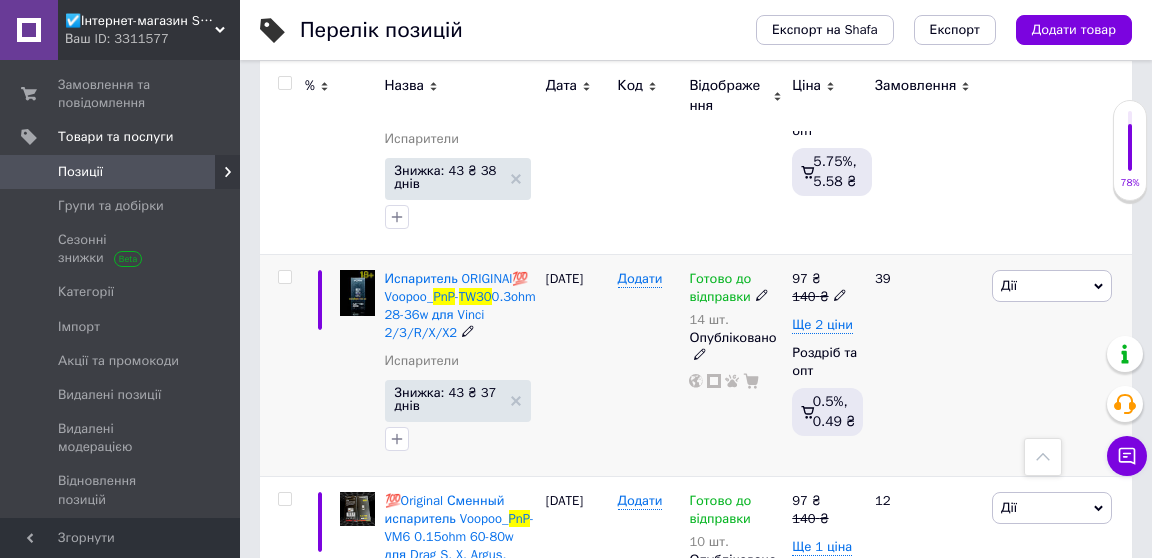 type on "pnp tw30" 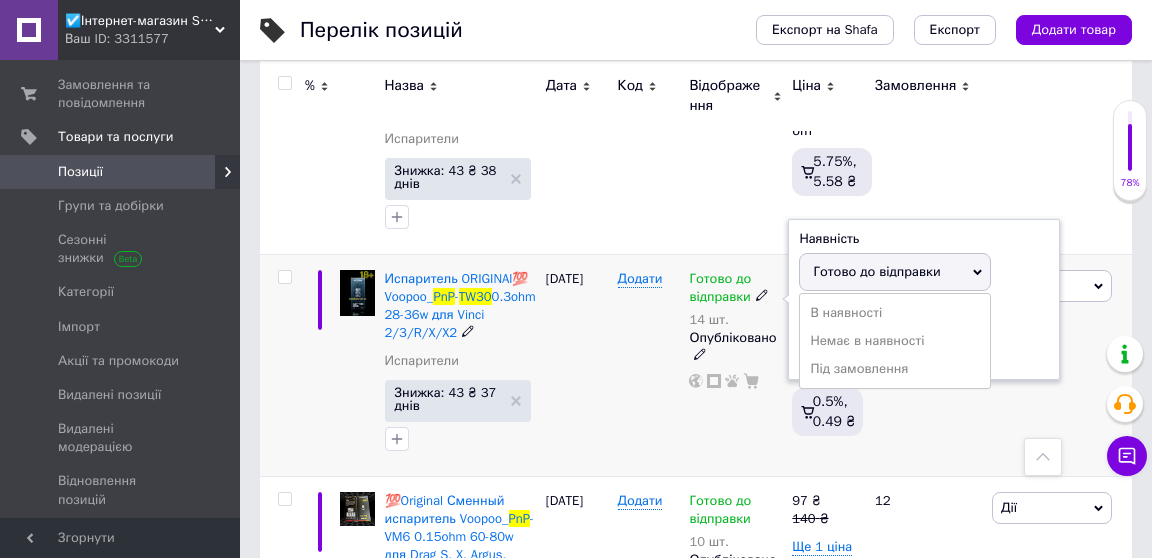 click on "Наявність [PERSON_NAME] до відправки В наявності Немає в наявності Під замовлення Залишки 14 шт." at bounding box center (924, 300) 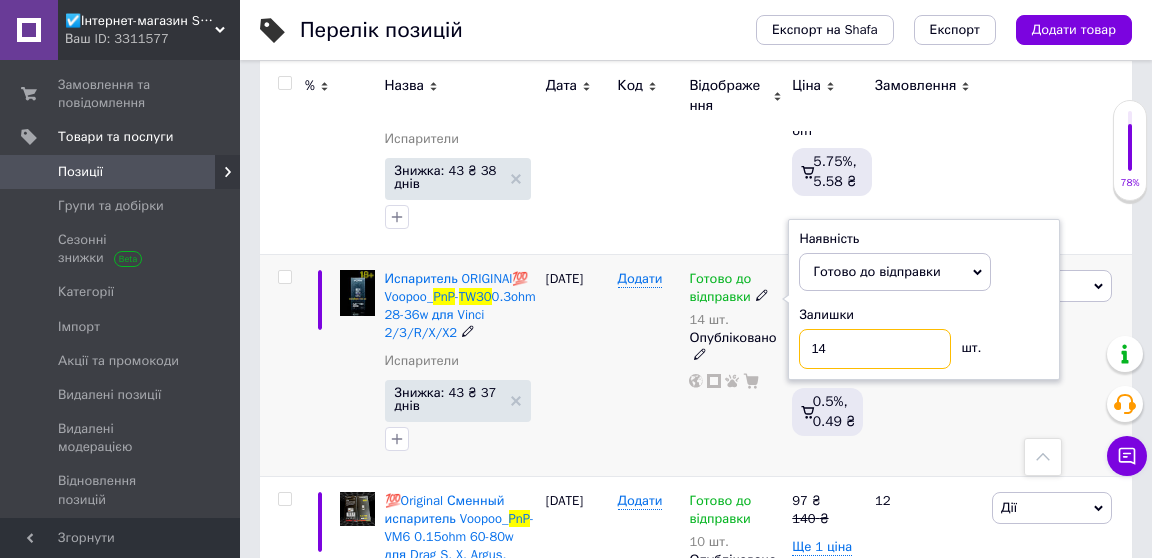 click on "14" at bounding box center (875, 349) 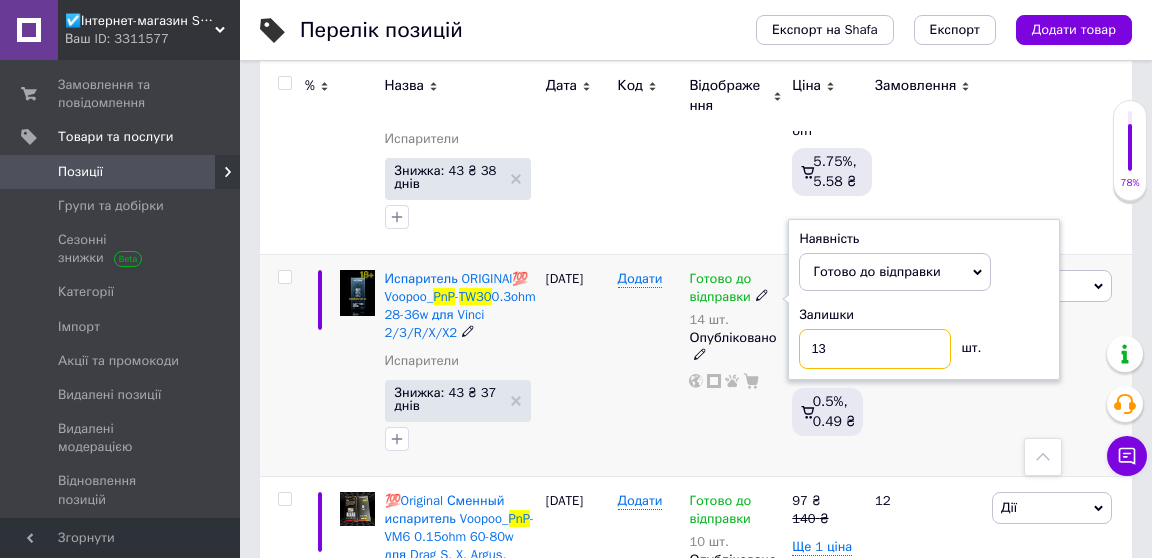 type on "13" 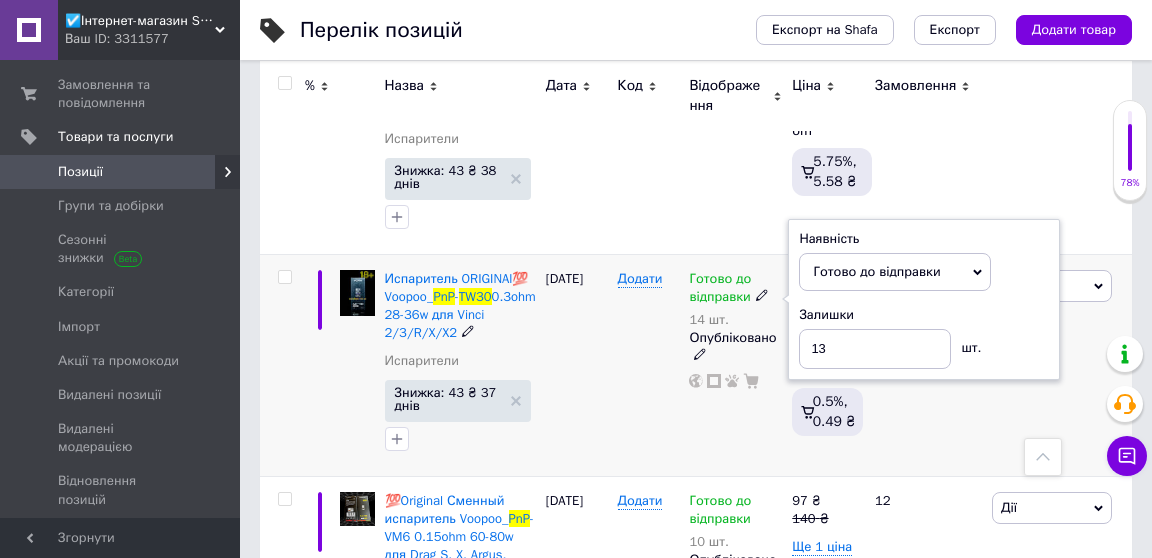 click on "Додати" at bounding box center (649, 365) 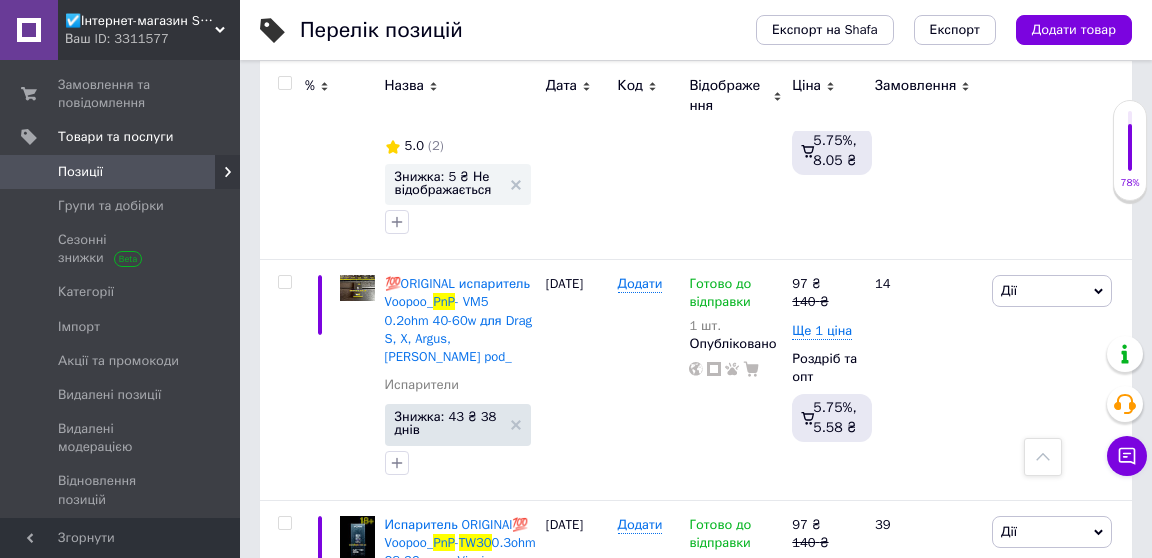 scroll, scrollTop: 0, scrollLeft: 0, axis: both 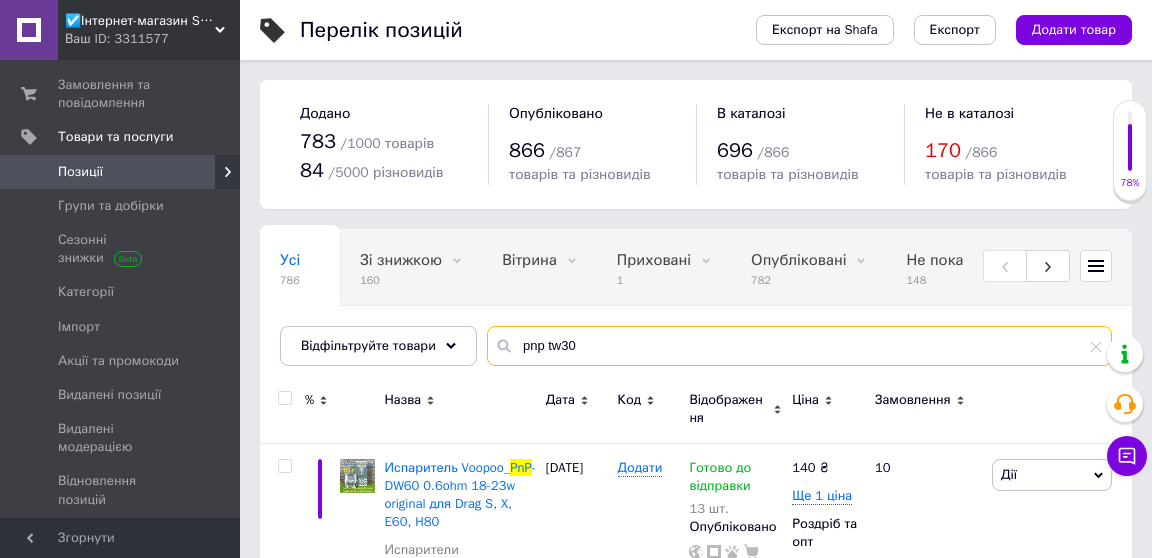 click on "pnp tw30" at bounding box center (799, 346) 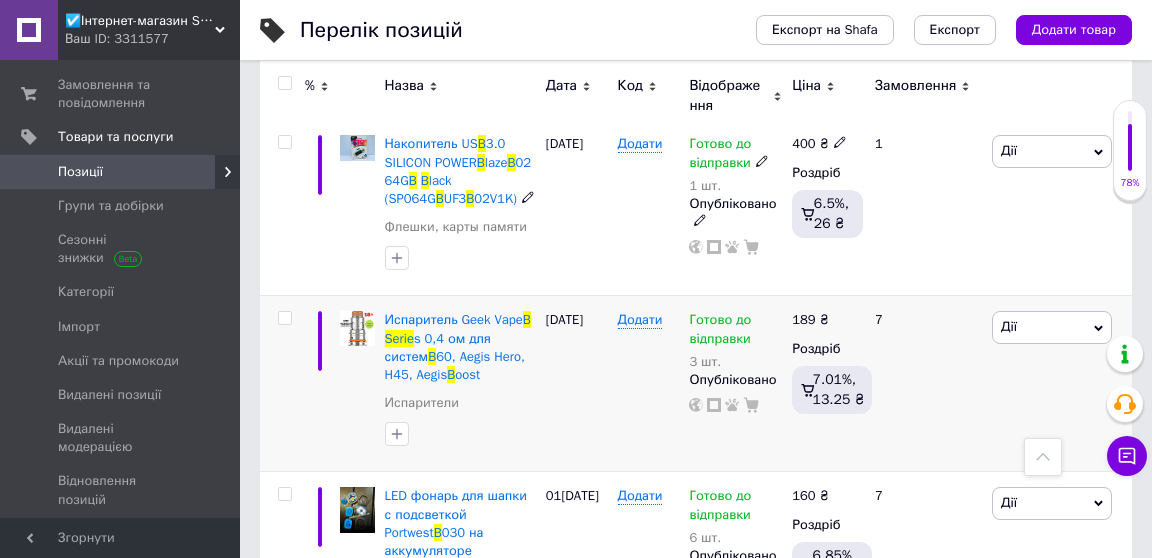 scroll, scrollTop: 519, scrollLeft: 0, axis: vertical 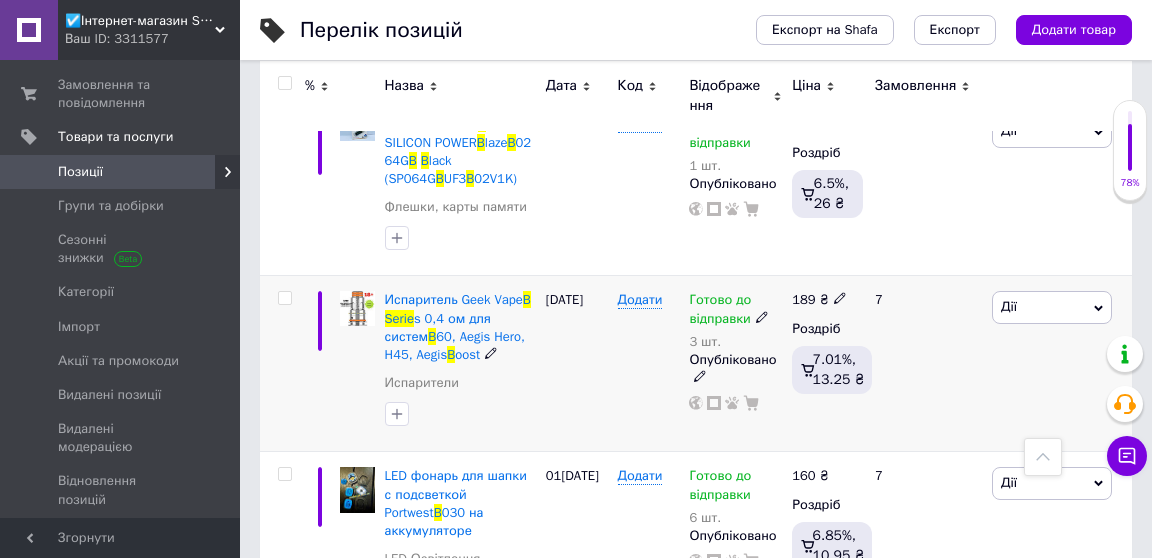 type on "b serie" 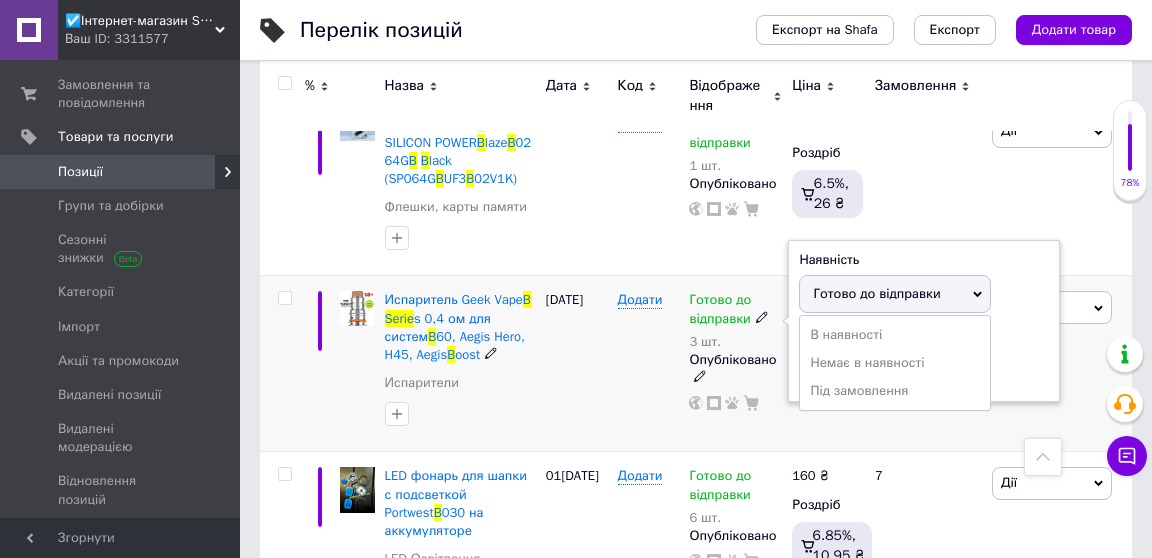 click on "Наявність [PERSON_NAME] до відправки В наявності Немає в наявності Під замовлення Залишки 3 шт." at bounding box center (924, 321) 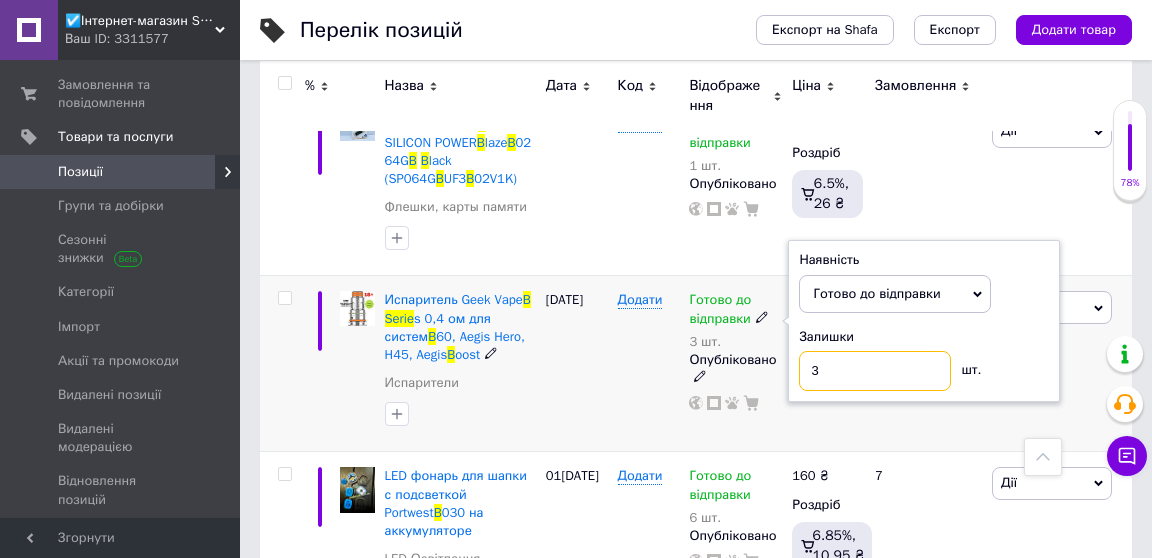 click on "3" at bounding box center (875, 371) 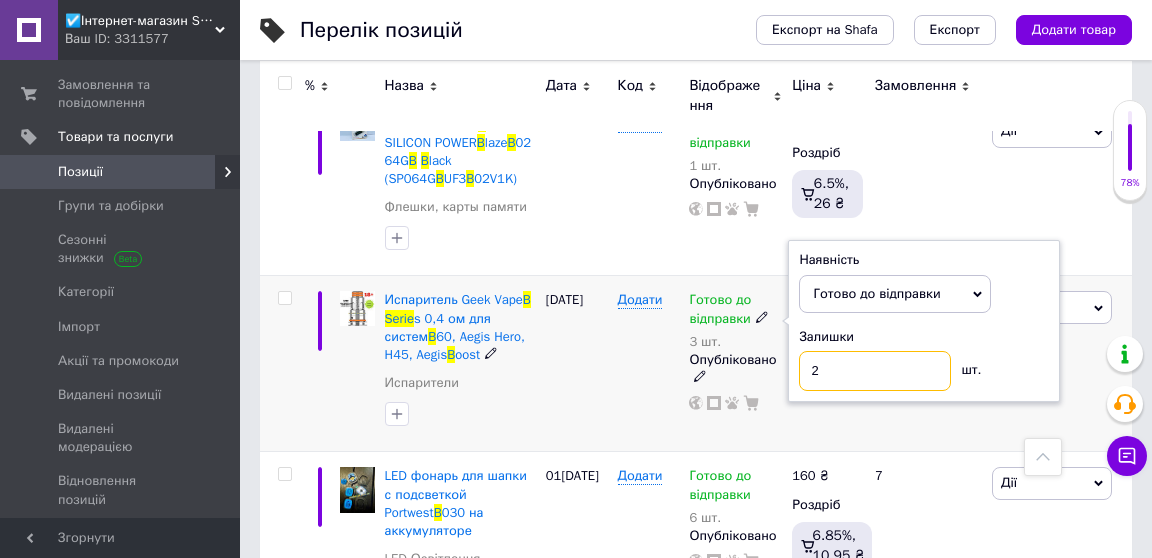 type on "2" 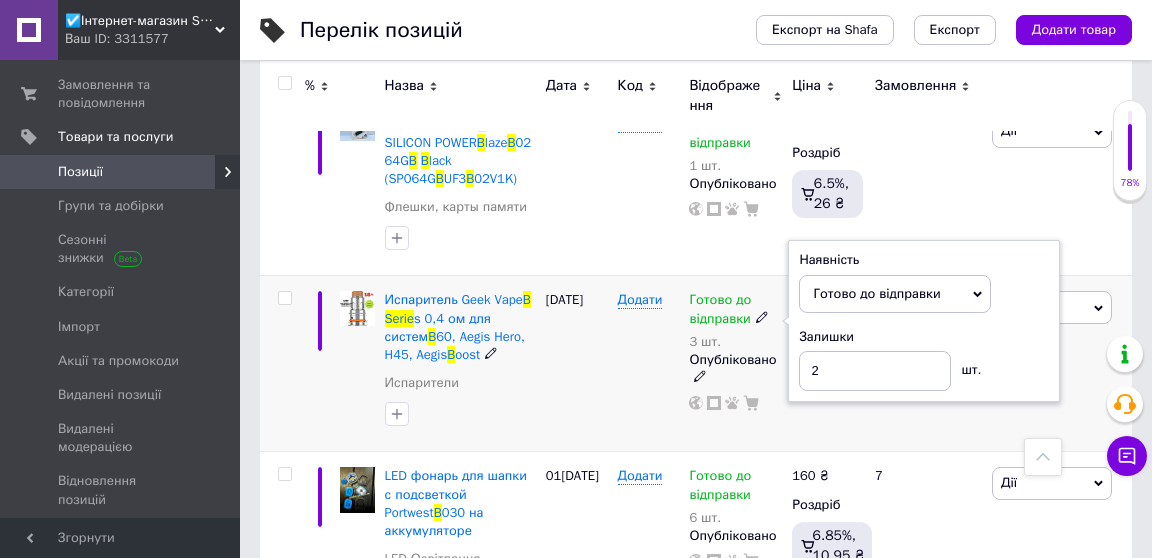 click on "Додати" at bounding box center [649, 364] 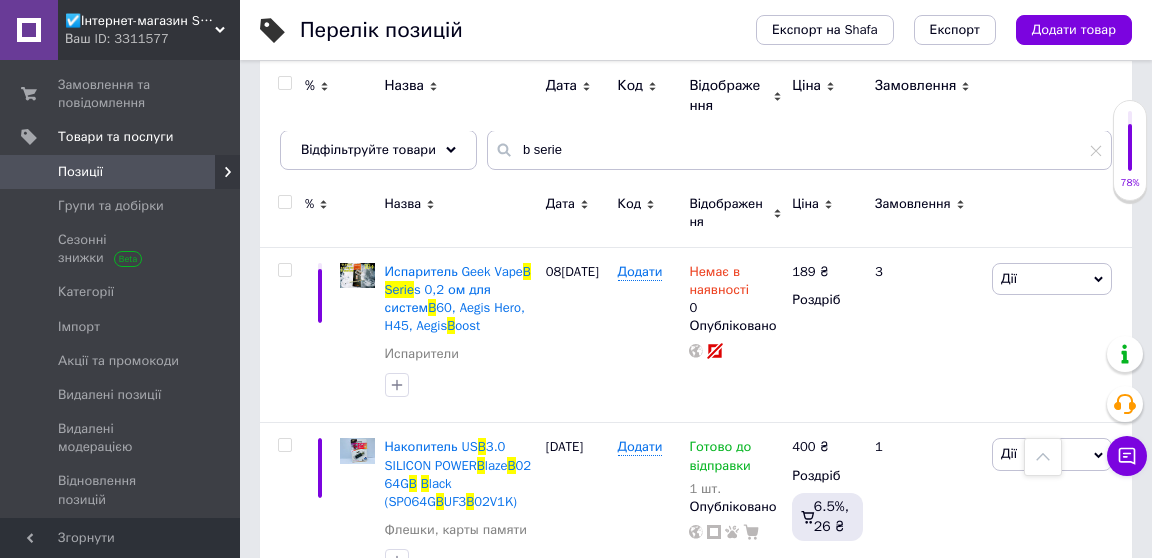scroll, scrollTop: 0, scrollLeft: 0, axis: both 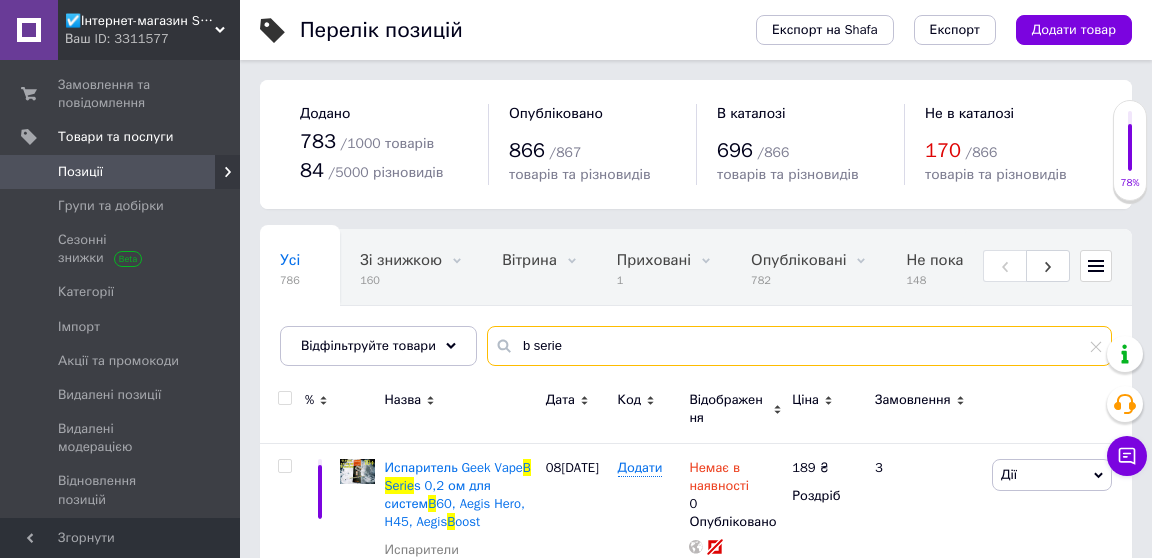 click on "b serie" at bounding box center [799, 346] 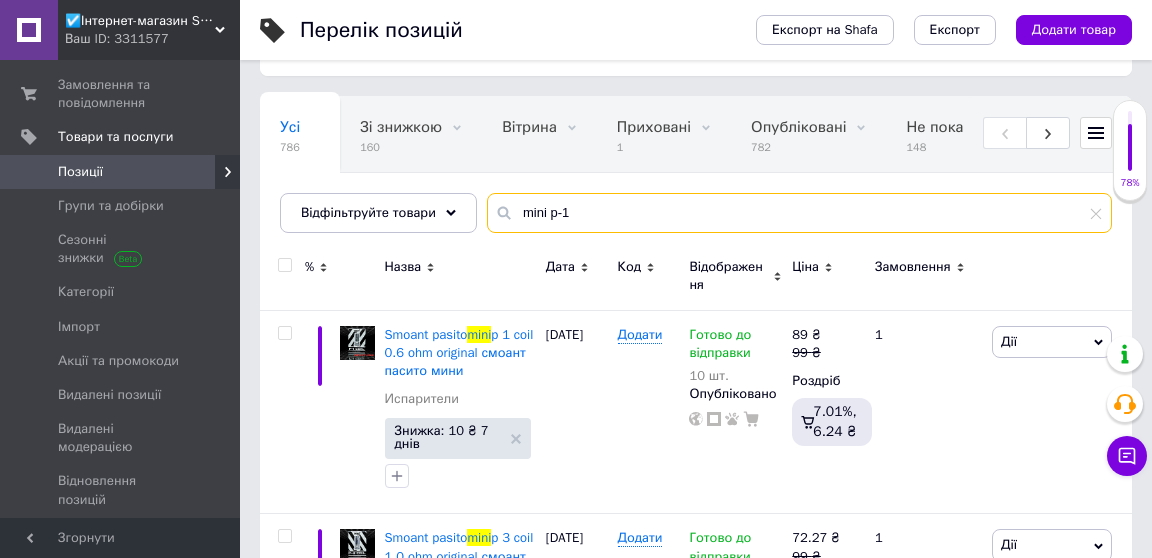 scroll, scrollTop: 270, scrollLeft: 0, axis: vertical 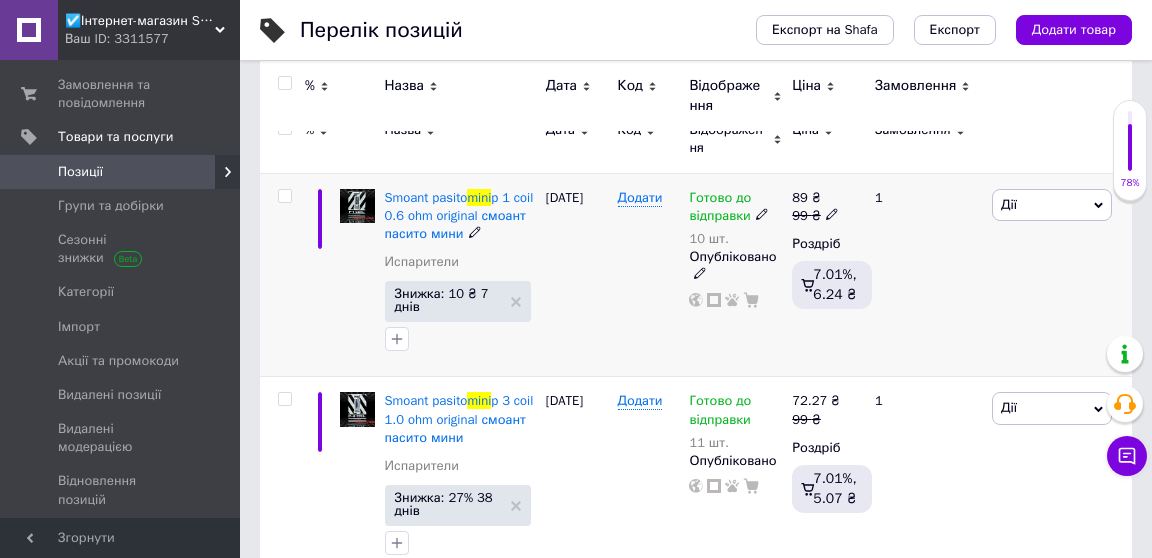 type on "mini p-1" 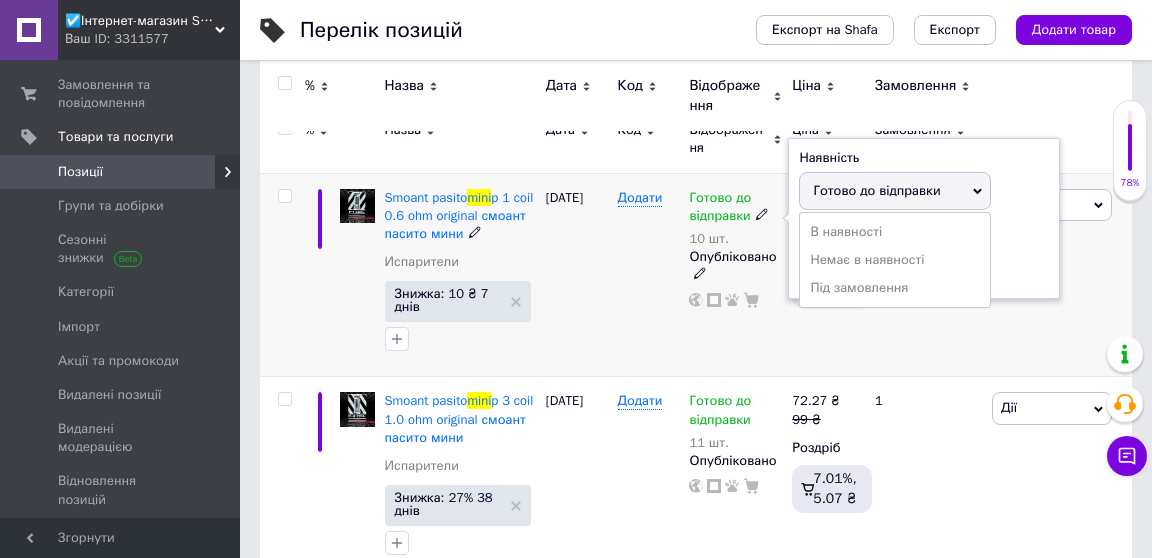 click on "Наявність Готово до відправки В наявності Немає в наявності Під замовлення Залишки 10 шт." at bounding box center [924, 219] 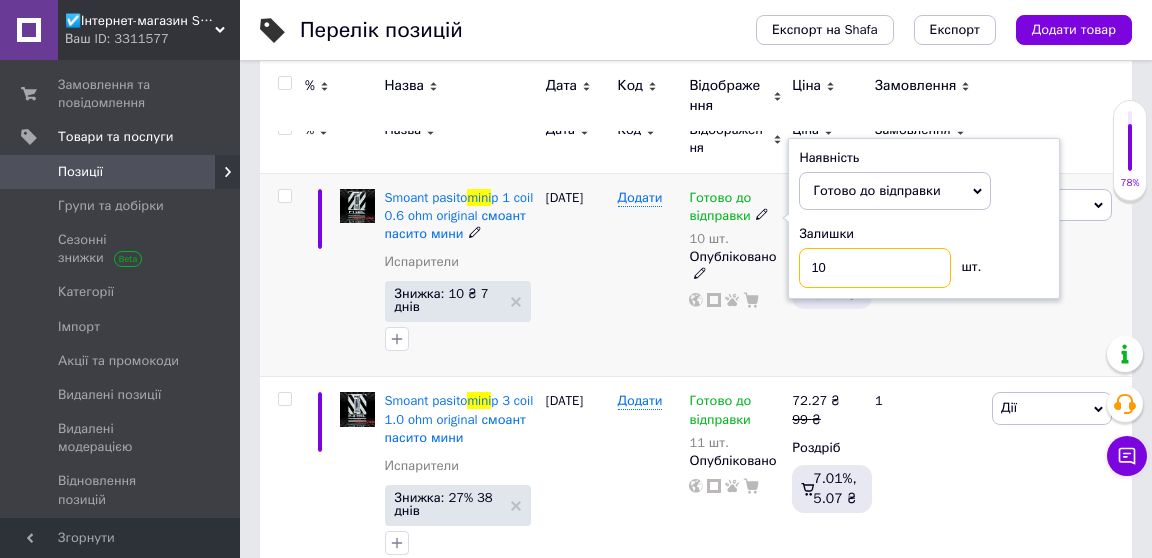 click on "10" at bounding box center [875, 268] 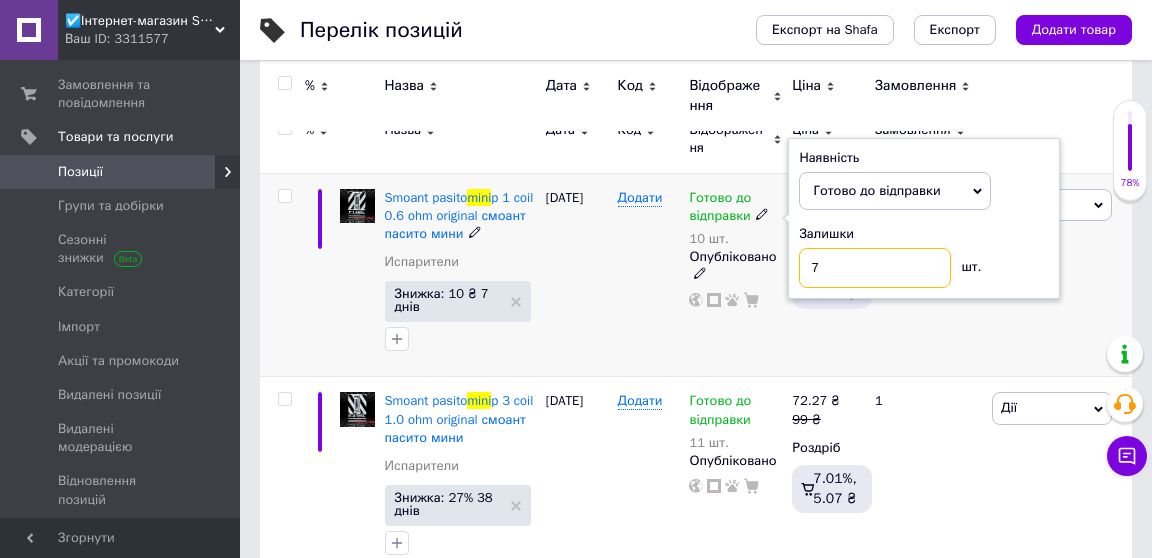 type on "7" 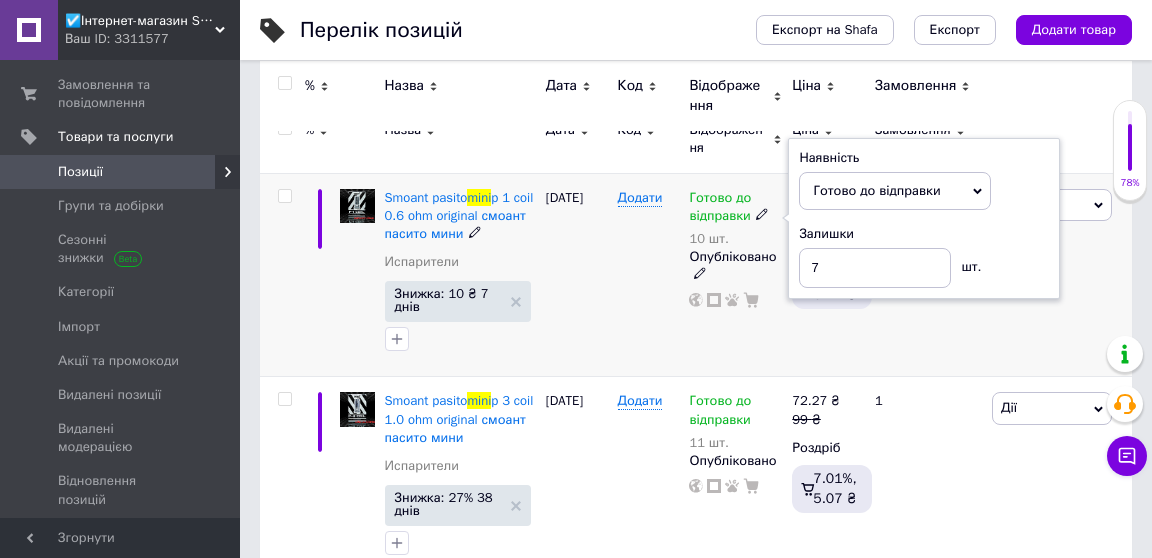 click on "Додати" at bounding box center [649, 275] 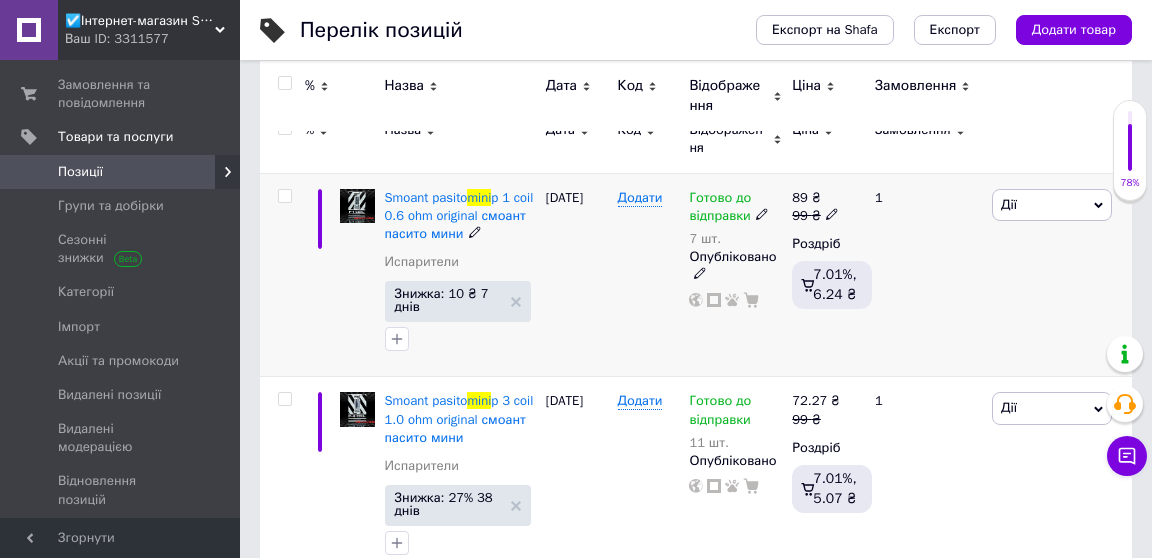 scroll, scrollTop: 0, scrollLeft: 0, axis: both 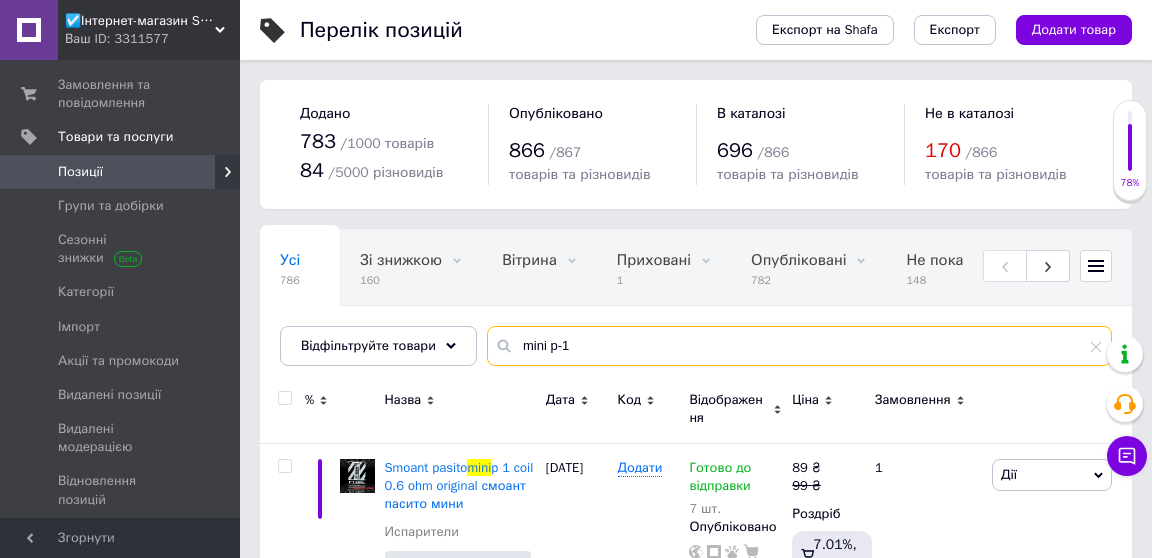 click on "mini p-1" at bounding box center (799, 346) 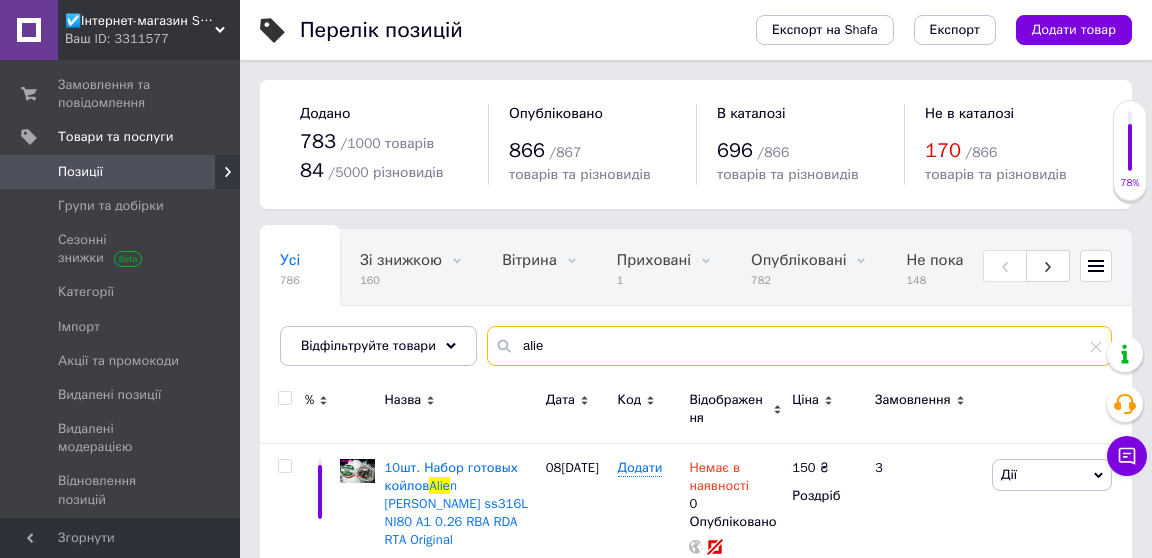scroll, scrollTop: 33, scrollLeft: 0, axis: vertical 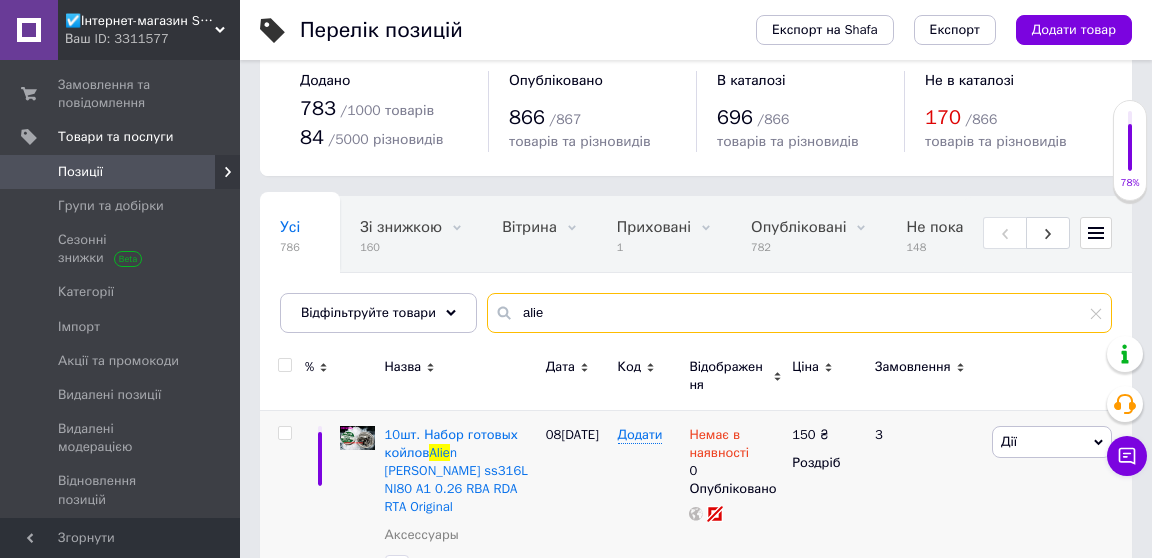 type on "alie" 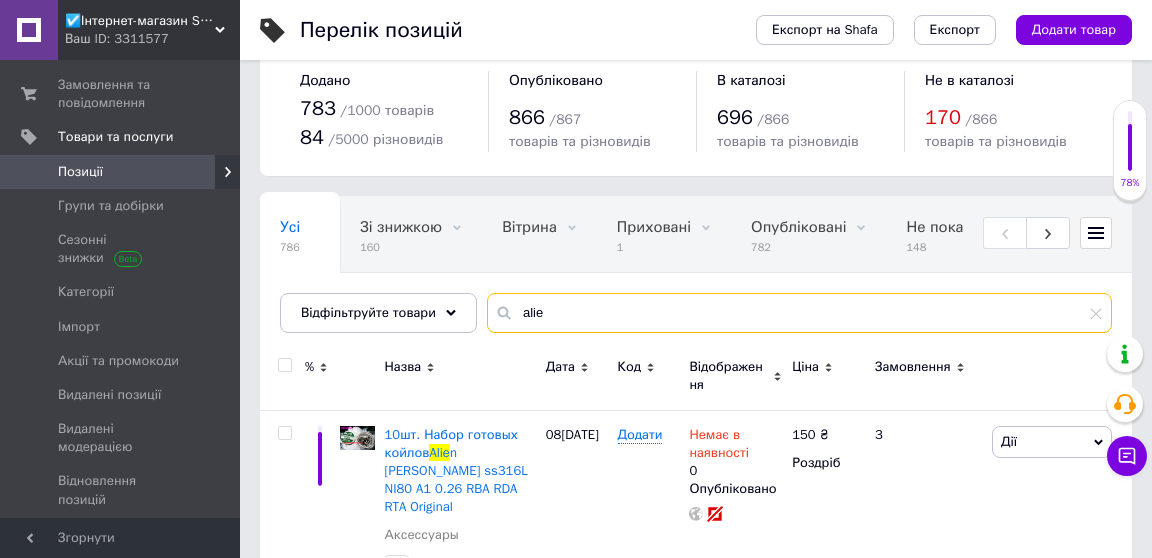 click on "alie" at bounding box center [799, 313] 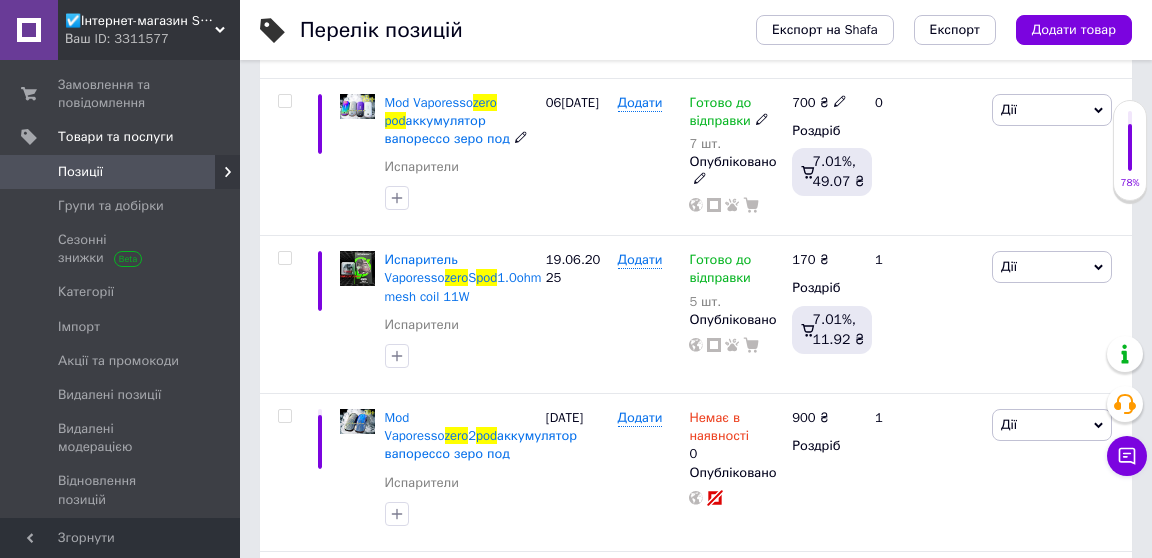 scroll, scrollTop: 370, scrollLeft: 0, axis: vertical 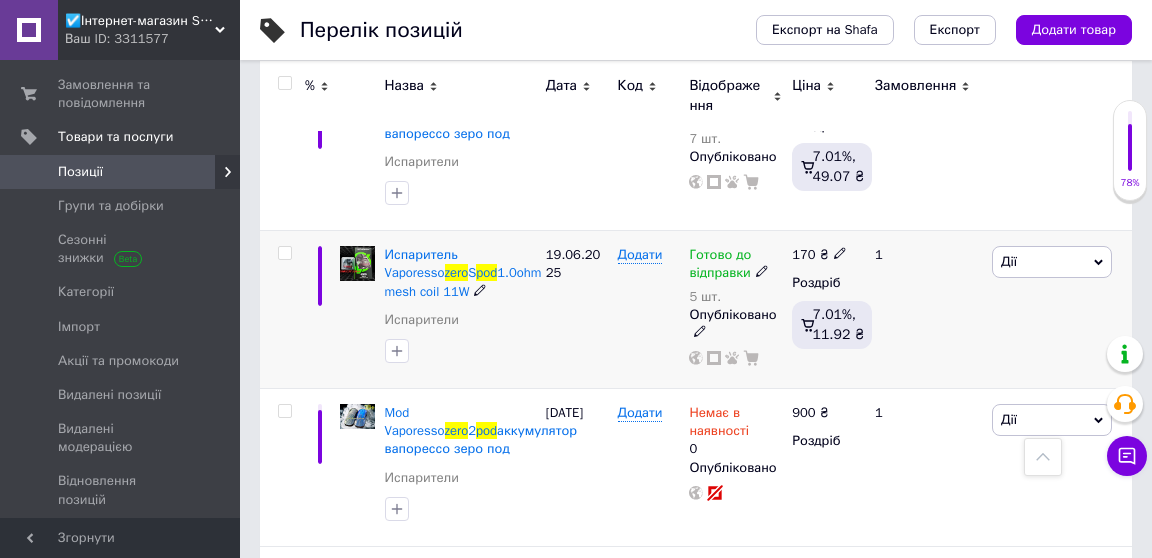 type on "zero pod" 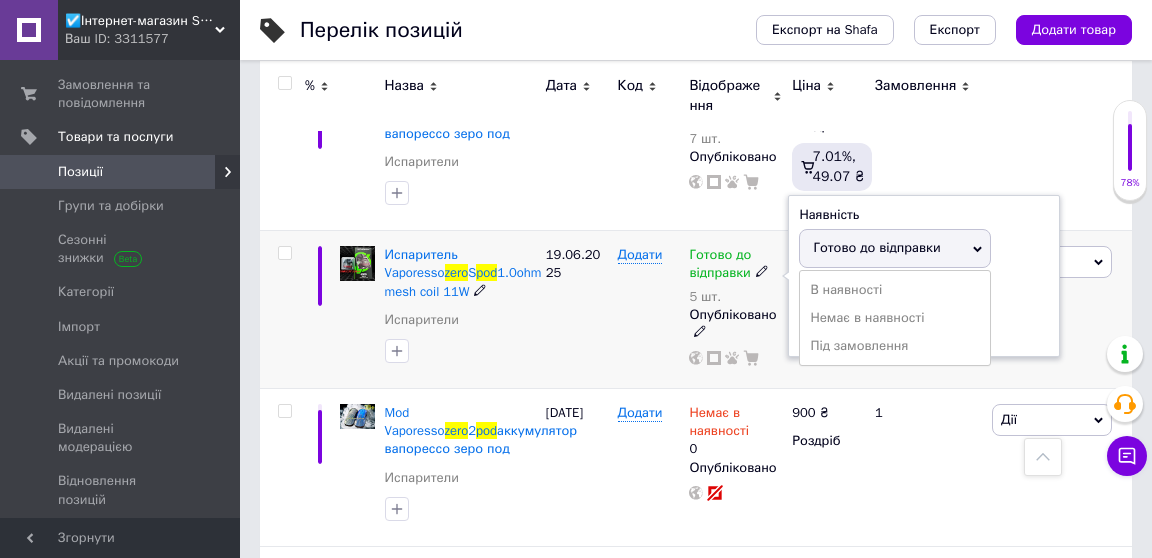 click on "Залишки 5 шт." at bounding box center (924, 314) 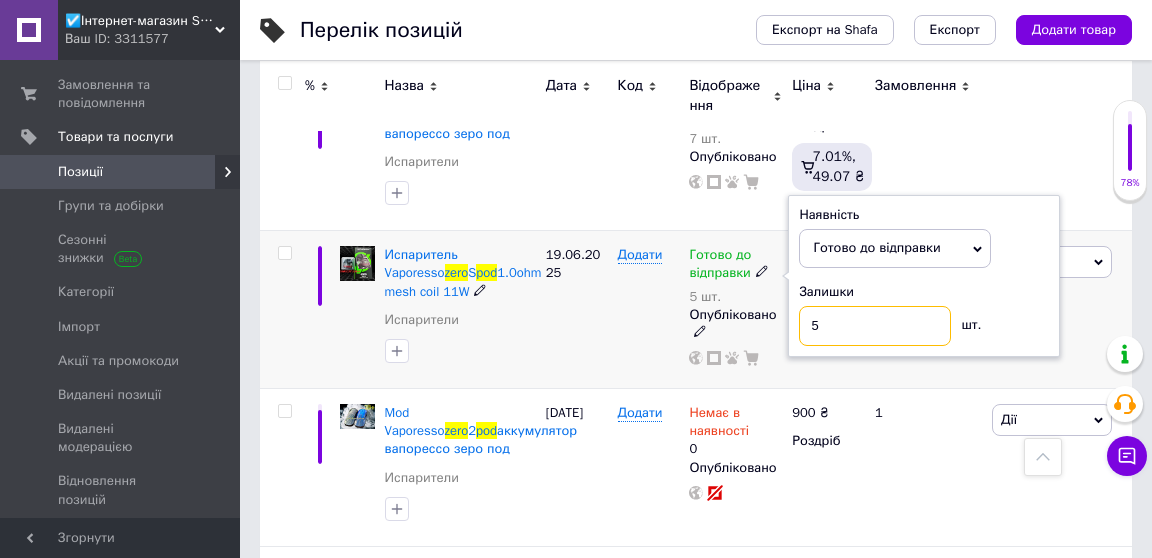 click on "5" at bounding box center [875, 326] 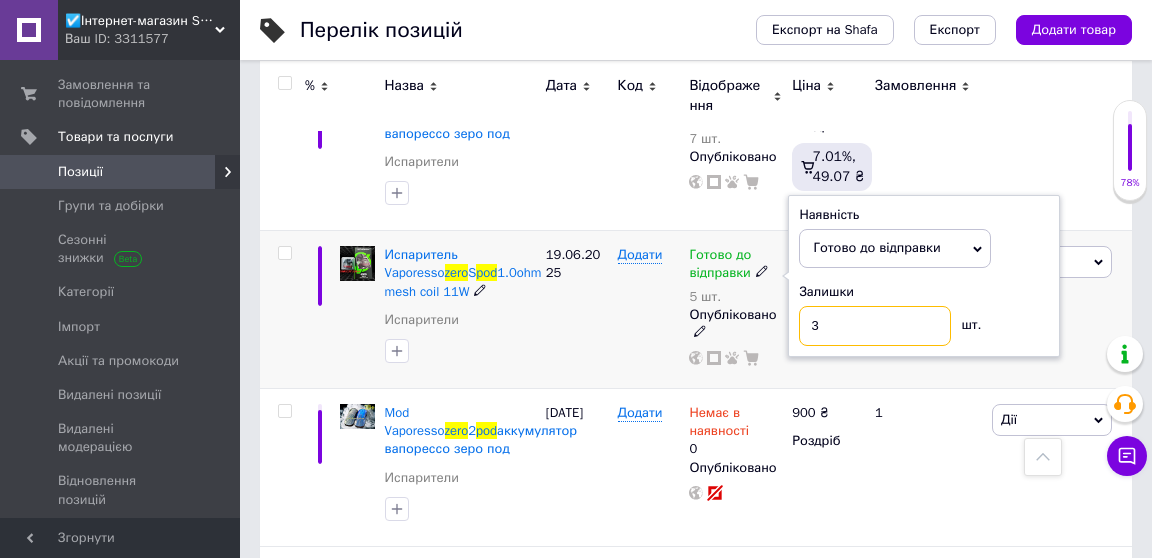 type on "3" 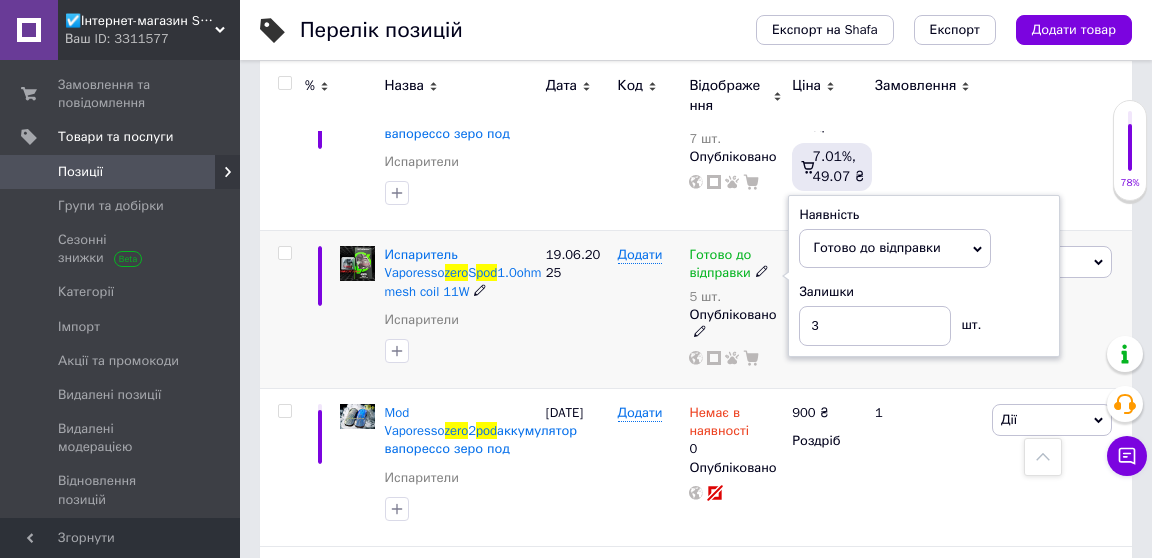 click on "Додати" at bounding box center [649, 310] 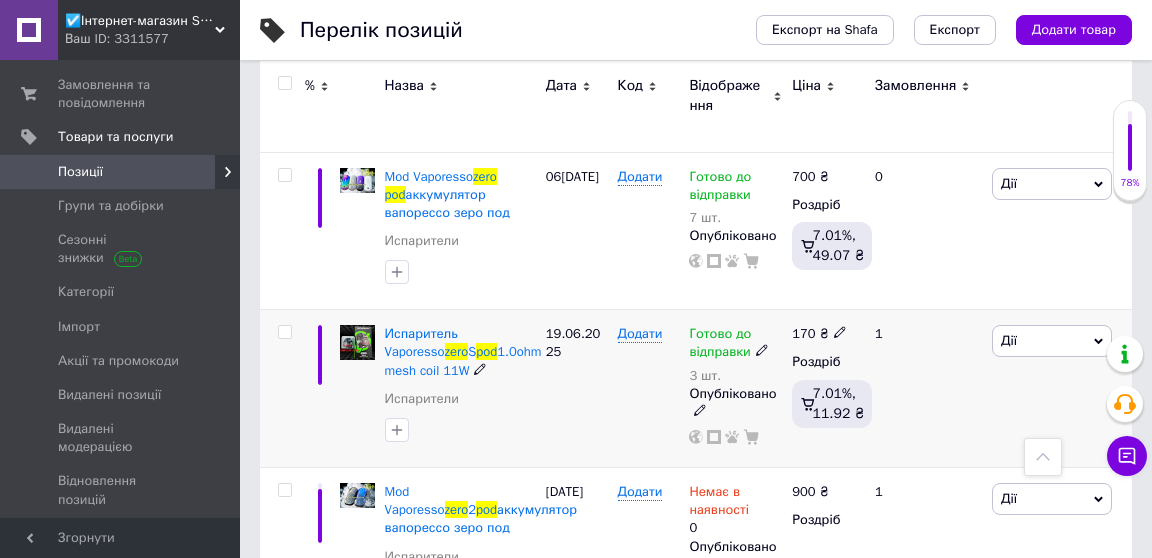 scroll, scrollTop: 0, scrollLeft: 0, axis: both 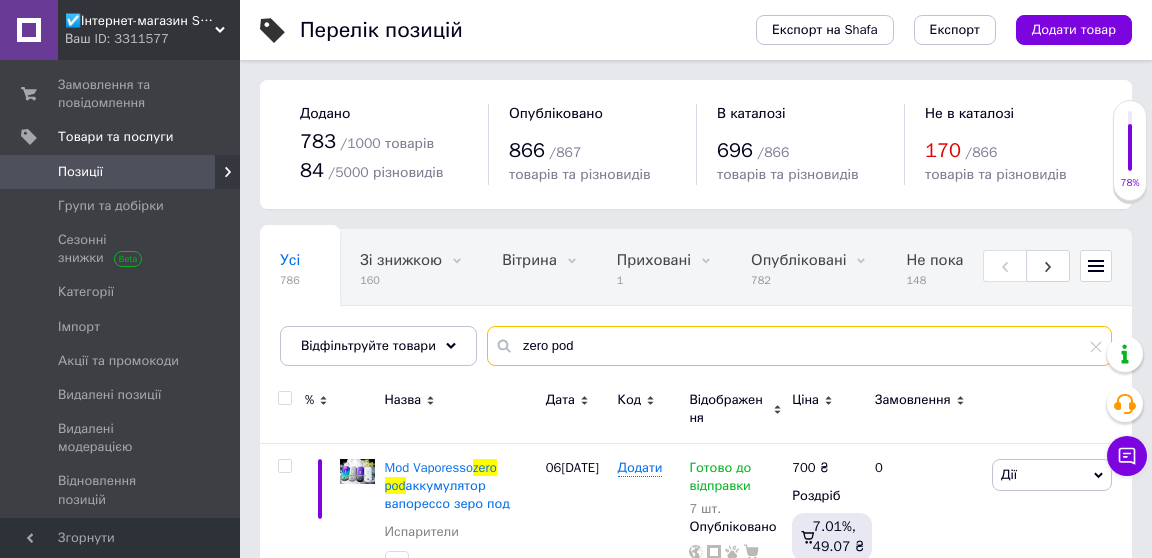 click on "zero pod" at bounding box center (799, 346) 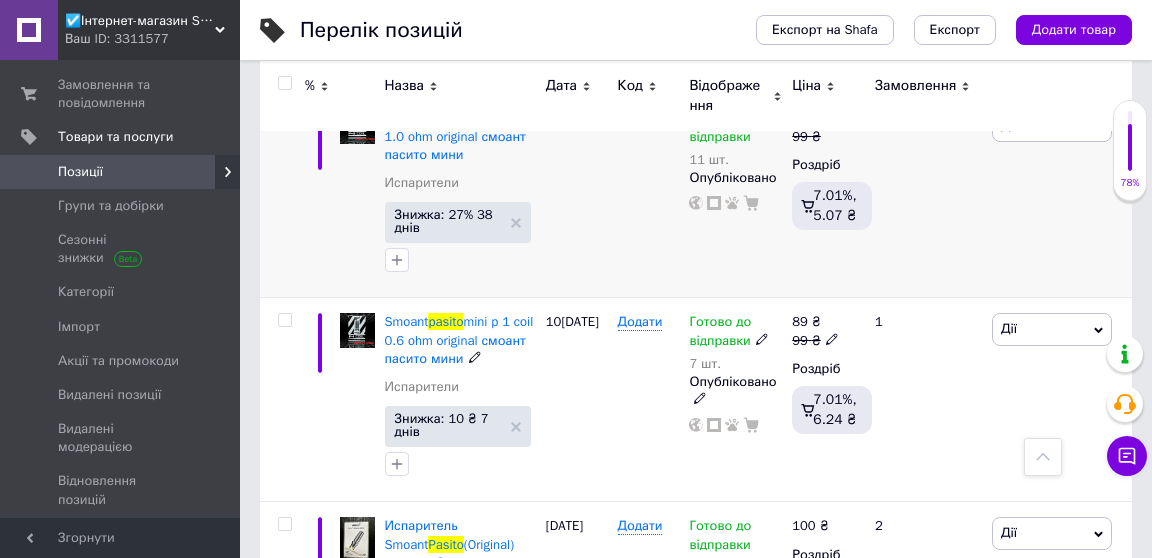 scroll, scrollTop: 392, scrollLeft: 0, axis: vertical 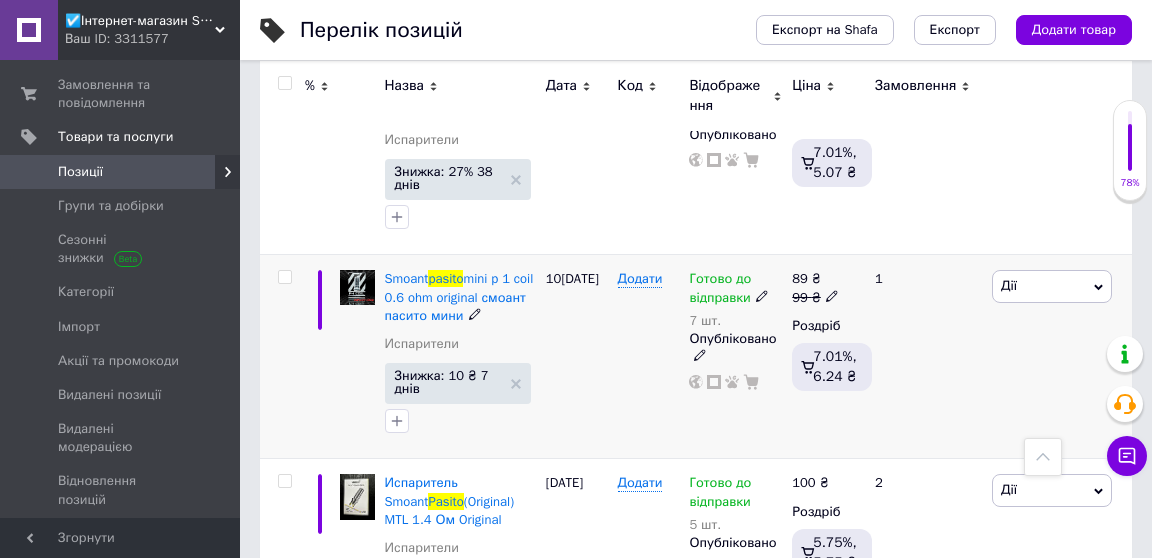 type on "pasito p-1" 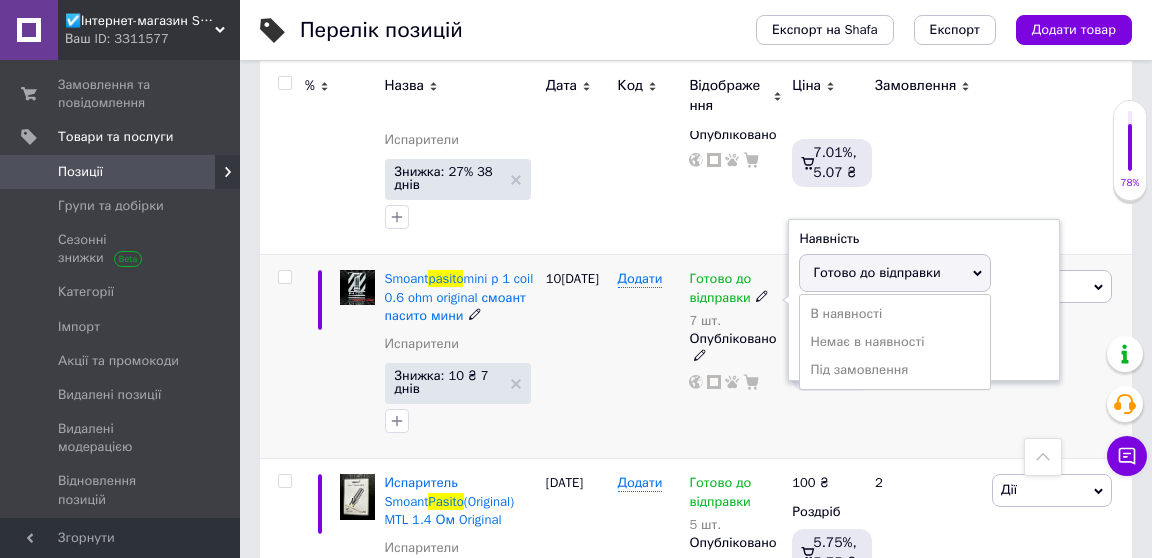 click on "Залишки" at bounding box center [924, 316] 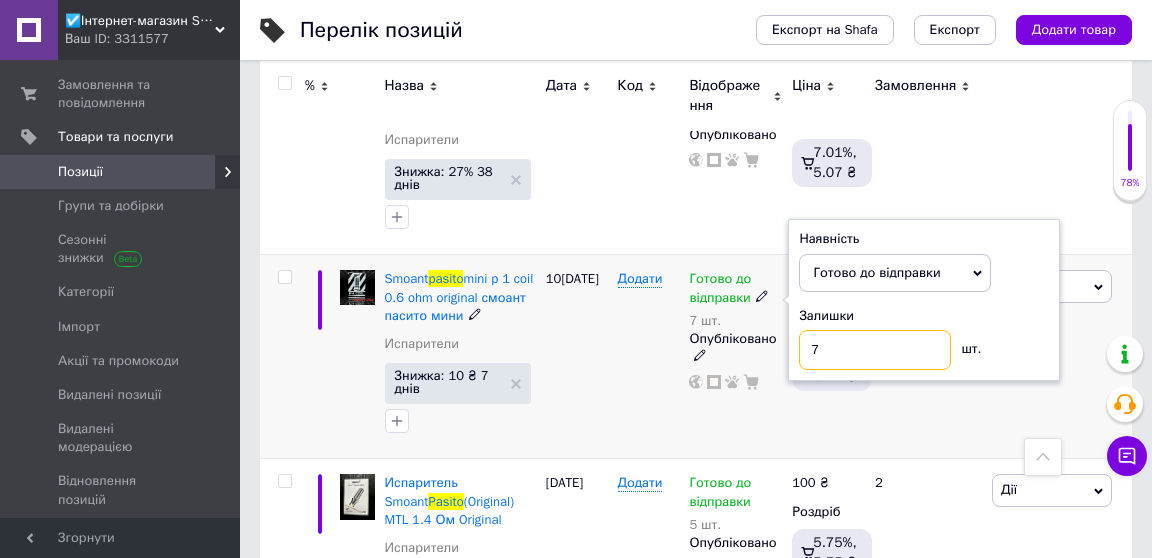 click on "7" at bounding box center [875, 350] 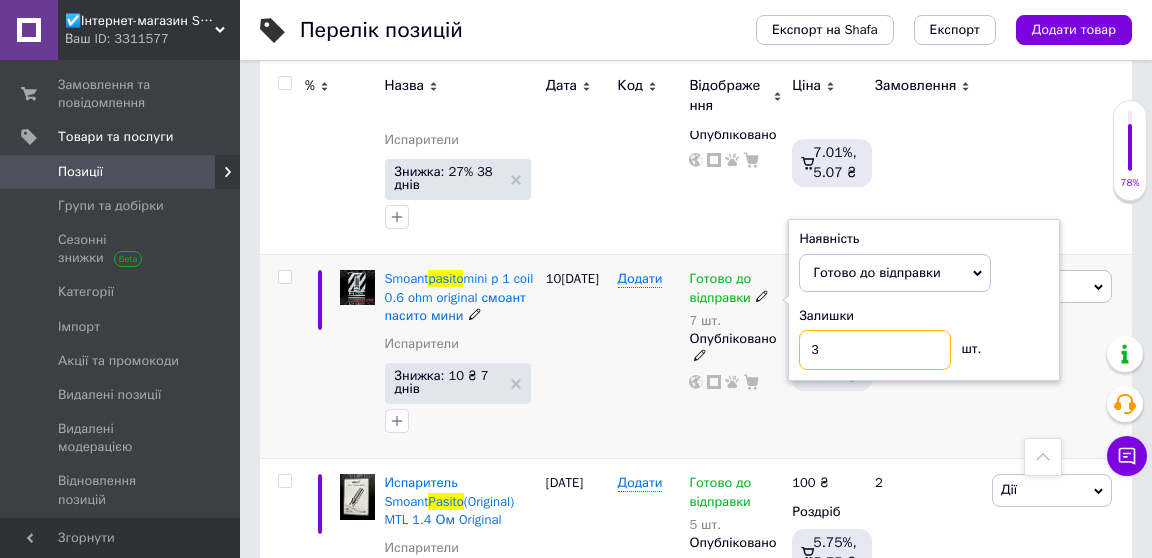 type on "3" 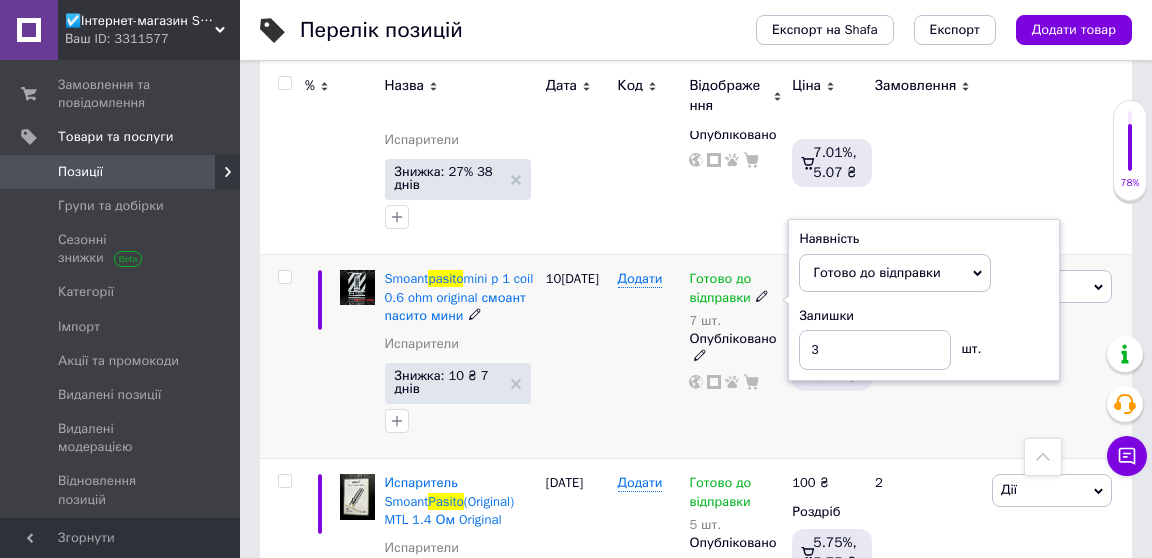 click on "Додати" at bounding box center [649, 357] 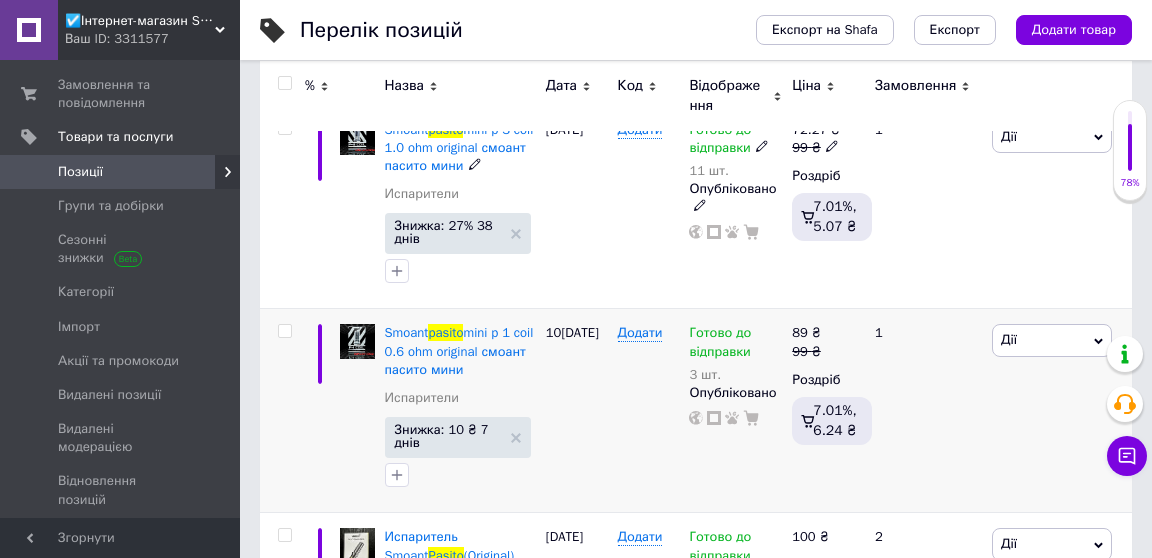 scroll, scrollTop: 422, scrollLeft: 0, axis: vertical 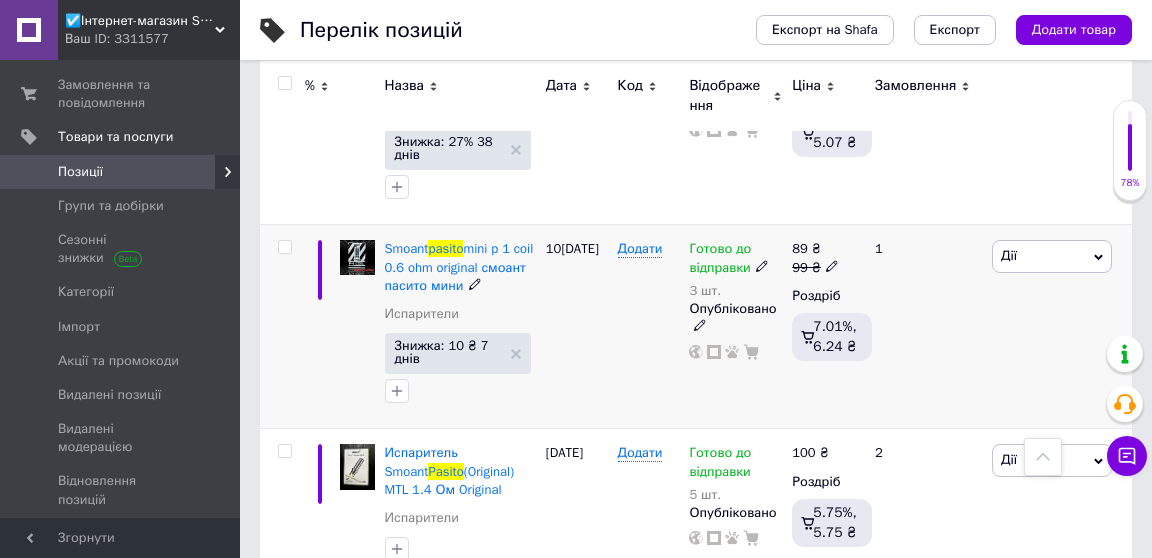 click on "Знижка: 10 ₴ 7 днів" at bounding box center [458, 353] 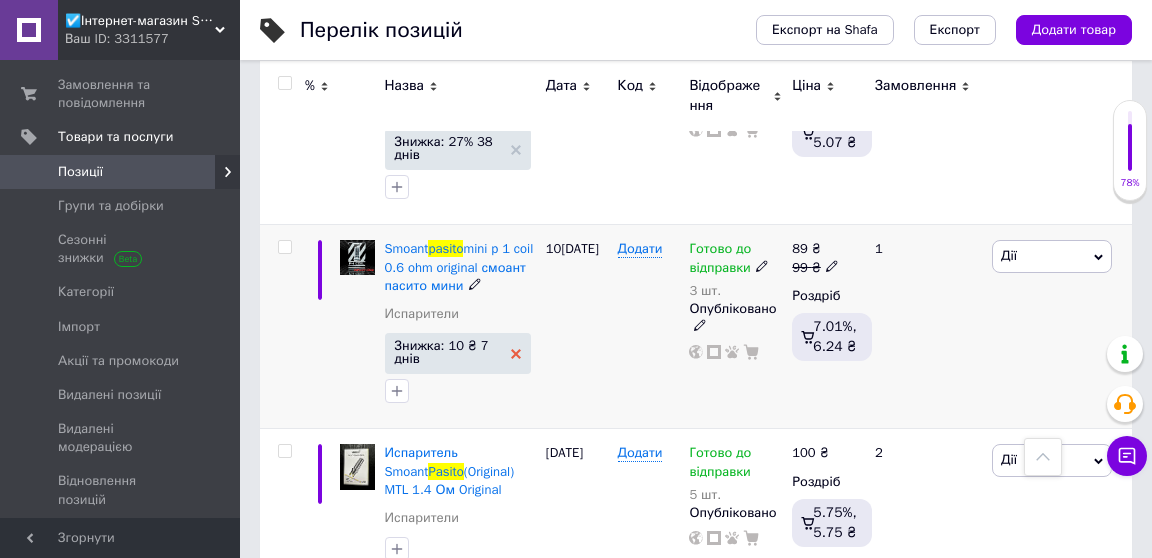 click 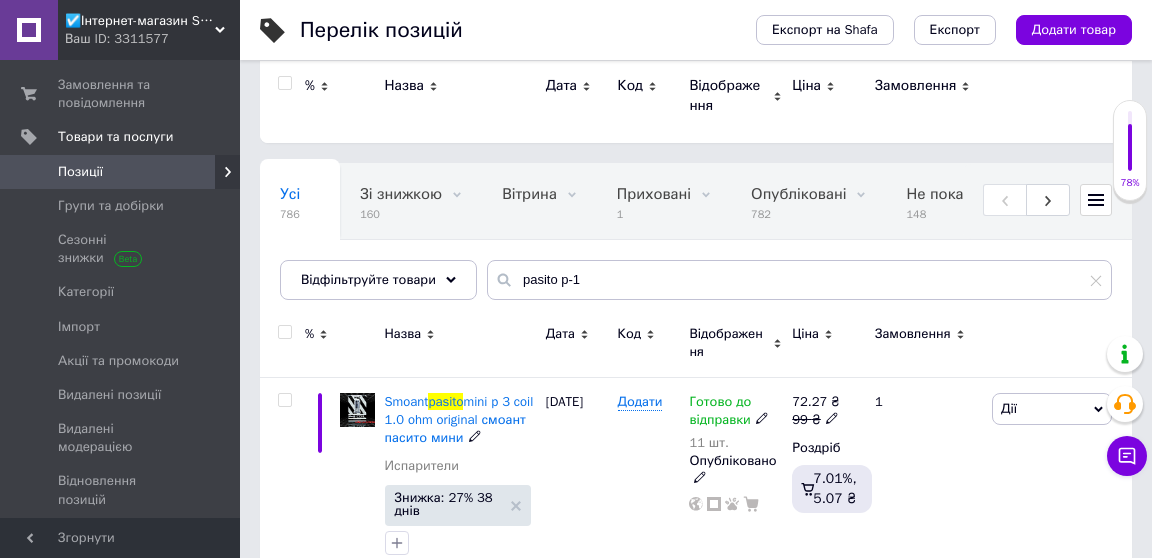 scroll, scrollTop: 63, scrollLeft: 0, axis: vertical 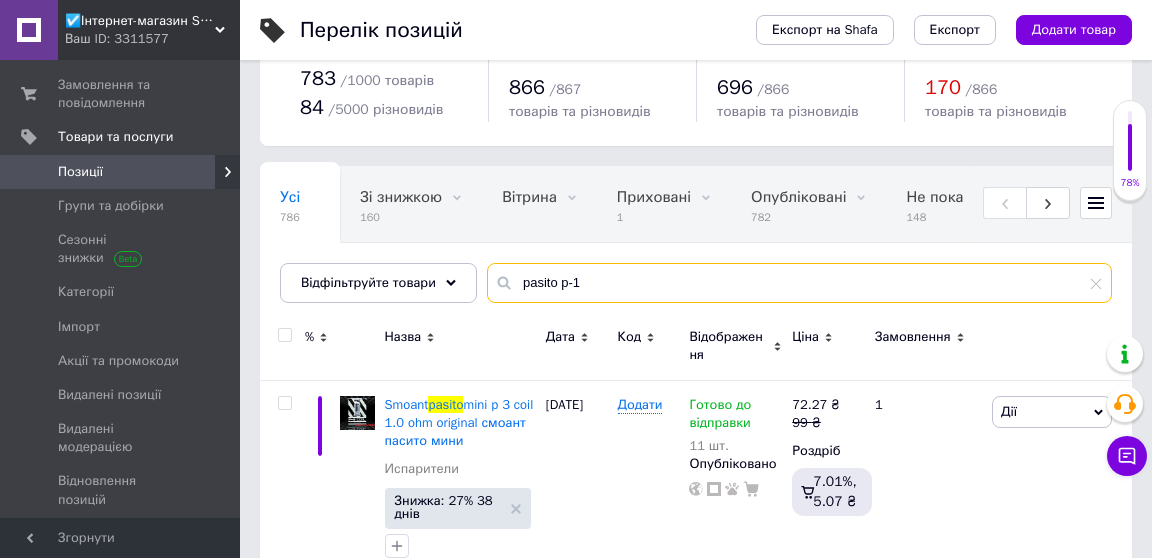 click on "pasito p-1" at bounding box center [799, 283] 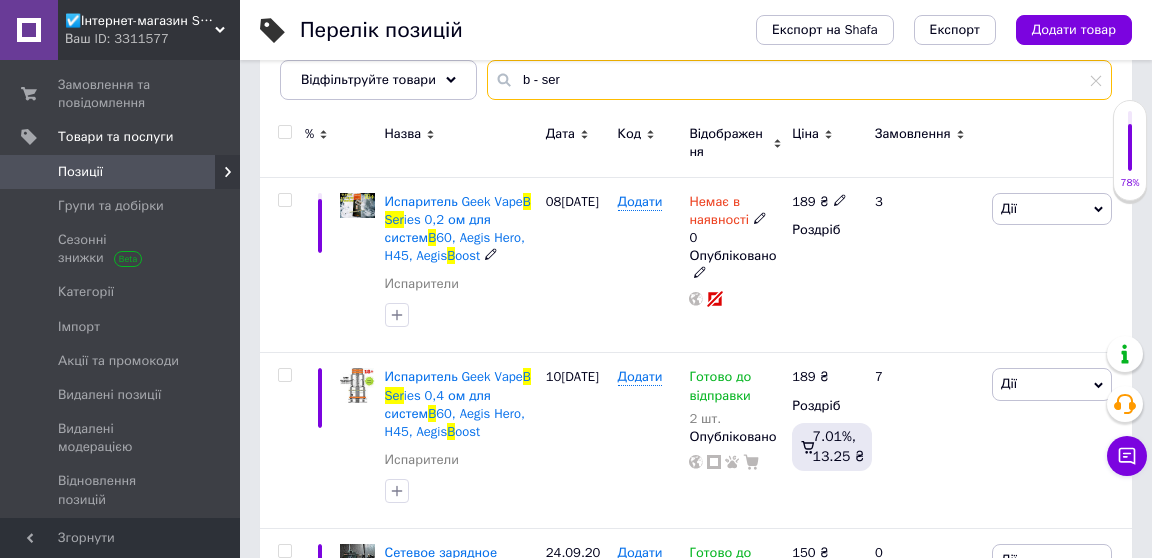 scroll, scrollTop: 378, scrollLeft: 0, axis: vertical 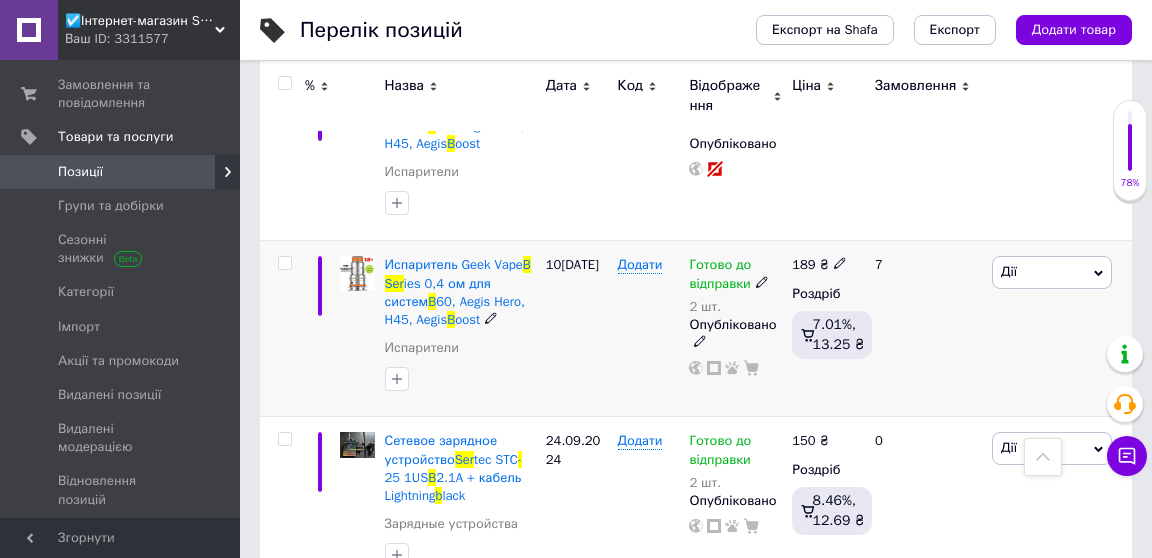 type on "b - ser" 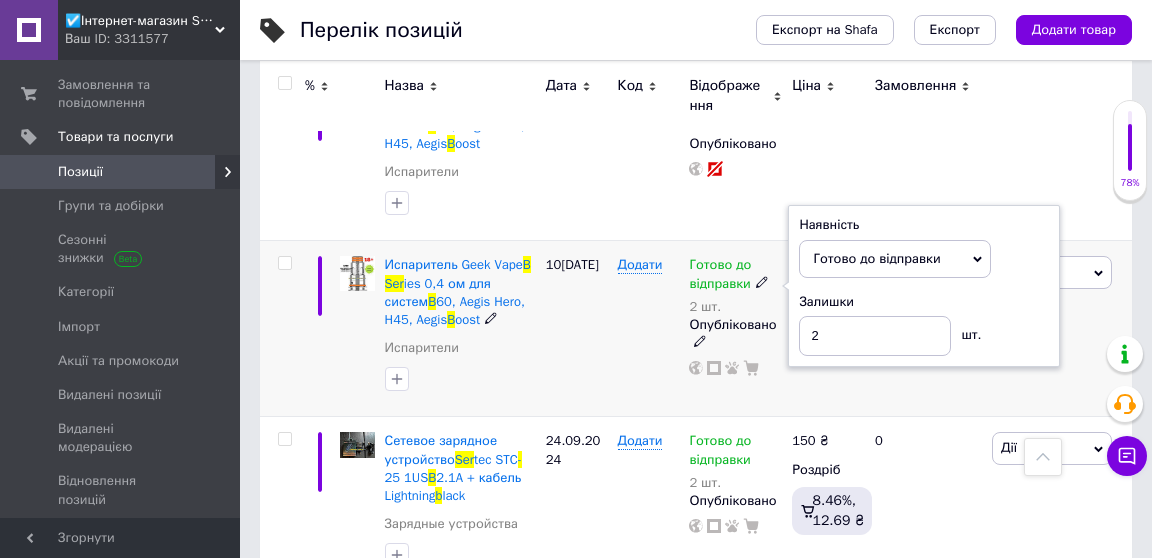 click on "Залишки" at bounding box center (924, 302) 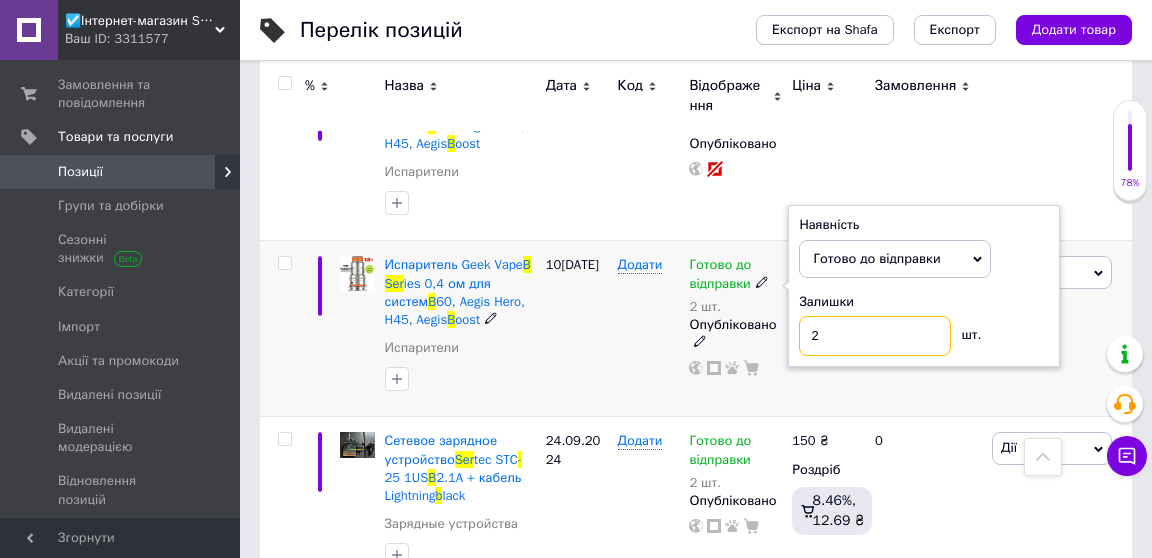 click on "2" at bounding box center [875, 336] 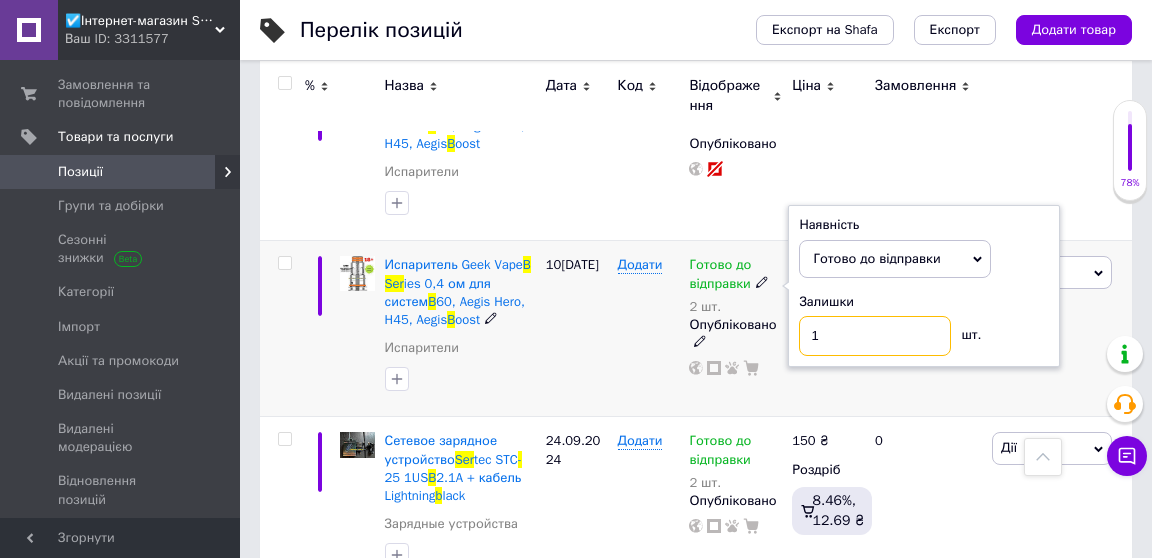 type on "1" 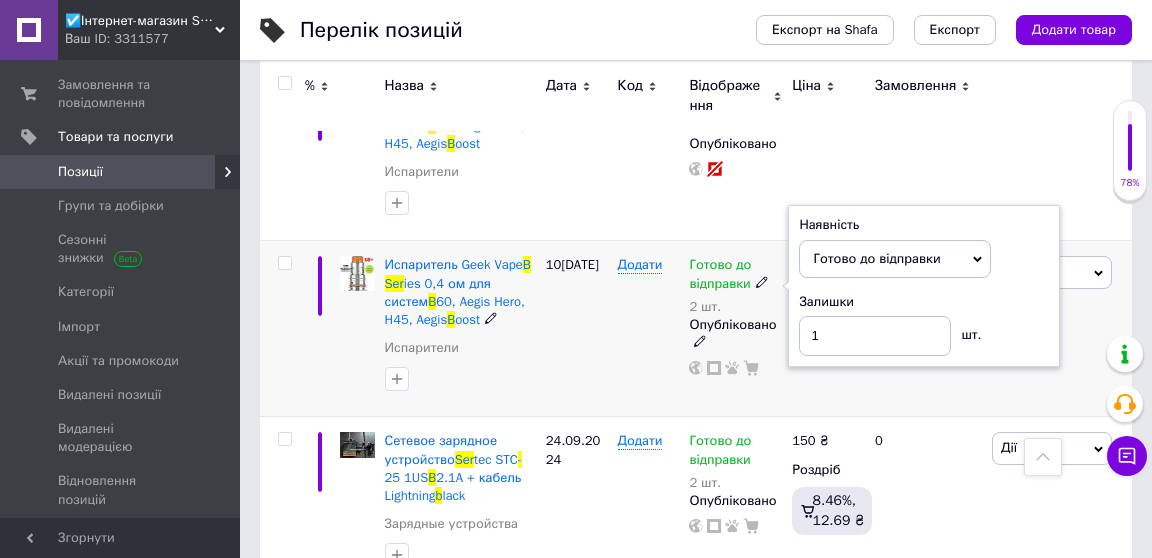 click on "Додати" at bounding box center [649, 329] 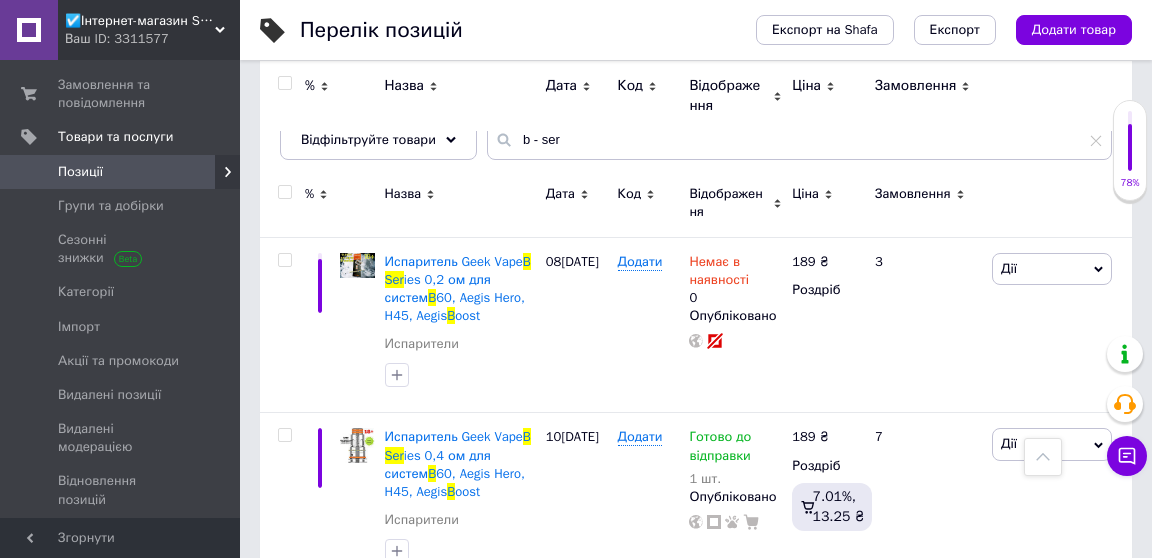 scroll, scrollTop: 188, scrollLeft: 0, axis: vertical 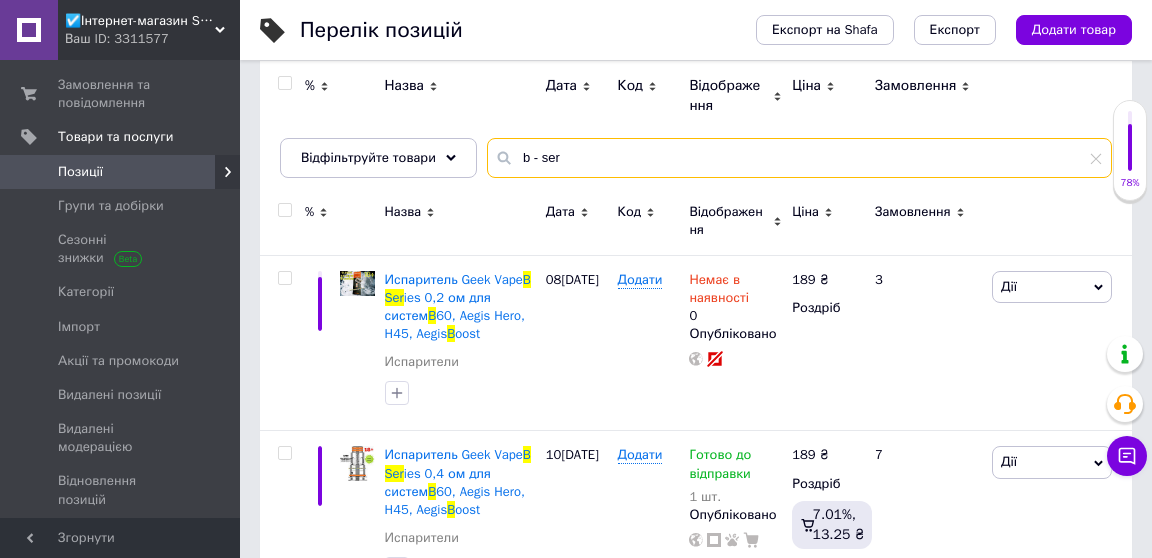 click on "b - ser" at bounding box center [799, 158] 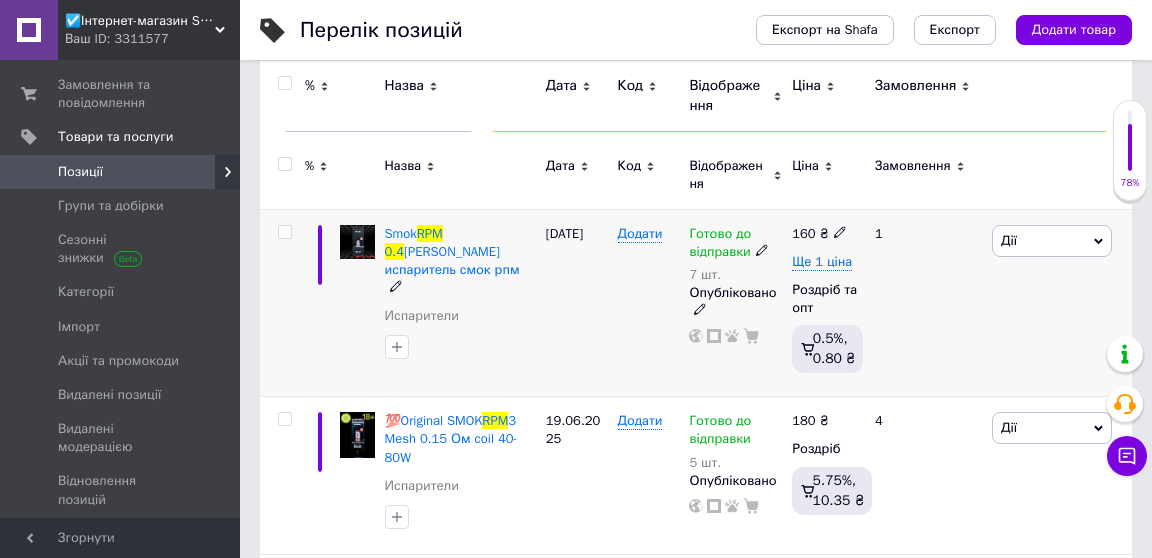 scroll, scrollTop: 235, scrollLeft: 0, axis: vertical 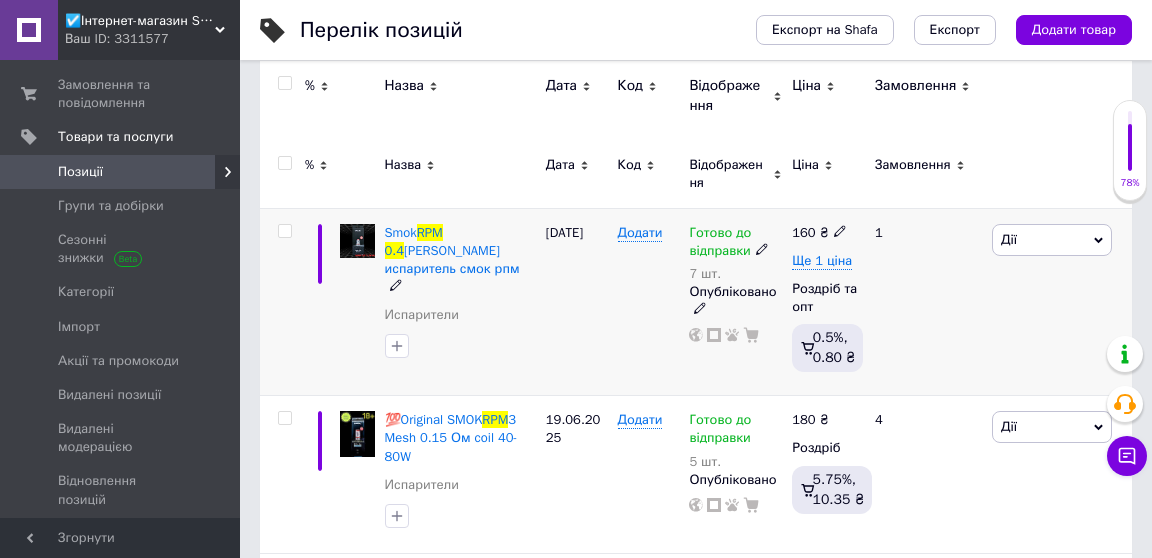 type on "rpm 0.4" 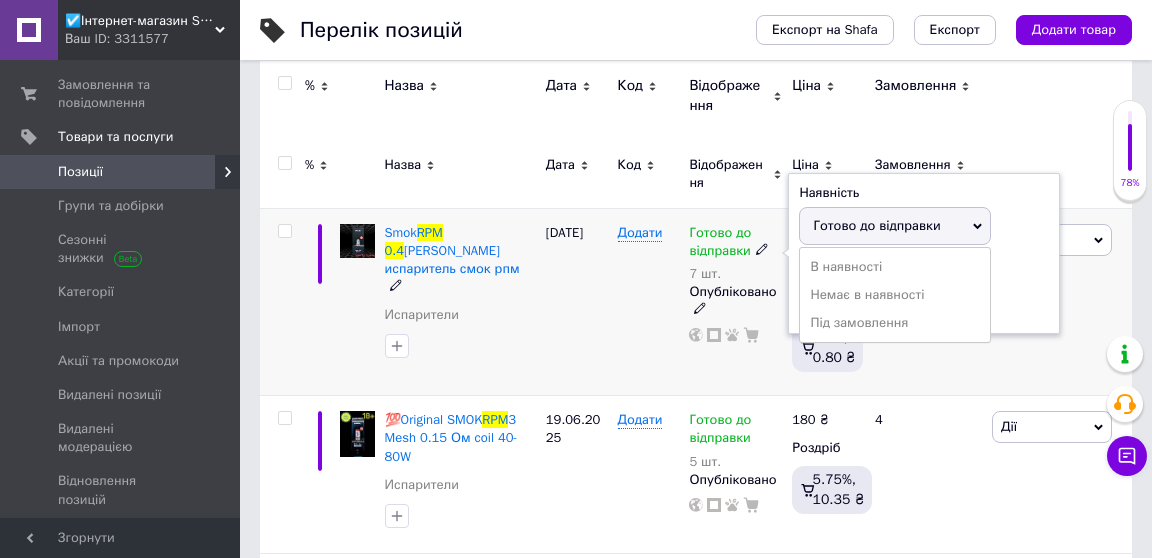 click on "Наявність [PERSON_NAME] до відправки В наявності Немає в наявності Під замовлення Залишки 7 шт." at bounding box center [924, 254] 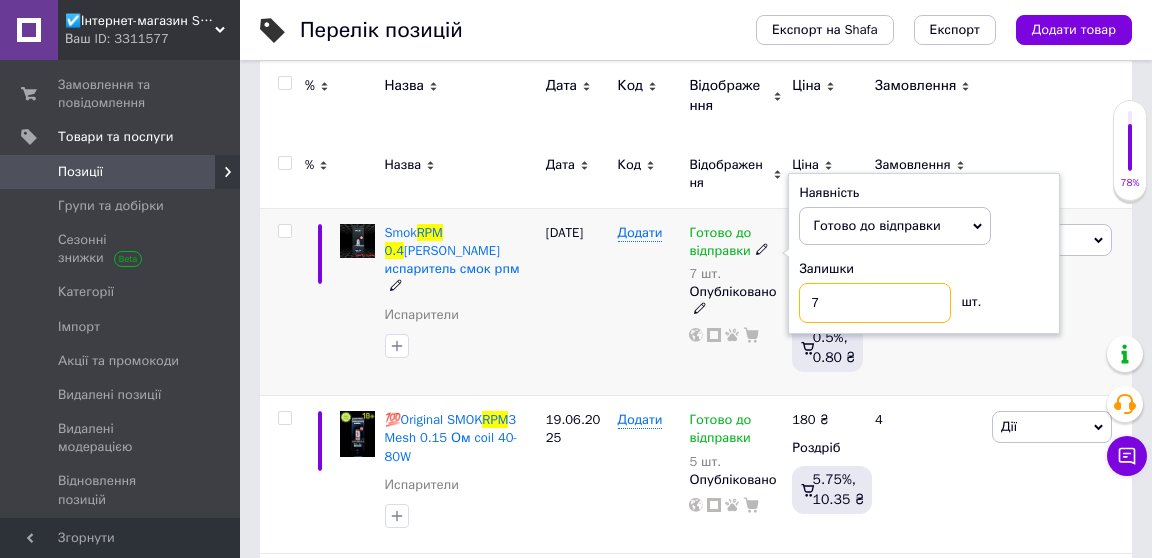 click on "7" at bounding box center (875, 303) 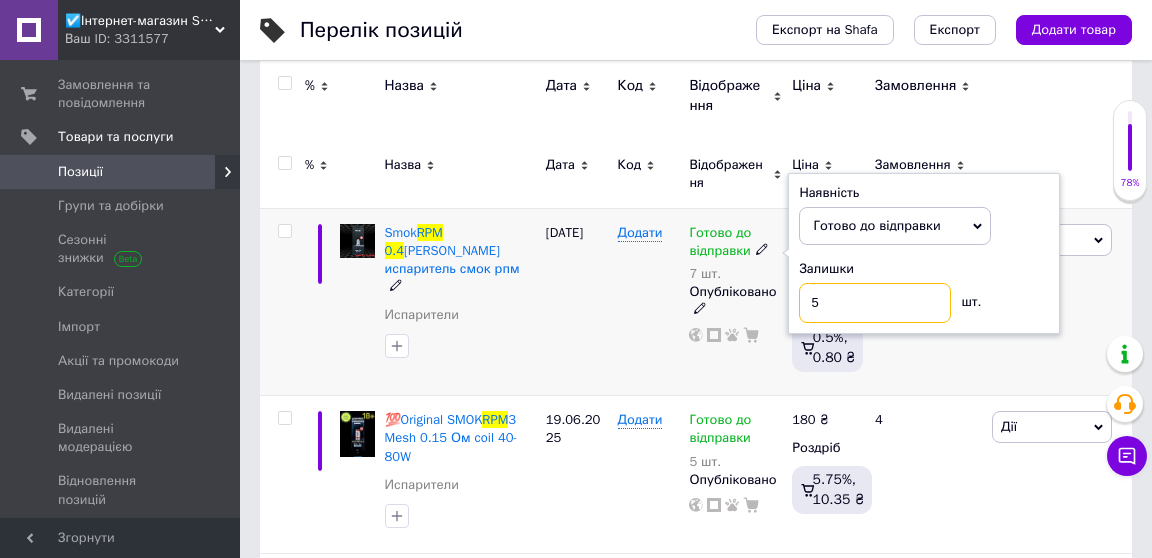 type on "5" 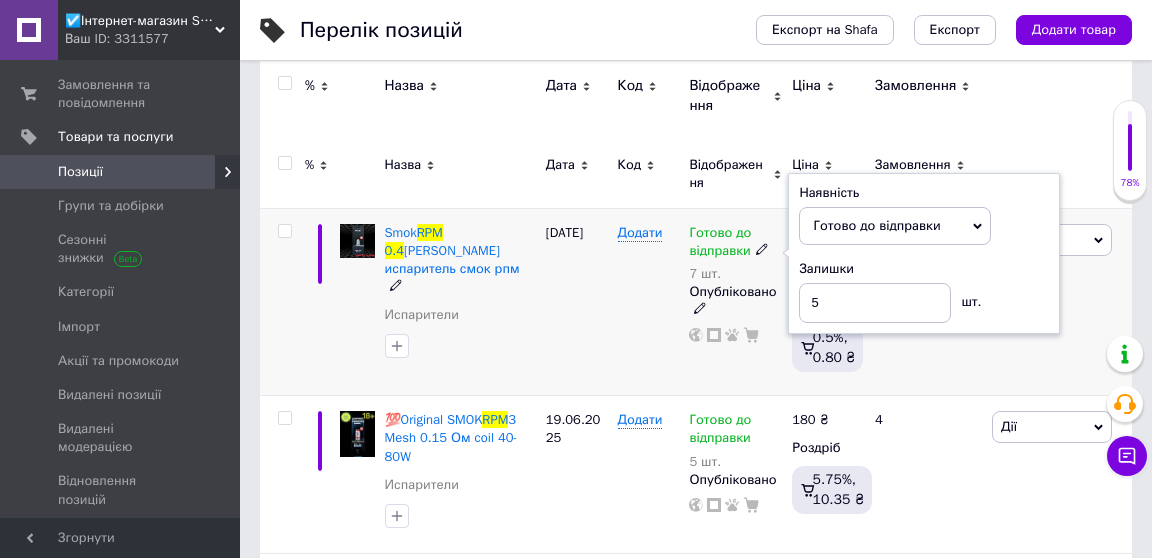 click on "Додати" at bounding box center (649, 302) 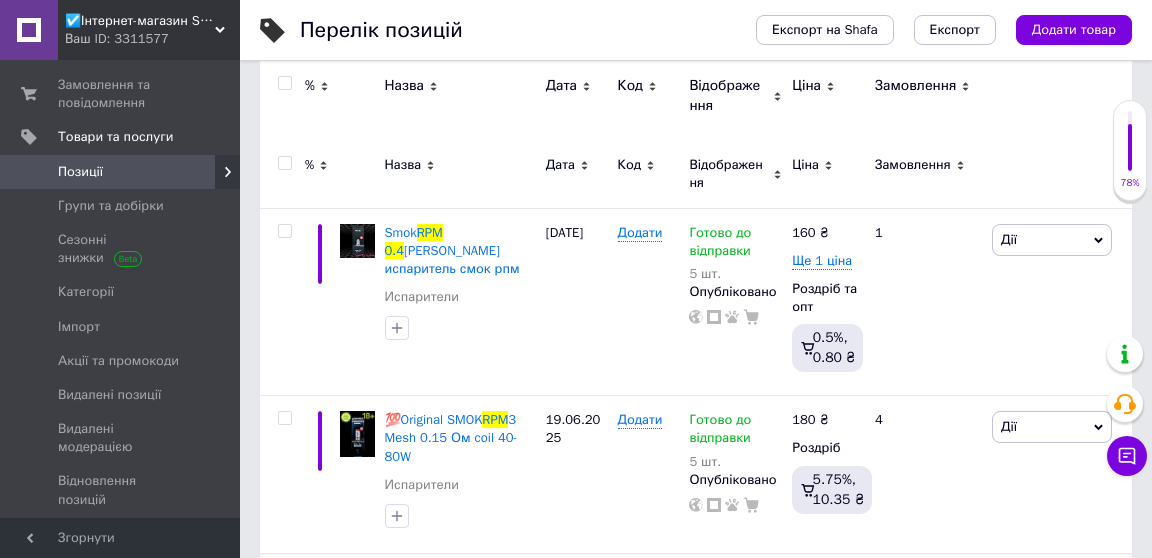 scroll, scrollTop: 0, scrollLeft: 0, axis: both 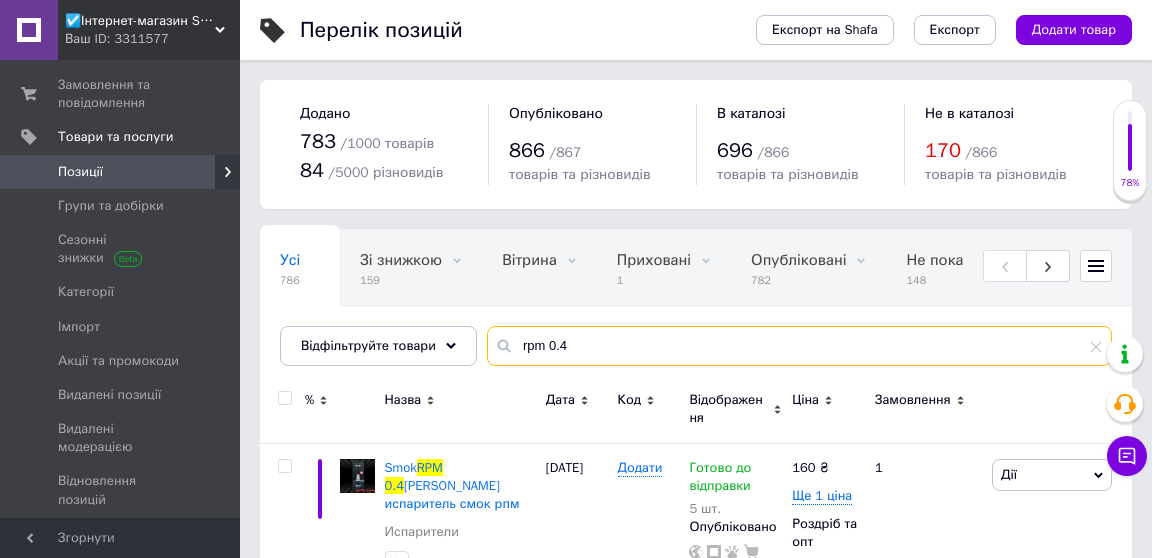 click on "rpm 0.4" at bounding box center [799, 346] 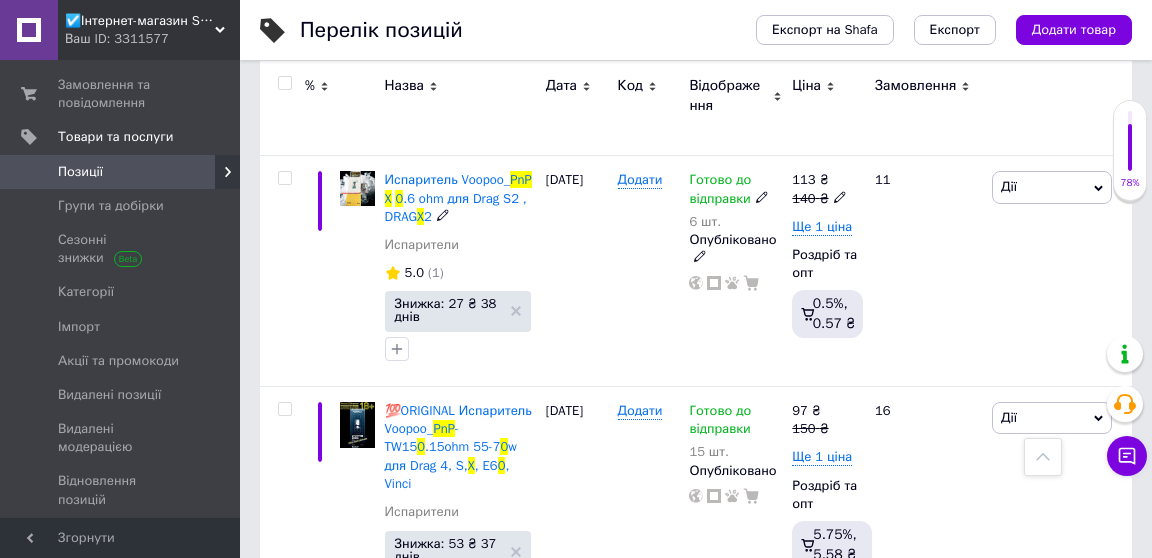 scroll, scrollTop: 3120, scrollLeft: 0, axis: vertical 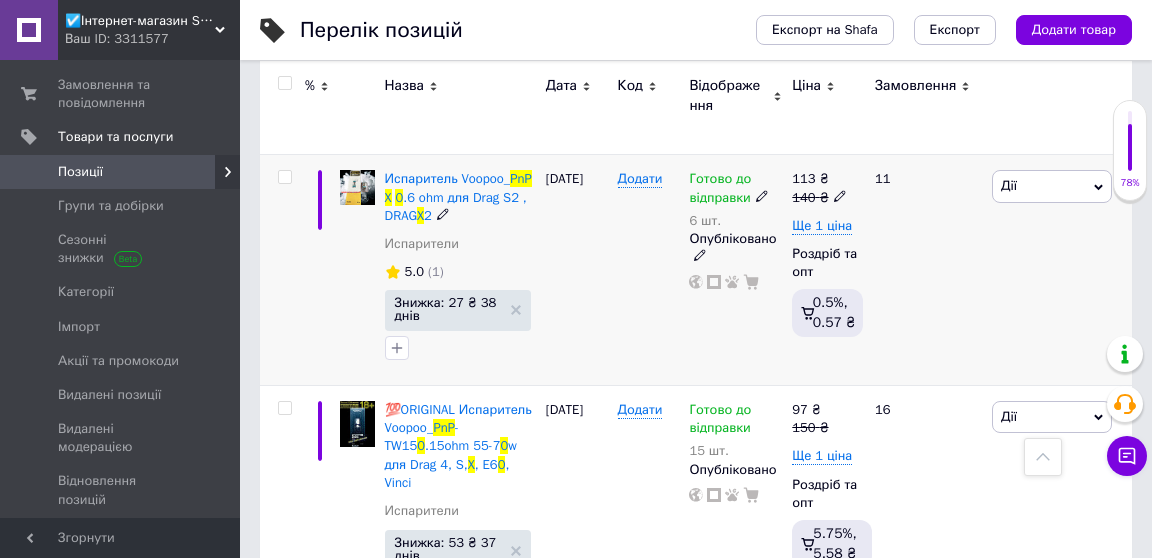 type on "pnp x 0" 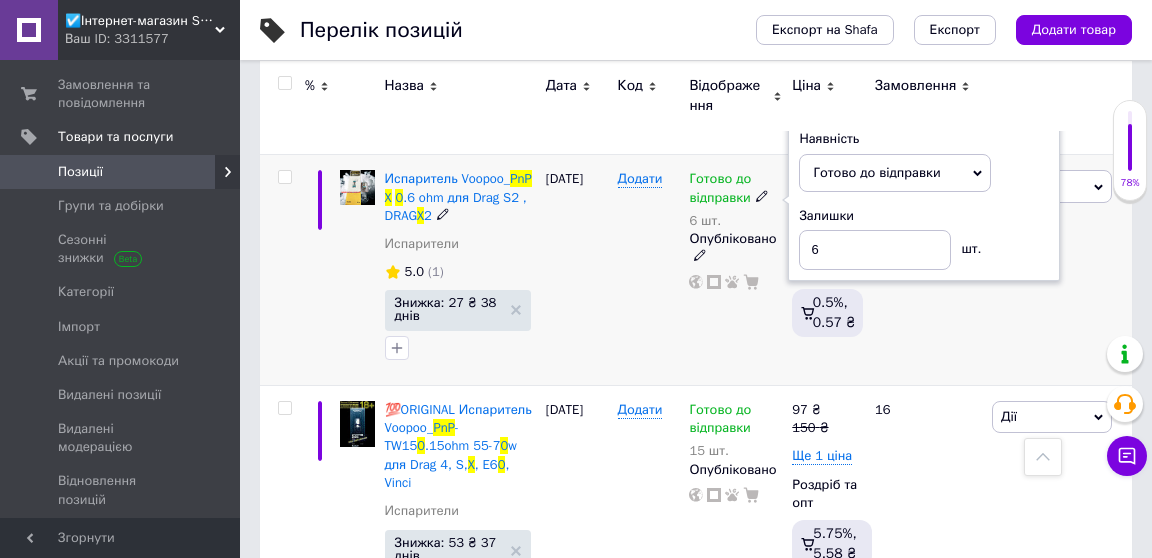 click on "Наявність Готово до відправки В наявності Немає в наявності Під замовлення Залишки 6 шт." at bounding box center (924, 200) 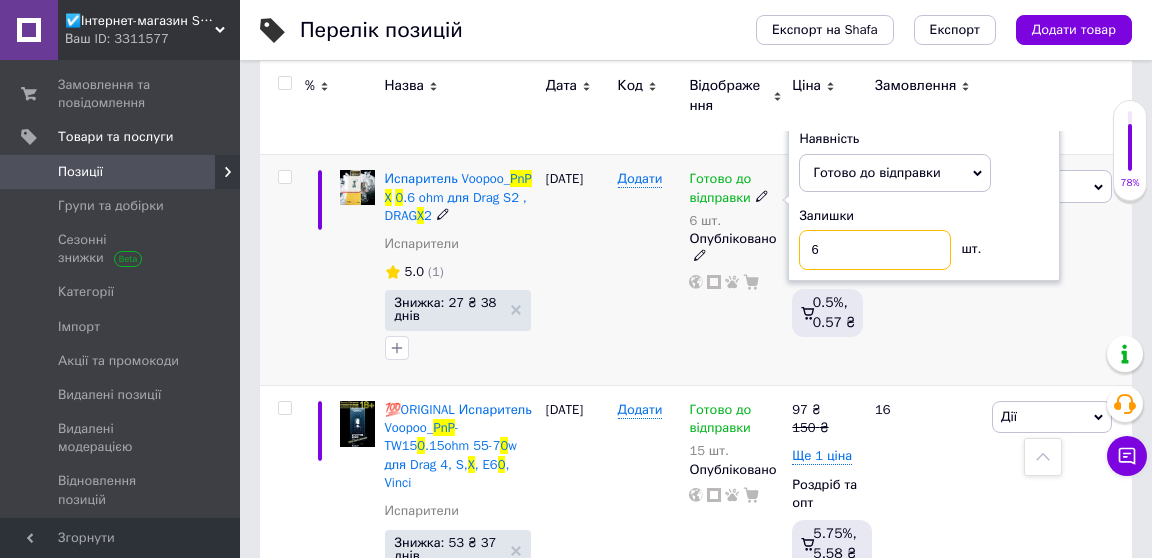click on "6" at bounding box center [875, 250] 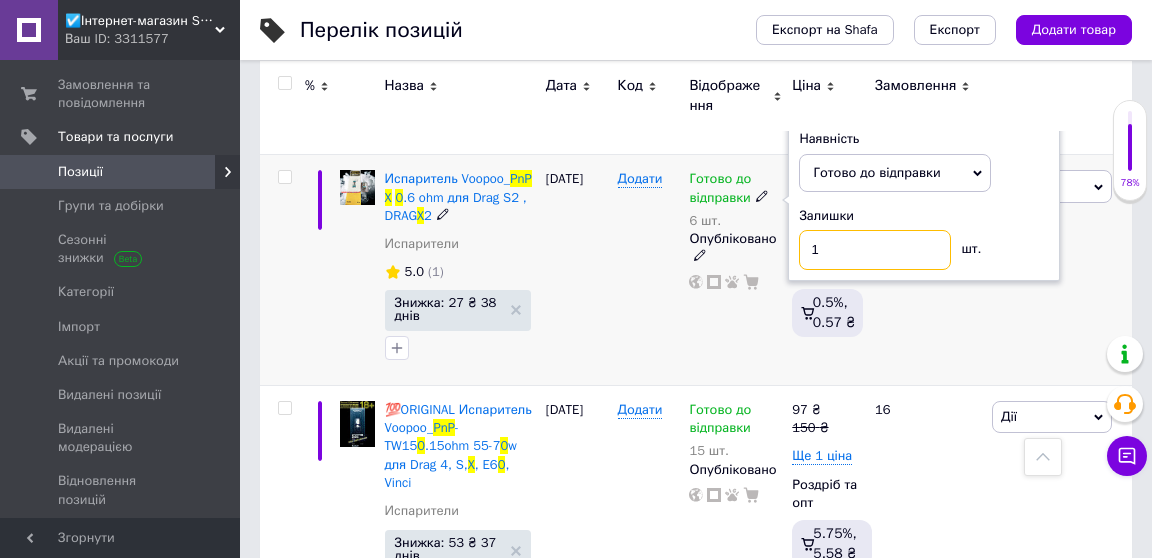 type on "1" 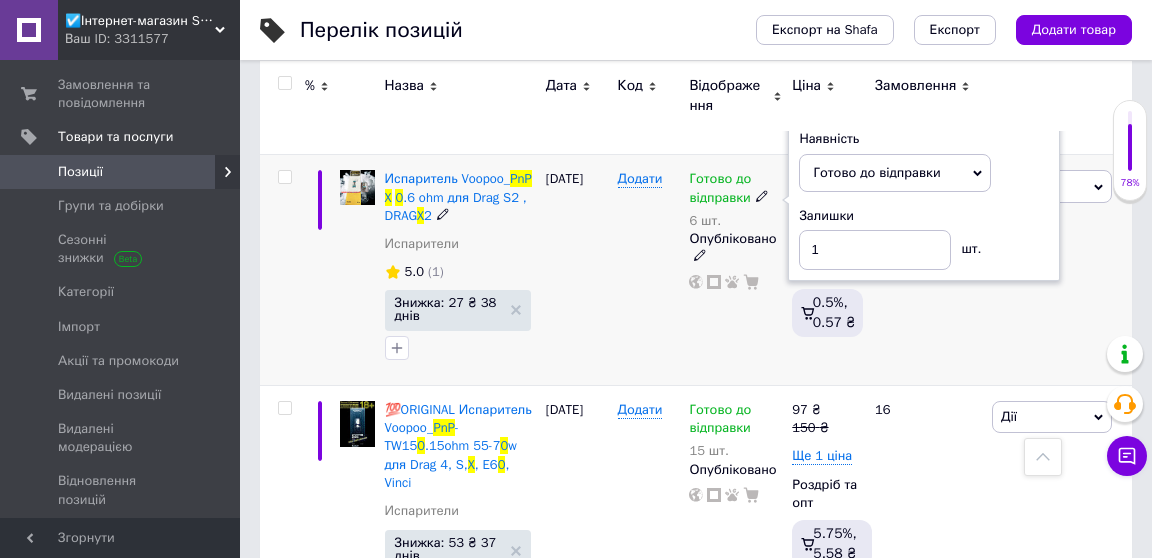 click on "[DATE]" at bounding box center [577, 270] 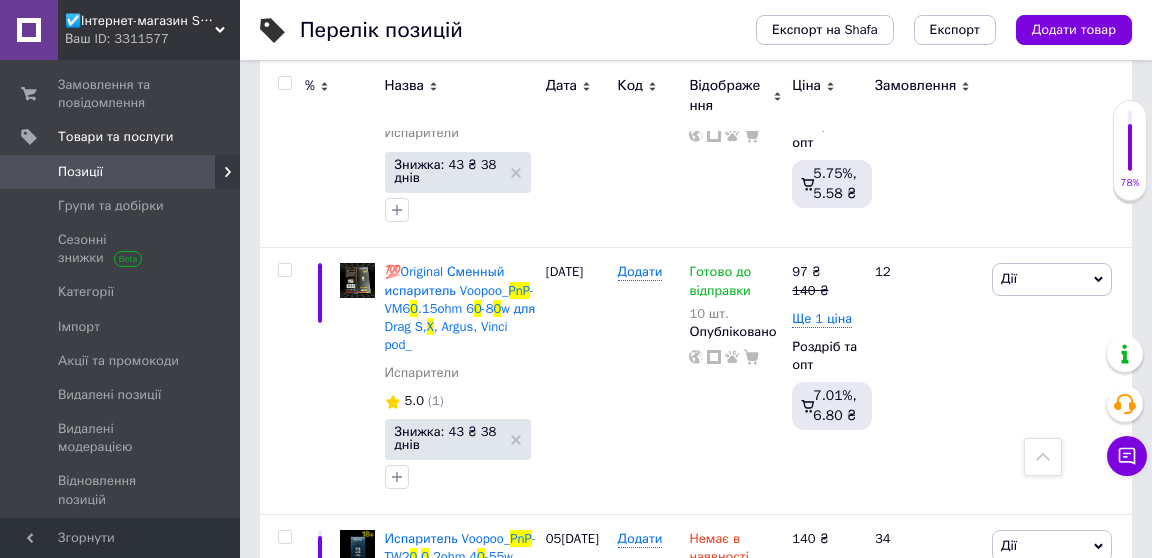 scroll, scrollTop: 0, scrollLeft: 0, axis: both 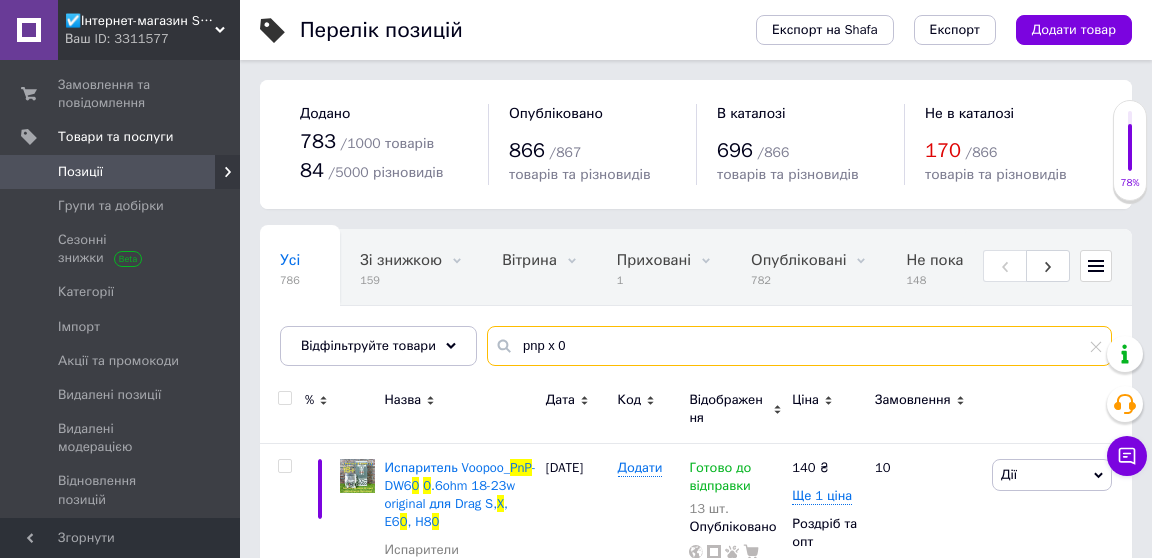 click on "pnp x 0" at bounding box center (799, 346) 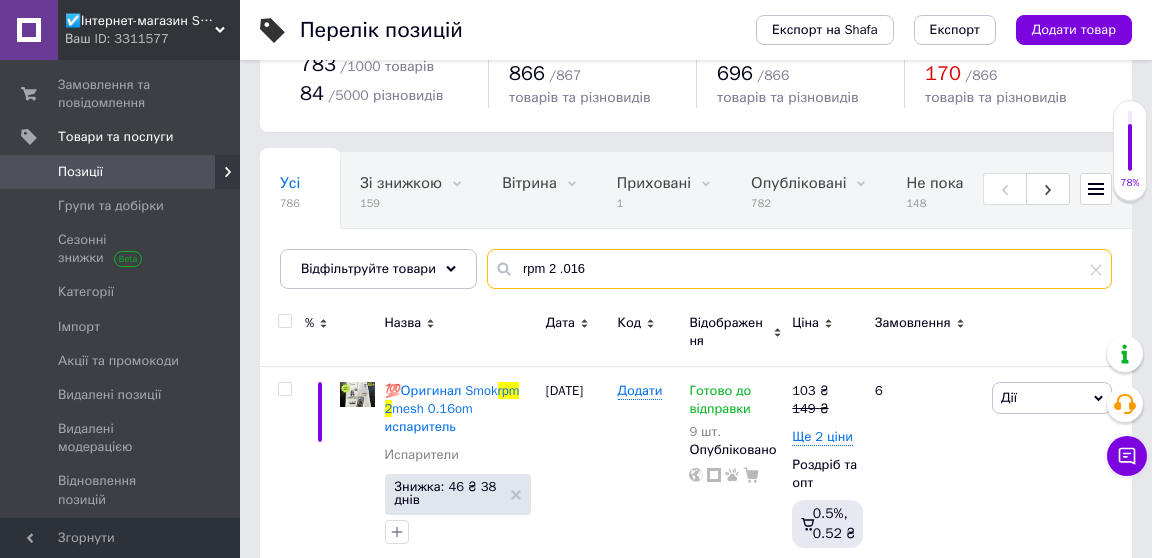 scroll, scrollTop: 109, scrollLeft: 0, axis: vertical 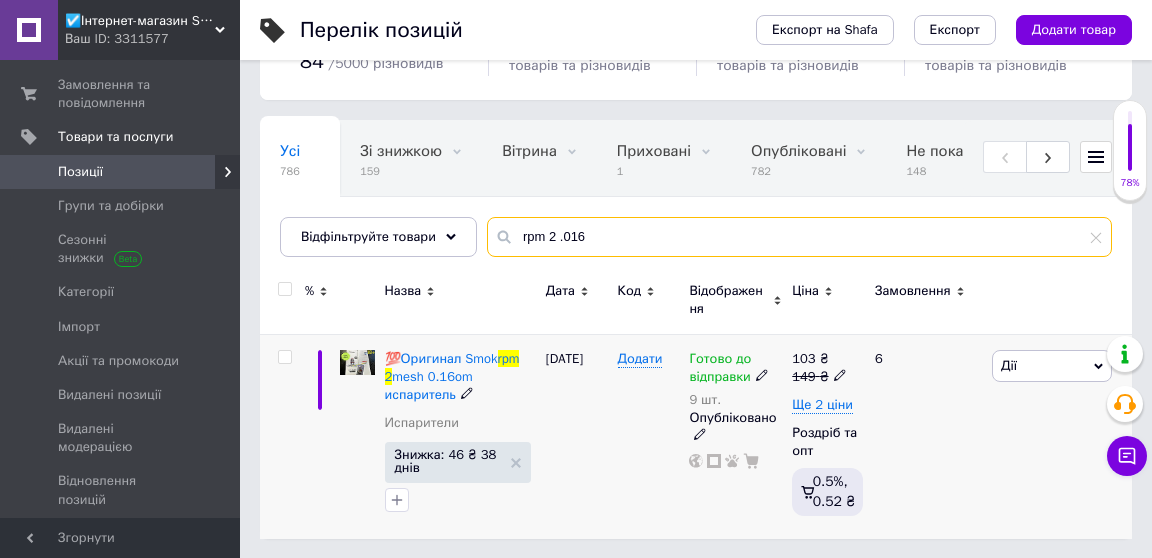type on "rpm 2 .016" 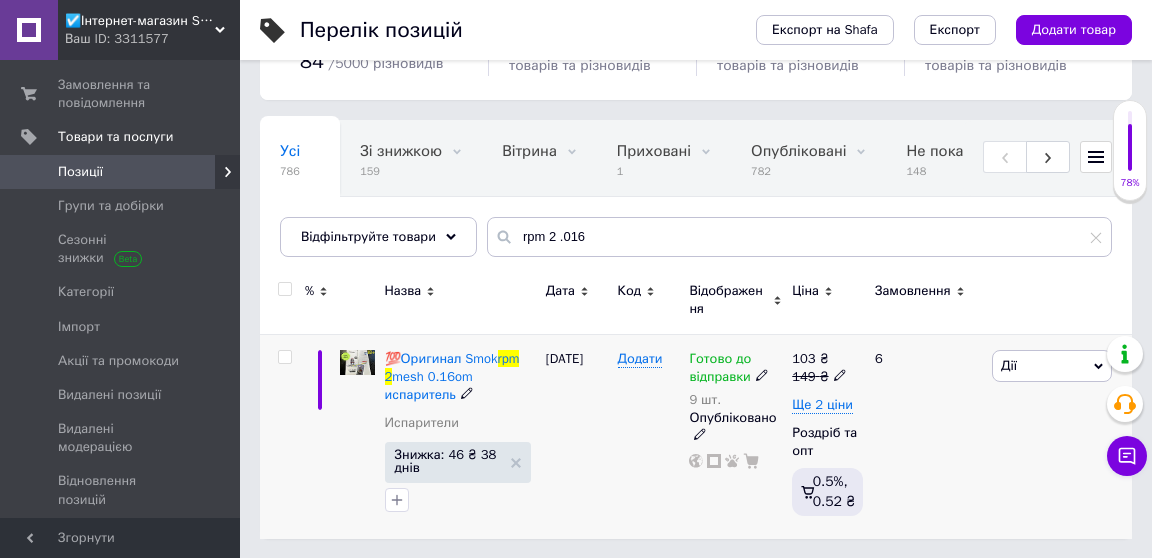 click 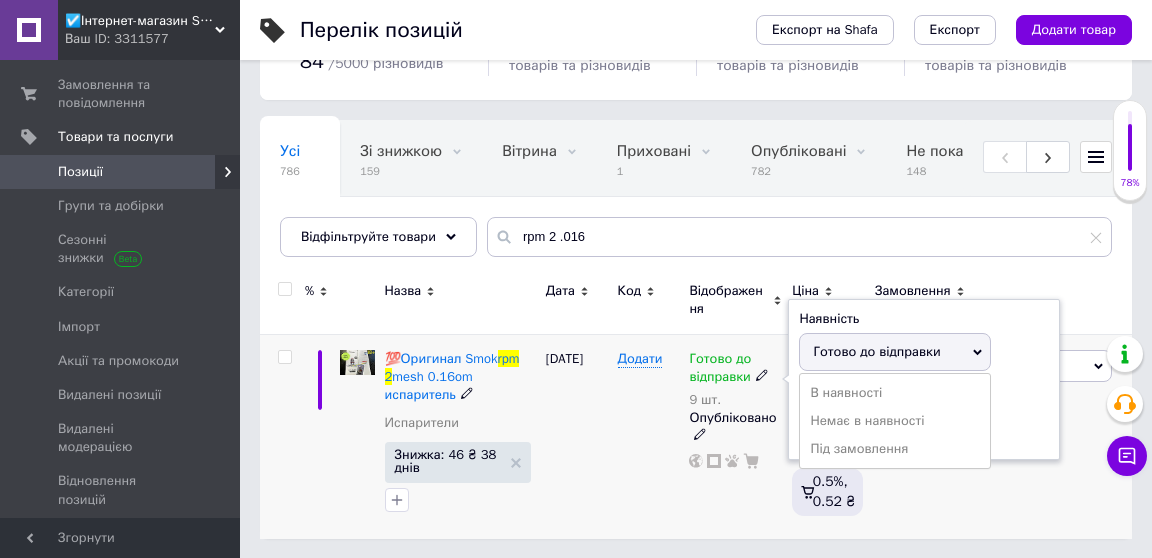 click on "Залишки" at bounding box center [924, 395] 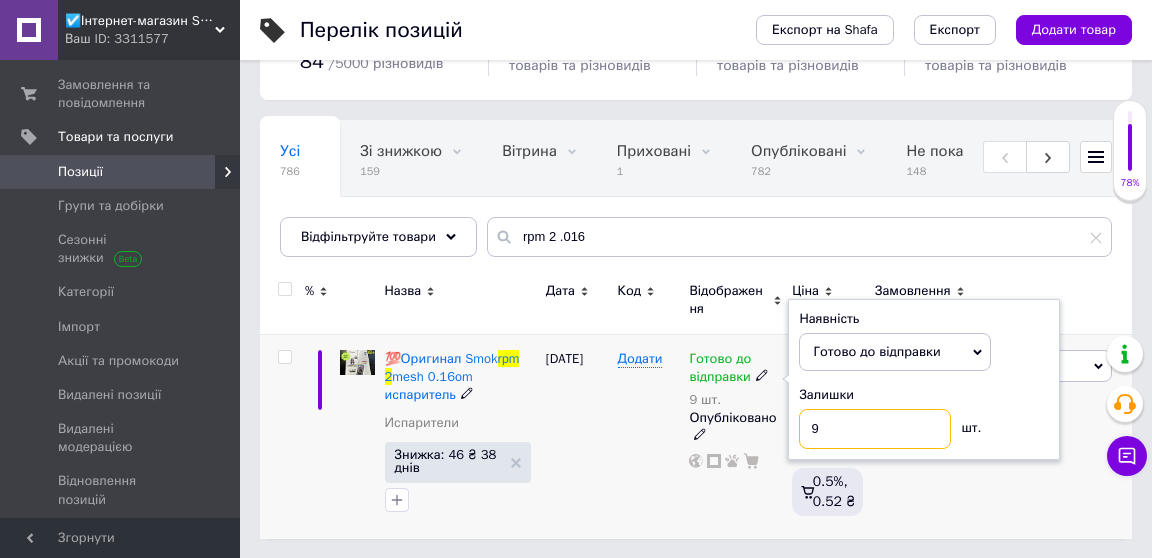click on "9" at bounding box center (875, 429) 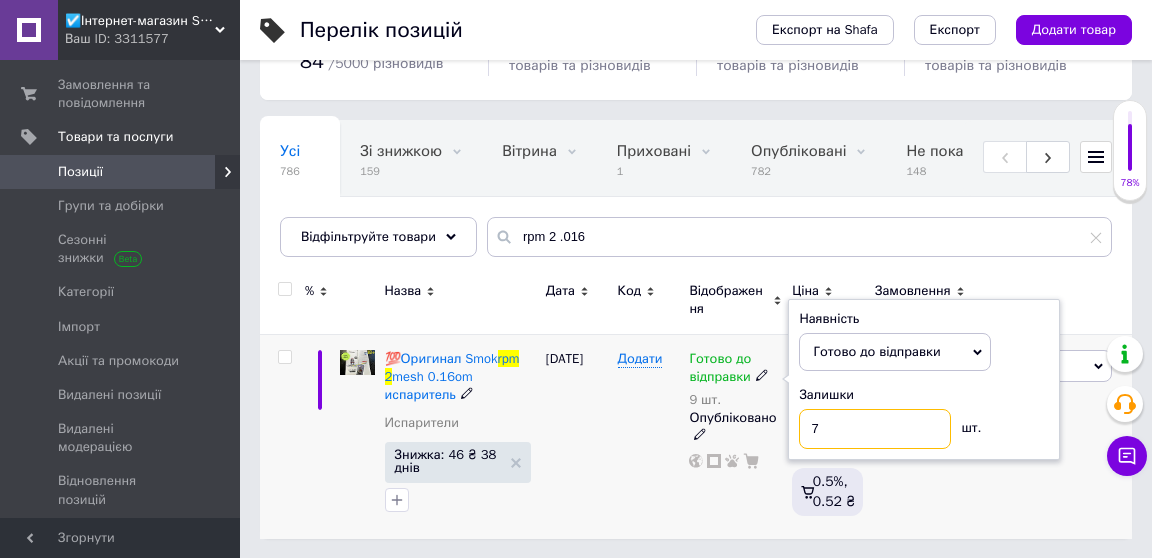 type on "7" 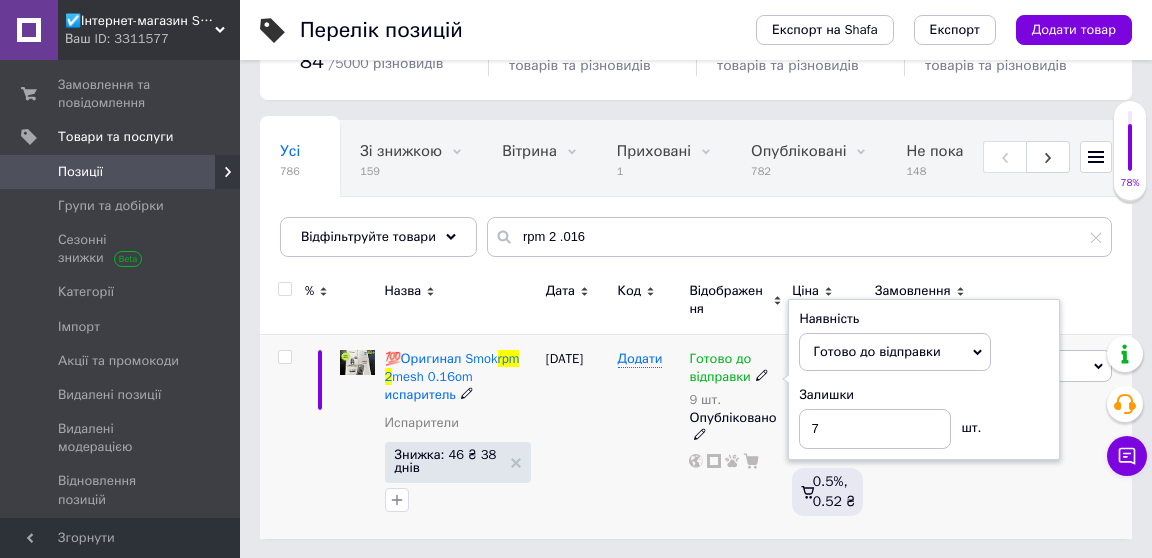 click on "Додати" at bounding box center (649, 436) 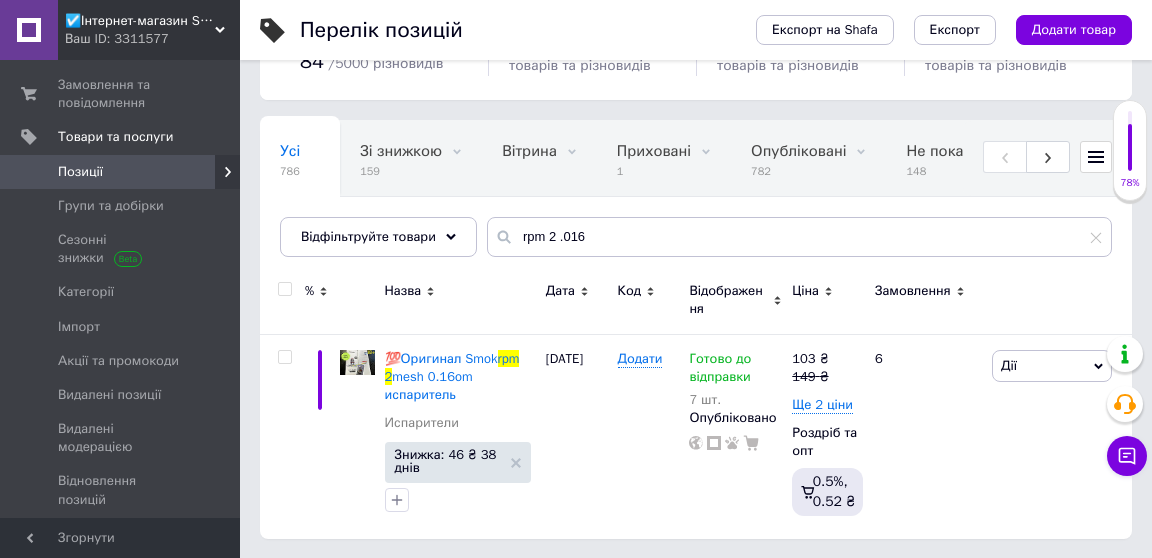 scroll, scrollTop: 0, scrollLeft: 0, axis: both 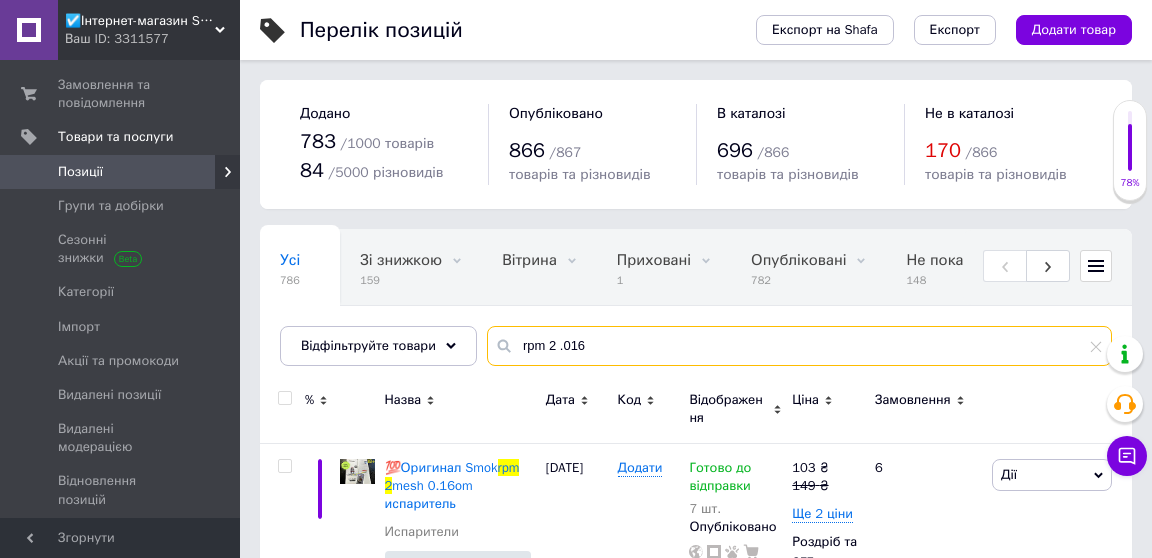 click on "rpm 2 .016" at bounding box center (799, 346) 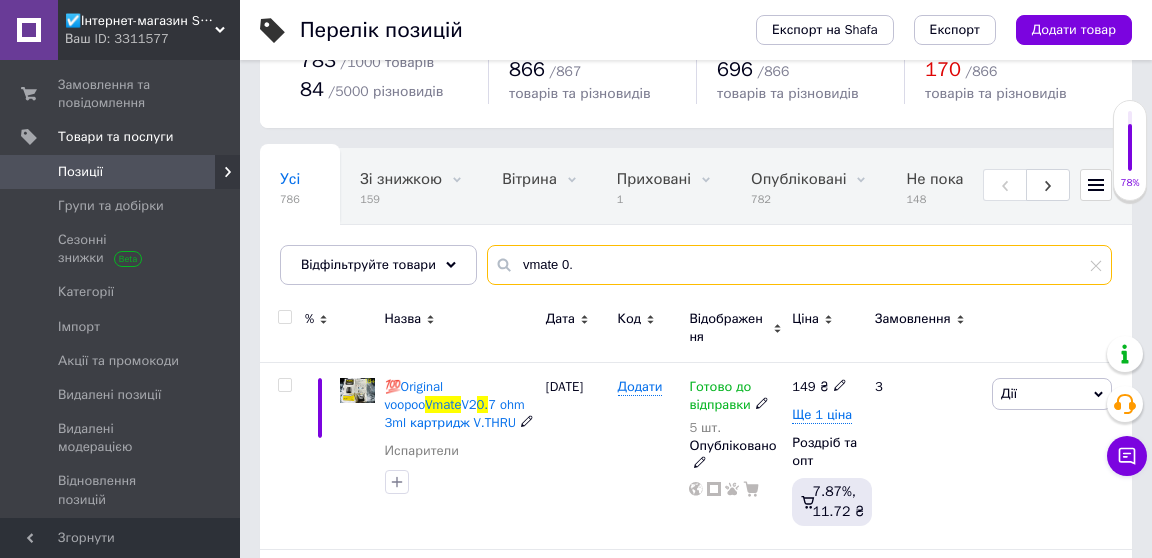 scroll, scrollTop: 109, scrollLeft: 0, axis: vertical 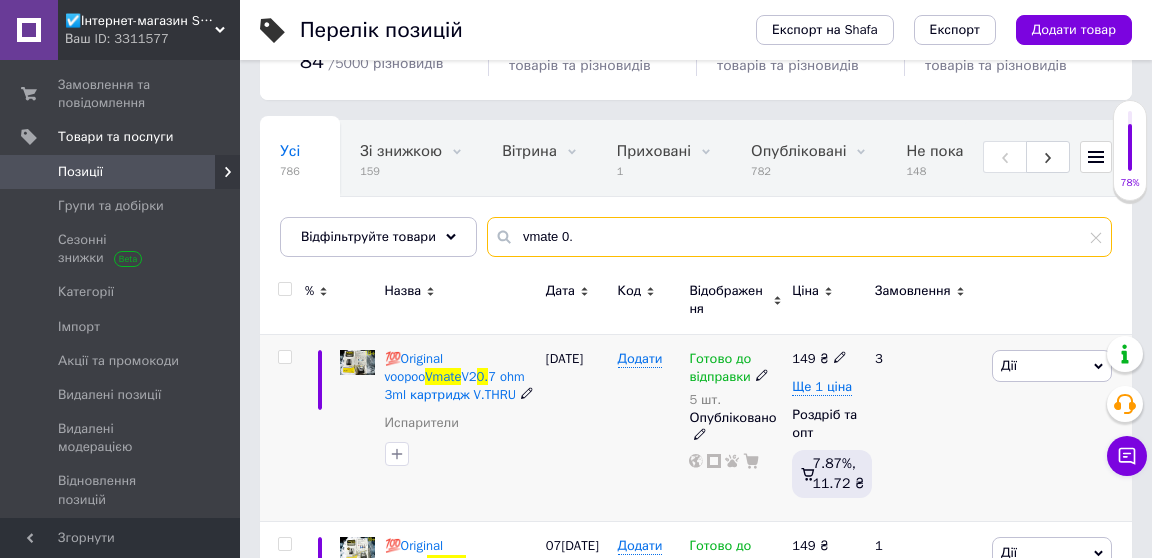 type on "vmate 0." 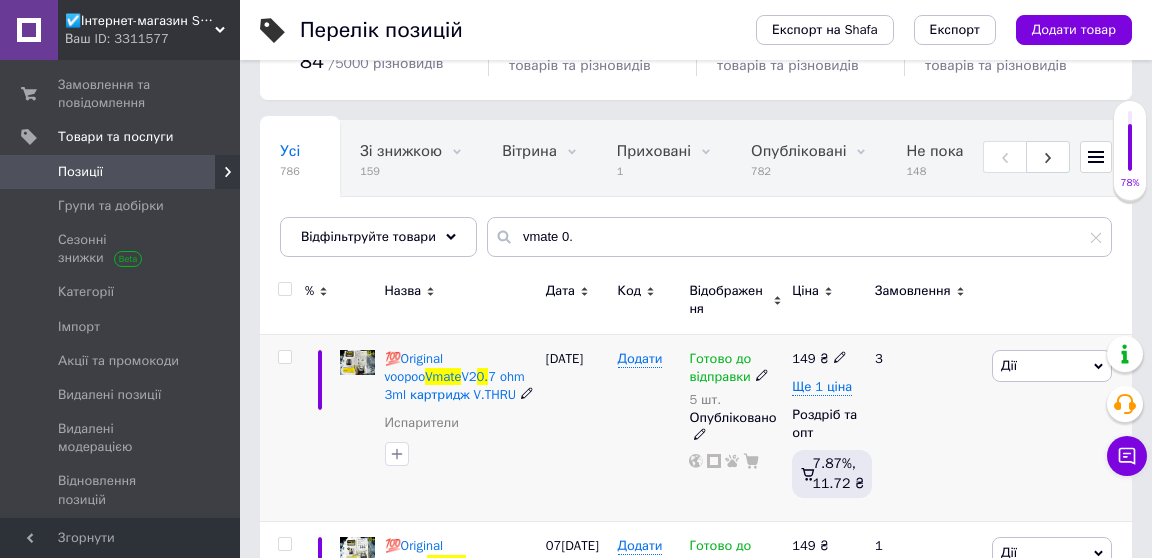 click 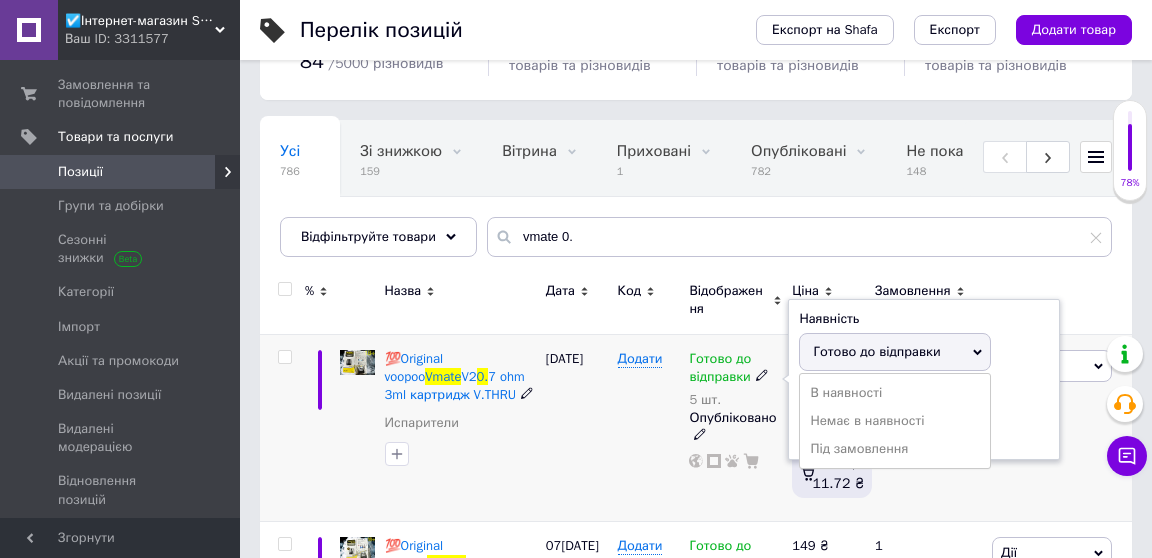 click on "Залишки" at bounding box center (924, 395) 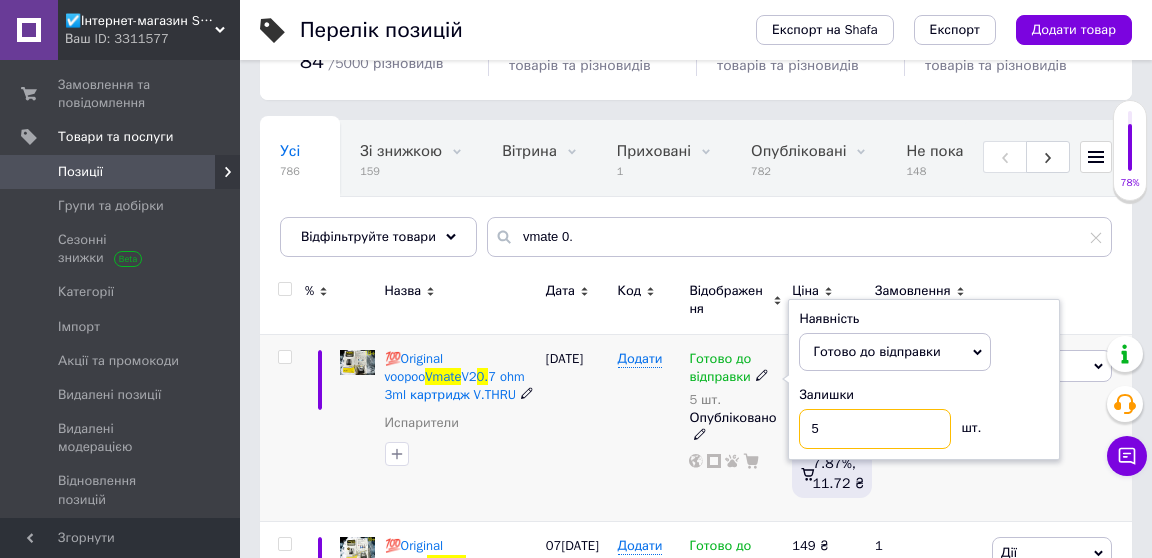 click on "5" at bounding box center (875, 429) 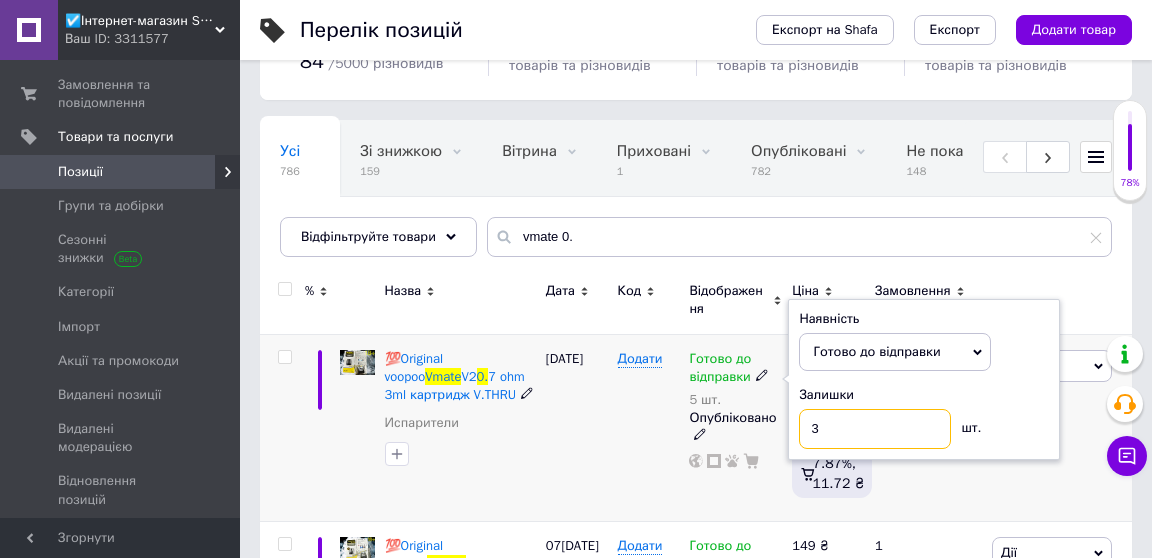 type on "3" 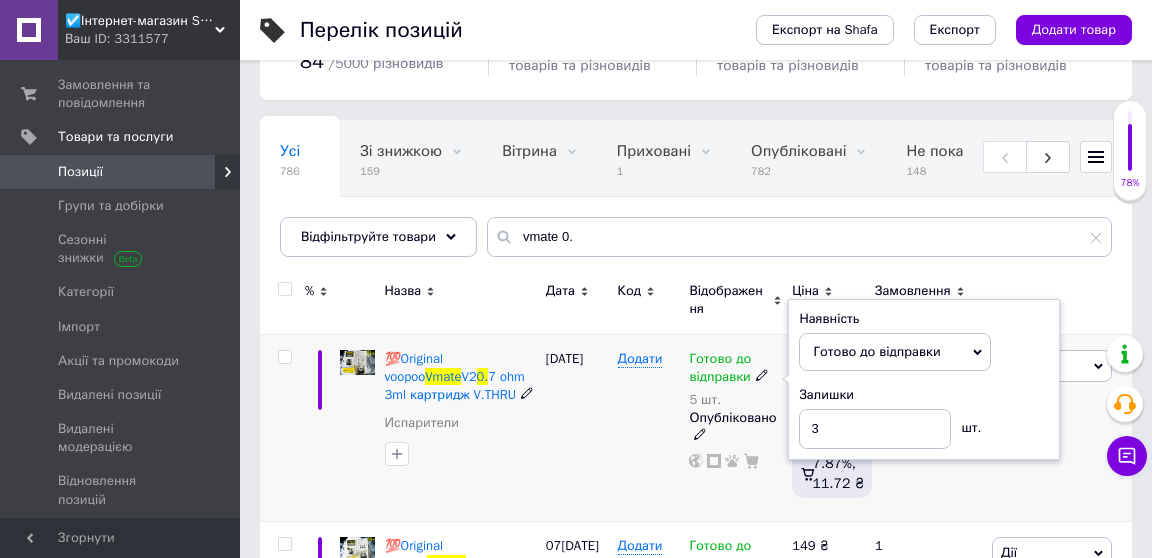 click on "Додати" at bounding box center (649, 428) 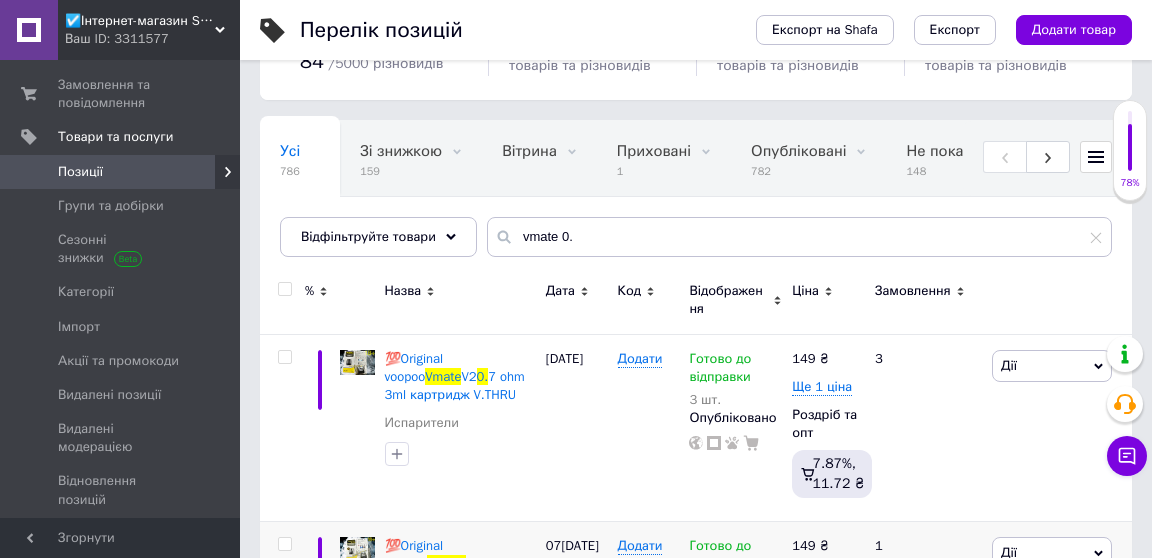 click on "Замовлення та повідомлення" at bounding box center [121, 94] 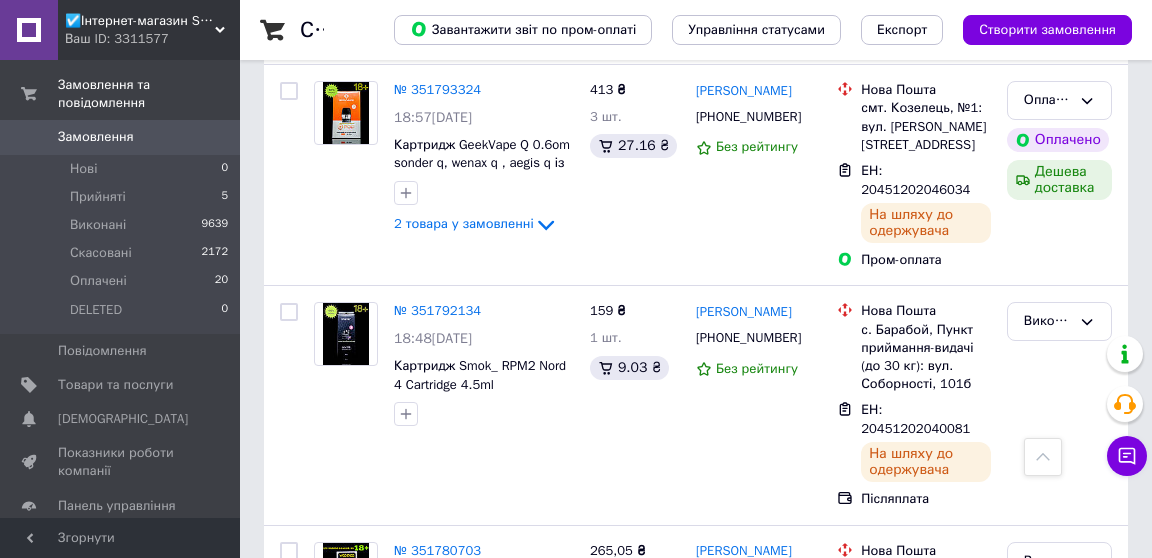 scroll, scrollTop: 4876, scrollLeft: 0, axis: vertical 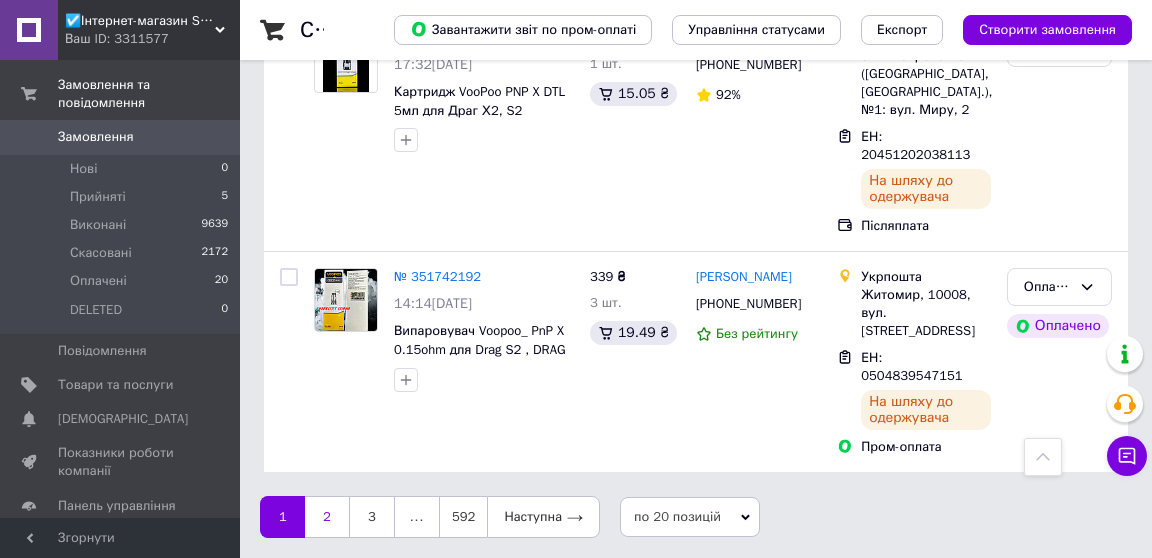 click on "2" at bounding box center [327, 517] 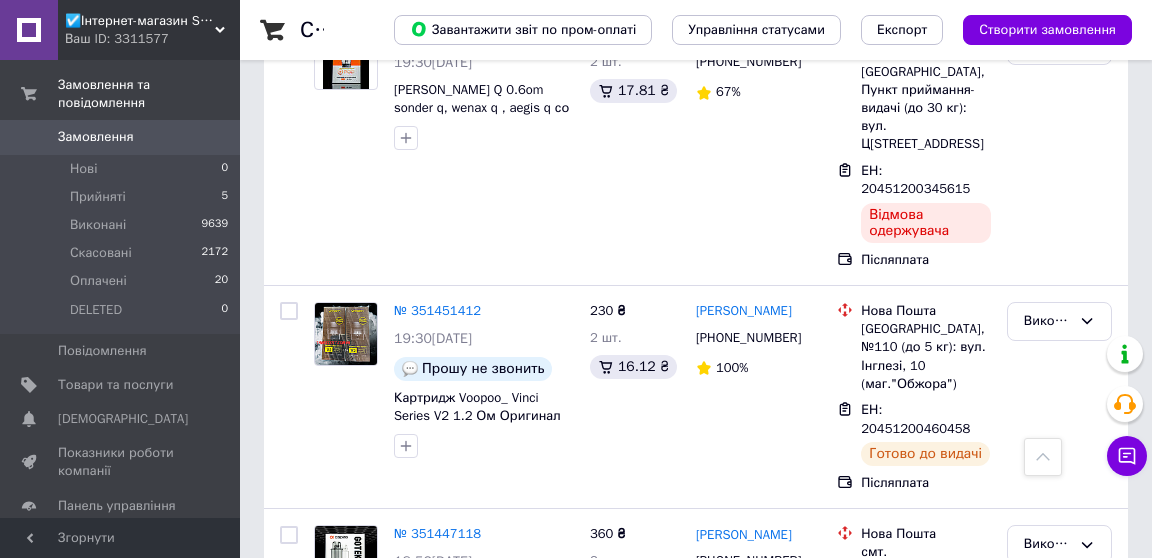 scroll, scrollTop: 4137, scrollLeft: 0, axis: vertical 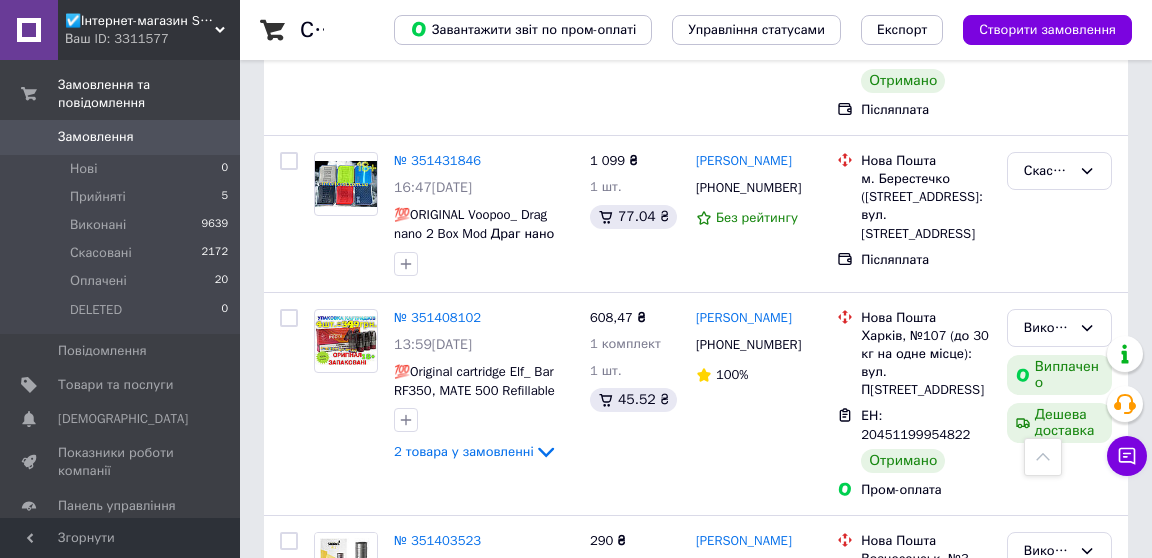 click on "3" at bounding box center (494, 783) 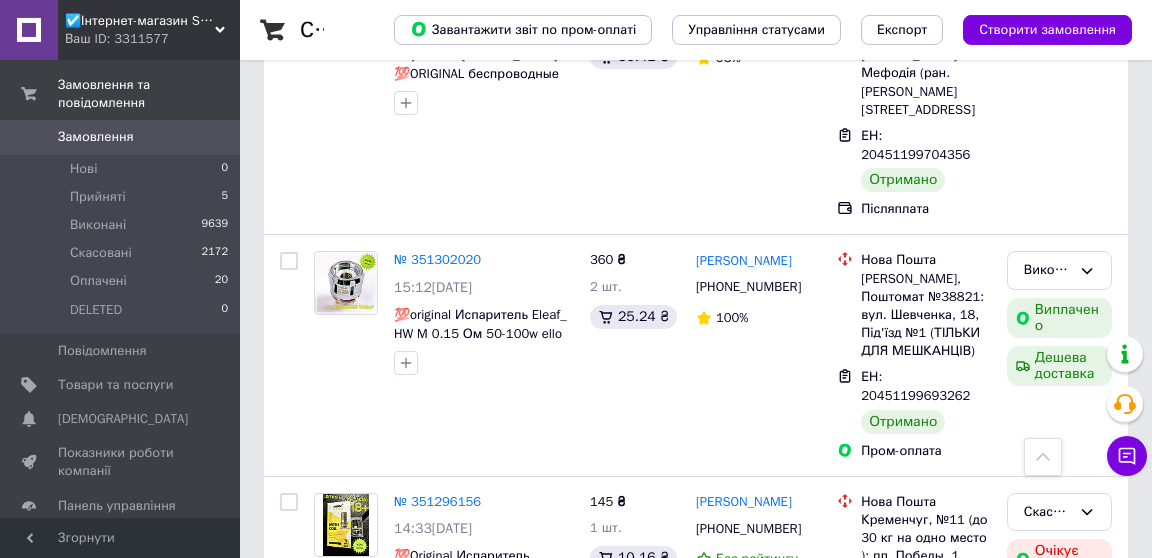 scroll, scrollTop: 1854, scrollLeft: 0, axis: vertical 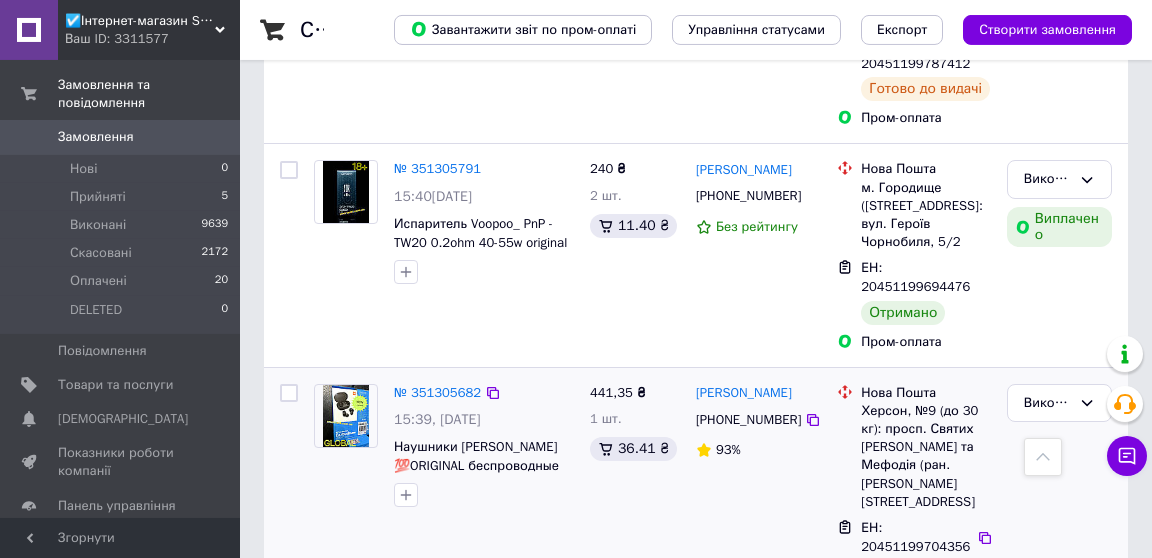 click on "Наушники [PERSON_NAME] 💯ORIGINAL беспроводные Earbuds 2 Global Mi True Wireless Earbuds Basic 2 AirDots" at bounding box center [484, 456] 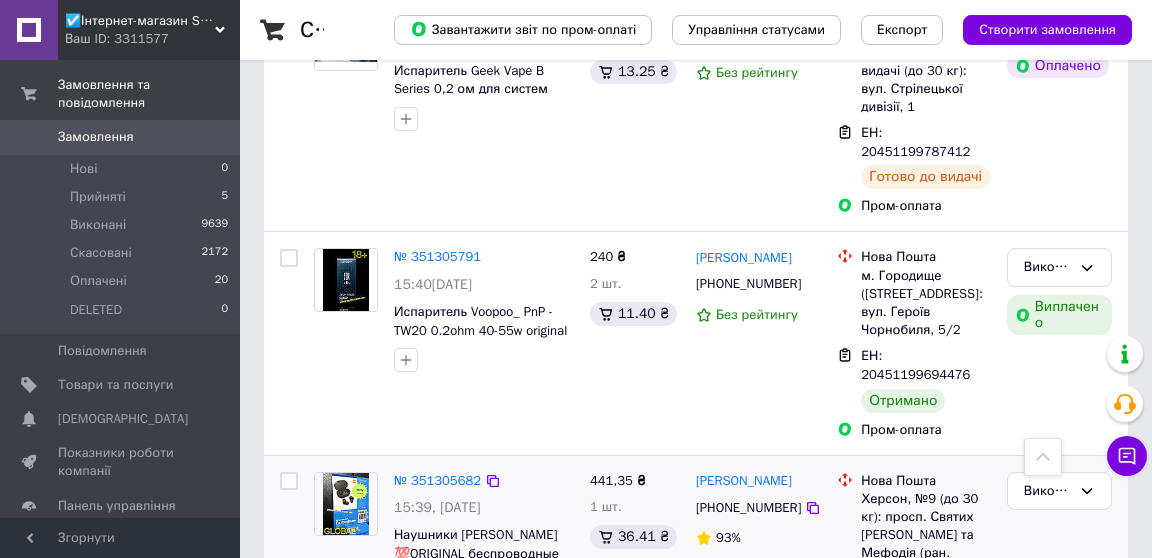 scroll, scrollTop: 1372, scrollLeft: 0, axis: vertical 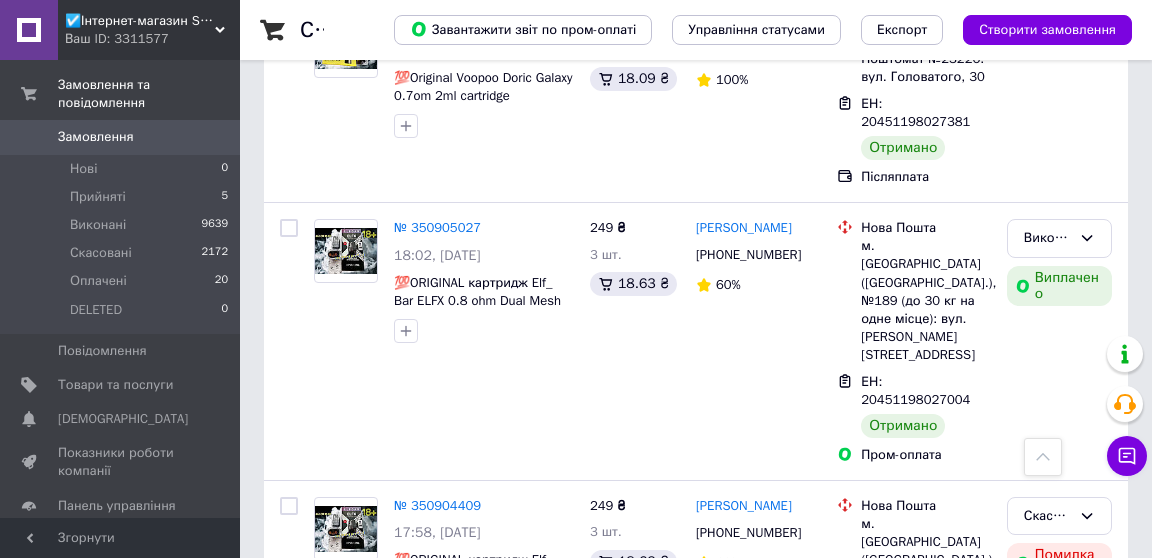 click on "2" at bounding box center (449, 711) 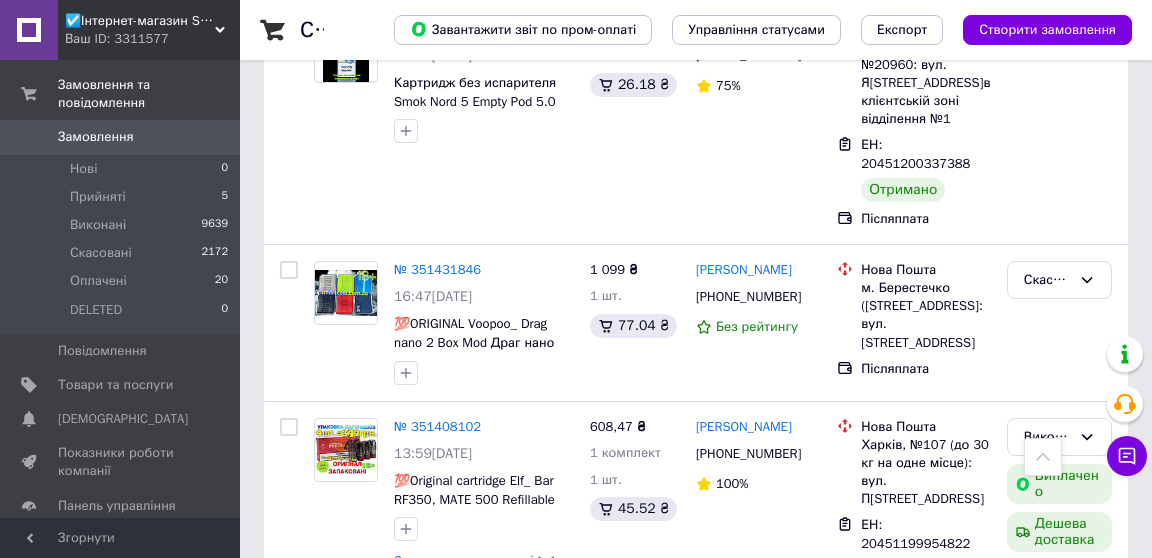 scroll, scrollTop: 4015, scrollLeft: 0, axis: vertical 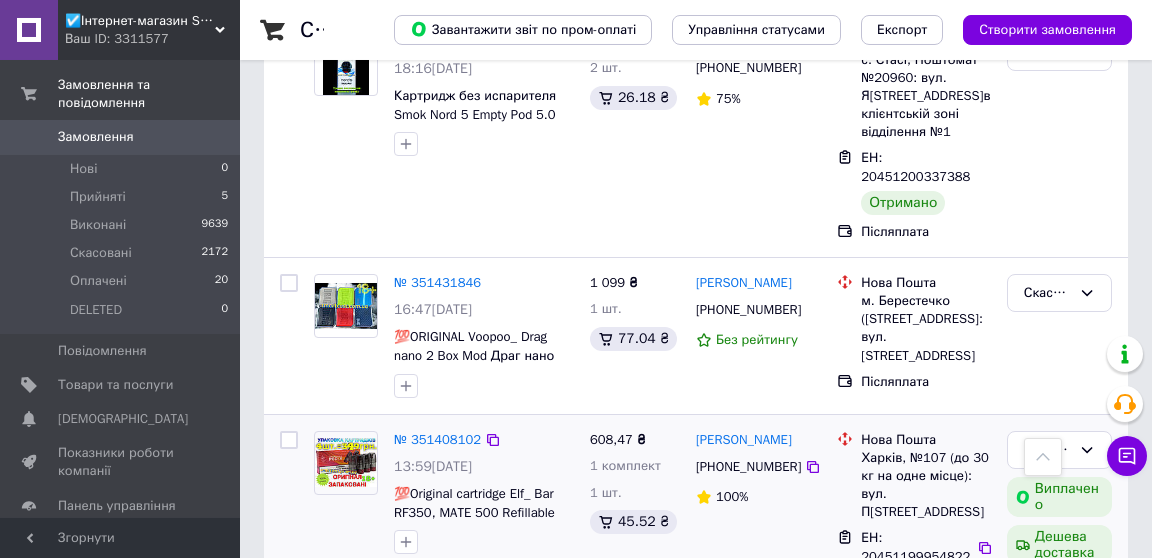 click on "2 товара у замовленні" at bounding box center [464, 573] 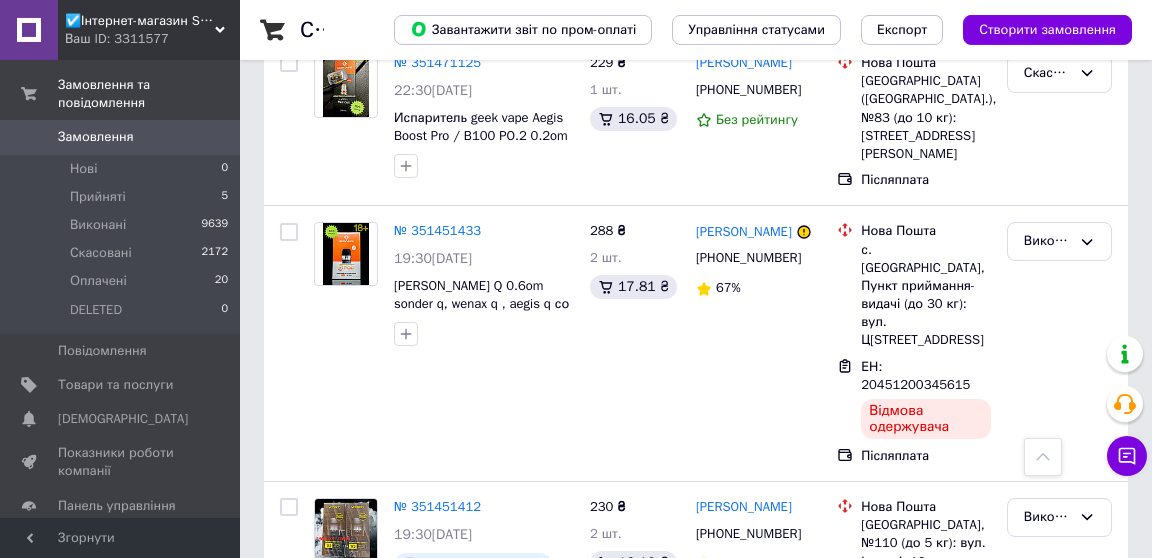 scroll, scrollTop: 3111, scrollLeft: 0, axis: vertical 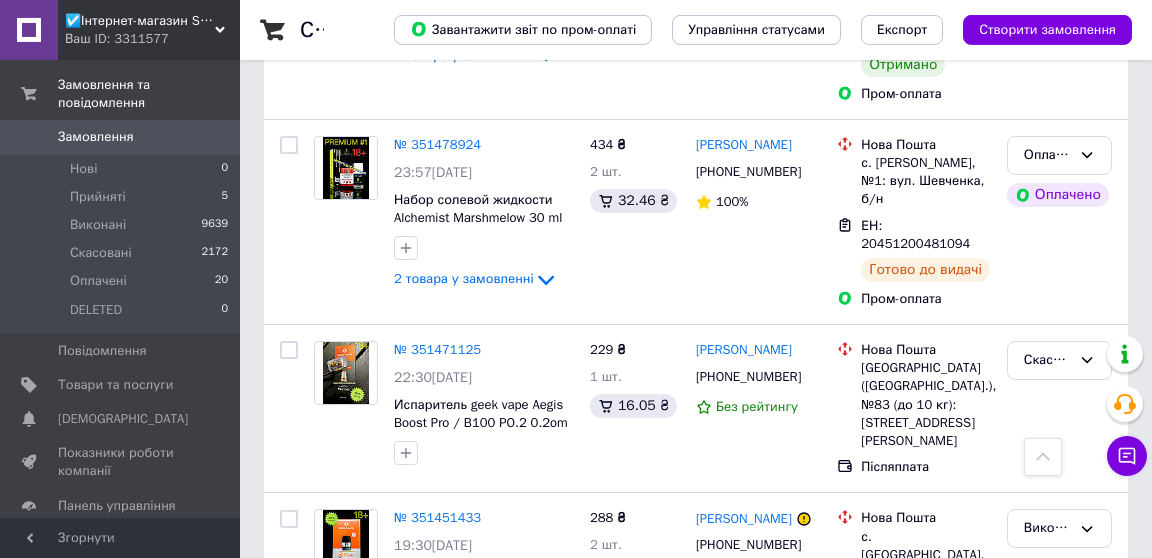click on "№ 351451433" at bounding box center (437, 517) 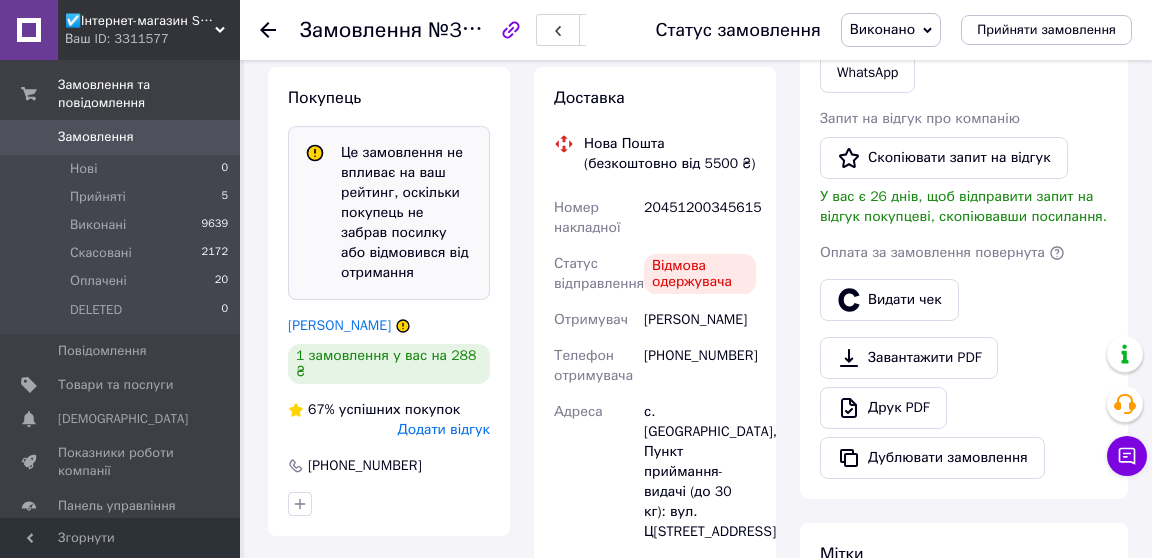 scroll, scrollTop: 511, scrollLeft: 0, axis: vertical 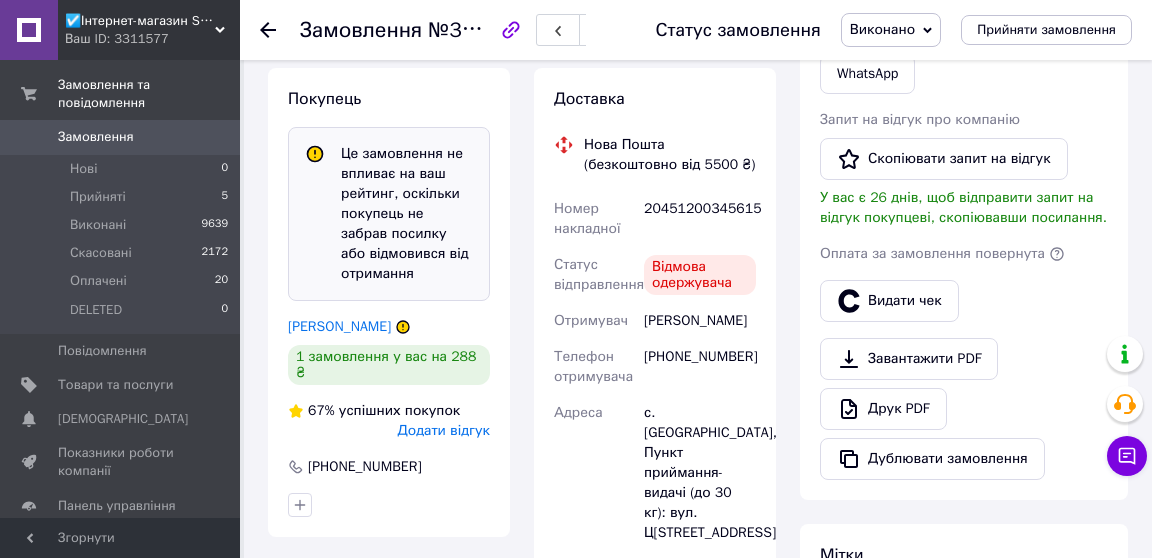 click on "Додати відгук" at bounding box center (444, 430) 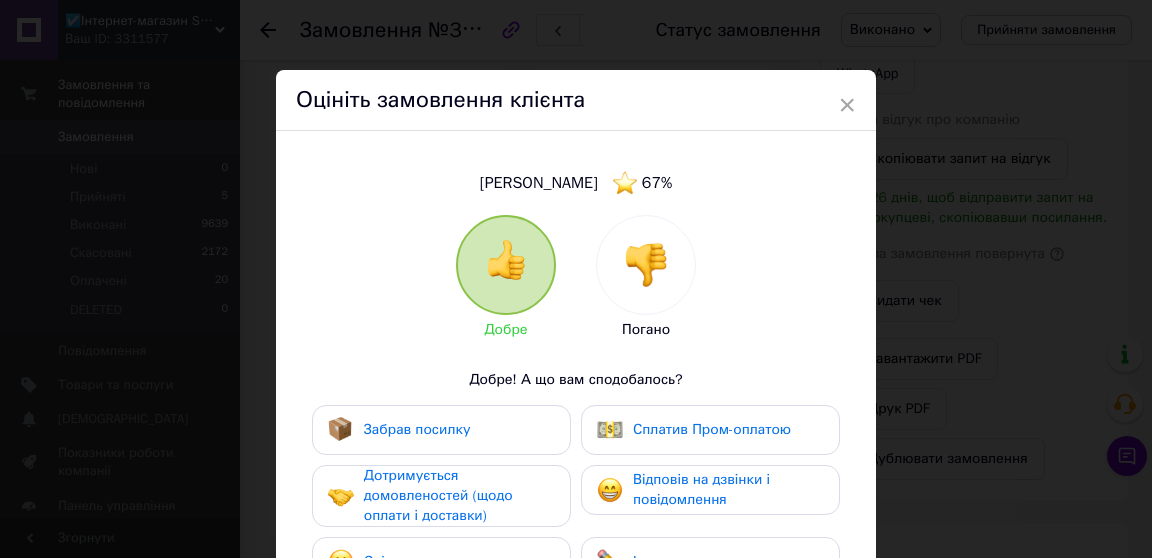 click on "Погано" at bounding box center [646, 277] 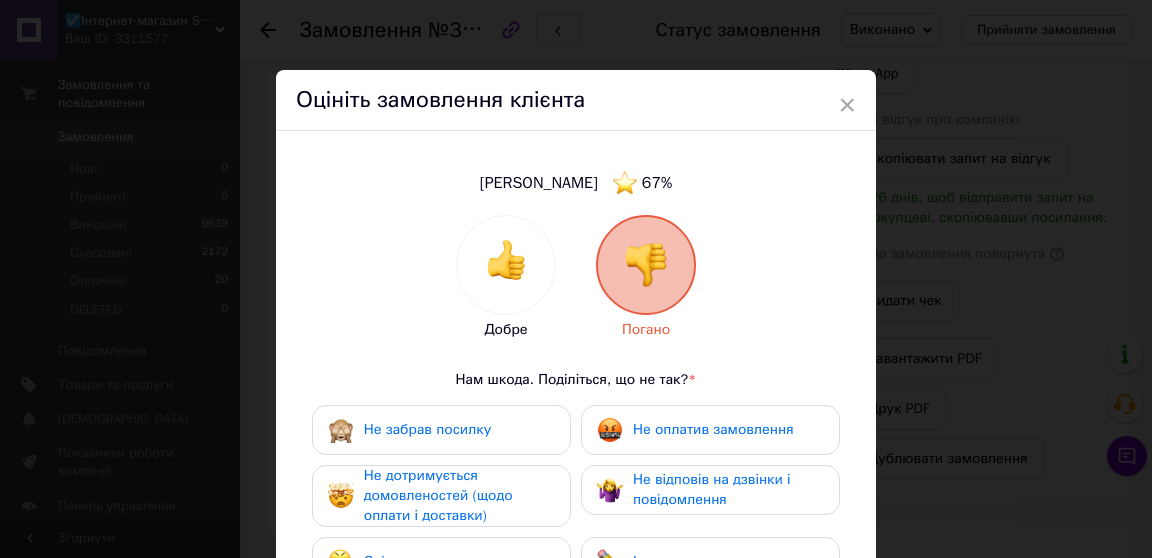 click on "Не забрав посилку" at bounding box center (441, 430) 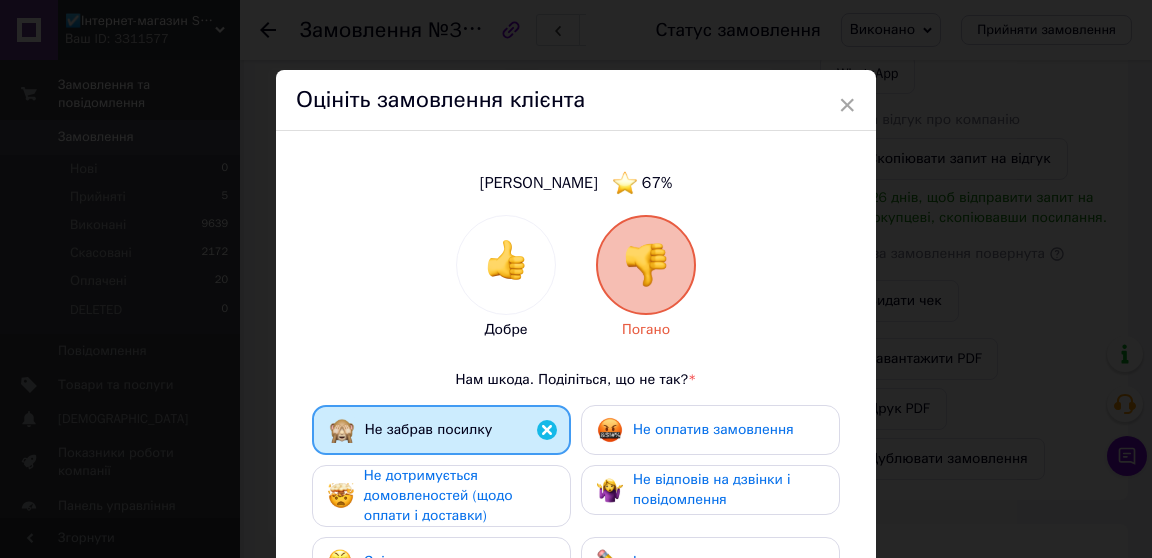 scroll, scrollTop: 60, scrollLeft: 0, axis: vertical 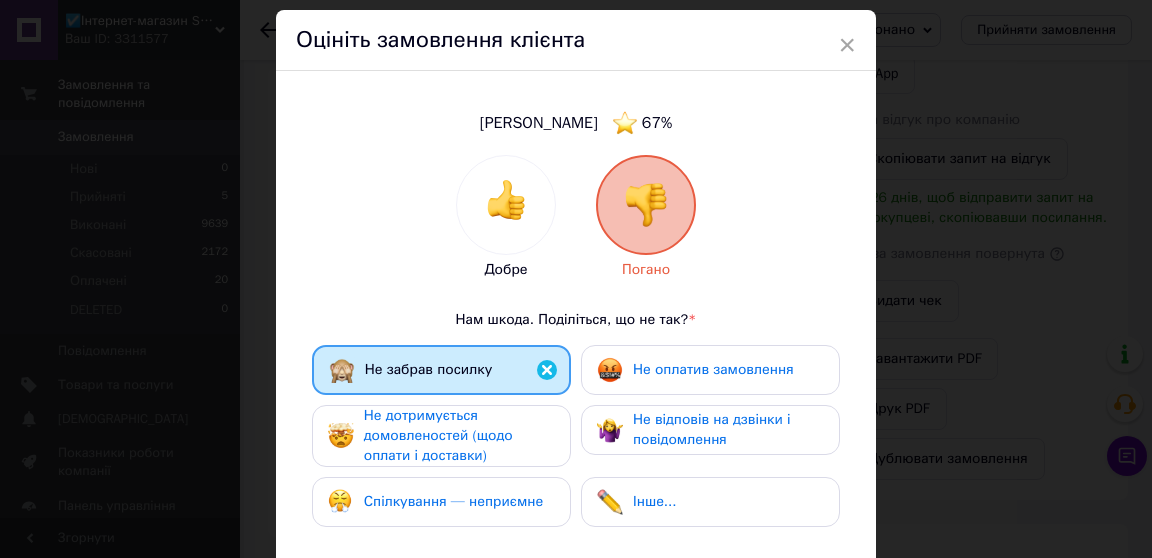 click on "Не дотримується домовленостей (щодо оплати і доставки)" at bounding box center [438, 435] 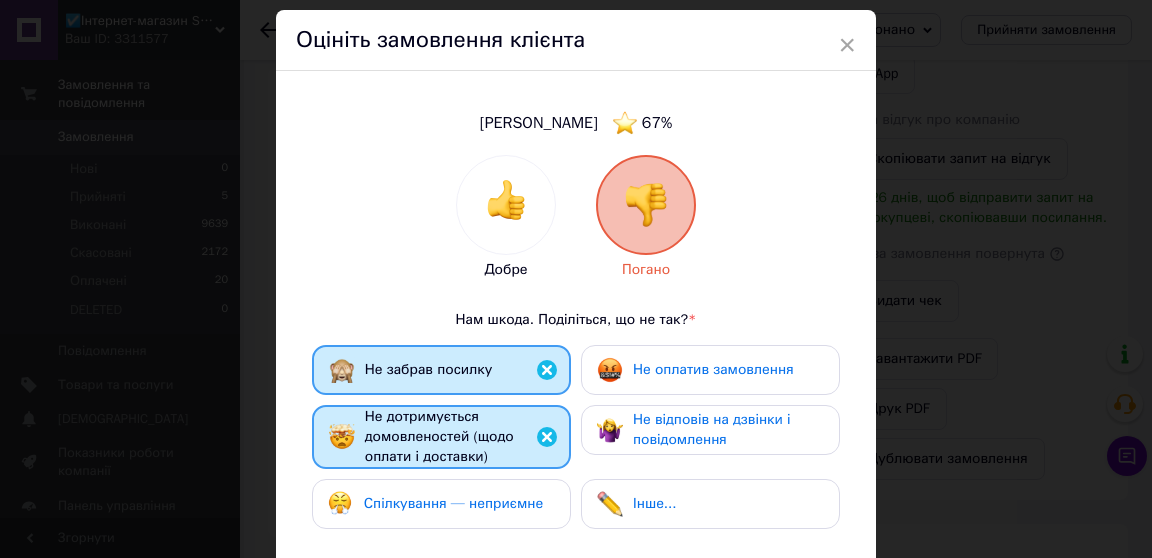 click on "Спілкування — неприємне" at bounding box center [453, 503] 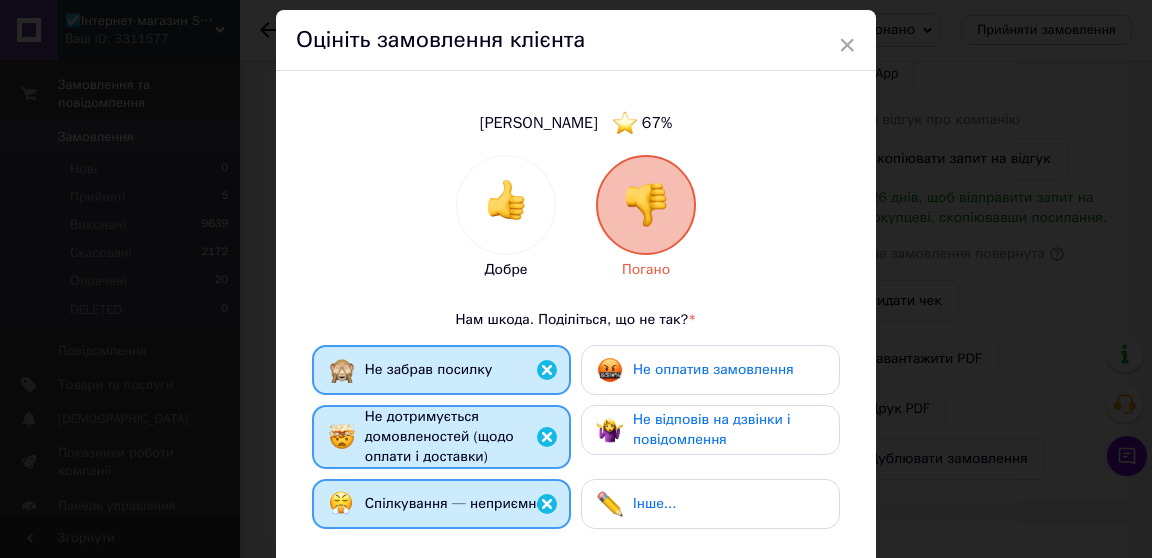 click on "Не оплатив замовлення" at bounding box center [713, 369] 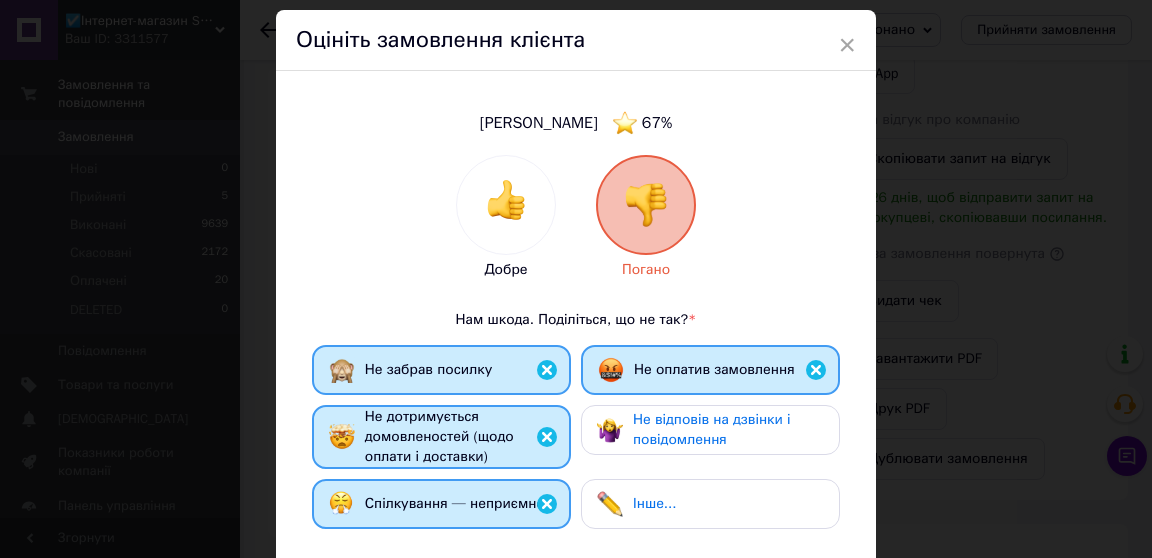 scroll, scrollTop: 345, scrollLeft: 0, axis: vertical 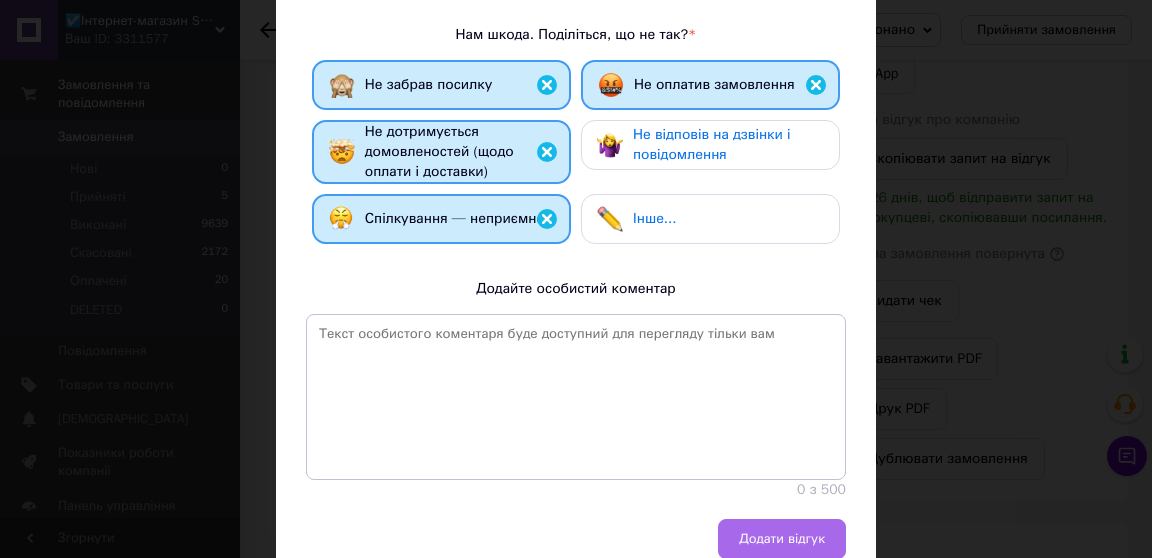 click on "Додати відгук" at bounding box center [782, 539] 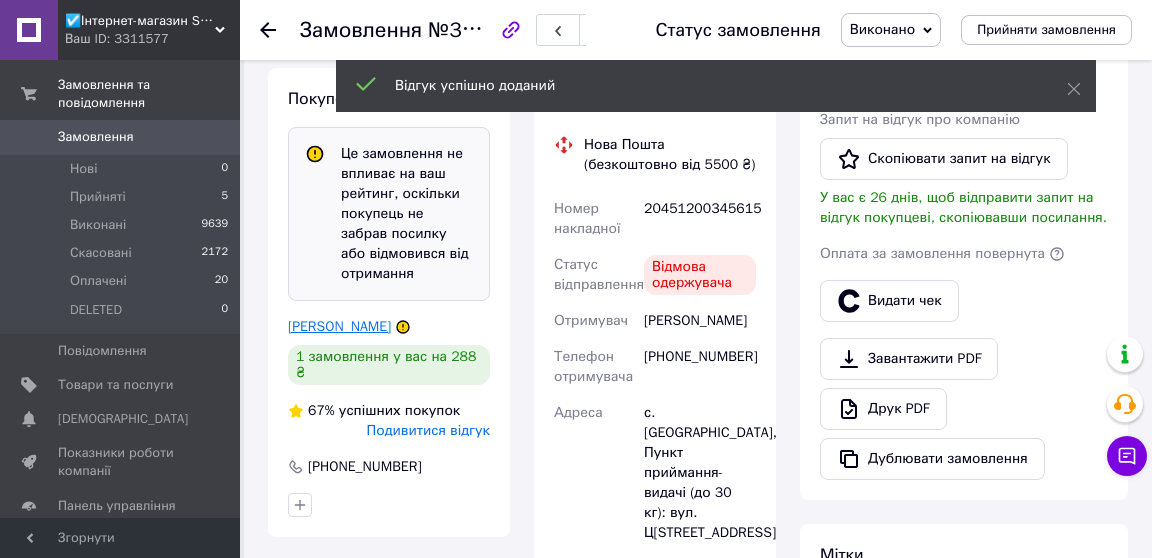 click on "[PERSON_NAME]" at bounding box center (339, 326) 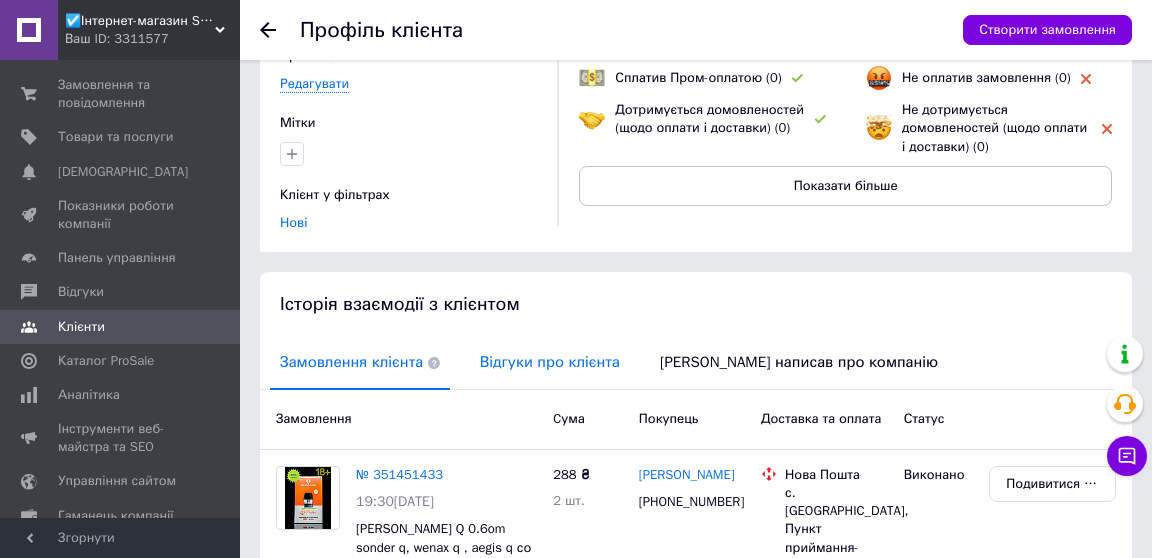 click on "Відгуки про клієнта" at bounding box center [550, 362] 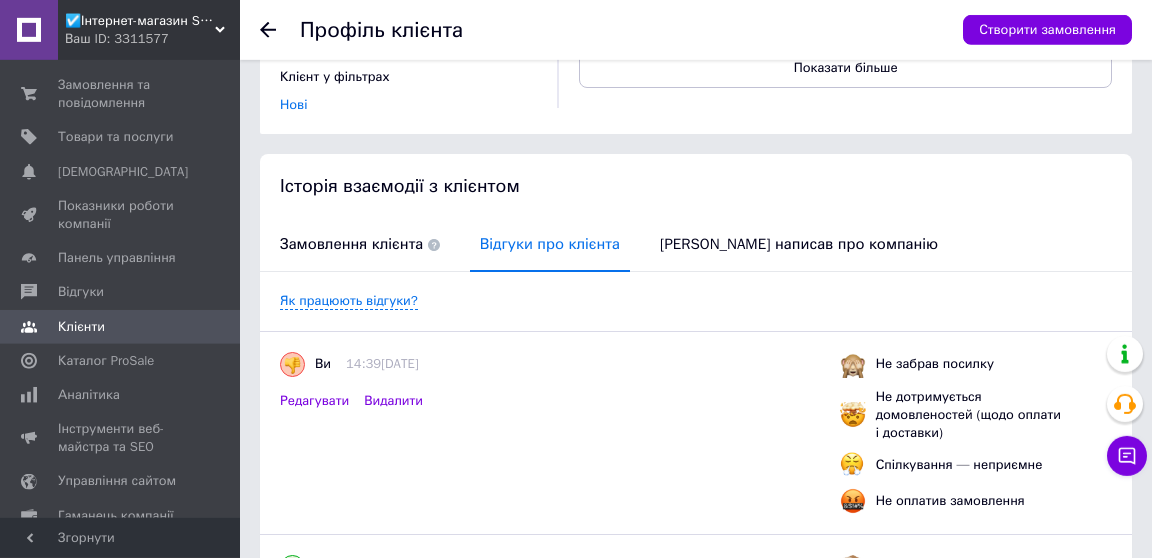 scroll, scrollTop: 0, scrollLeft: 0, axis: both 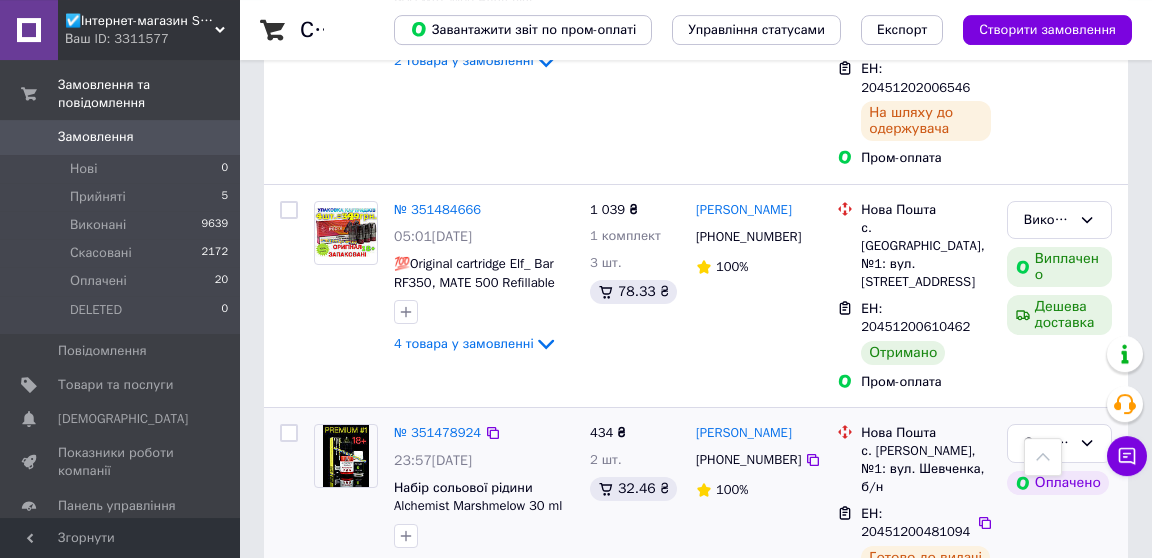 click on "№ 351478924 23:57[DATE] Набір сольової рідини Alchemist Marshmelow 30 ml 50 mg Алчеміст маршмеллоу для pod електронок под систем 2 товара у замовленні" at bounding box center [484, 502] 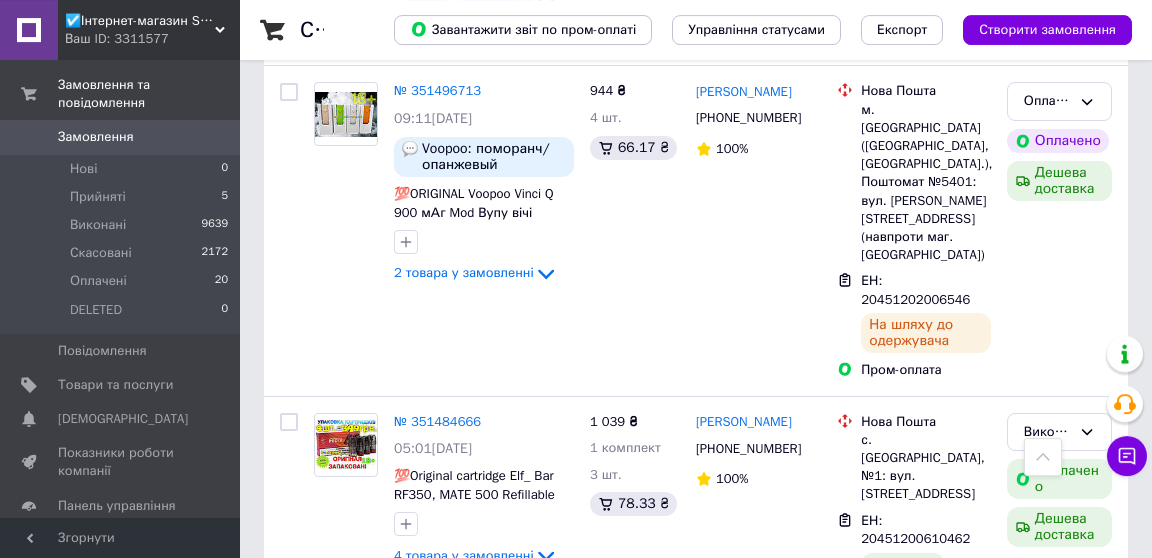 scroll, scrollTop: 2331, scrollLeft: 0, axis: vertical 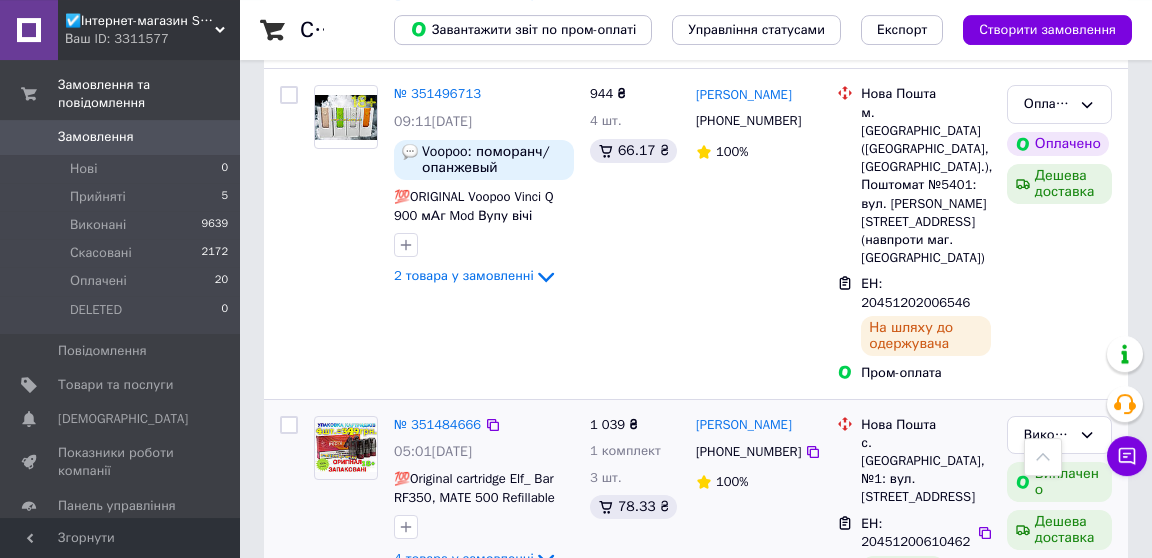 click on "4 товара у замовленні" at bounding box center [464, 558] 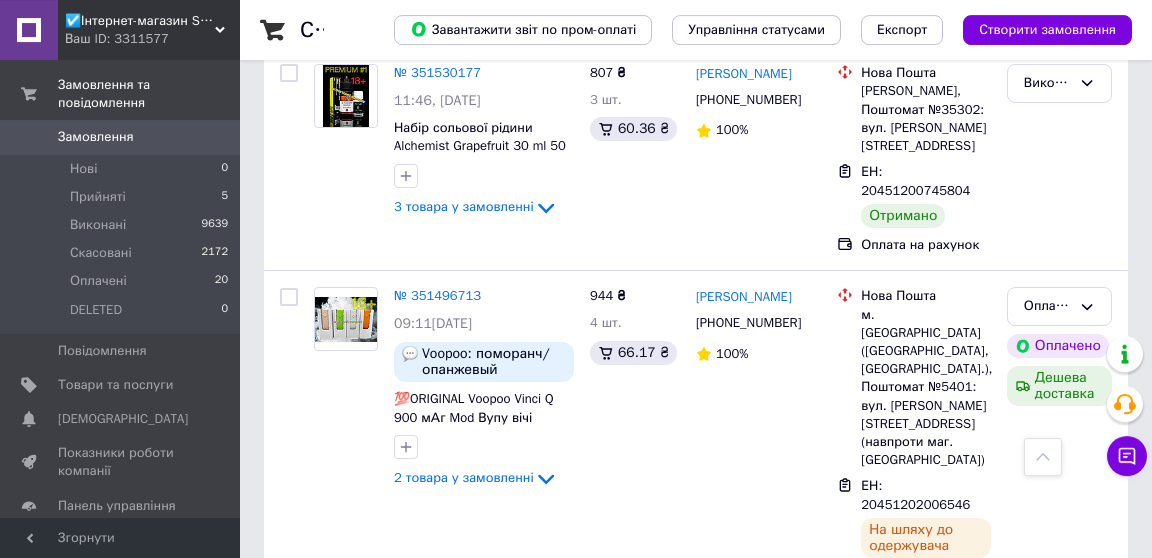 scroll, scrollTop: 2112, scrollLeft: 0, axis: vertical 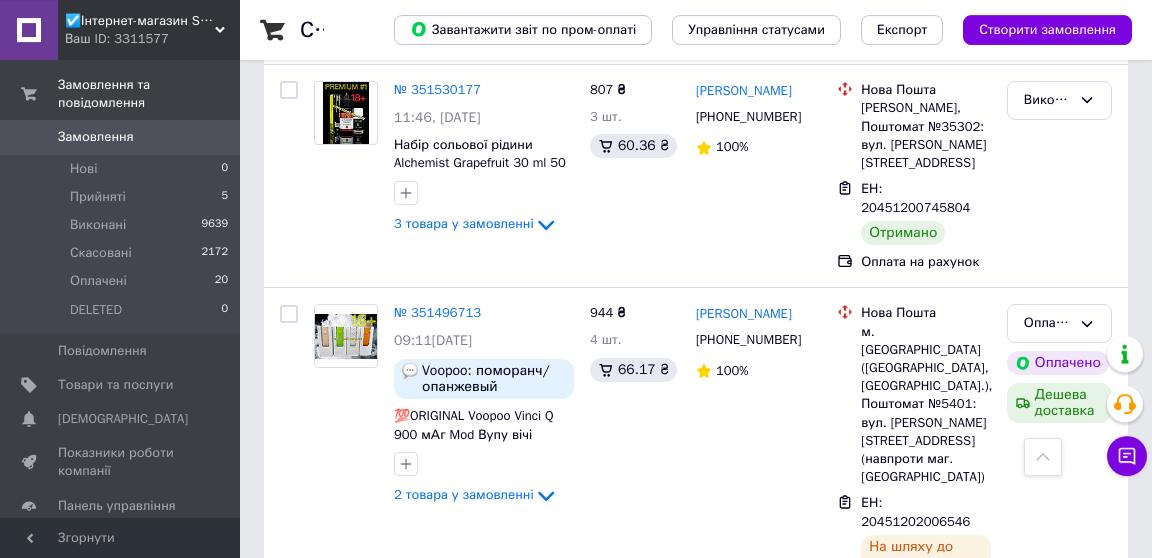 click on "2 товара у замовленні" at bounding box center [464, 495] 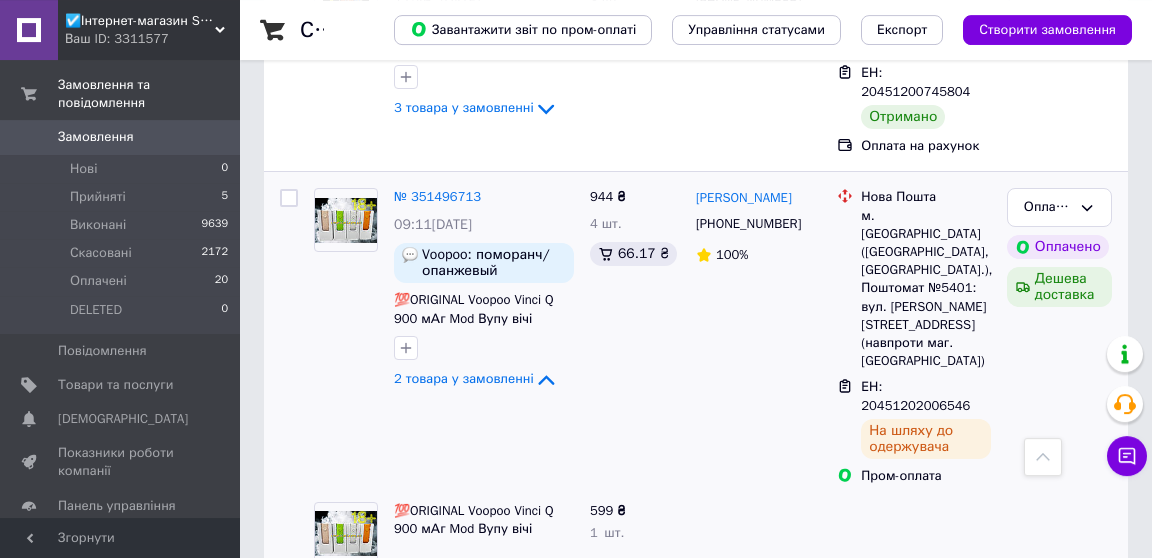 scroll, scrollTop: 2101, scrollLeft: 0, axis: vertical 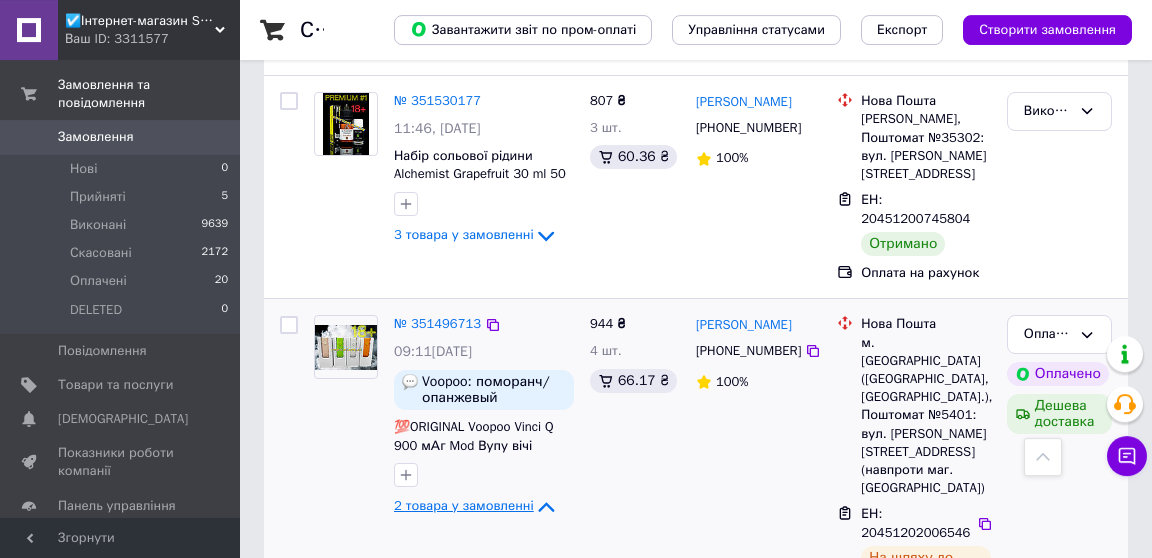 click on "2 товара у замовленні" at bounding box center (464, 506) 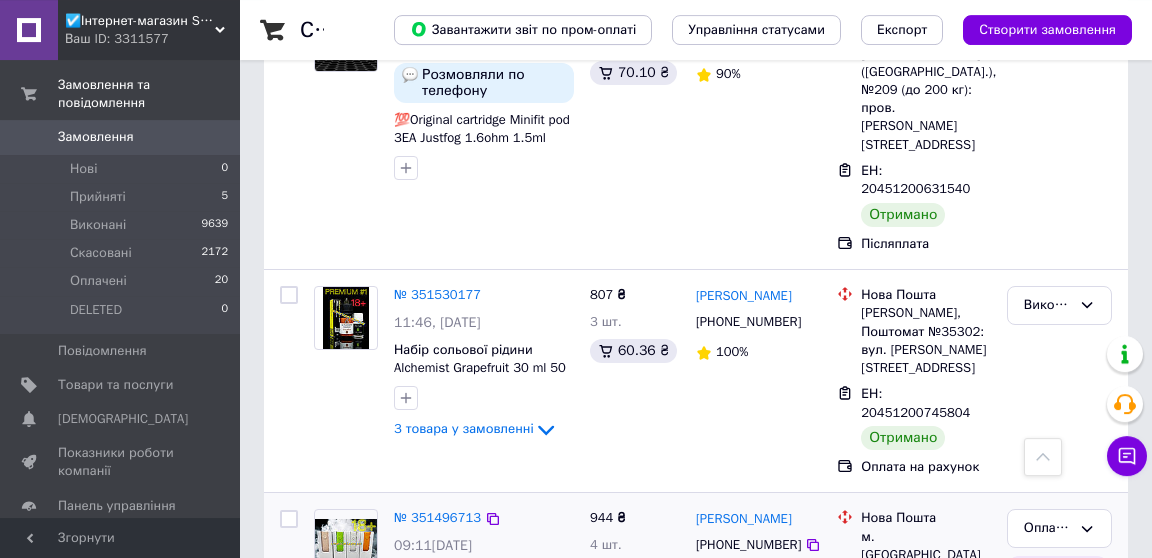 scroll, scrollTop: 1869, scrollLeft: 0, axis: vertical 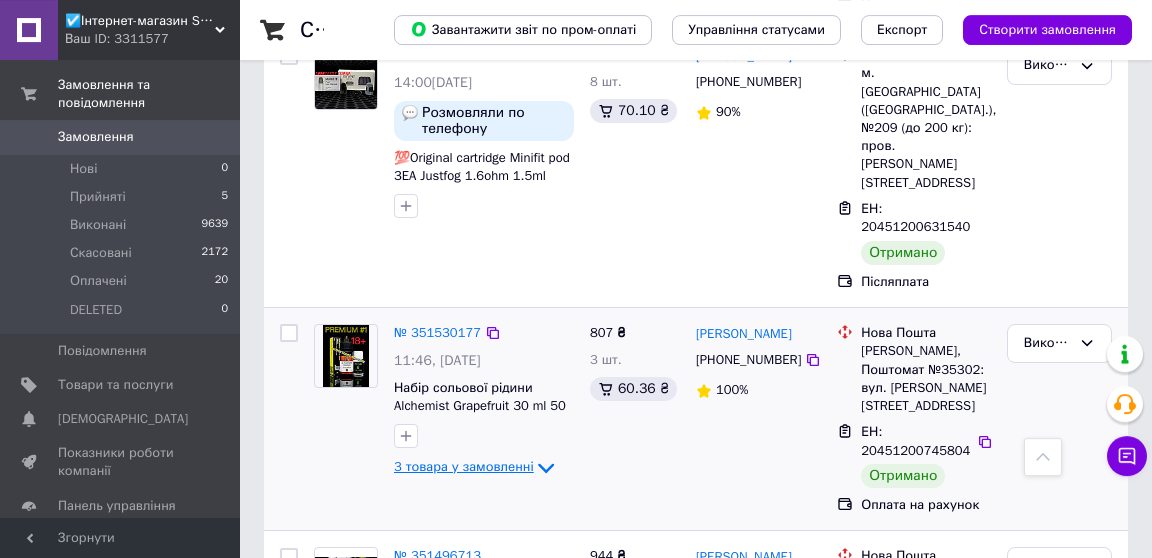 click on "3 товара у замовленні" at bounding box center [464, 467] 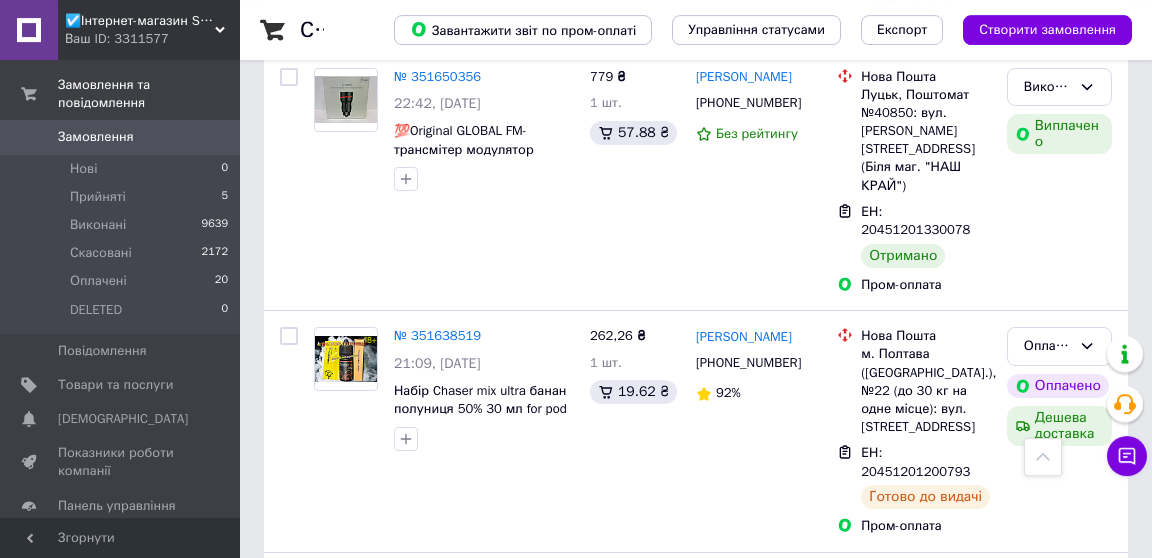 scroll, scrollTop: 678, scrollLeft: 0, axis: vertical 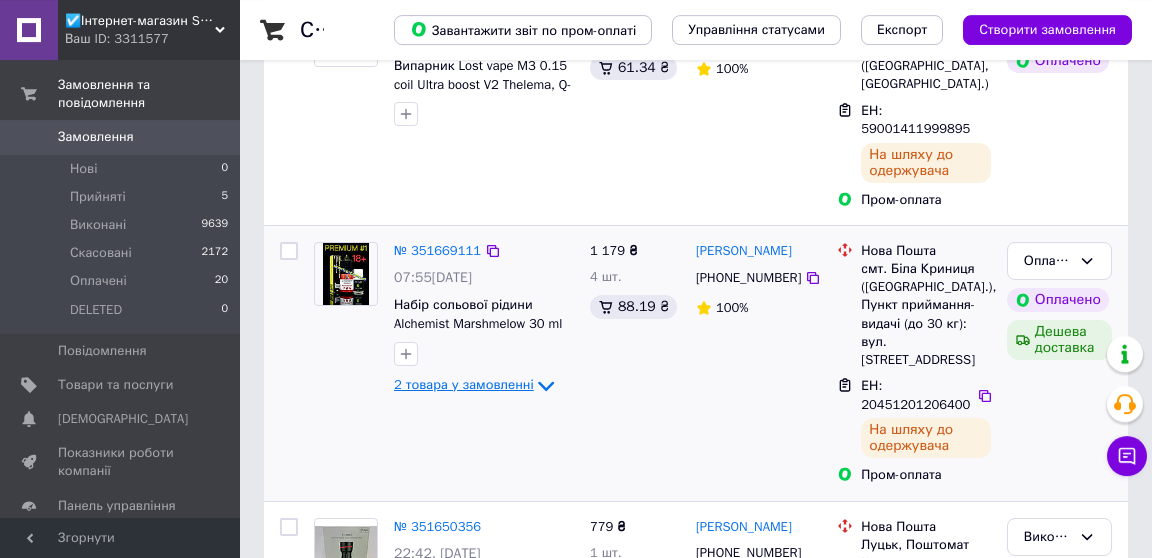 click on "2 товара у замовленні" at bounding box center [464, 384] 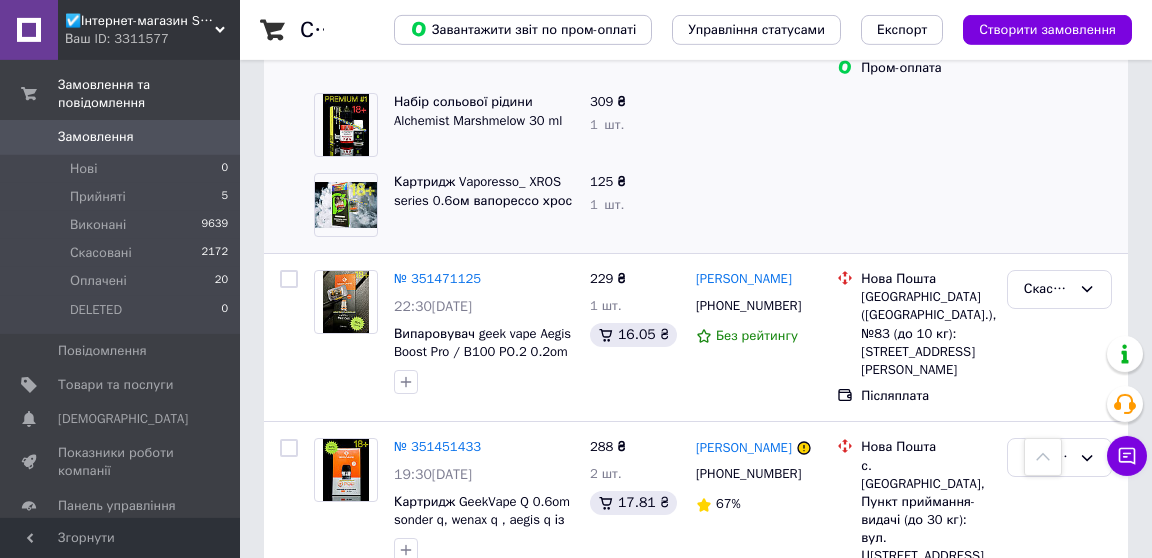 scroll, scrollTop: 5017, scrollLeft: 0, axis: vertical 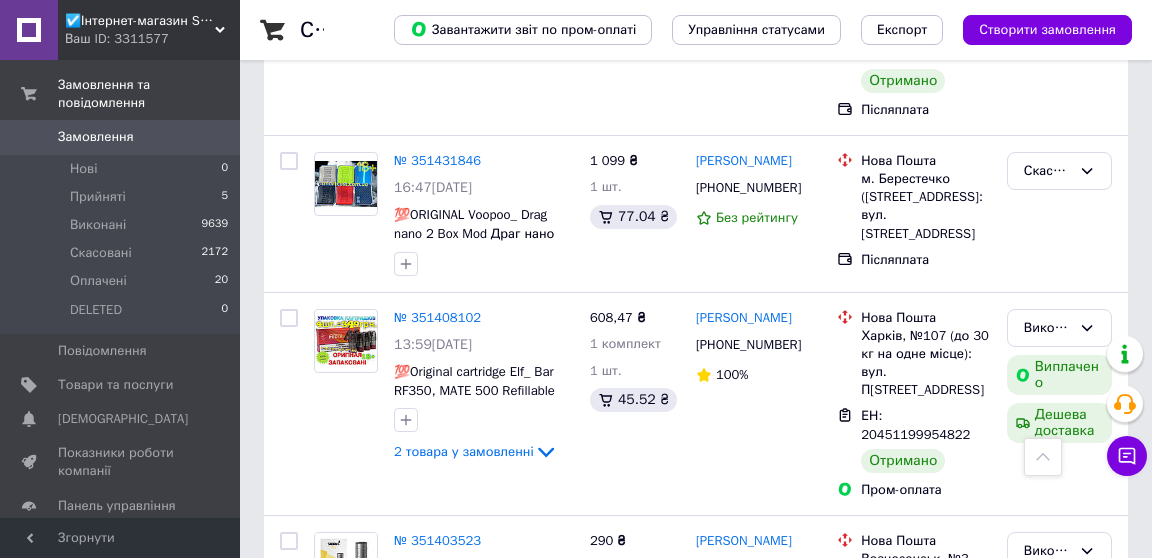 click on "1" at bounding box center (404, 783) 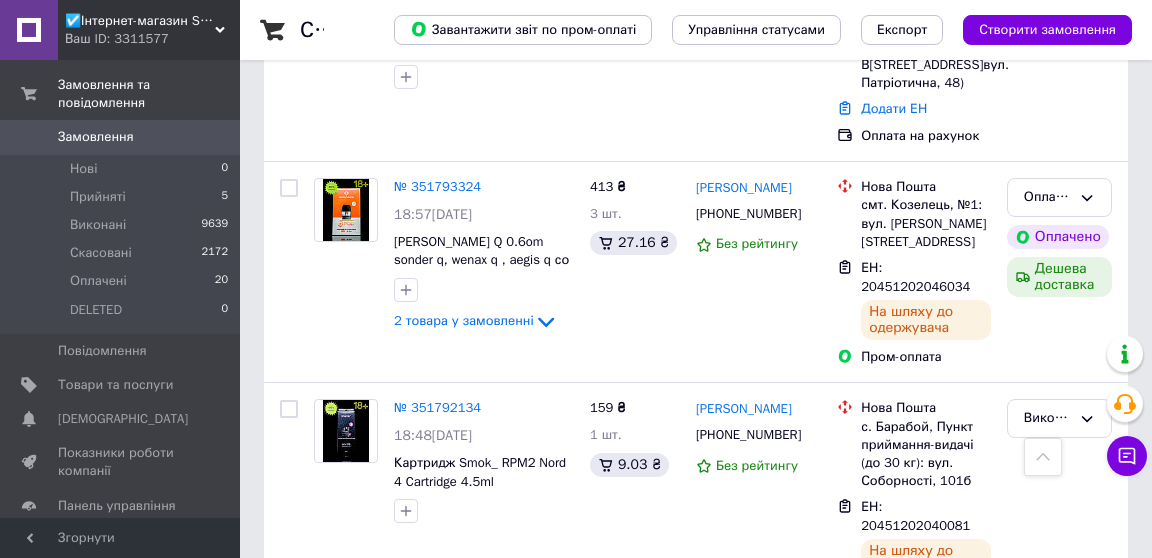 scroll, scrollTop: 4250, scrollLeft: 0, axis: vertical 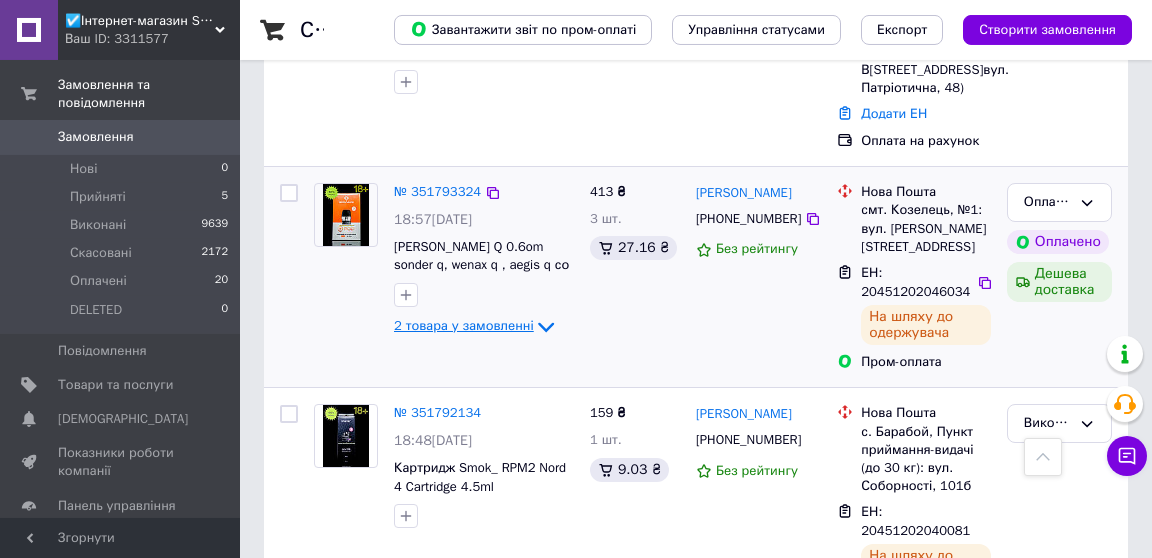 click on "2 товара у замовленні" at bounding box center (464, 326) 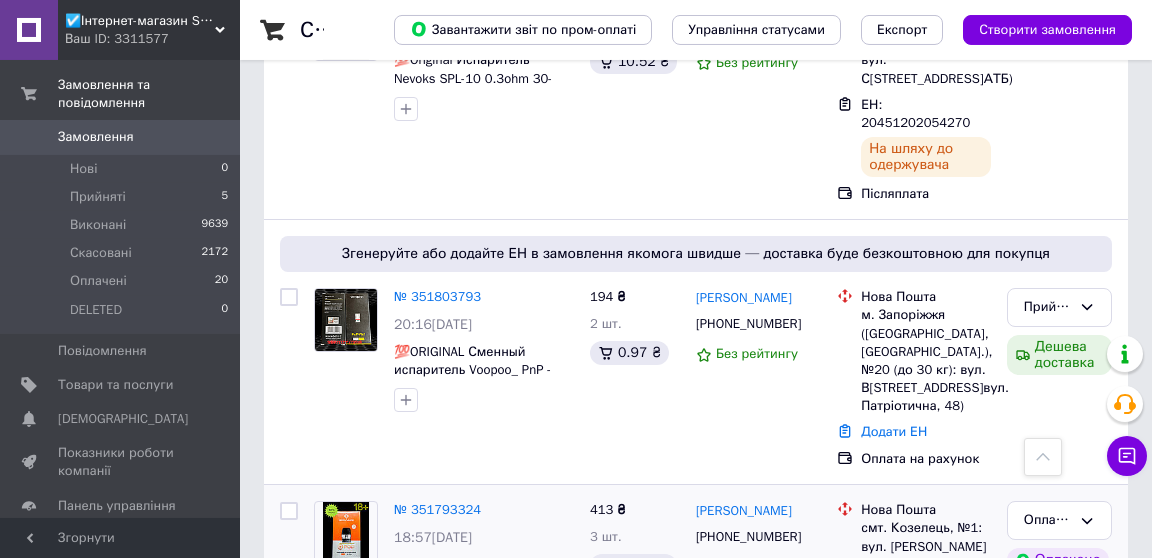 scroll, scrollTop: 3930, scrollLeft: 0, axis: vertical 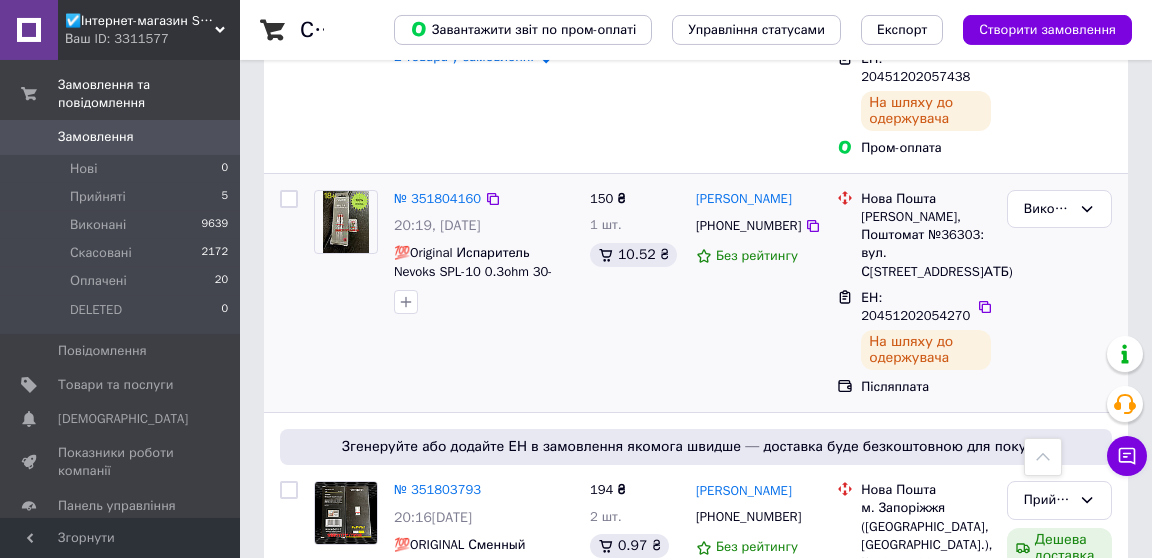 click on "150 ₴ 1 шт. 10.52 ₴" at bounding box center [635, 293] 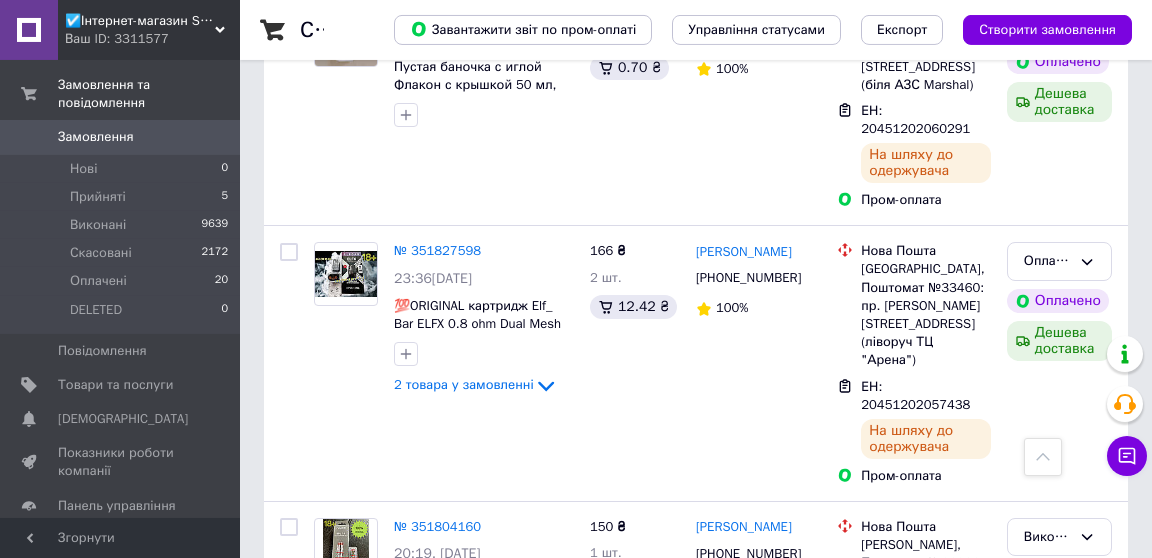 scroll, scrollTop: 3361, scrollLeft: 0, axis: vertical 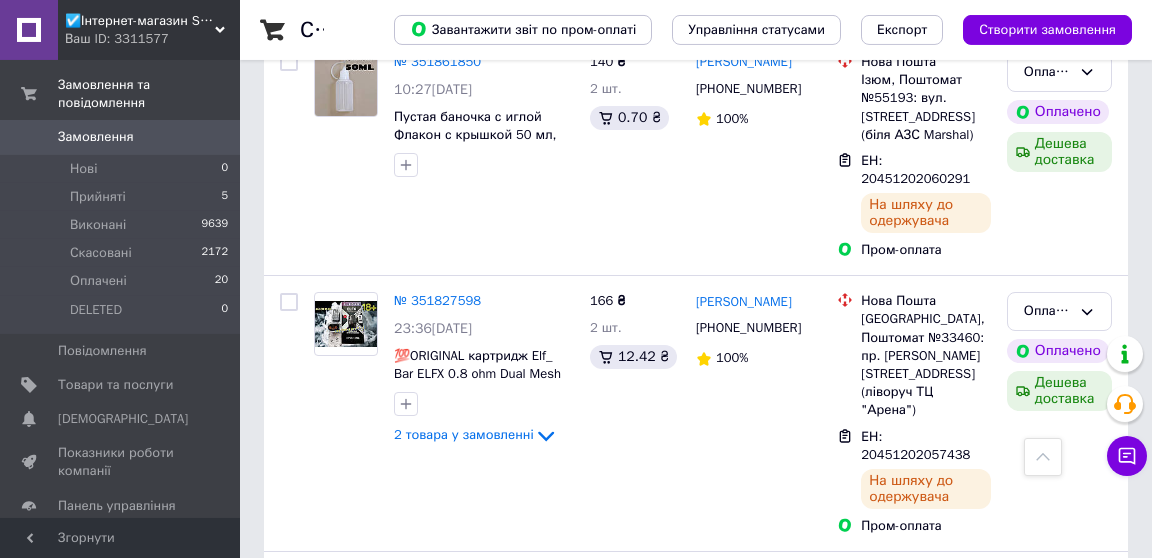 click on "2 товара у замовленні" at bounding box center (464, 435) 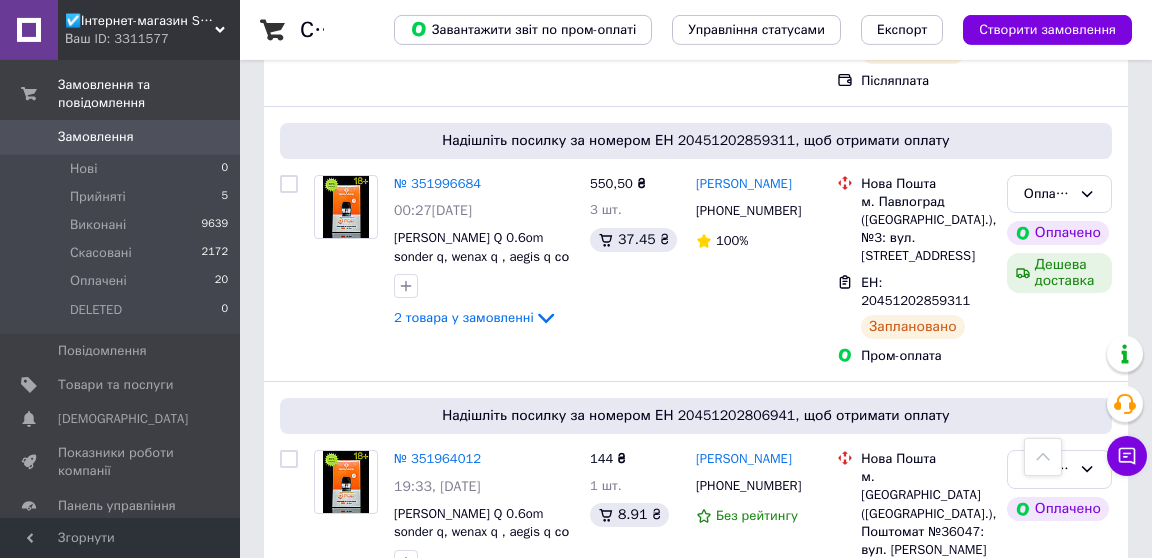 scroll, scrollTop: 1401, scrollLeft: 0, axis: vertical 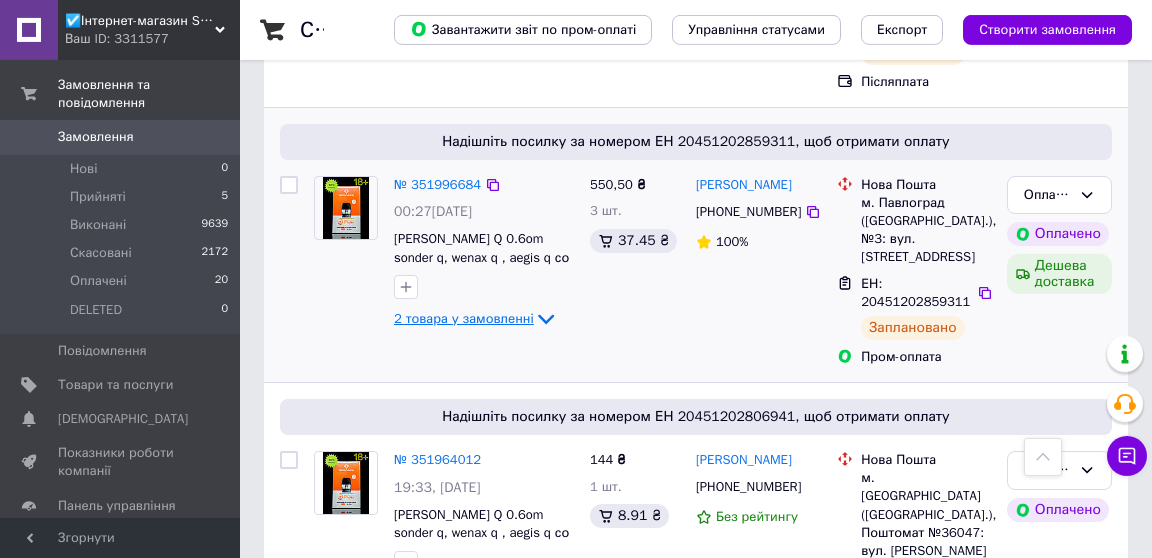 click on "2 товара у замовленні" at bounding box center [464, 318] 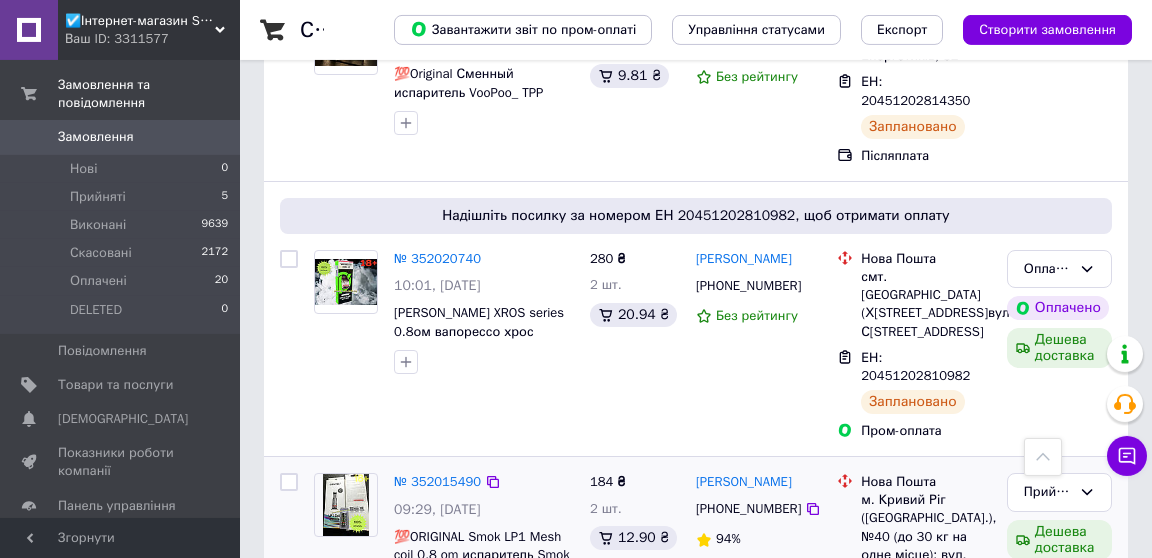 scroll, scrollTop: 790, scrollLeft: 0, axis: vertical 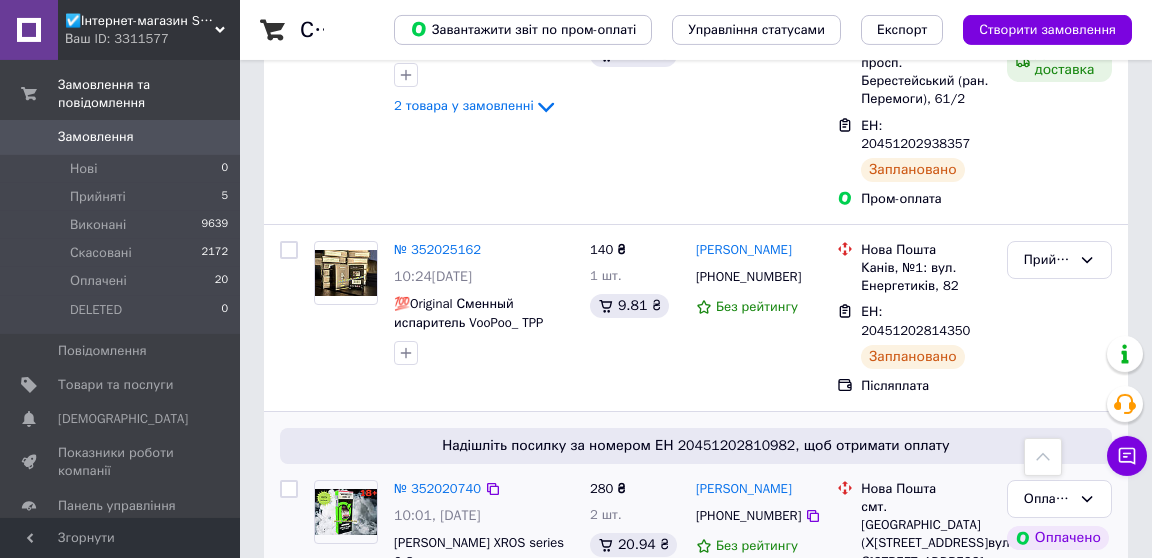 click on "Надішліть посилку за номером ЕН 20451202810982, щоб отримати оплату № 352020740 10:01, [DATE]�ртридж Vaporesso_ XROS series 0.8ом вапорессо хрос 280 ₴ 2 шт. 20.94 ₴ [PERSON_NAME] [PHONE_NUMBER] Без рейтингу [GEOGRAPHIC_DATA]. [GEOGRAPHIC_DATA] (Х[STREET_ADDRESS]вул. С[STREET_ADDRESS]�Н: 20451202810982 Заплановано Пром-оплата Оплачено Оплачено Дешева доставка" at bounding box center [696, 549] 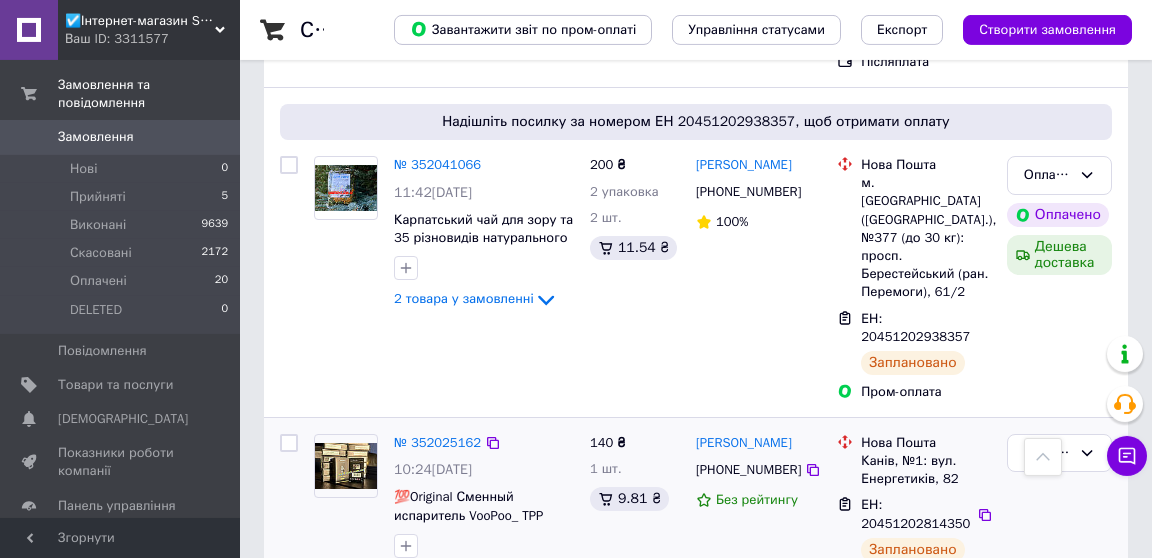scroll, scrollTop: 319, scrollLeft: 0, axis: vertical 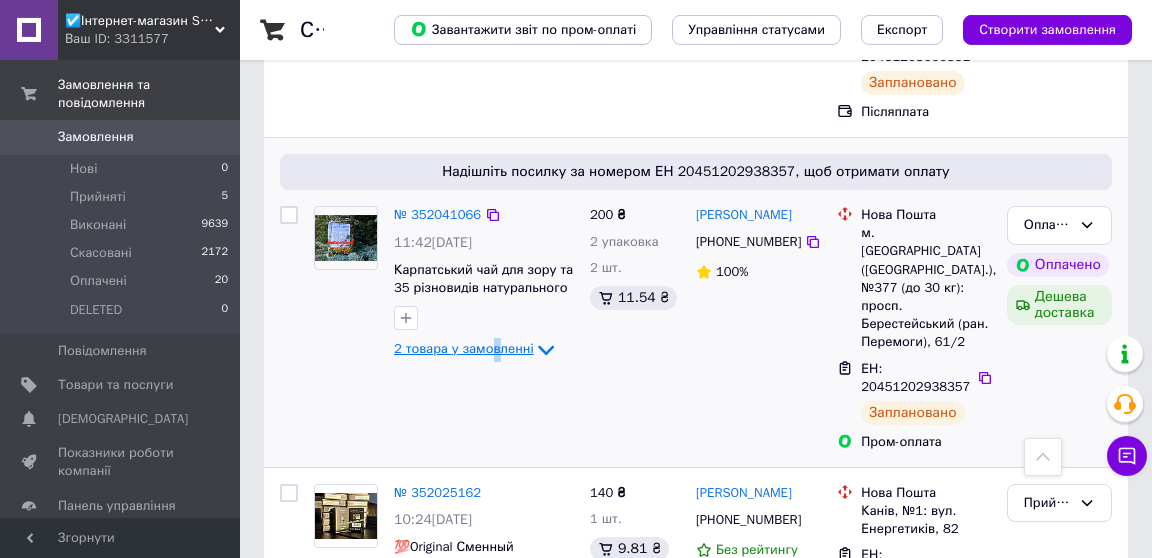 click on "2 товара у замовленні" at bounding box center (464, 348) 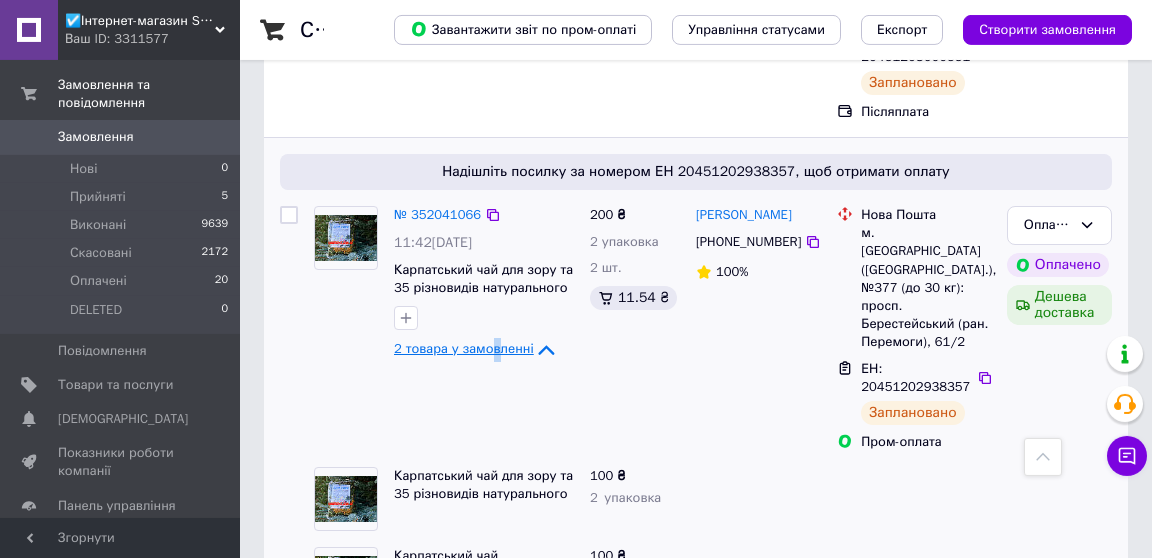click on "2 товара у замовленні" at bounding box center [464, 348] 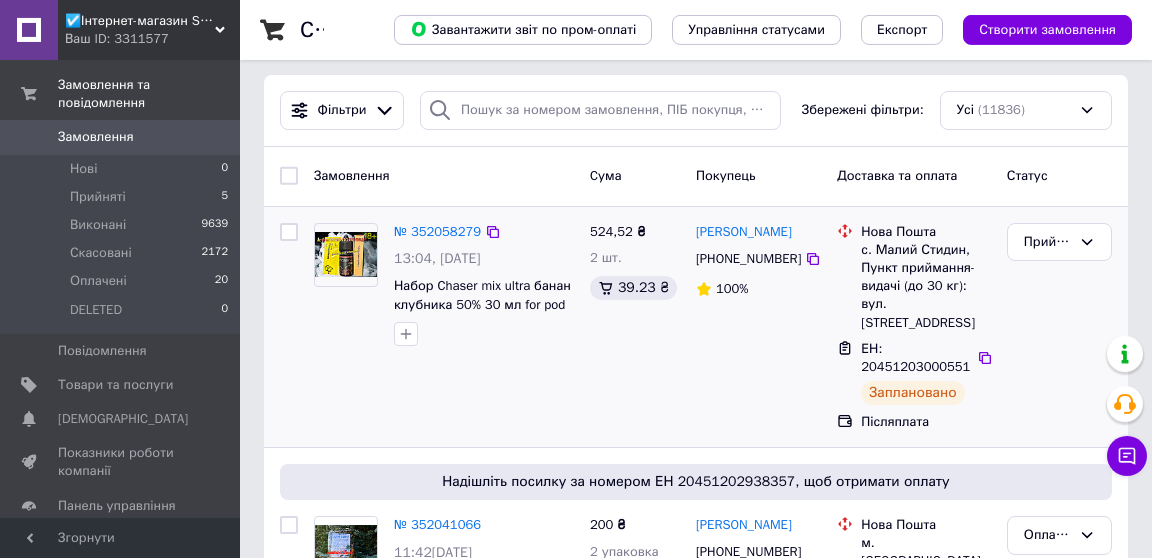 scroll, scrollTop: 0, scrollLeft: 0, axis: both 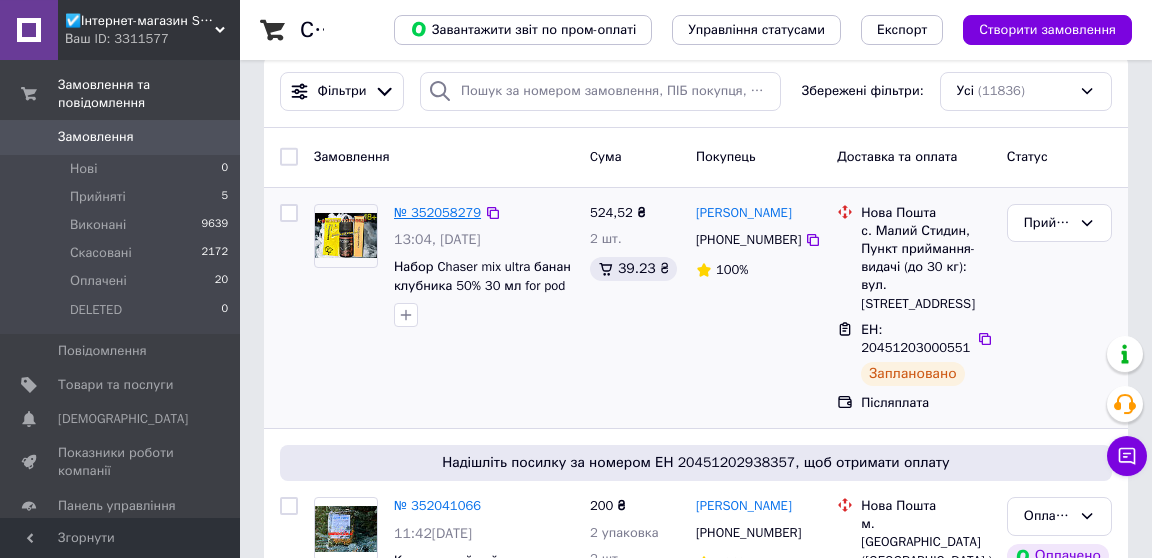 click on "№ 352058279" at bounding box center [437, 212] 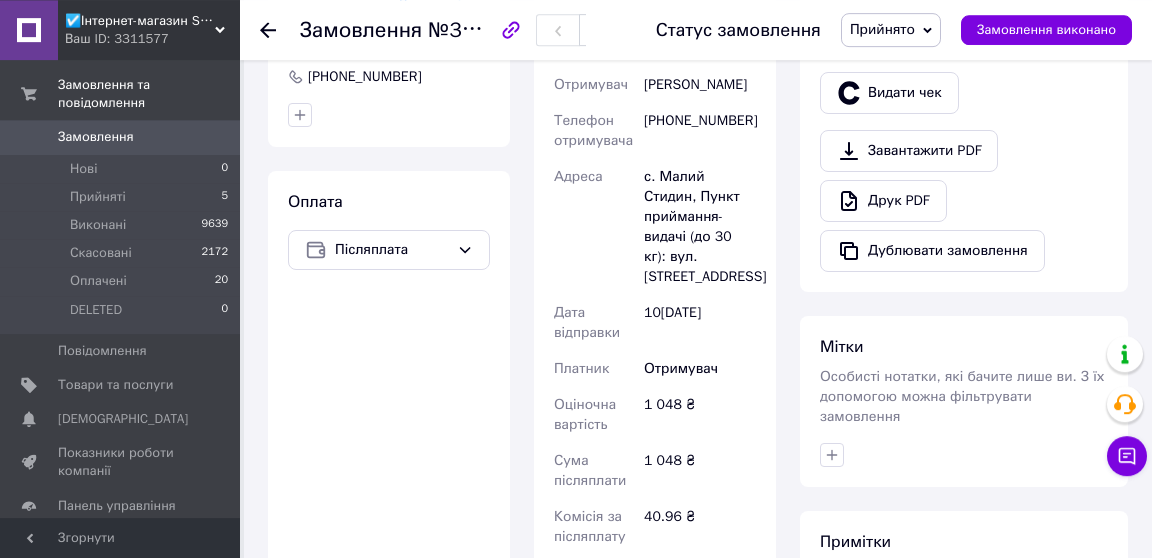 scroll, scrollTop: 673, scrollLeft: 0, axis: vertical 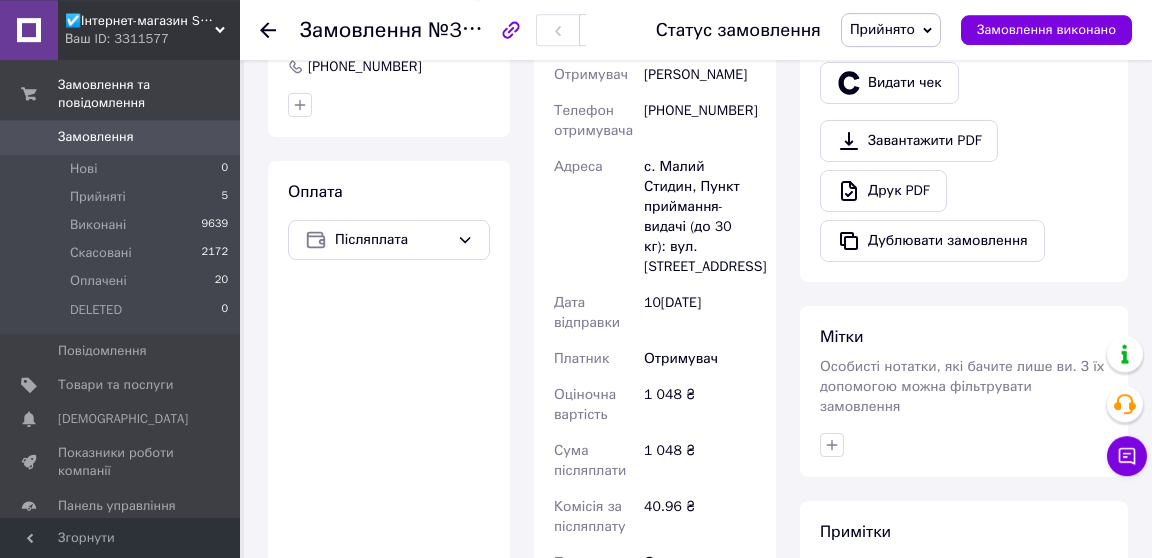 click on "Замовлення" at bounding box center [121, 137] 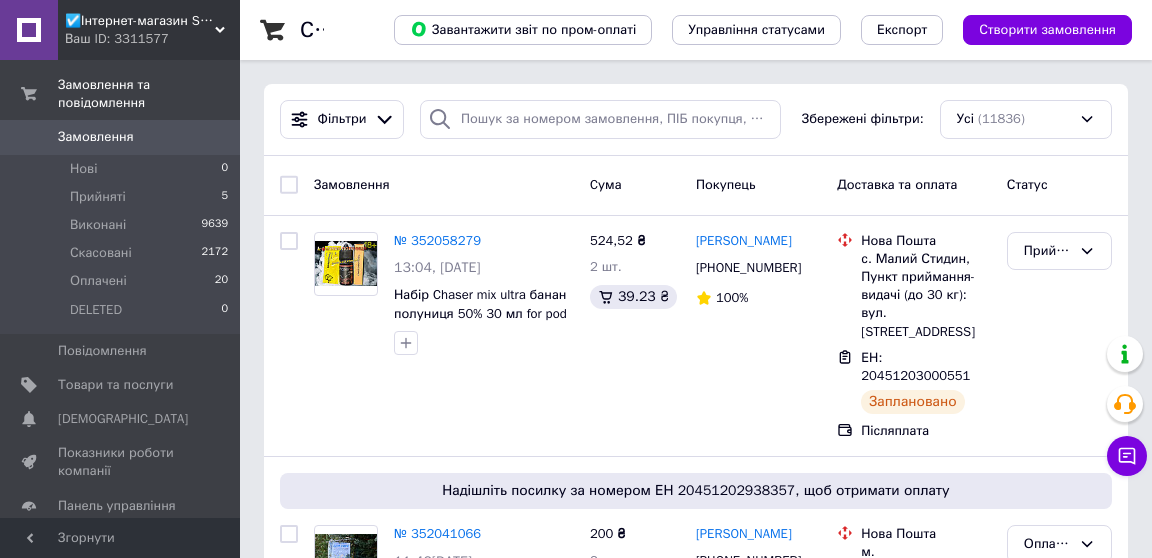click on "Замовлення" at bounding box center [96, 137] 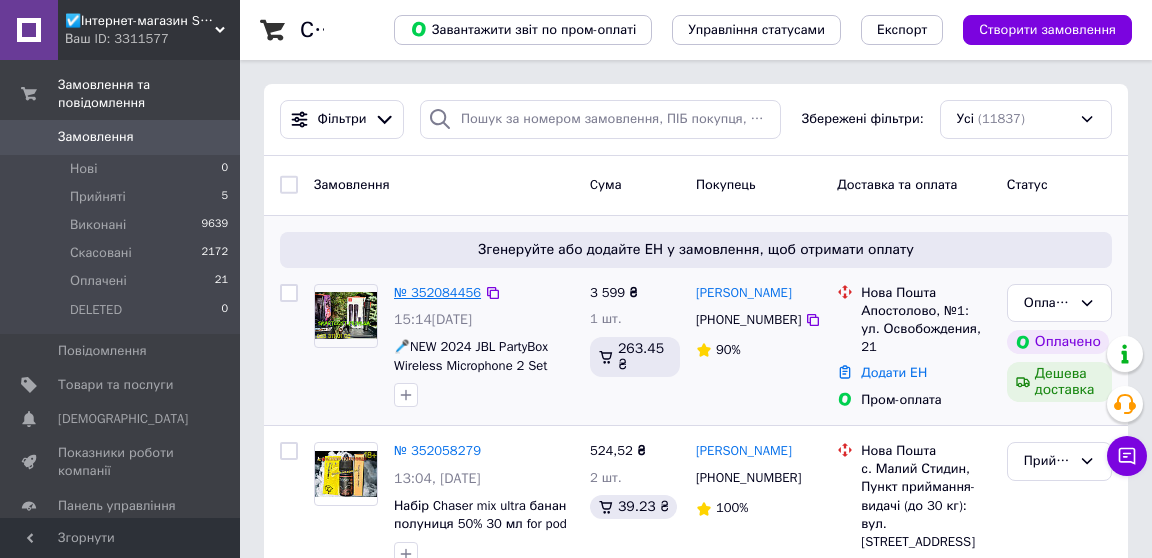 click on "№ 352084456" at bounding box center [437, 292] 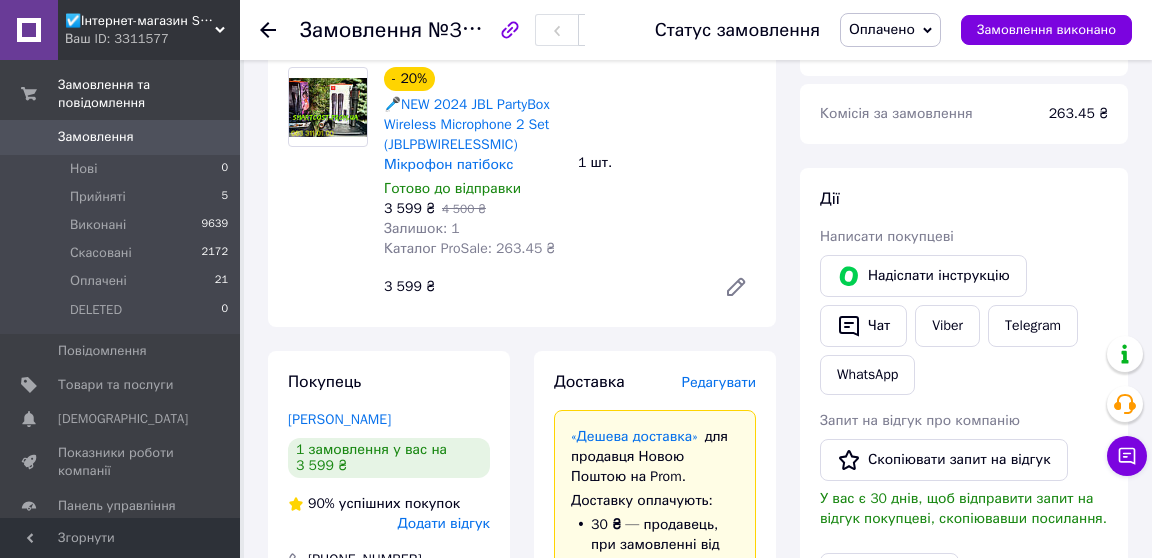scroll, scrollTop: 882, scrollLeft: 0, axis: vertical 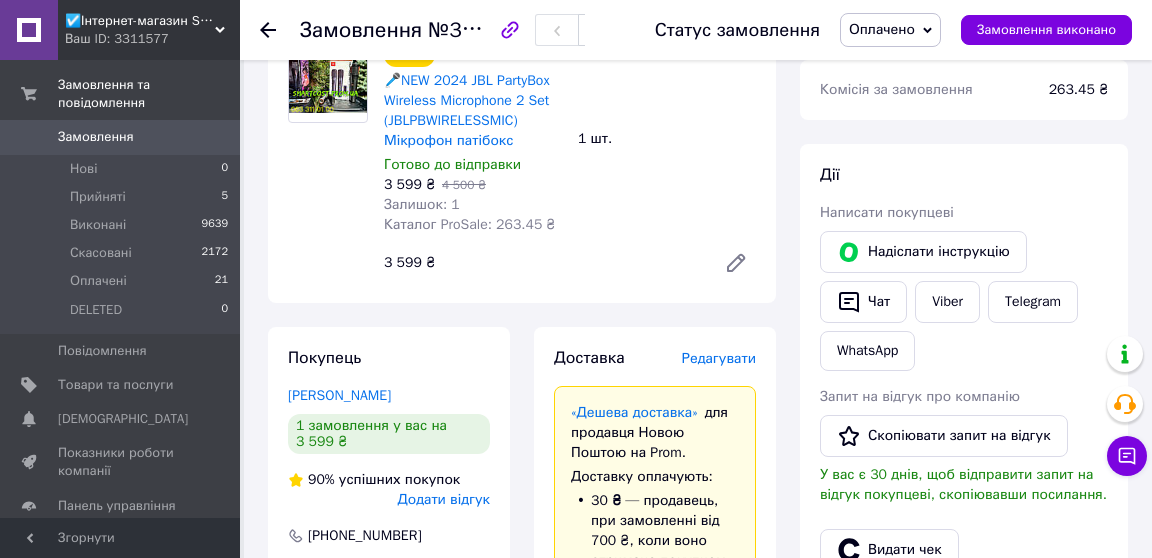click on "Редагувати" at bounding box center [719, 358] 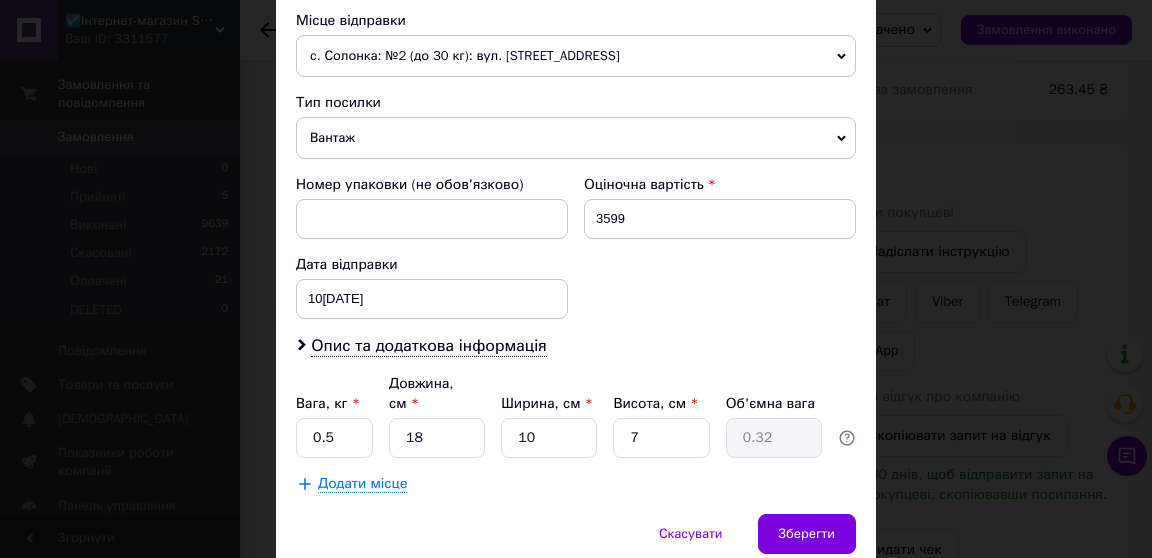 scroll, scrollTop: 787, scrollLeft: 0, axis: vertical 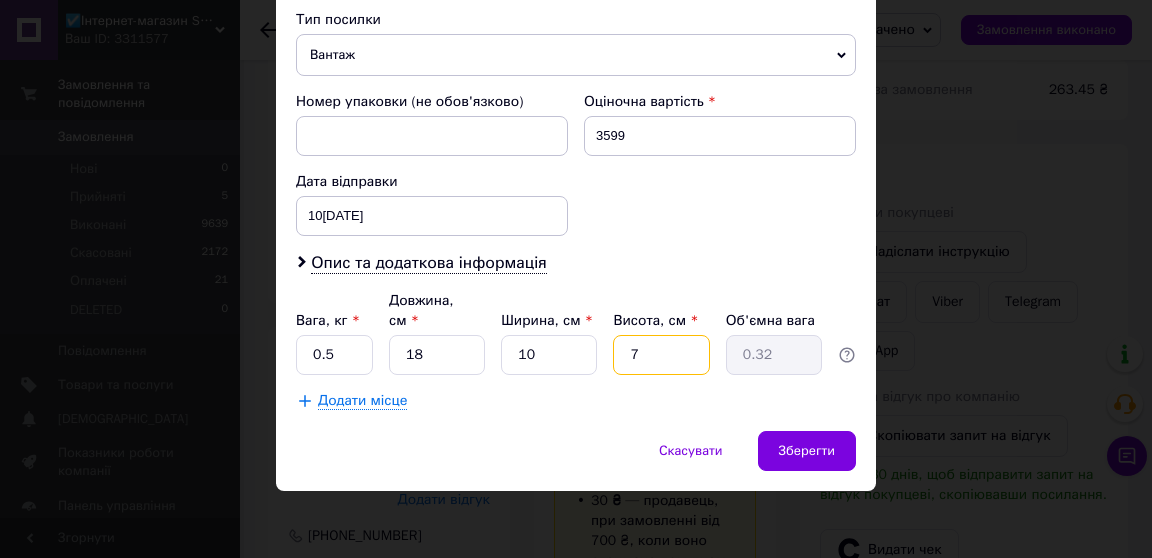 click on "7" at bounding box center (661, 355) 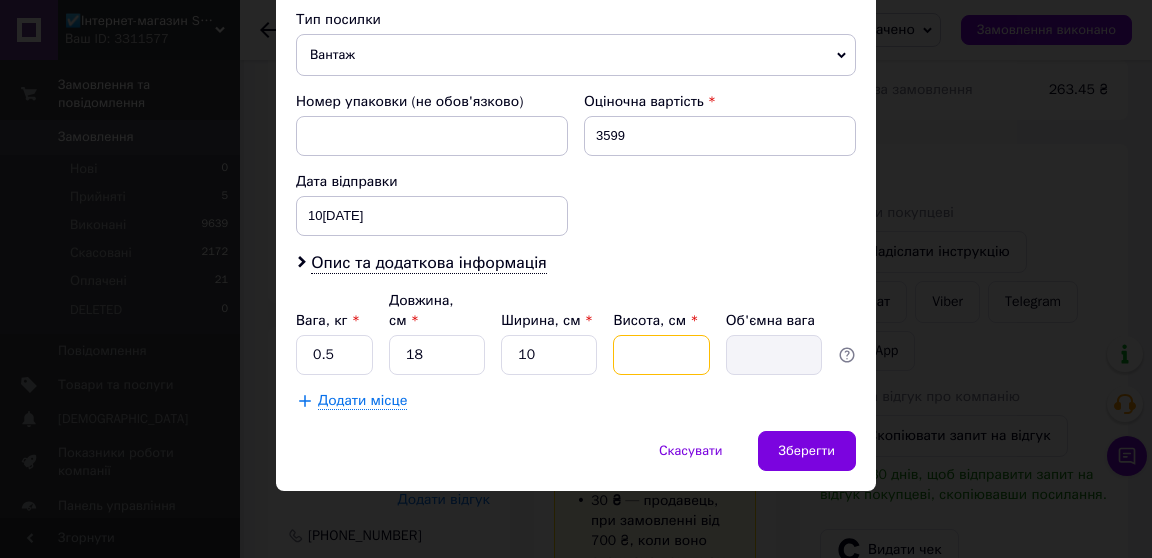 type on "1" 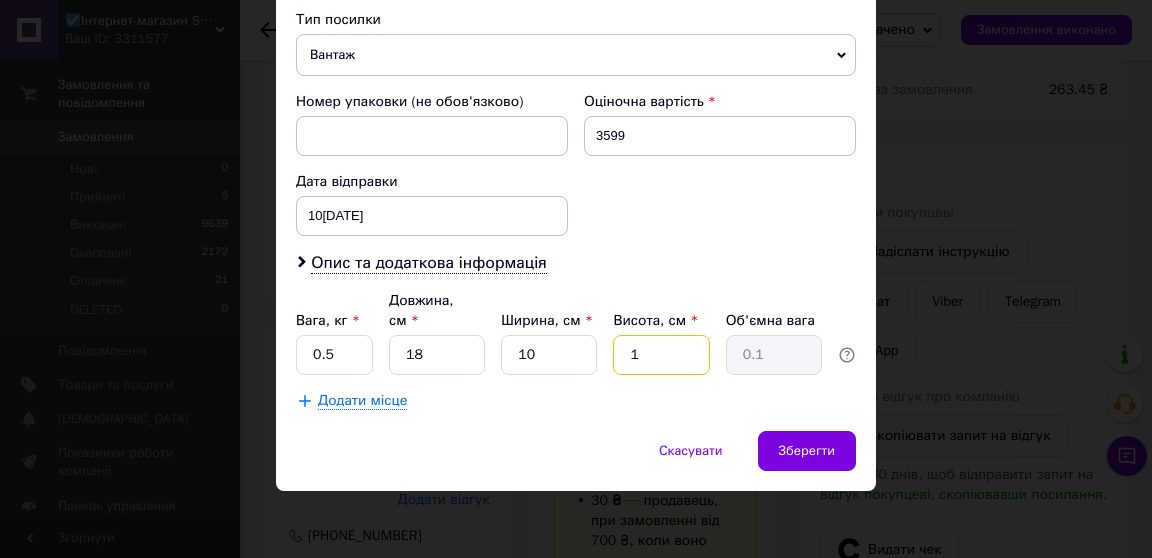 type on "10" 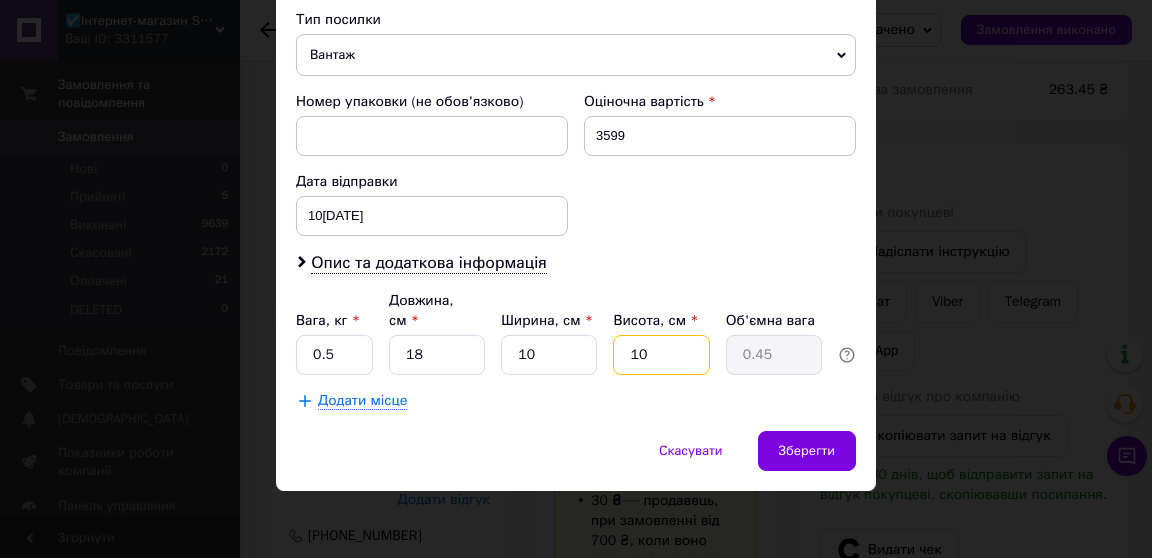 type on "10" 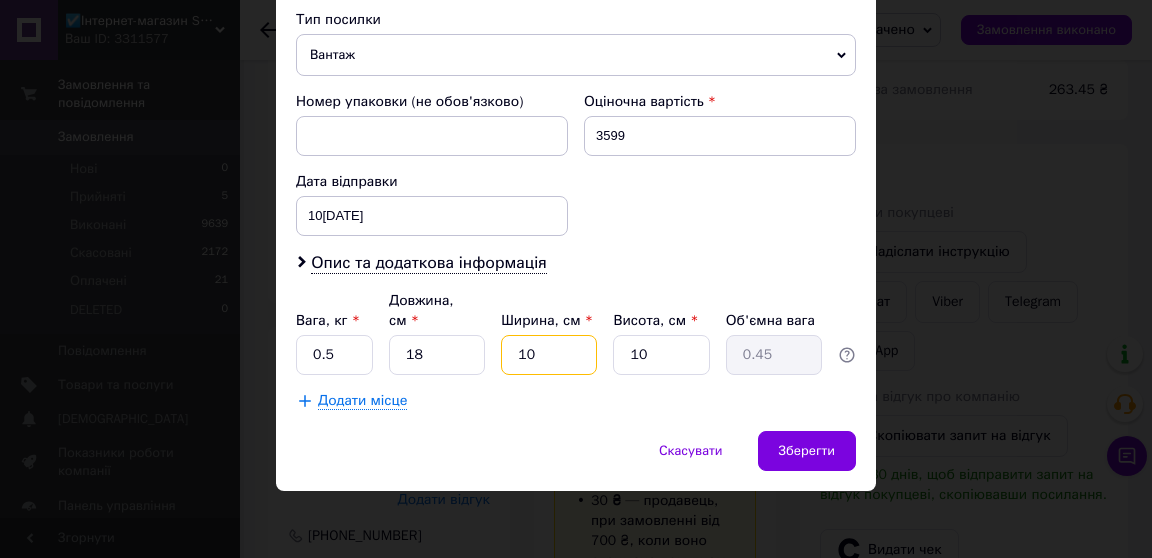 click on "10" at bounding box center (549, 355) 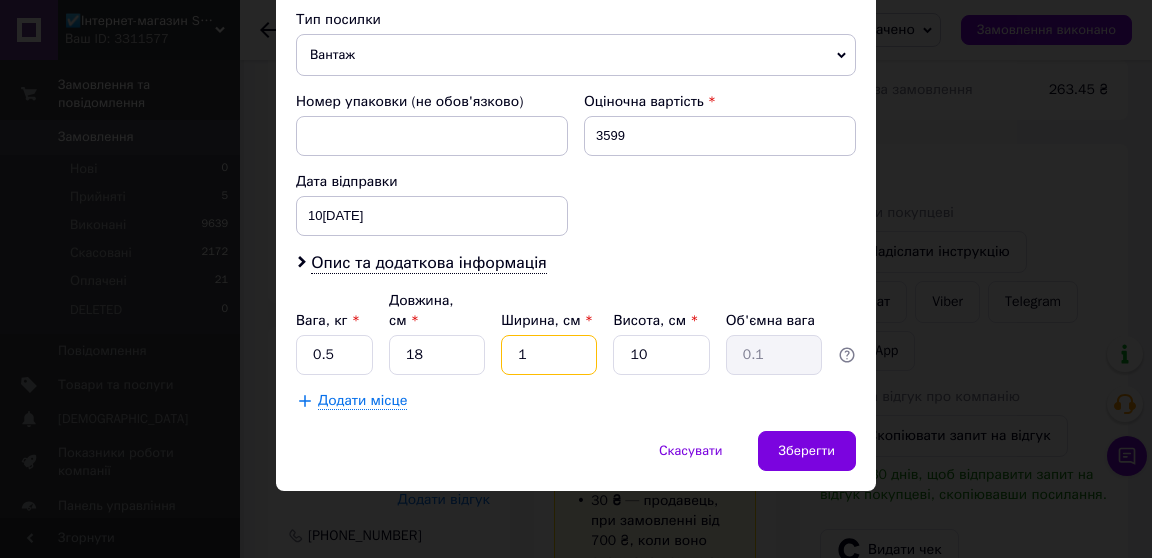 type 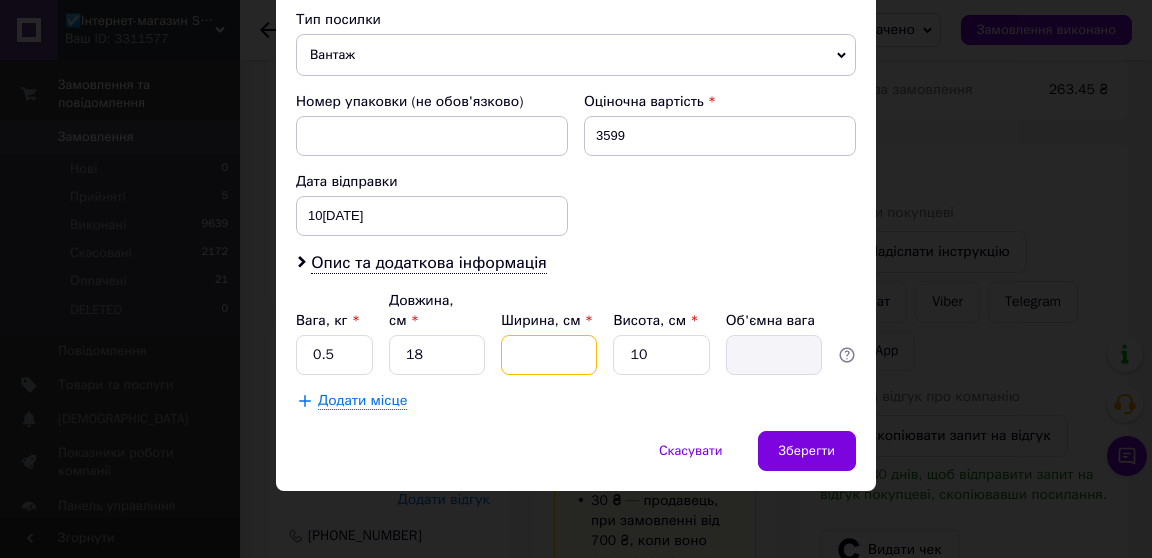 type on "2" 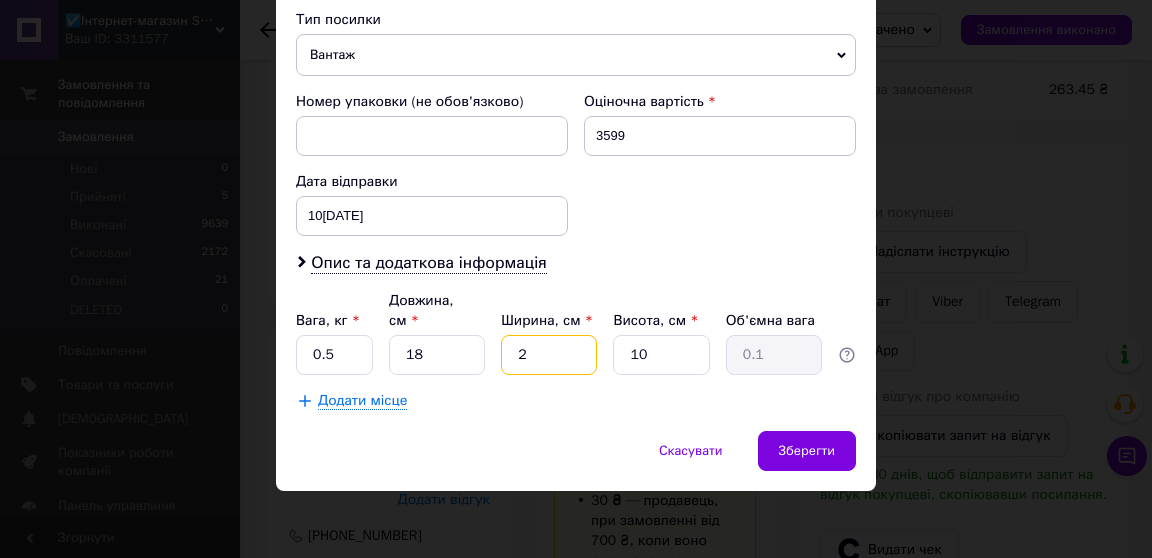 type on "20" 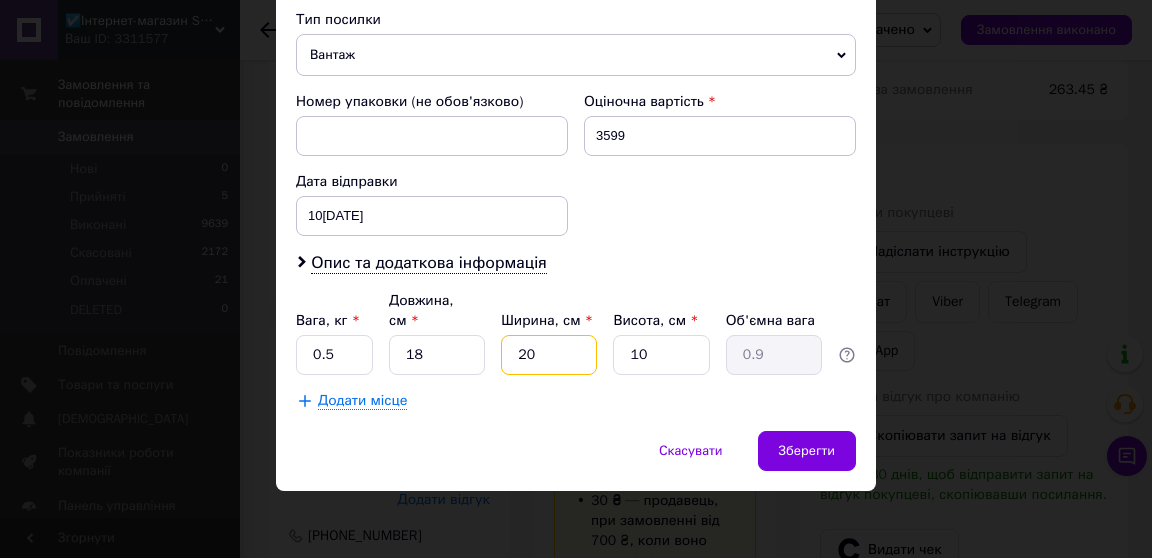 type on "20" 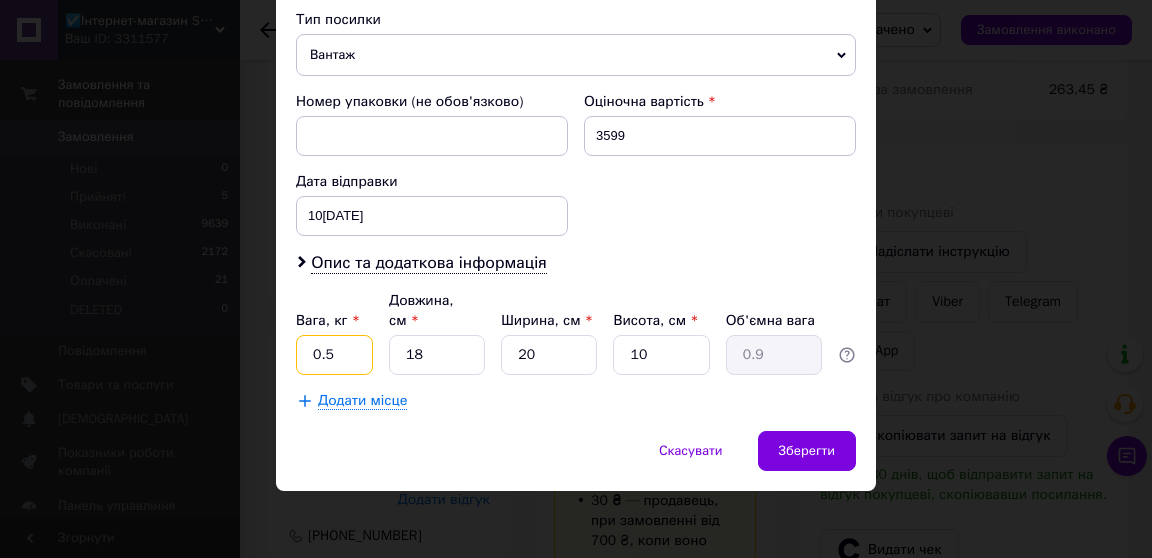 click on "0.5" at bounding box center [334, 355] 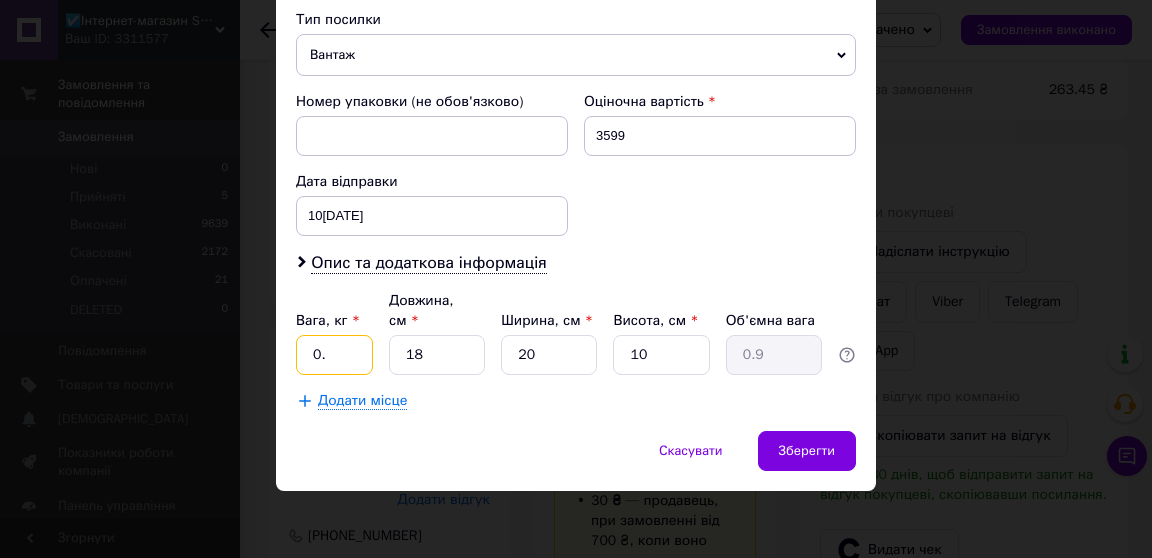 type on "0" 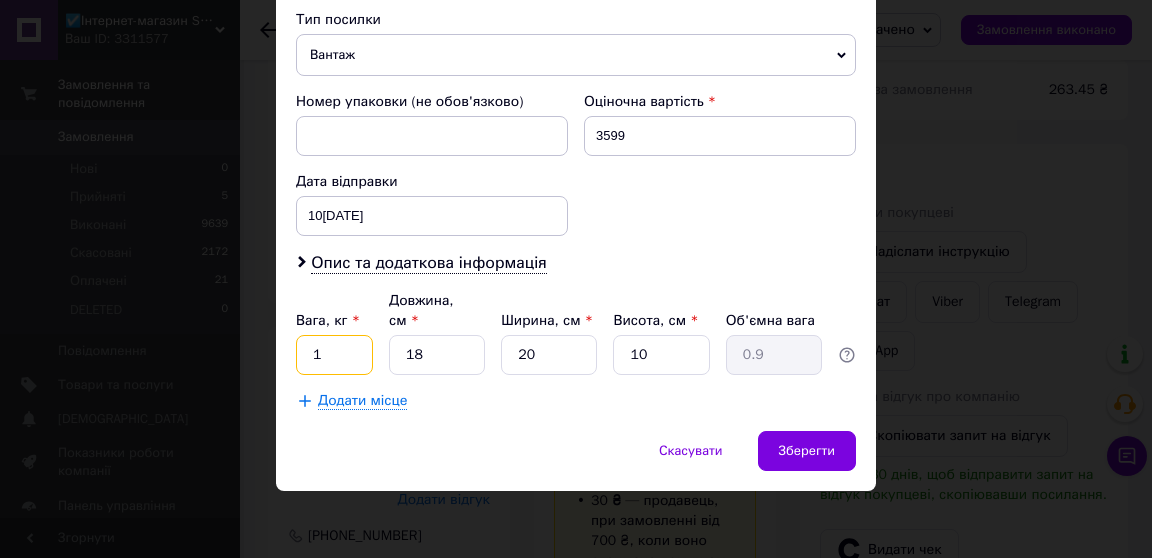 type on "1" 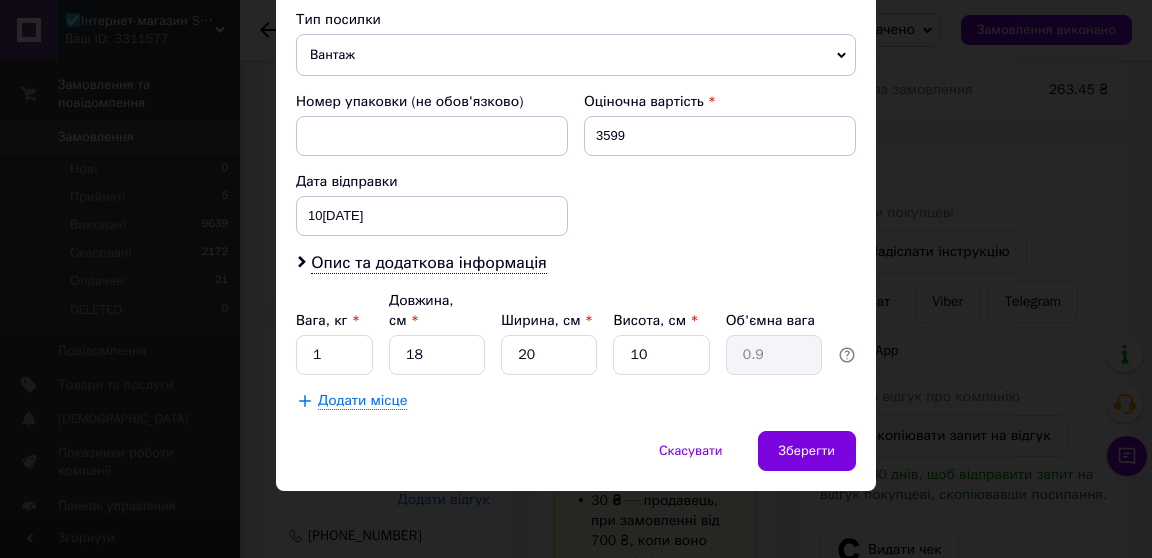 click on "Спосіб доставки Нова Пошта (безкоштовно від 5500 ₴) Платник Отримувач Відправник Прізвище отримувача [PERSON_NAME] Ім'я отримувача [PERSON_NAME] батькові отримувача Телефон отримувача [PHONE_NUMBER] Тип доставки У відділенні Кур'єром В поштоматі Місто Апостолове Відділення №1: вул. Визволення, 21 Місце відправки с. Солонка: №2 (до 30 кг): вул. [STREET_ADDRESS]: №60 (до 30 кг на одне місце): вул. Дніпровська набережна, 26і (м. Осокорки) Додати ще місце відправки Тип посилки Вантаж Документи Номер упаковки (не обов'язково) Оціночна вартість 3599 Дата відправки [DATE] < > <" at bounding box center [576, -113] 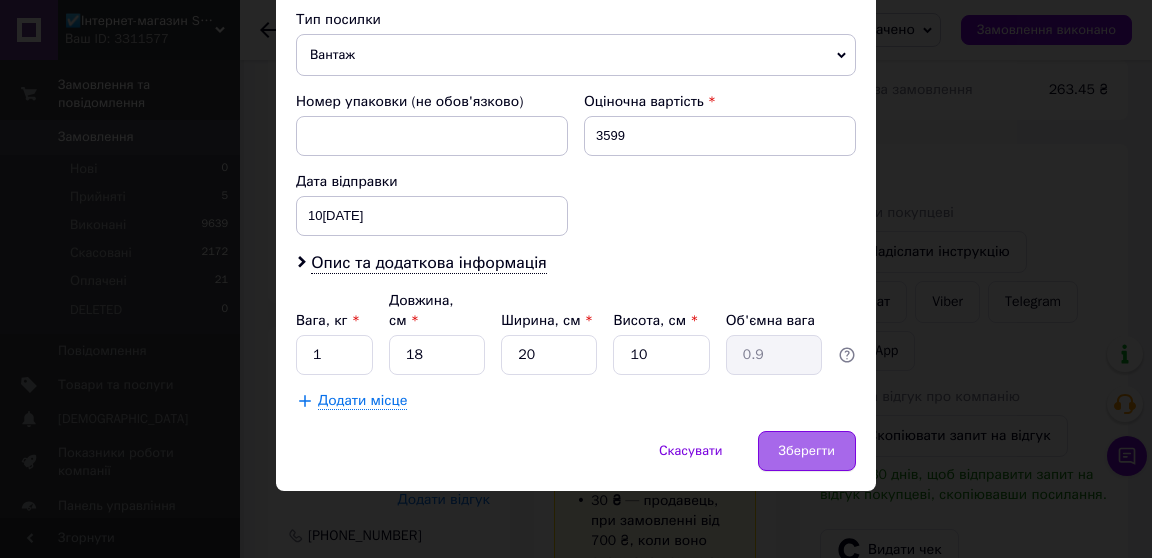 click on "Зберегти" at bounding box center (807, 451) 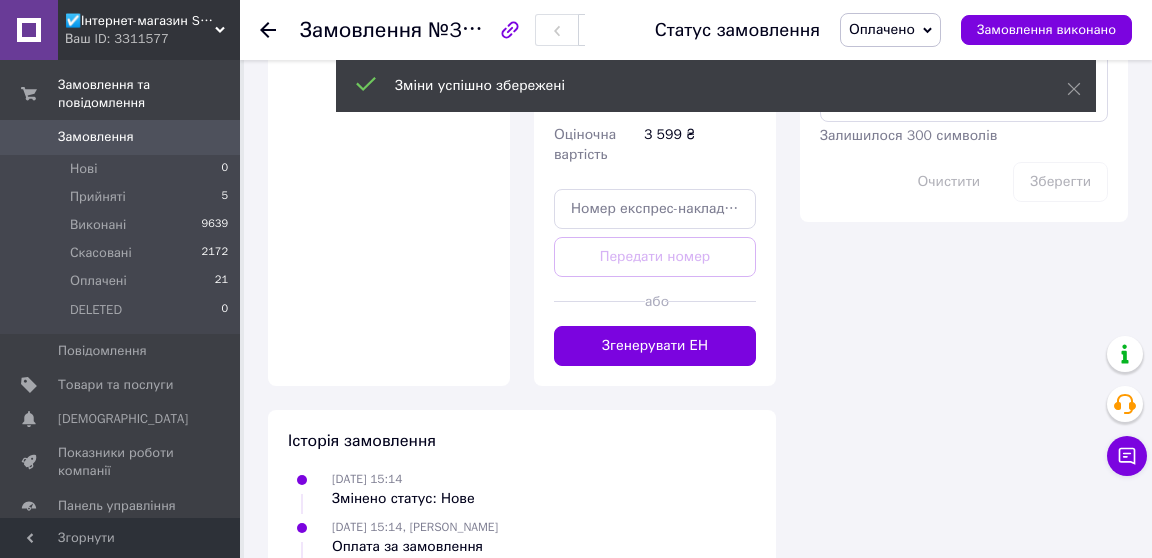 scroll, scrollTop: 1978, scrollLeft: 0, axis: vertical 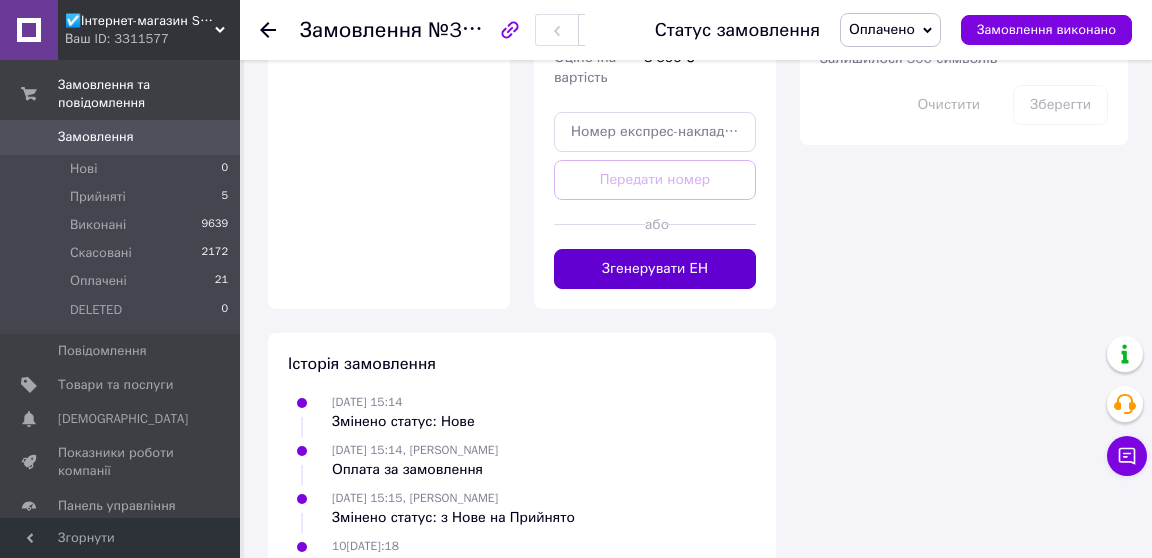click on "Згенерувати ЕН" at bounding box center (655, 269) 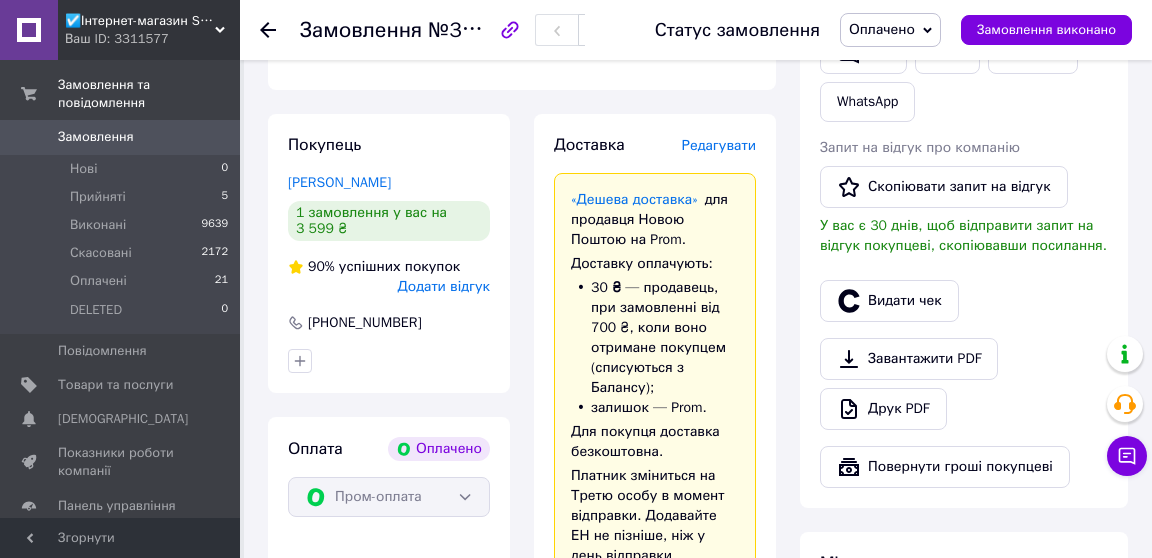 scroll, scrollTop: 1104, scrollLeft: 0, axis: vertical 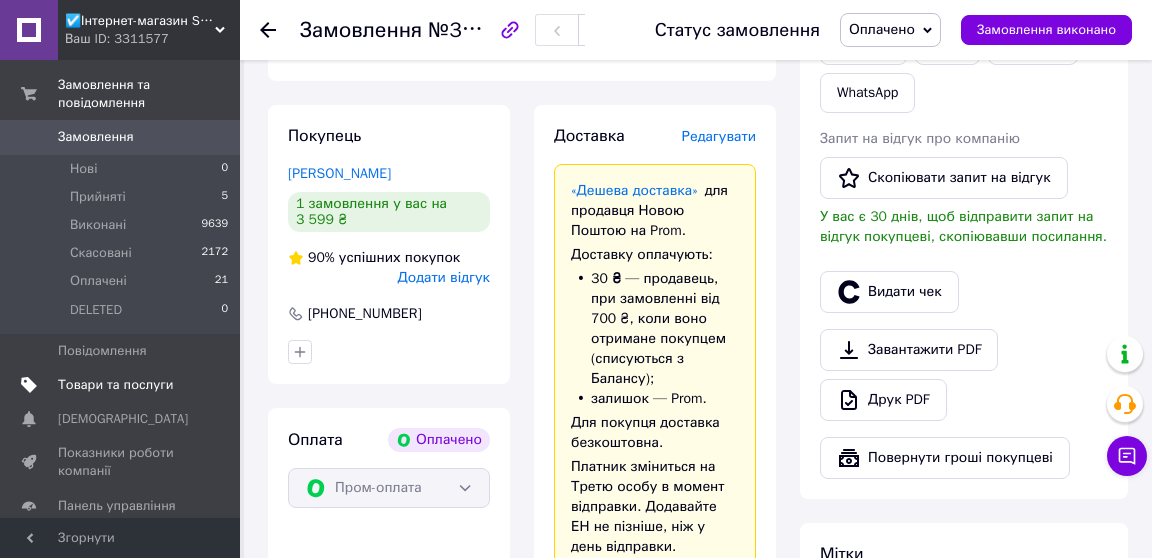 click on "Товари та послуги" at bounding box center (115, 385) 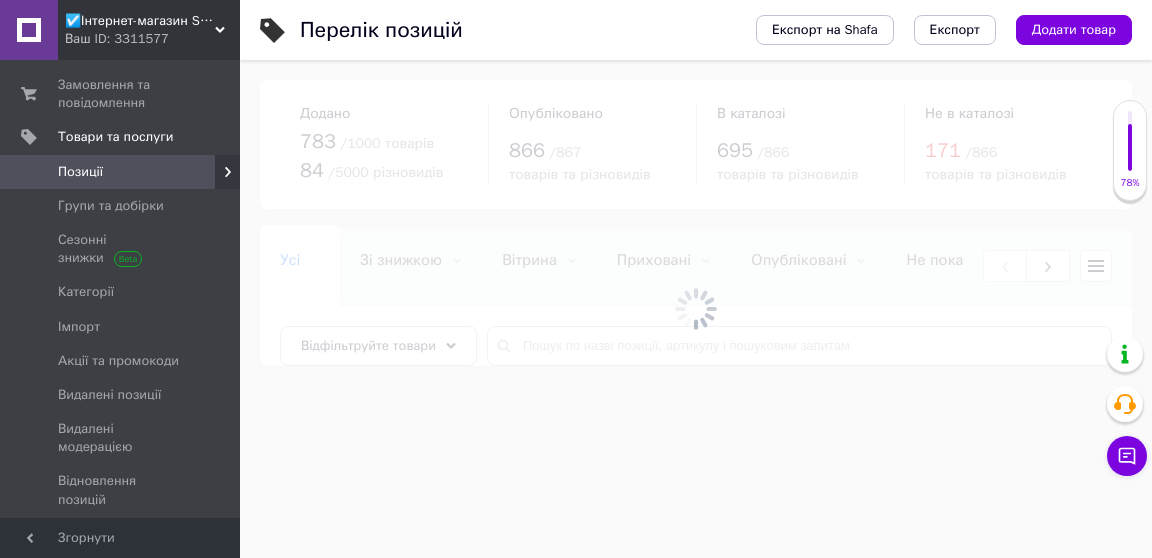 click at bounding box center [696, 309] 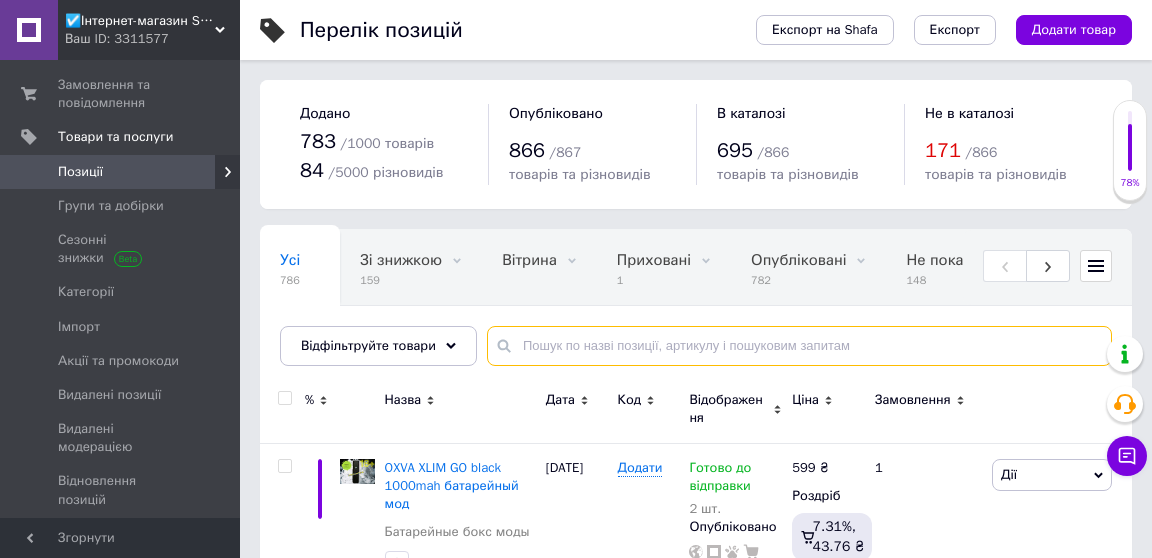 click at bounding box center (799, 346) 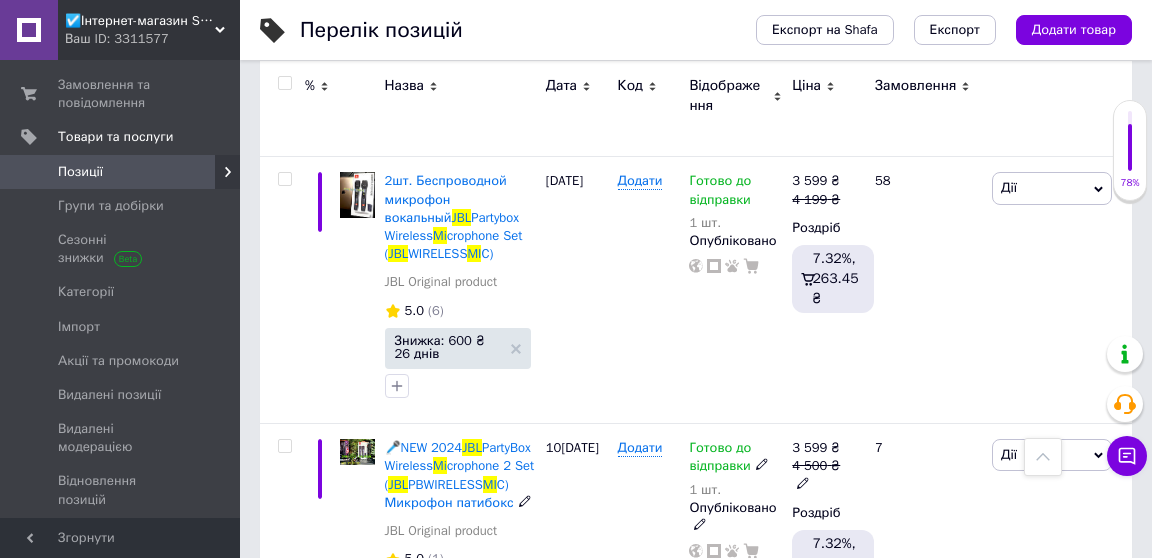 scroll, scrollTop: 639, scrollLeft: 0, axis: vertical 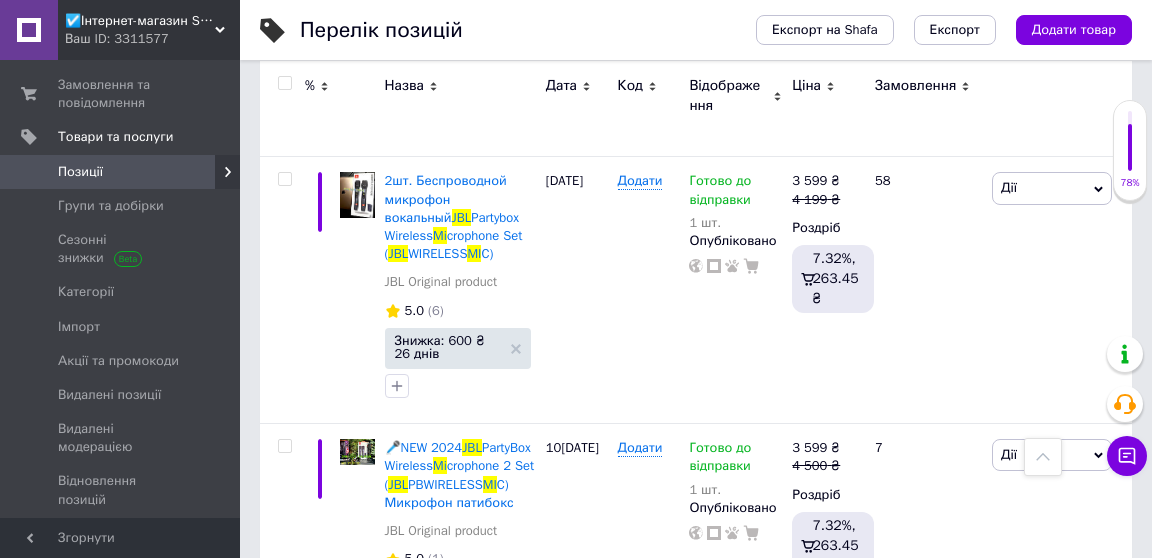 type on "jbl mi" 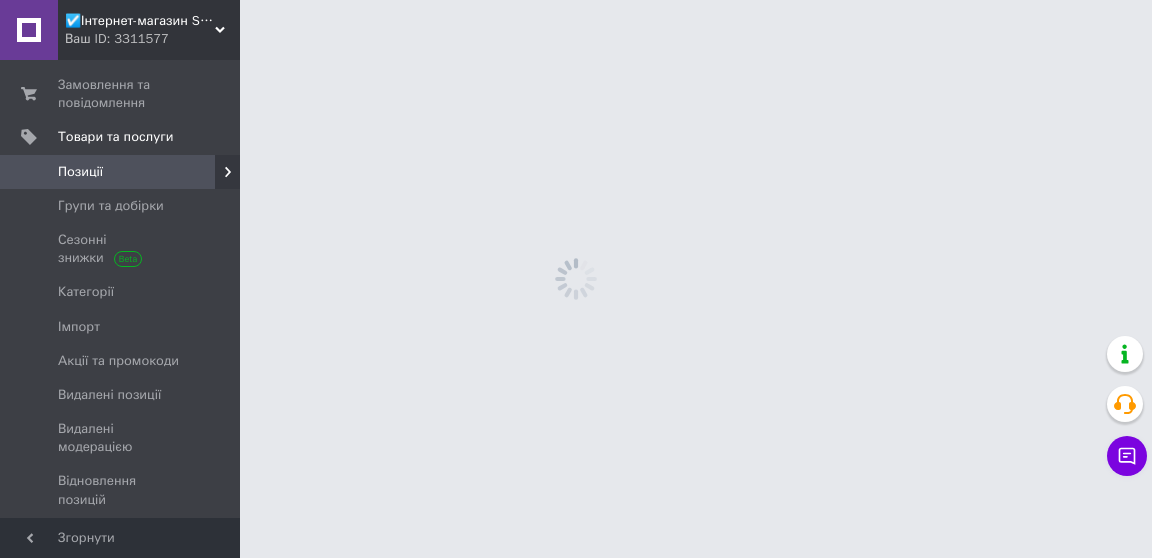 scroll, scrollTop: 0, scrollLeft: 0, axis: both 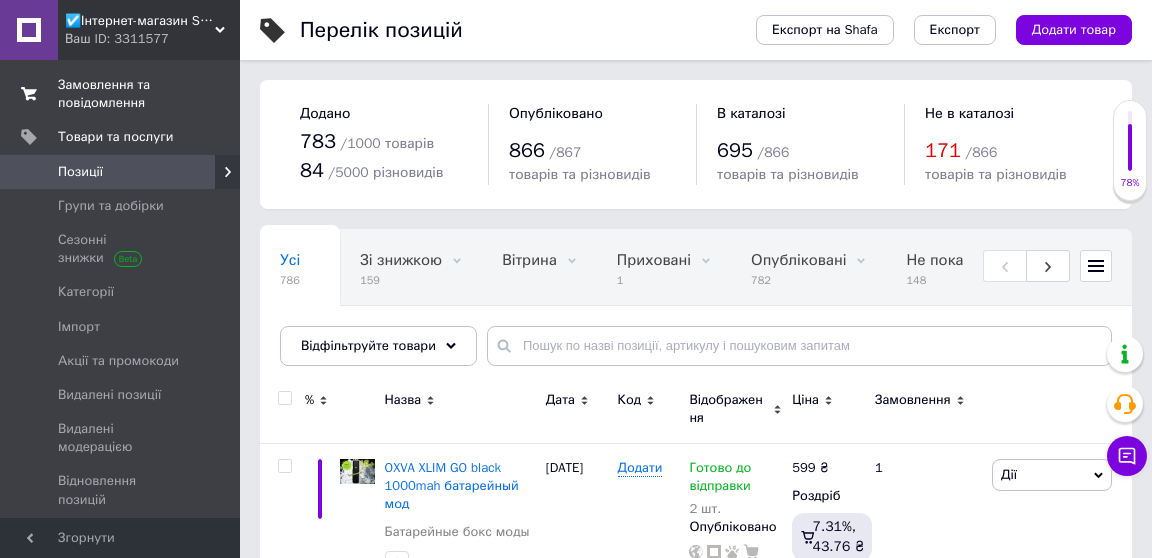 click on "Замовлення та повідомлення" at bounding box center [121, 94] 